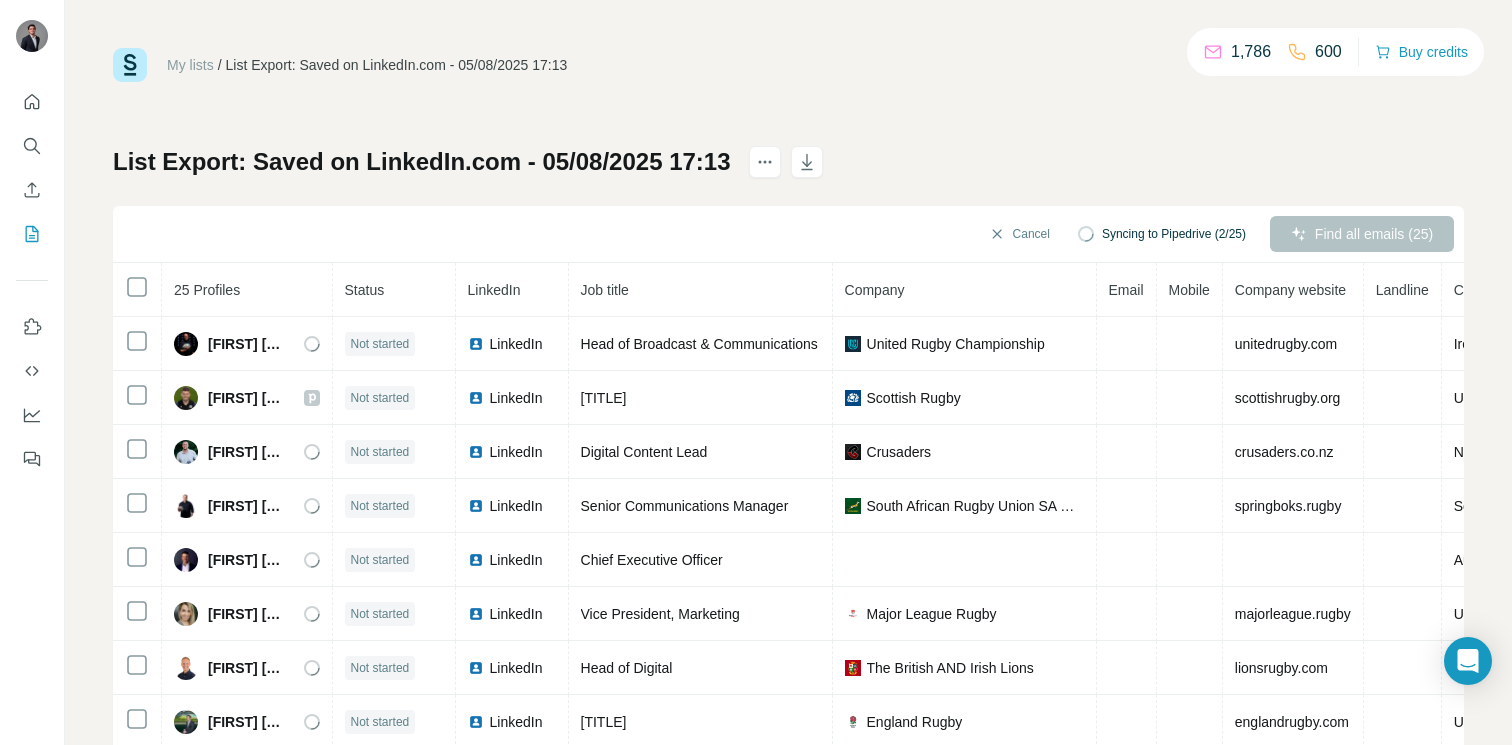 scroll, scrollTop: 0, scrollLeft: 0, axis: both 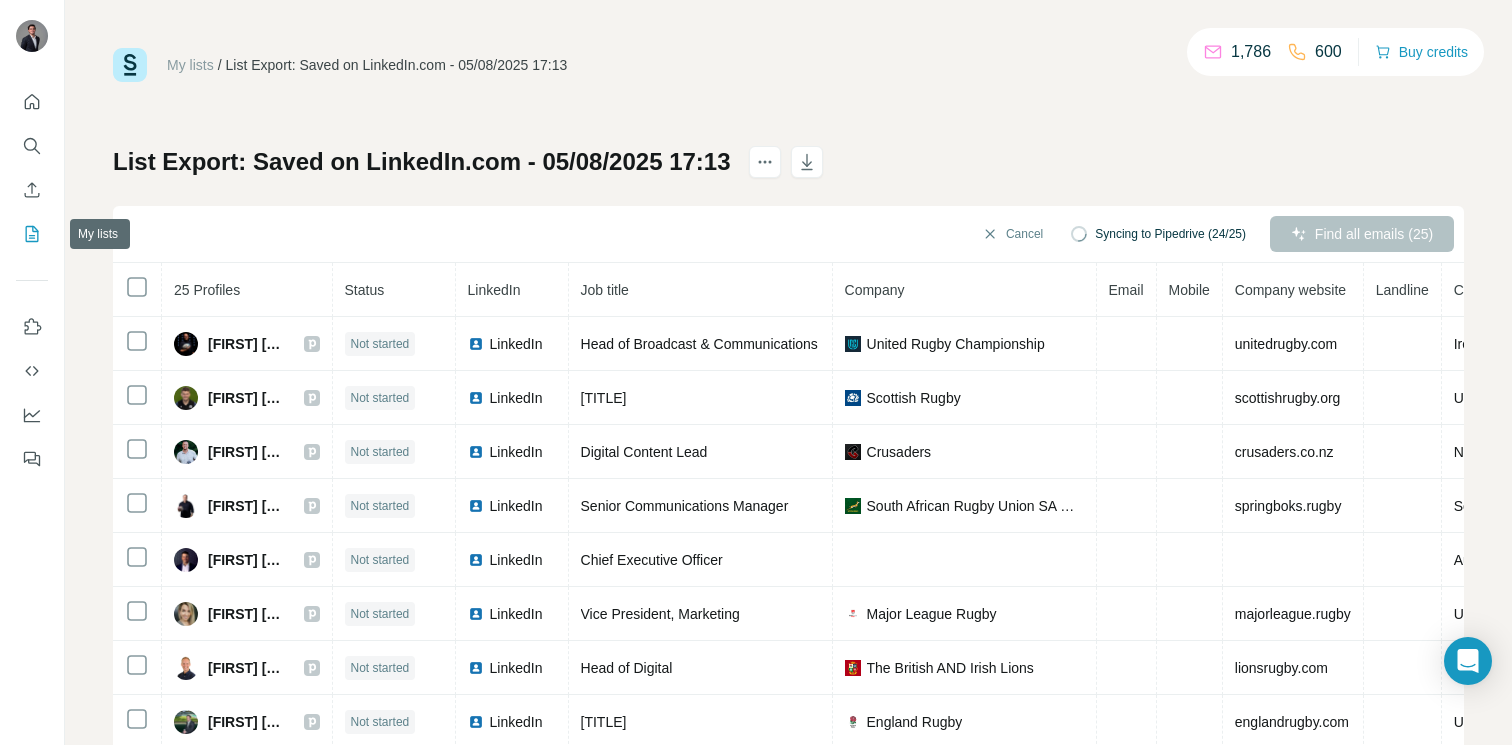 click 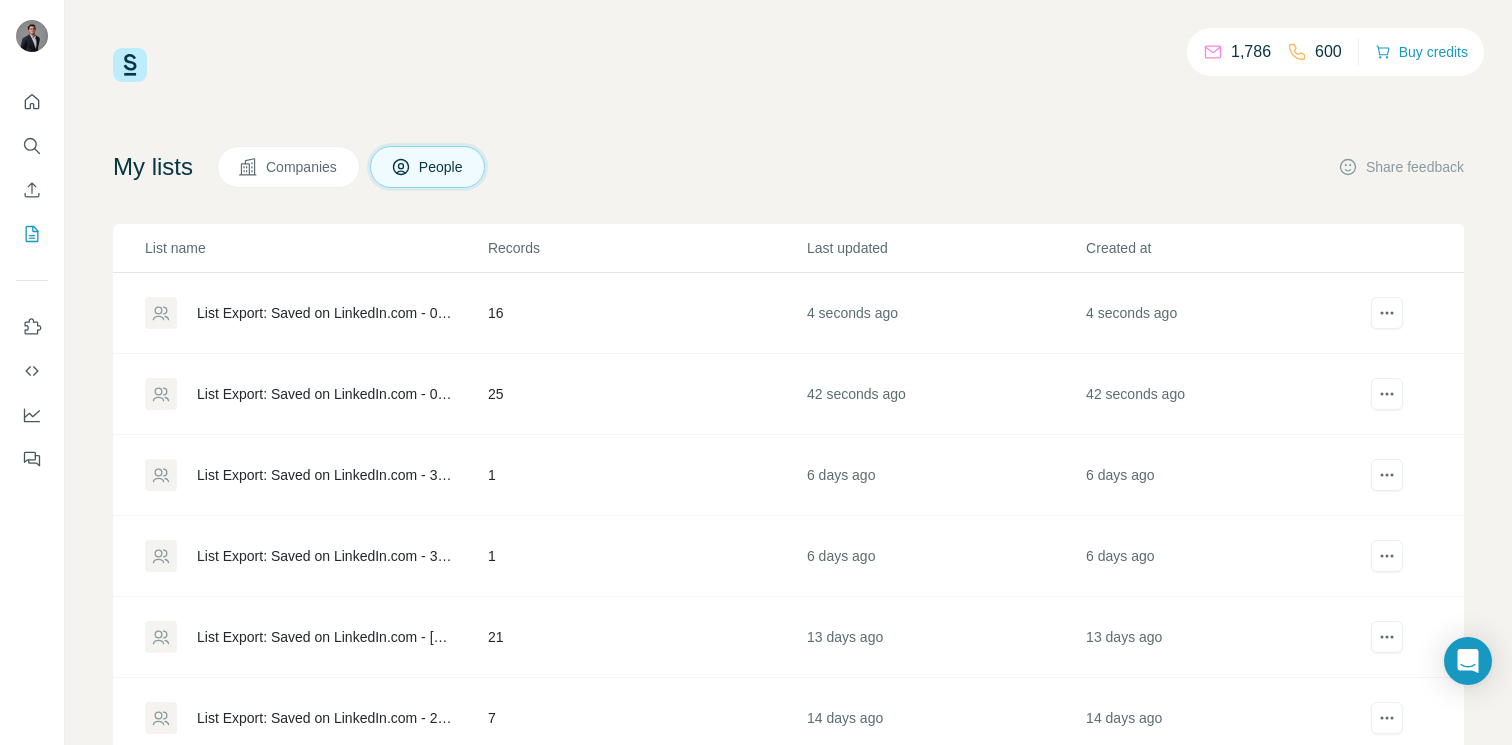 click on "List Export: Saved on LinkedIn.com - 05/08/2025 17:13" at bounding box center [325, 394] 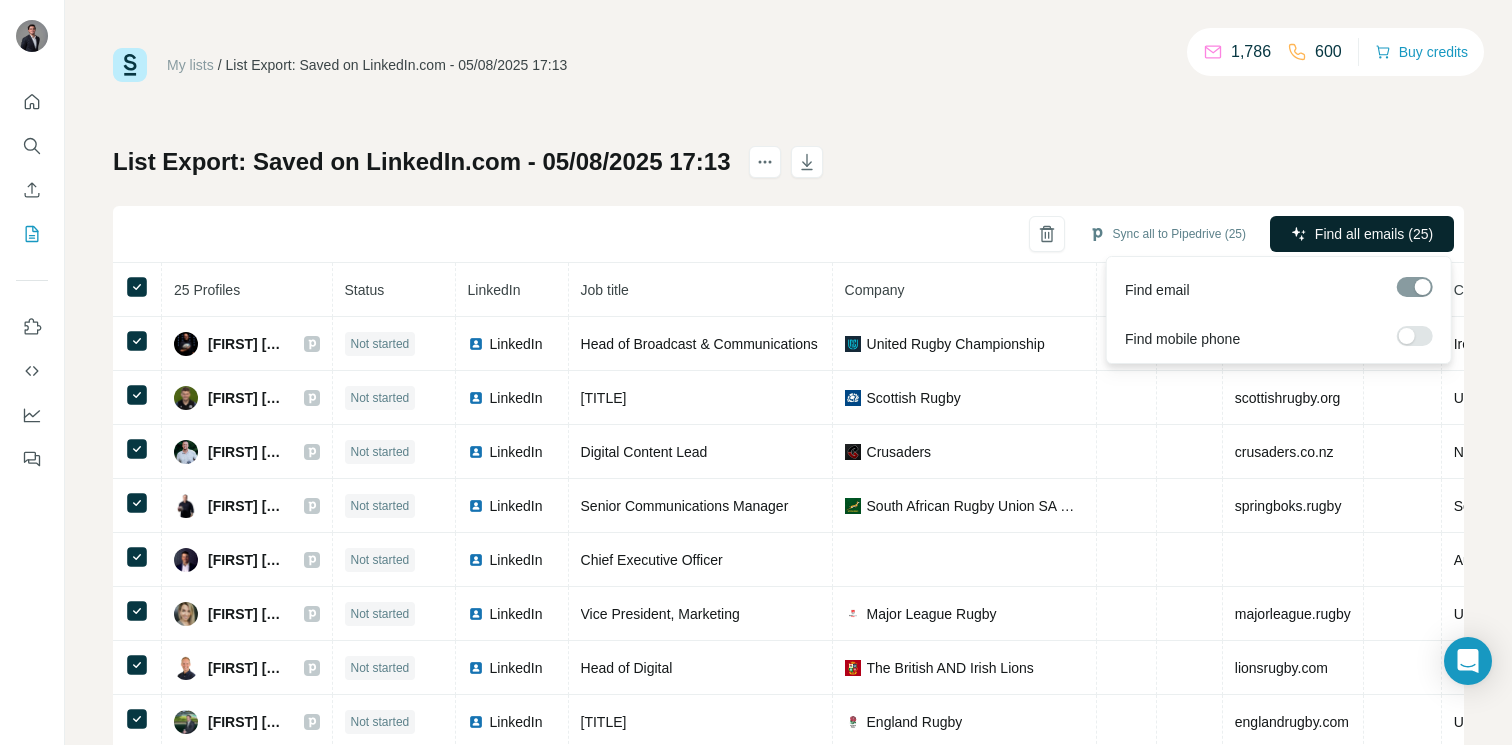 click on "Find all emails (25)" at bounding box center (1374, 234) 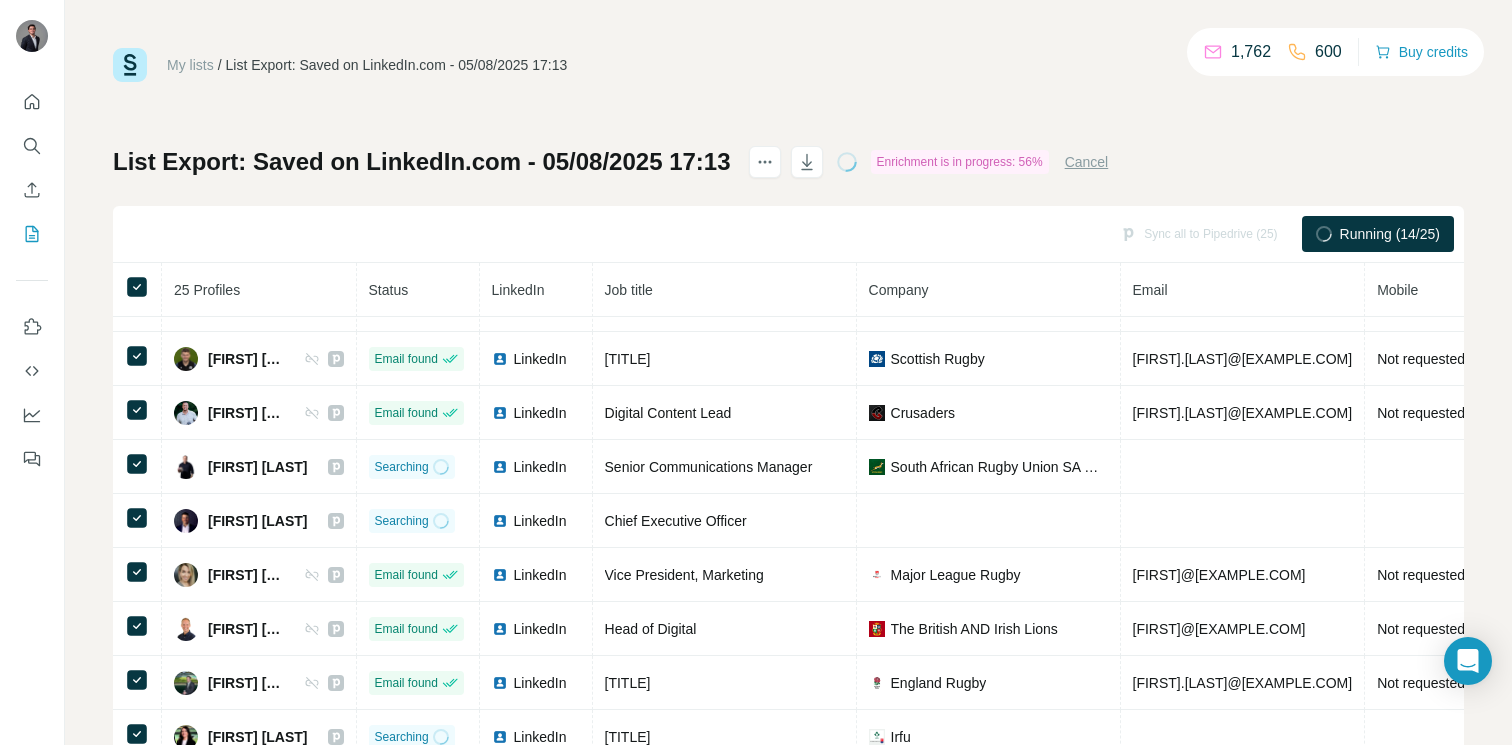scroll, scrollTop: 0, scrollLeft: 0, axis: both 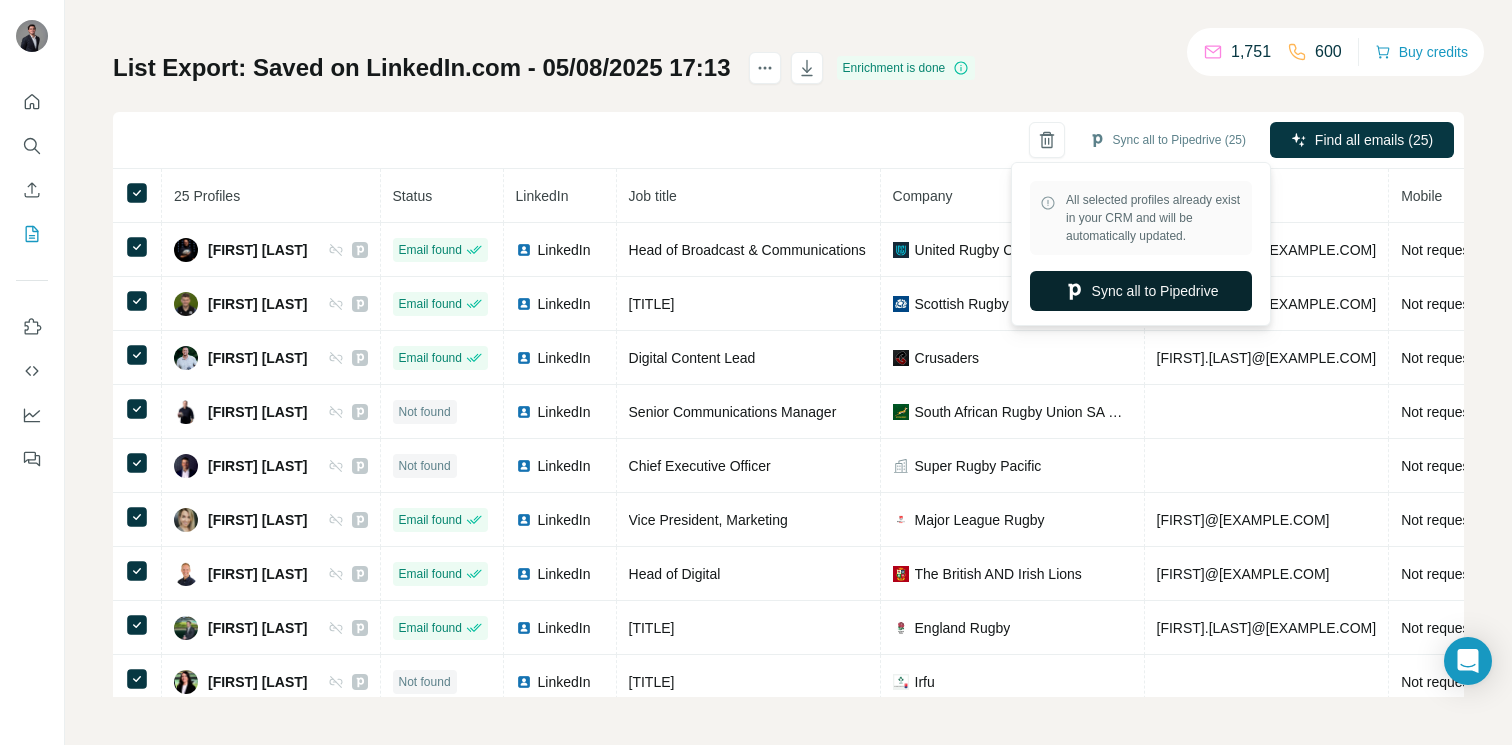 click on "Sync all to Pipedrive" at bounding box center [1141, 291] 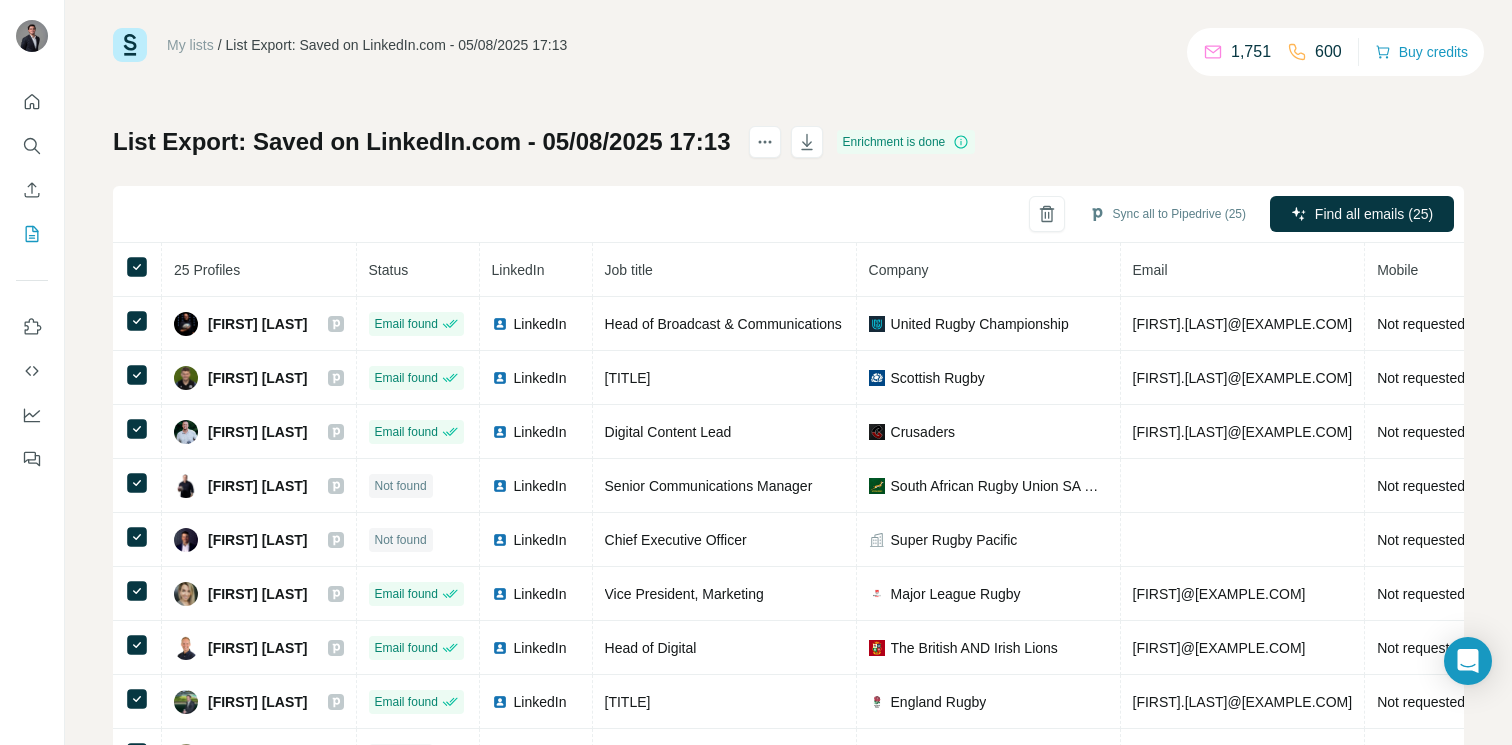 scroll, scrollTop: 94, scrollLeft: 0, axis: vertical 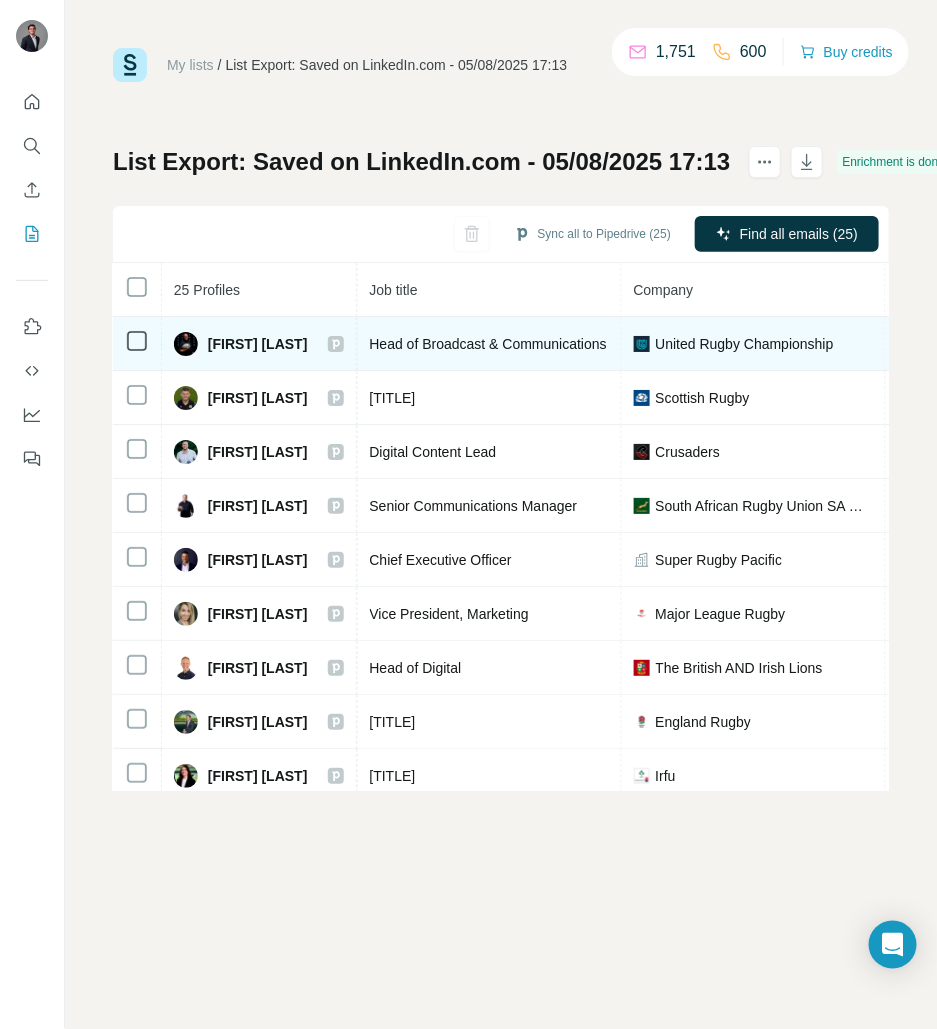 click on "Head of Broadcast & Communications" at bounding box center [488, 344] 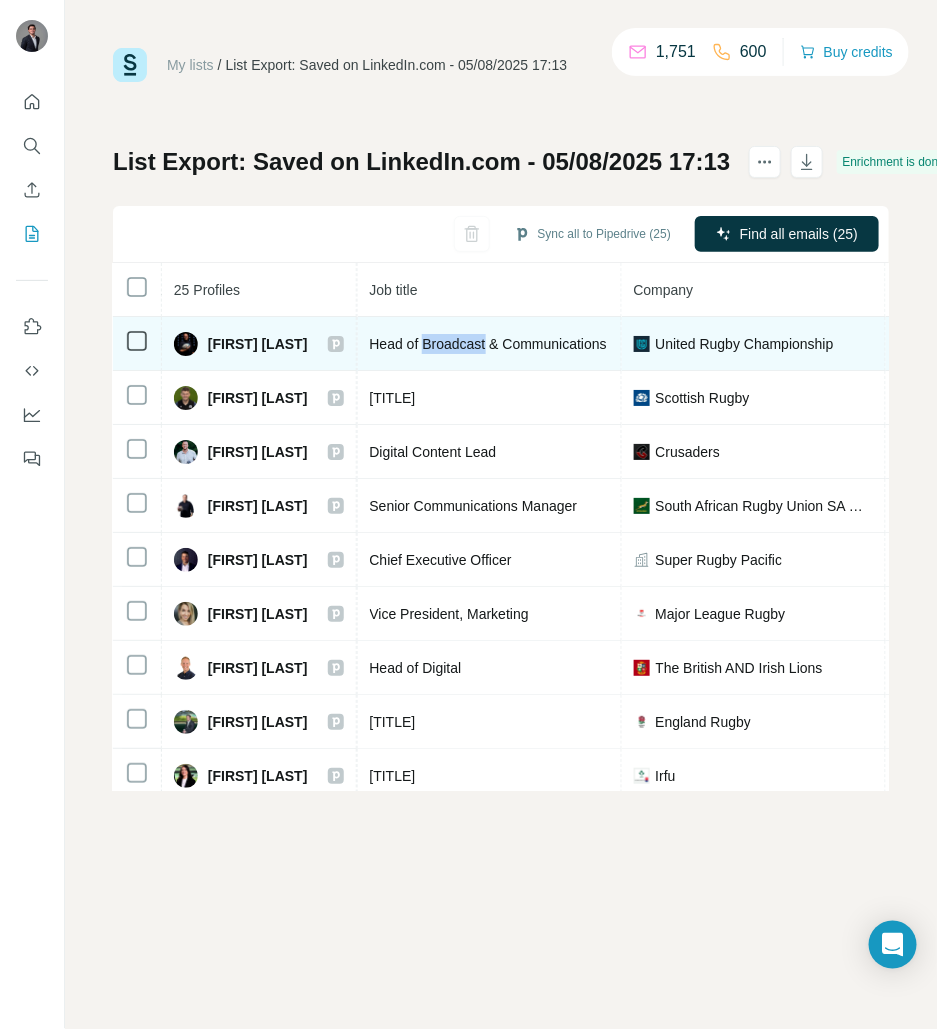 click on "Head of Broadcast & Communications" at bounding box center (488, 344) 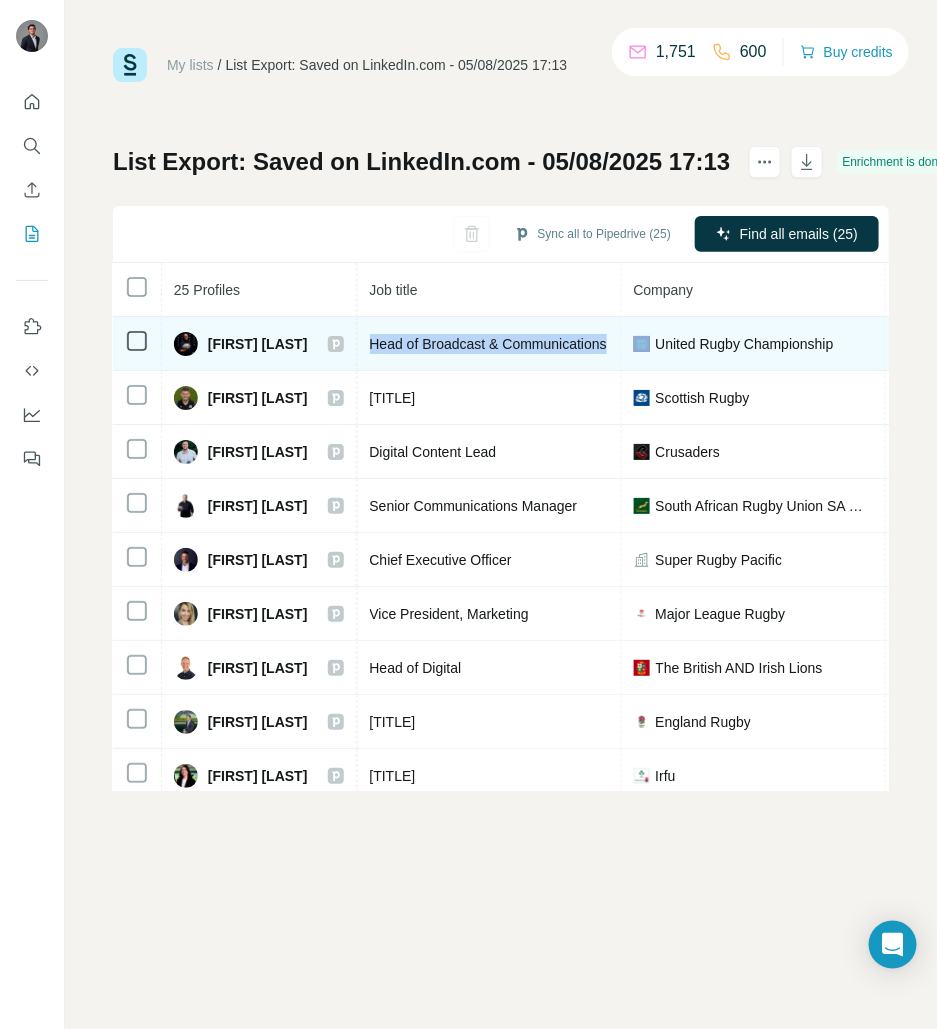 click on "Head of Broadcast & Communications" at bounding box center (488, 344) 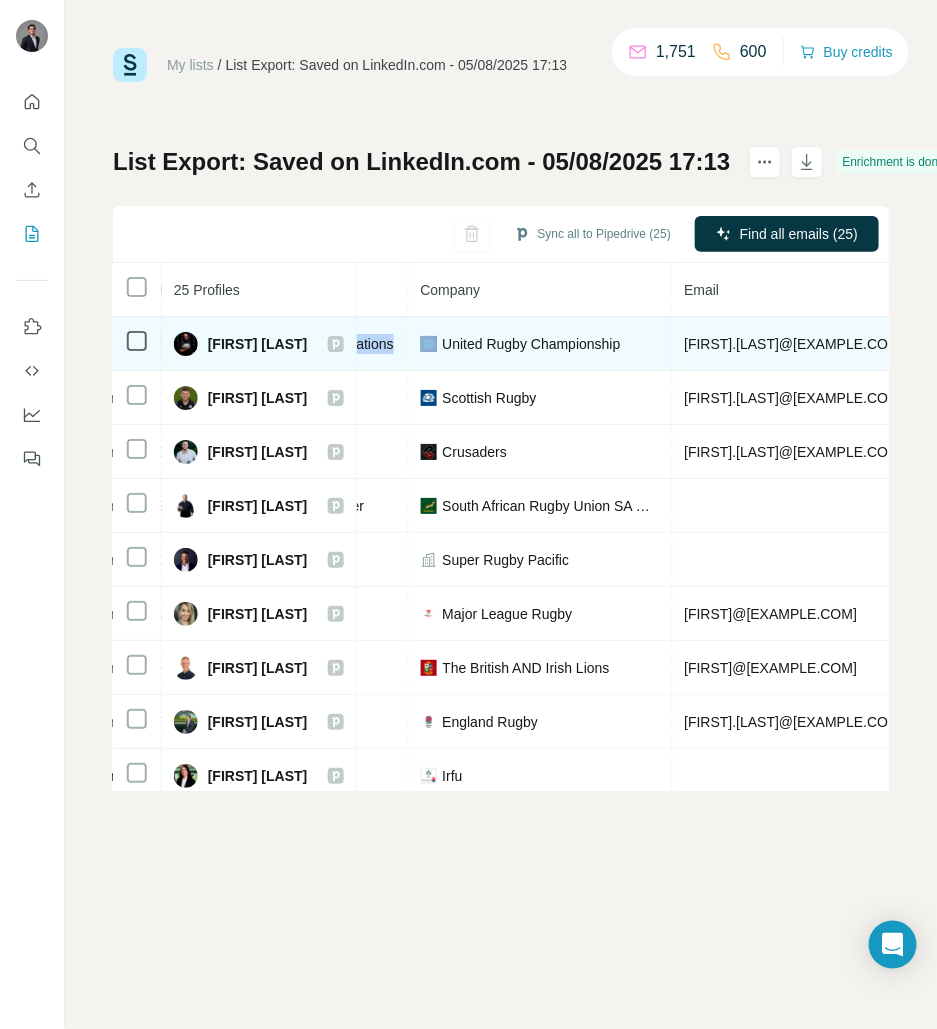 scroll, scrollTop: 0, scrollLeft: 526, axis: horizontal 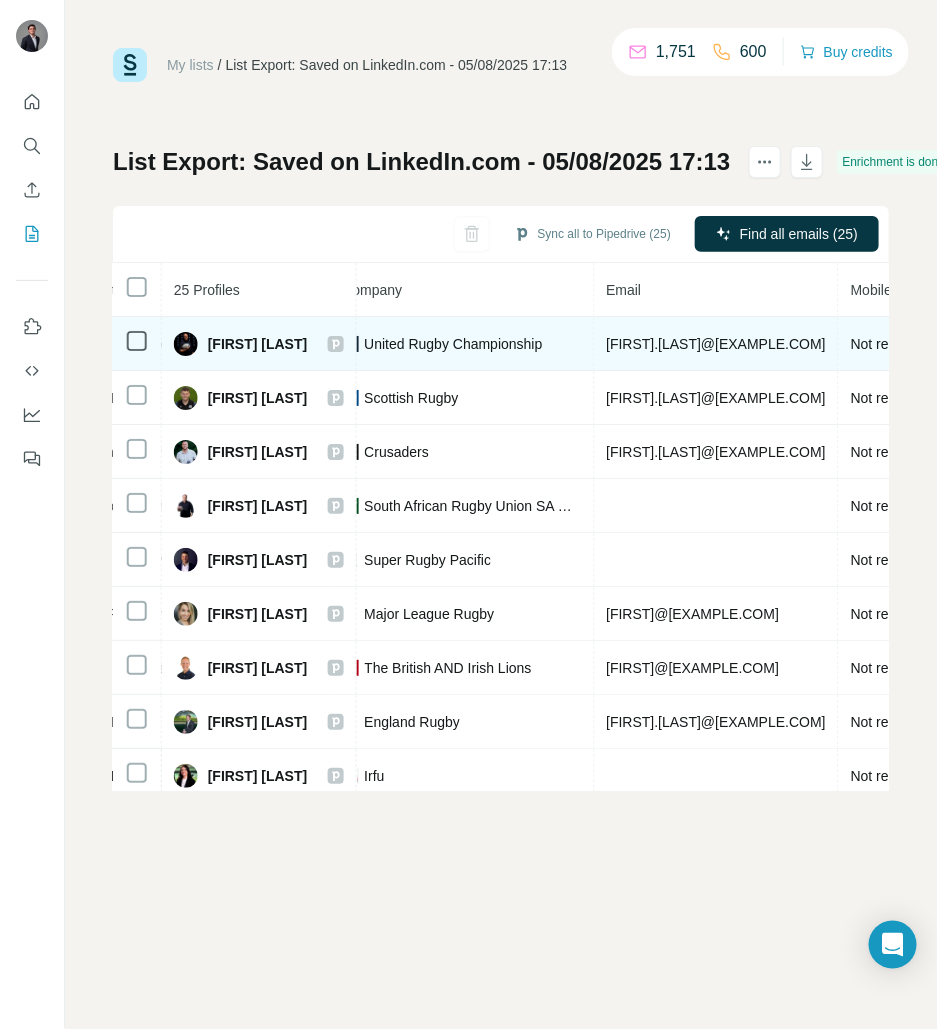 click on "[FIRST].[LAST]@[EXAMPLE.COM]" at bounding box center [717, 344] 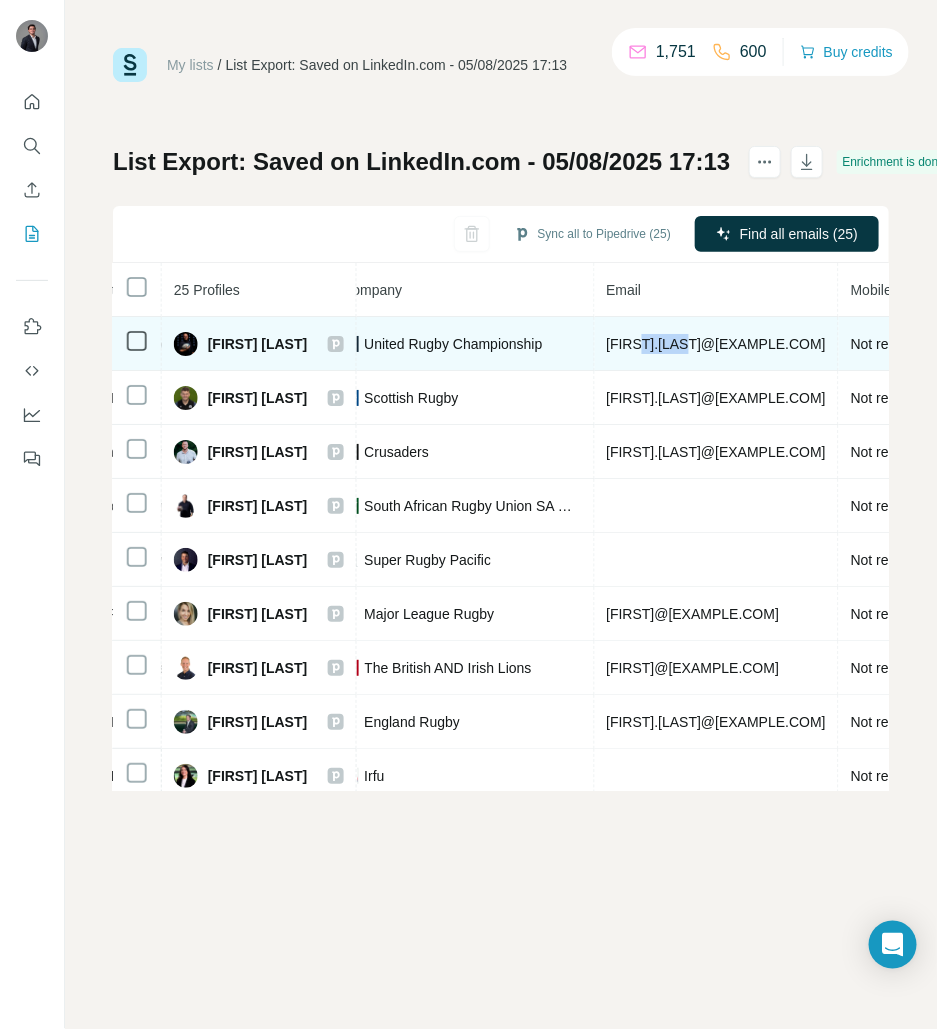 click on "[FIRST].[LAST]@[EXAMPLE.COM]" at bounding box center [717, 344] 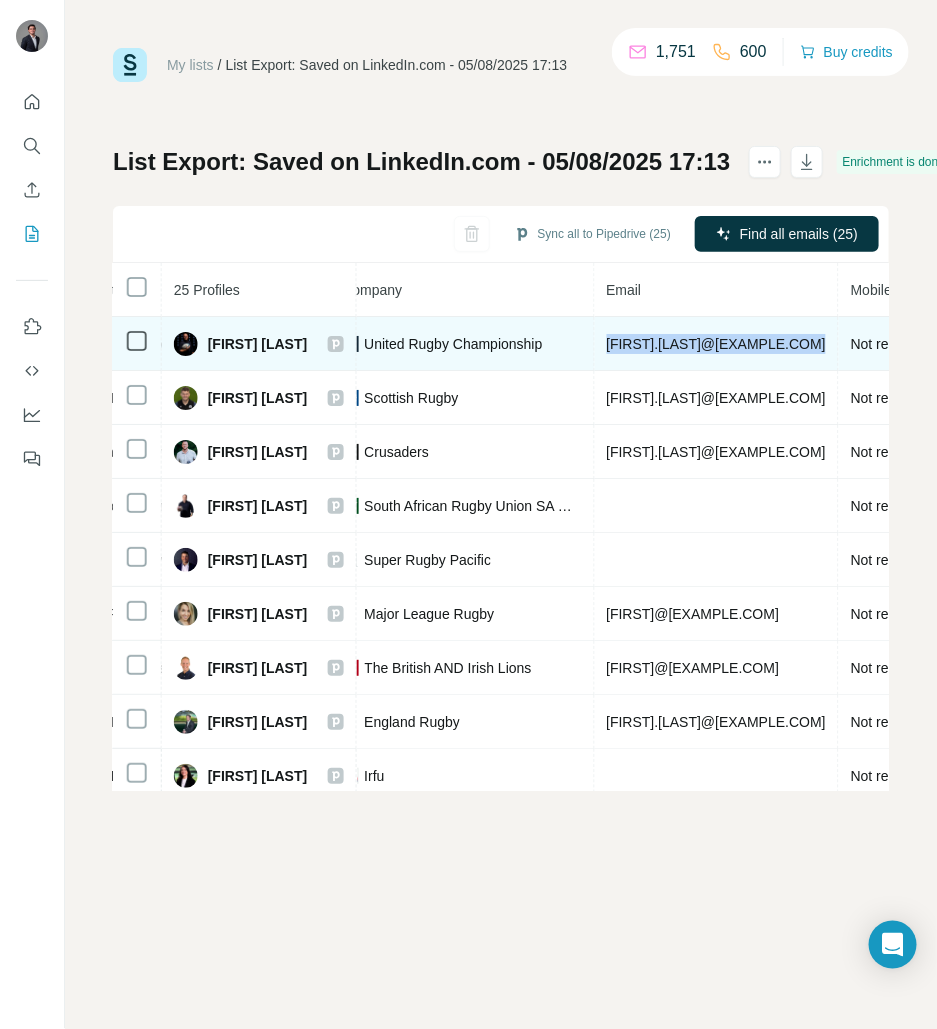 click on "[FIRST].[LAST]@[EXAMPLE.COM]" at bounding box center (717, 344) 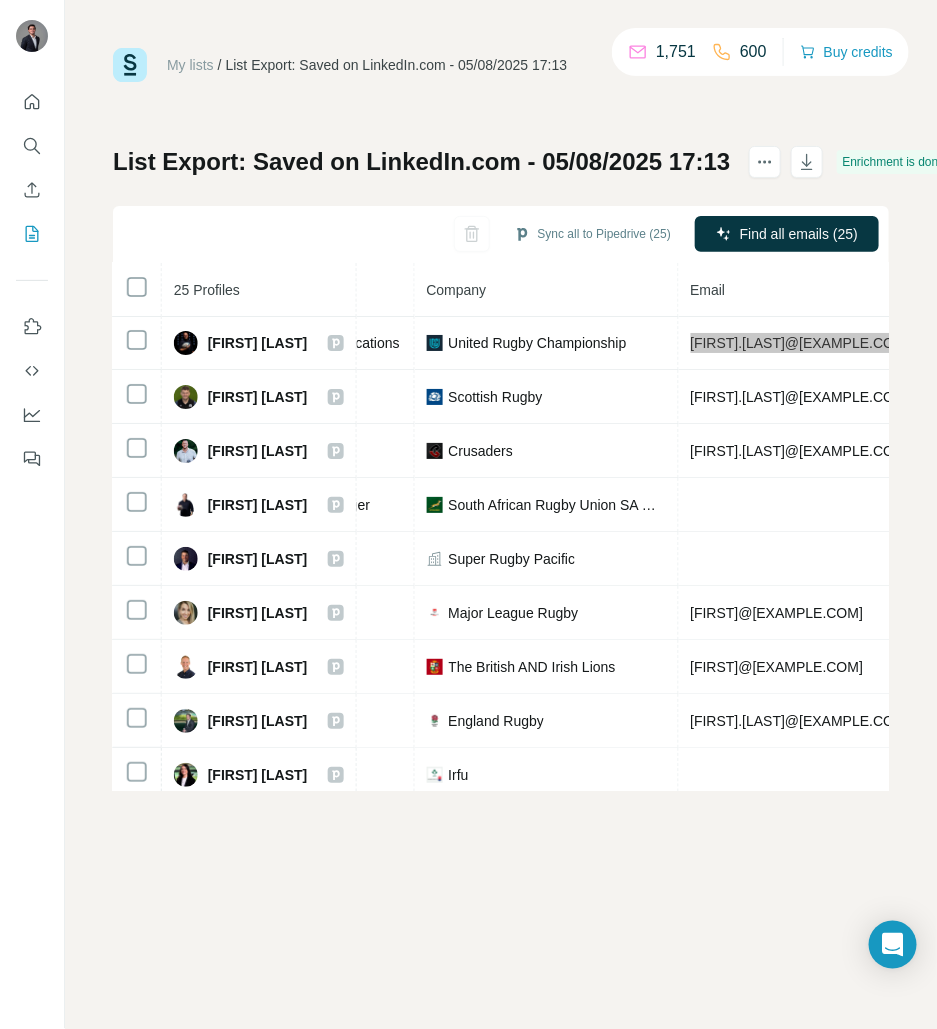 scroll, scrollTop: 1, scrollLeft: 445, axis: both 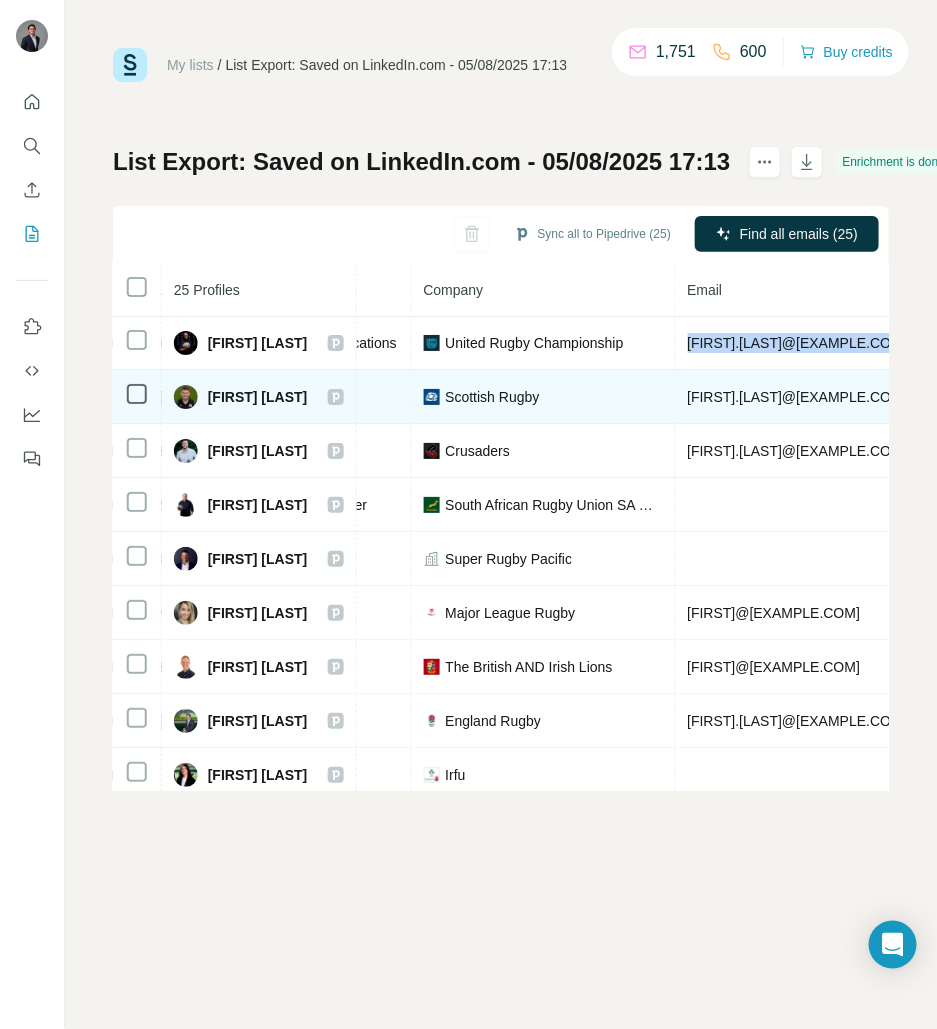 click on "[FIRST].[LAST]@[EXAMPLE.COM]" at bounding box center [798, 397] 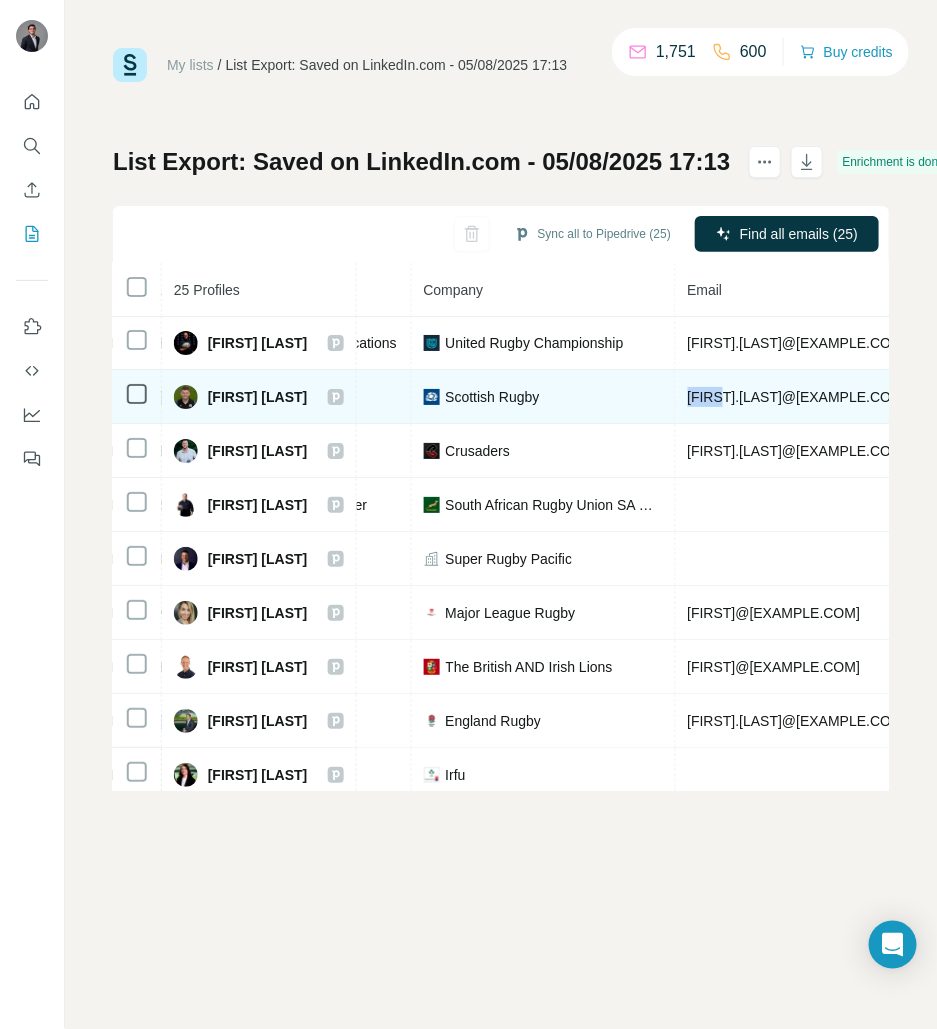 click on "[FIRST].[LAST]@[EXAMPLE.COM]" at bounding box center [798, 397] 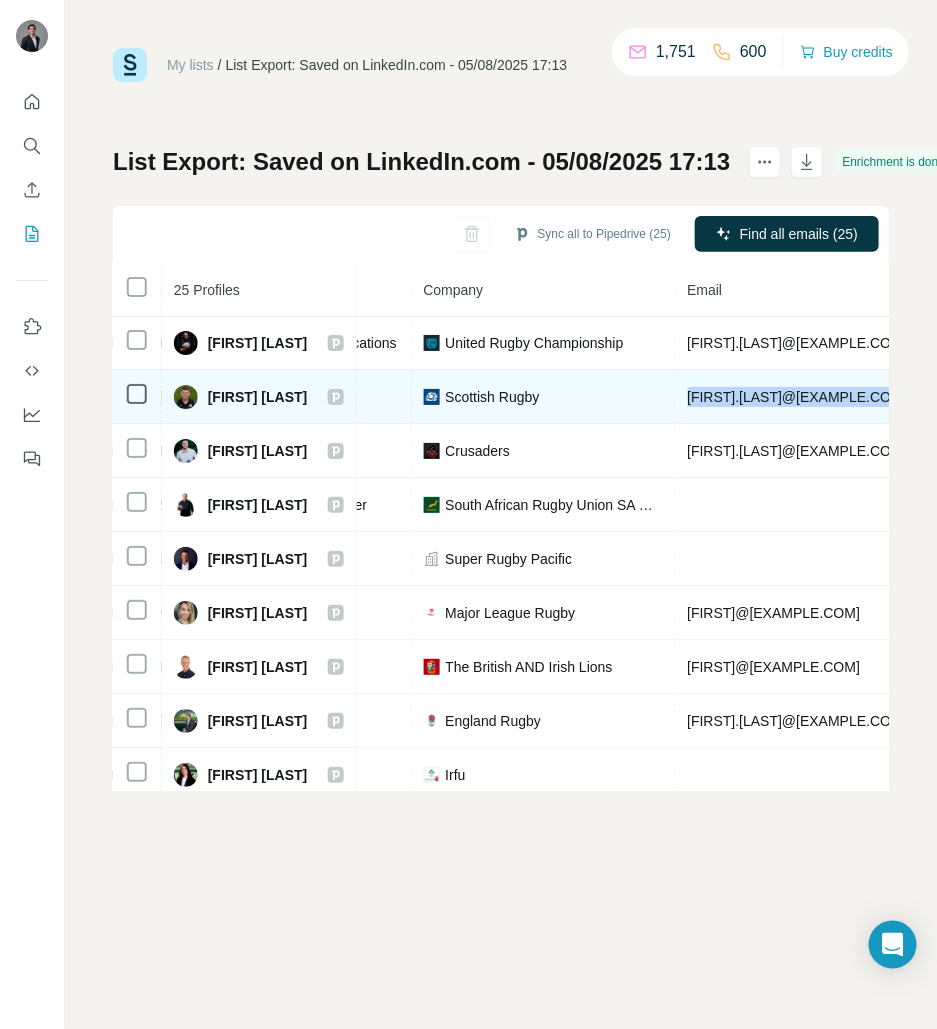 click on "[FIRST].[LAST]@[EXAMPLE.COM]" at bounding box center (798, 397) 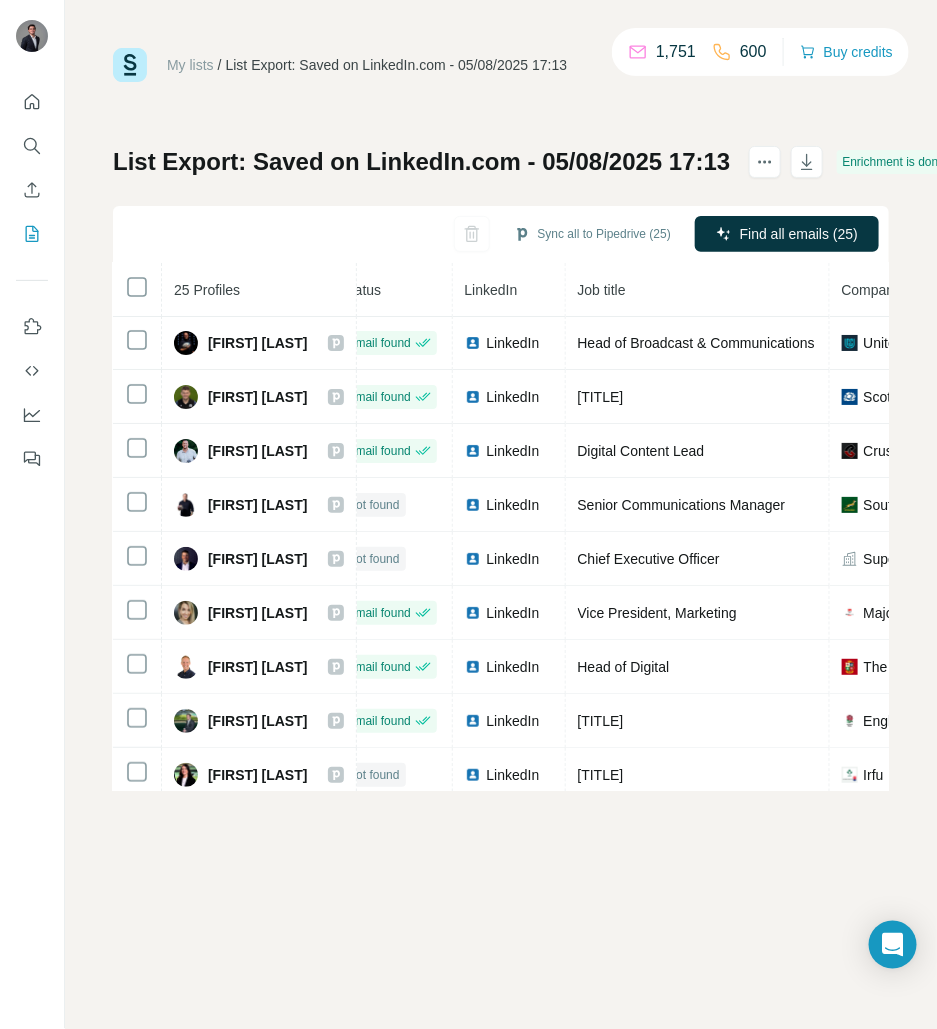 scroll, scrollTop: 1, scrollLeft: 11, axis: both 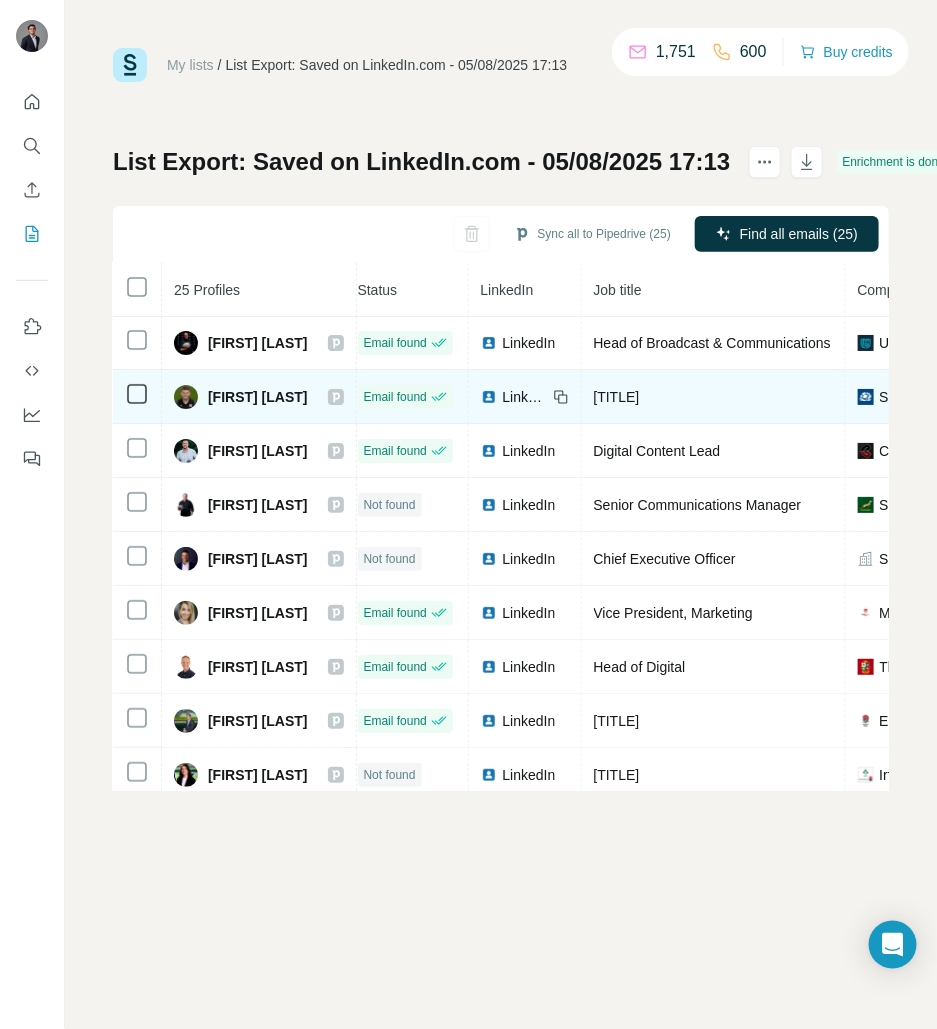 click on "[TITLE]" at bounding box center [617, 397] 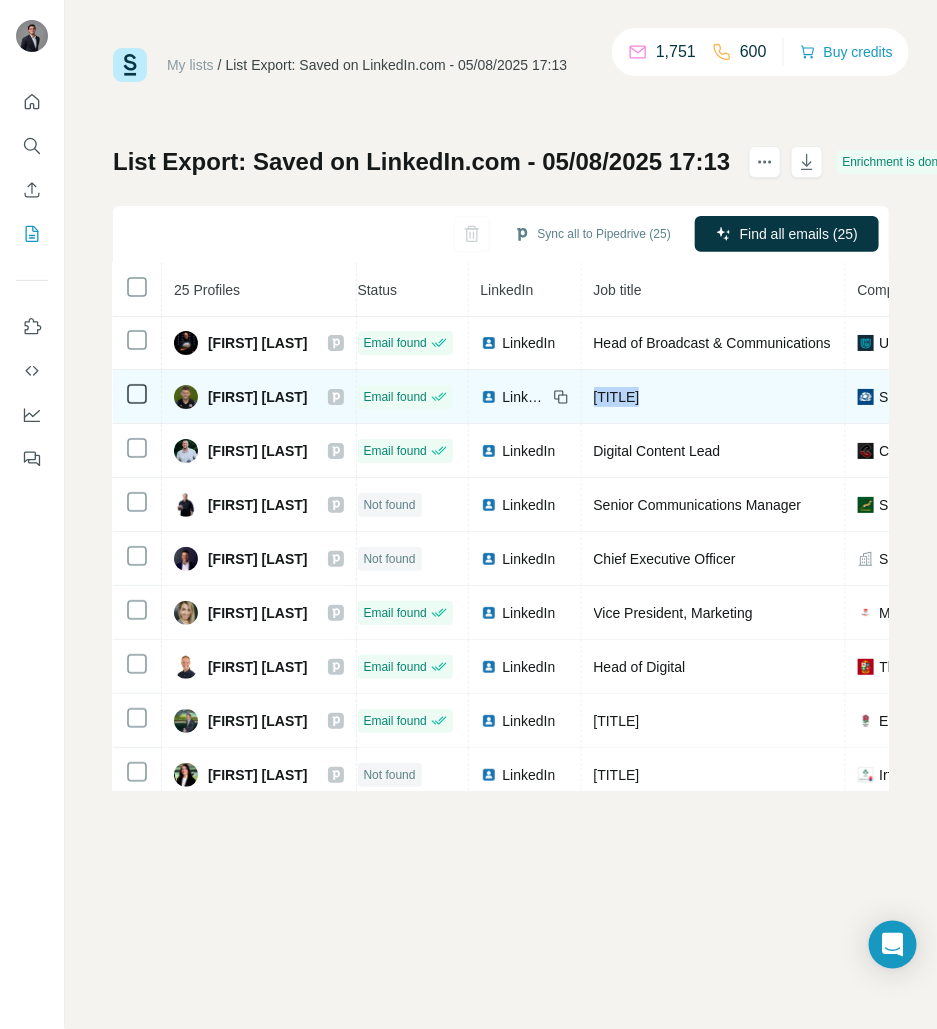 click on "[TITLE]" at bounding box center (617, 397) 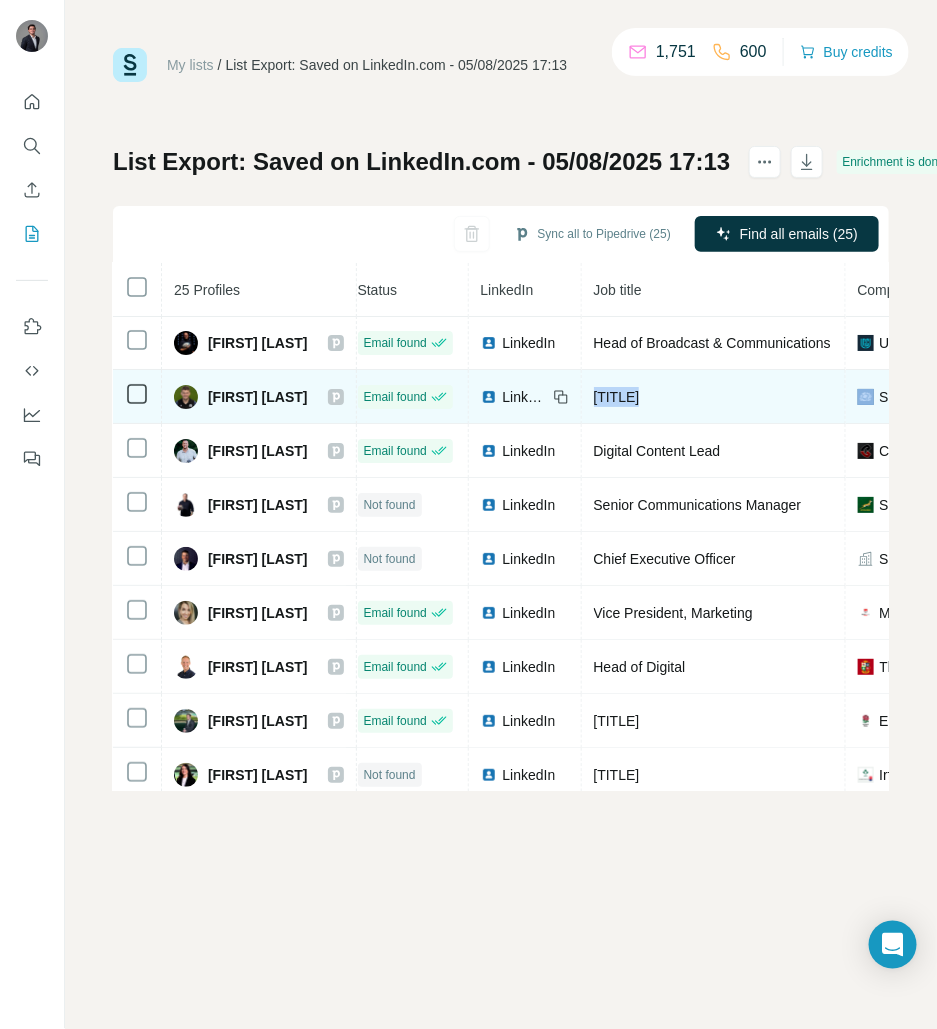 click on "[TITLE]" at bounding box center [617, 397] 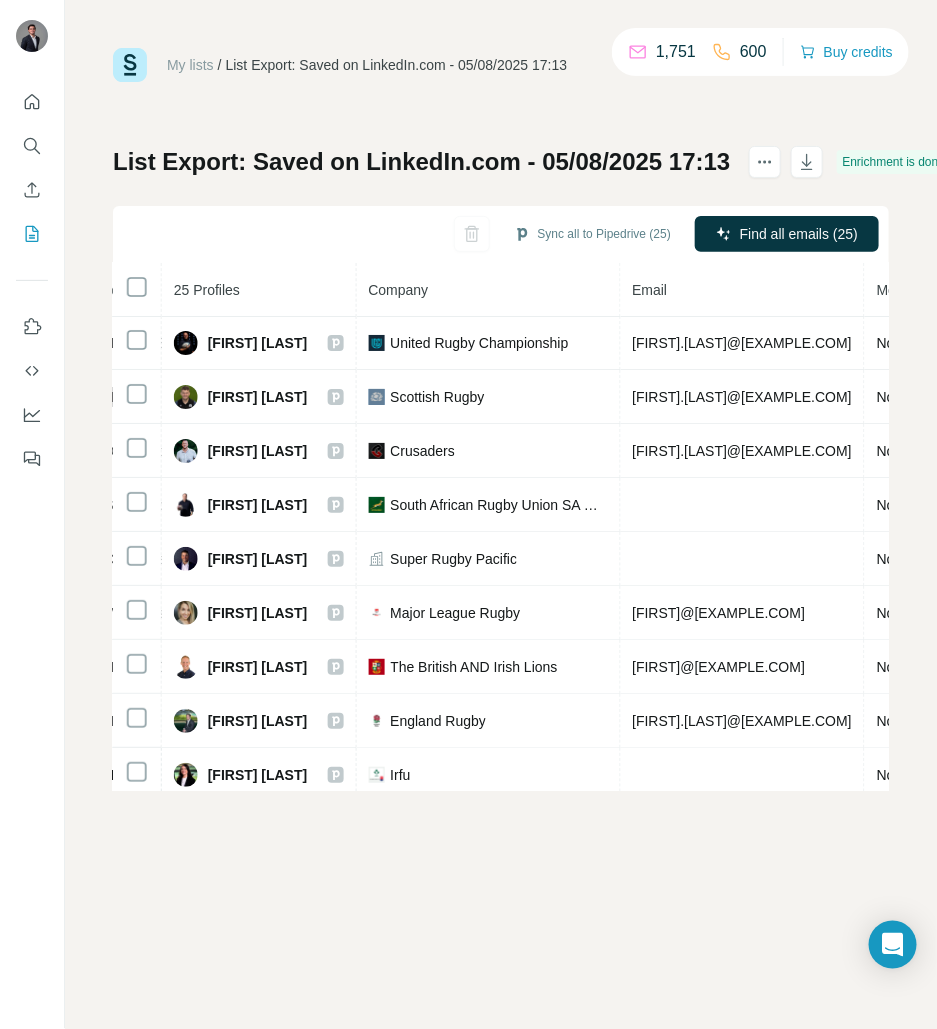 scroll, scrollTop: 1, scrollLeft: 560, axis: both 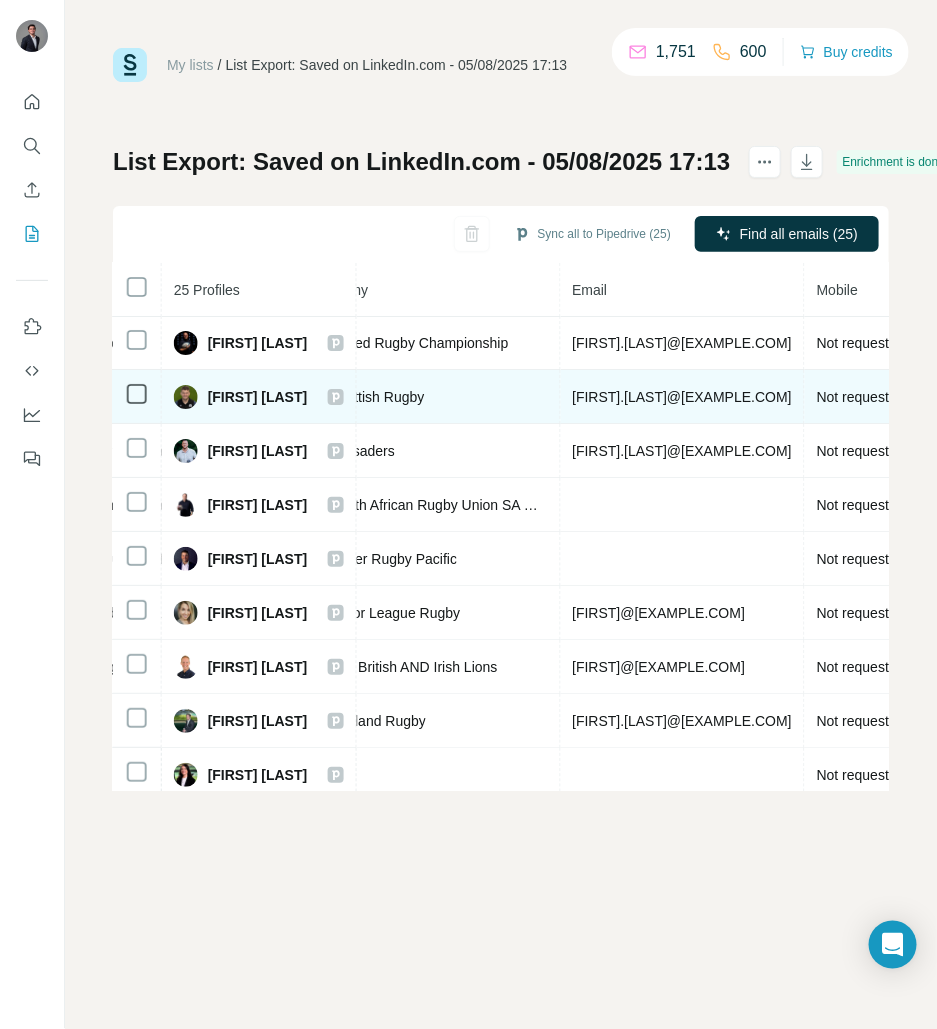 click on "[FIRST].[LAST]@[EXAMPLE.COM]" at bounding box center (683, 397) 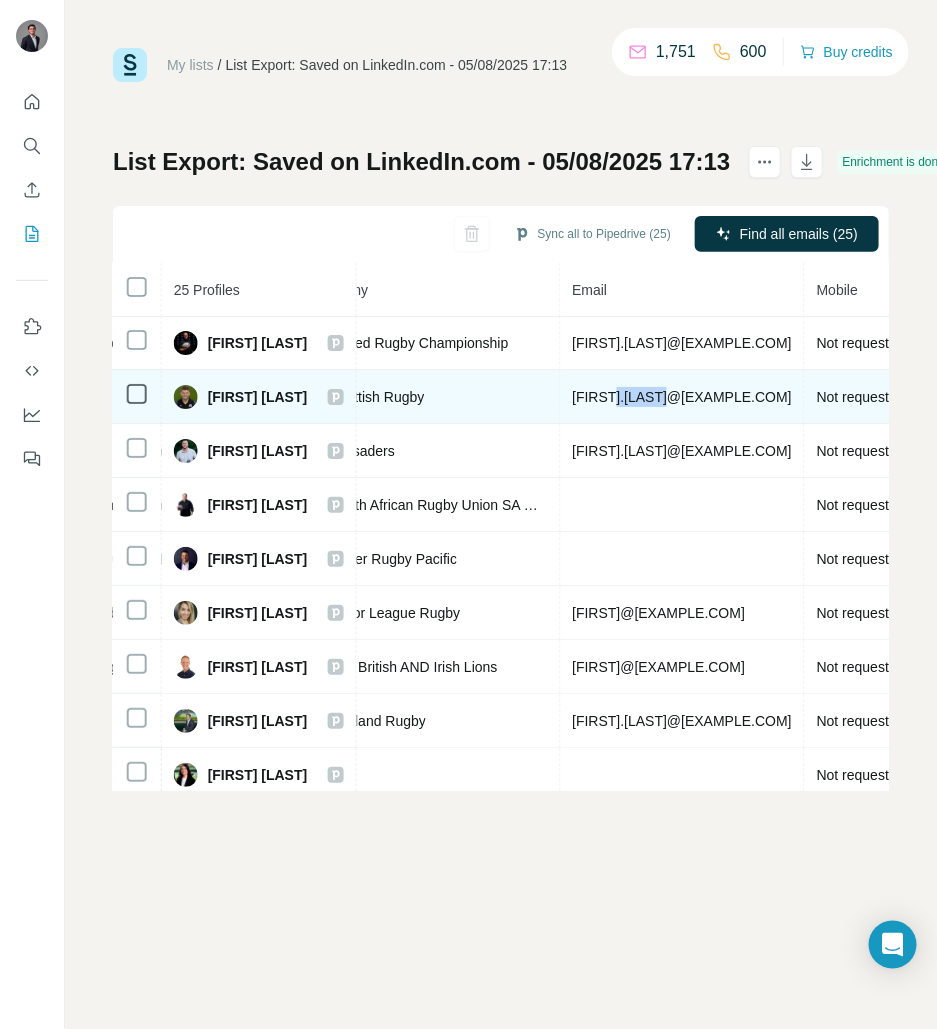 click on "[FIRST].[LAST]@[EXAMPLE.COM]" at bounding box center (683, 397) 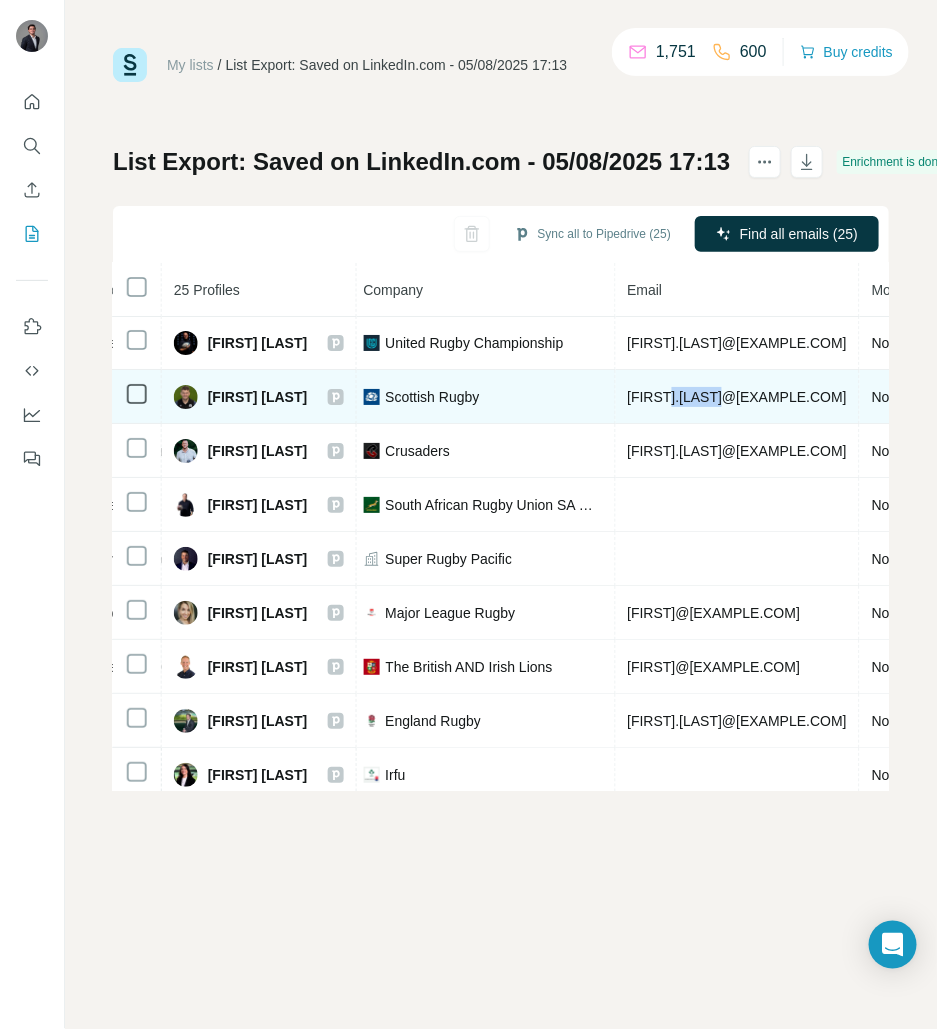 scroll, scrollTop: 1, scrollLeft: 477, axis: both 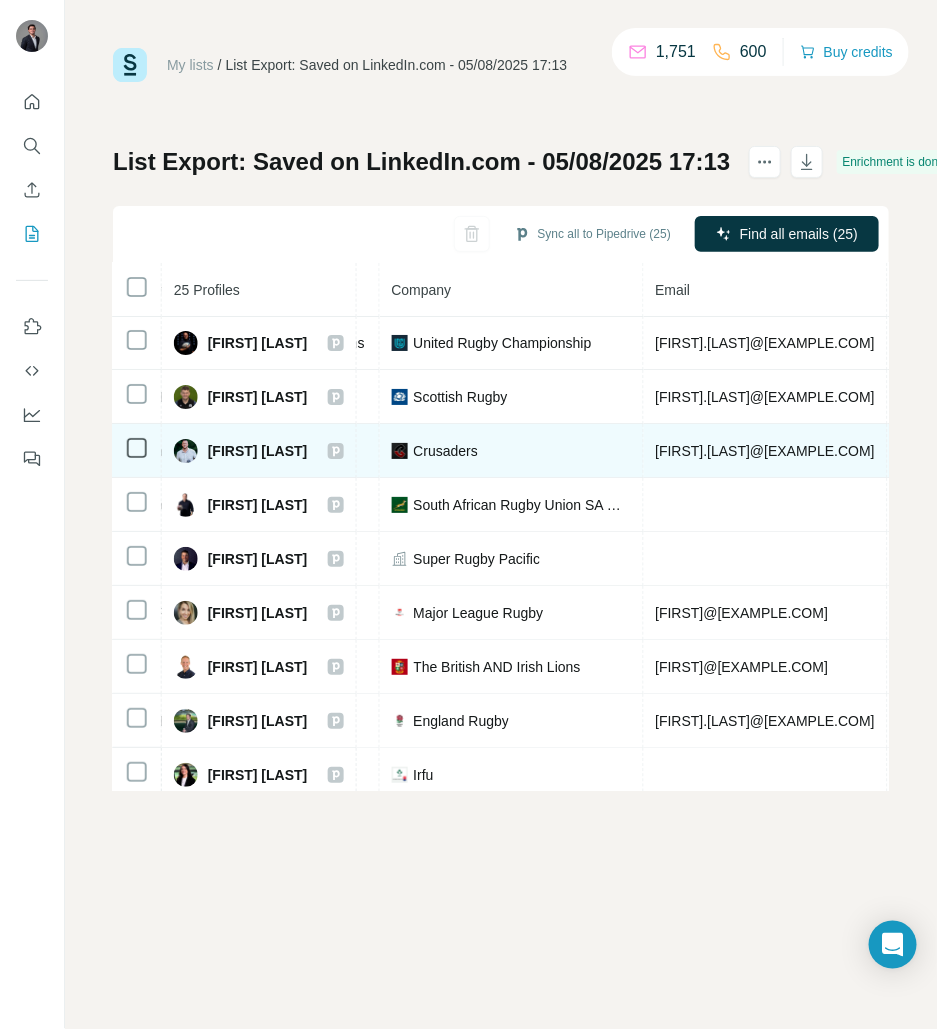 click on "[FIRST].[LAST]@[EXAMPLE.COM]" at bounding box center [766, 451] 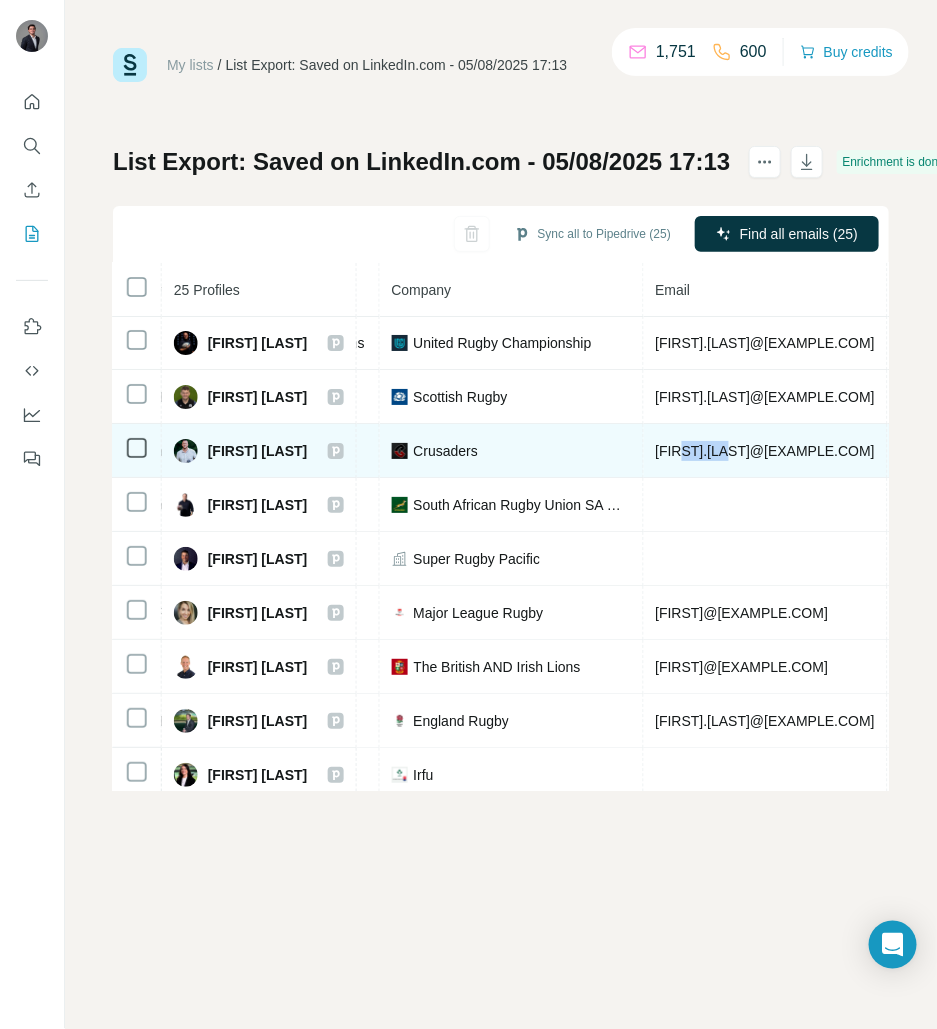 click on "[FIRST].[LAST]@[EXAMPLE.COM]" at bounding box center [766, 451] 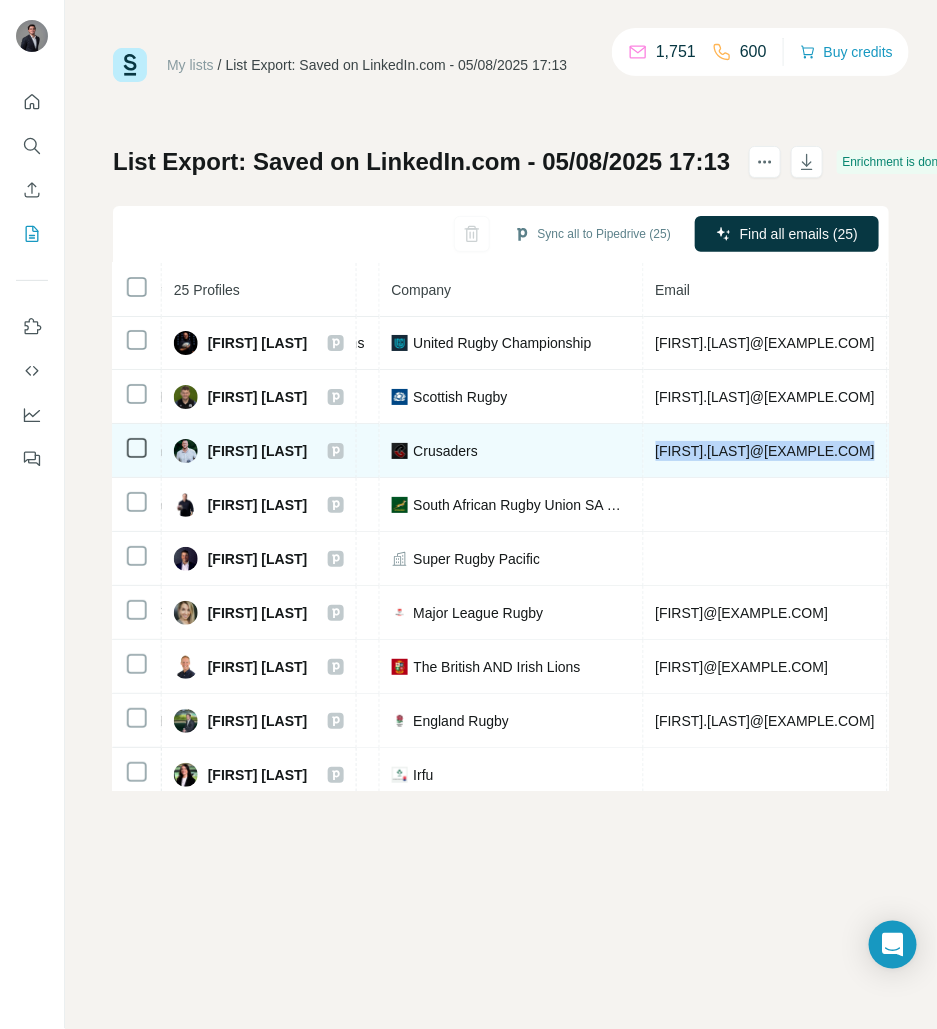 click on "[FIRST].[LAST]@[EXAMPLE.COM]" at bounding box center [766, 451] 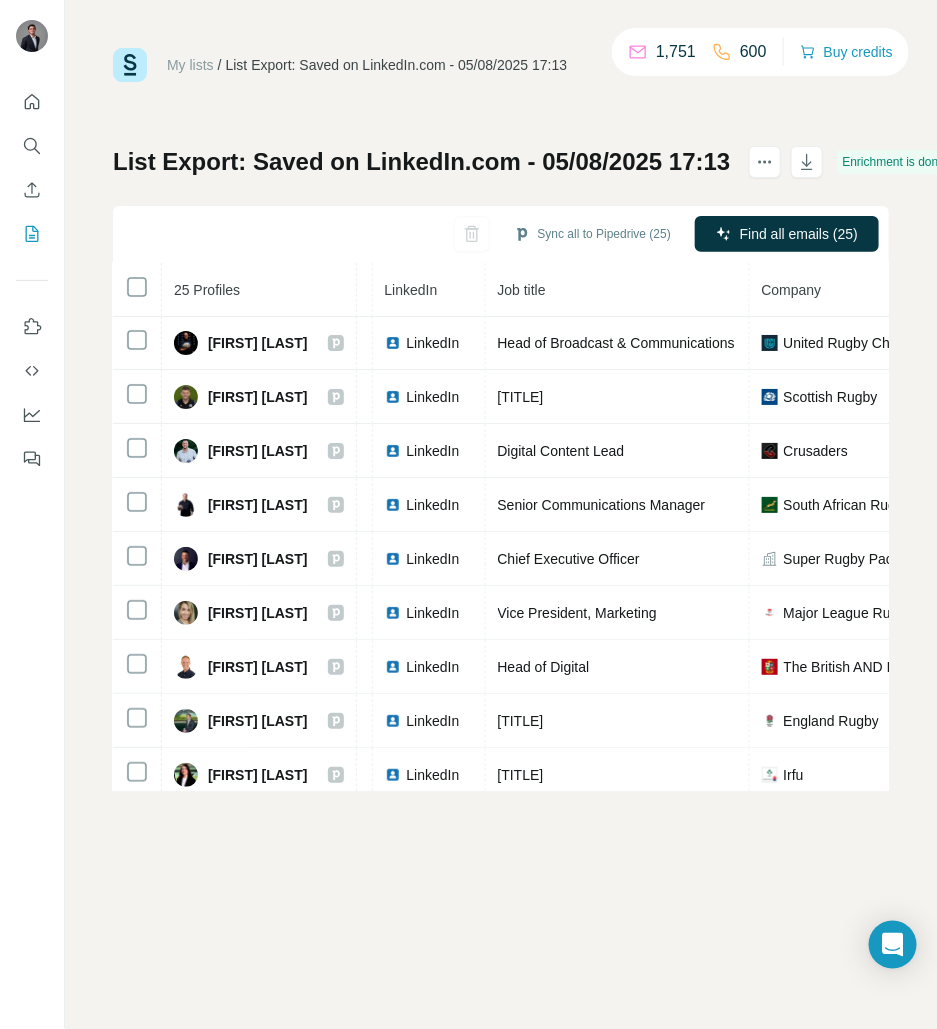 scroll, scrollTop: 1, scrollLeft: 105, axis: both 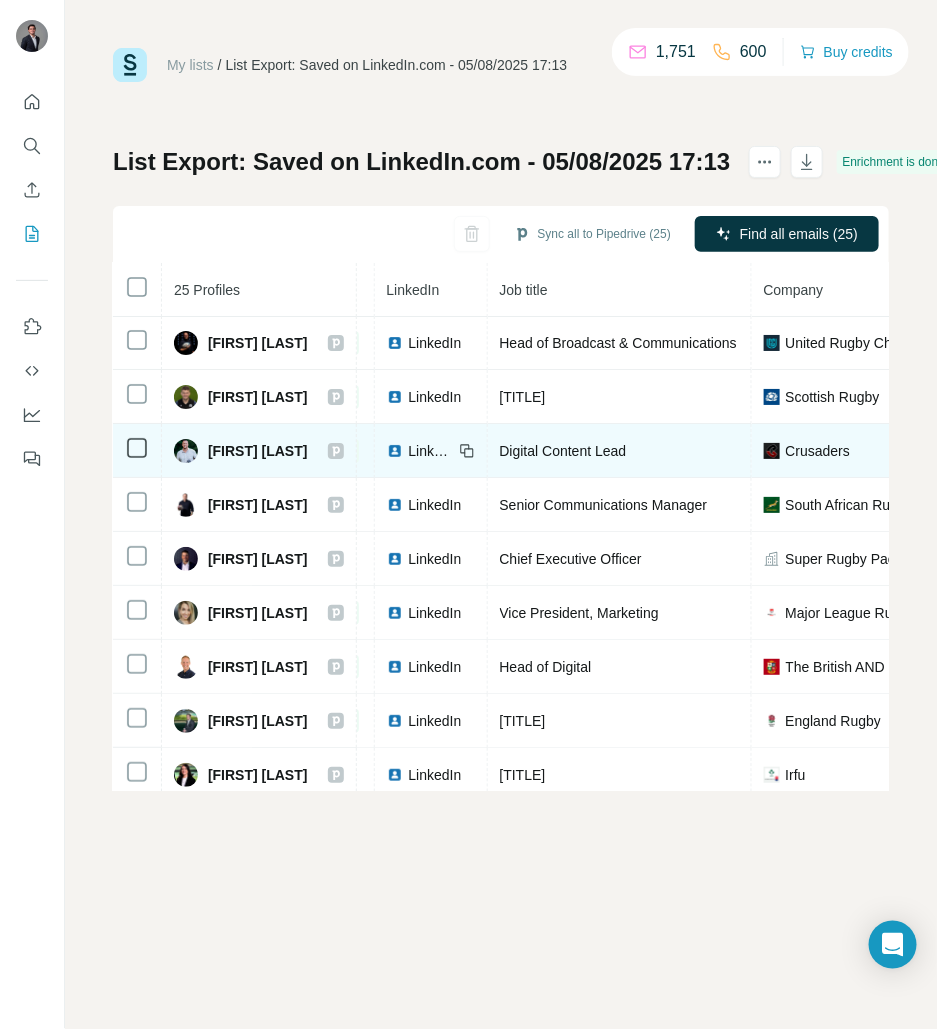 click on "Digital Content Lead" at bounding box center [620, 451] 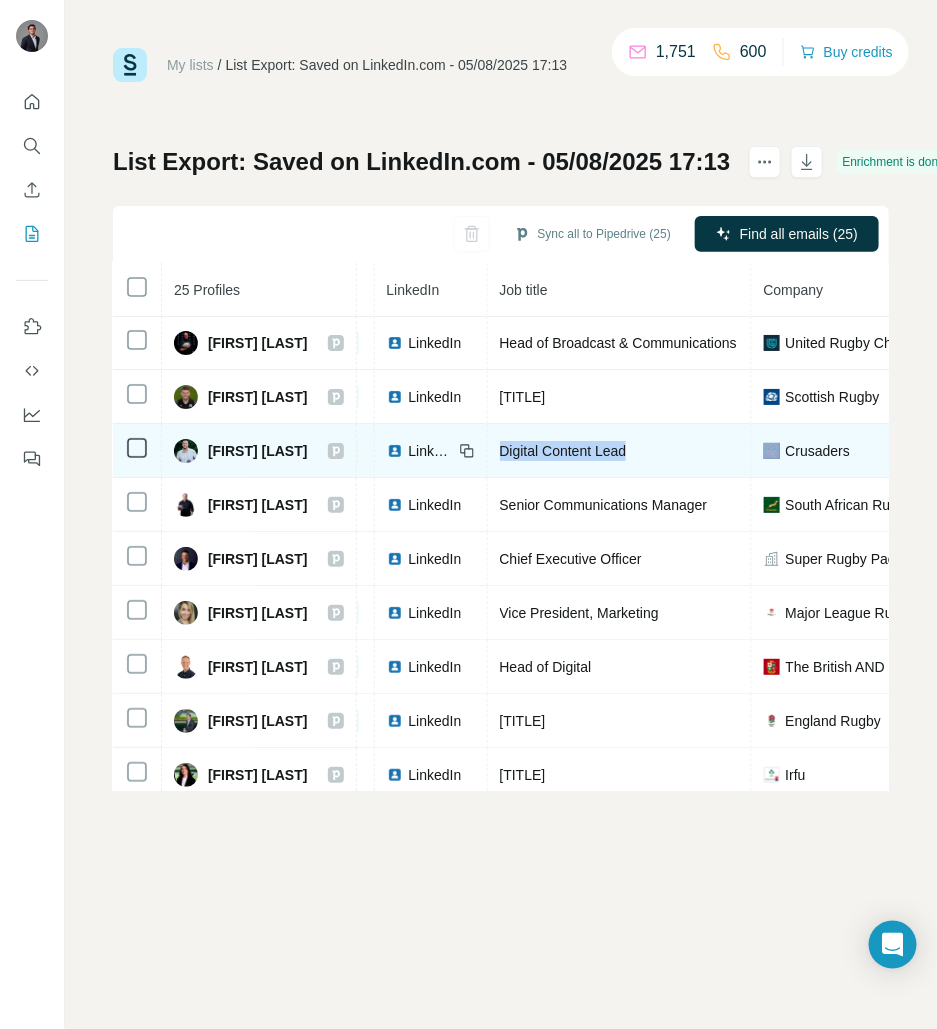 click on "Digital Content Lead" at bounding box center [620, 451] 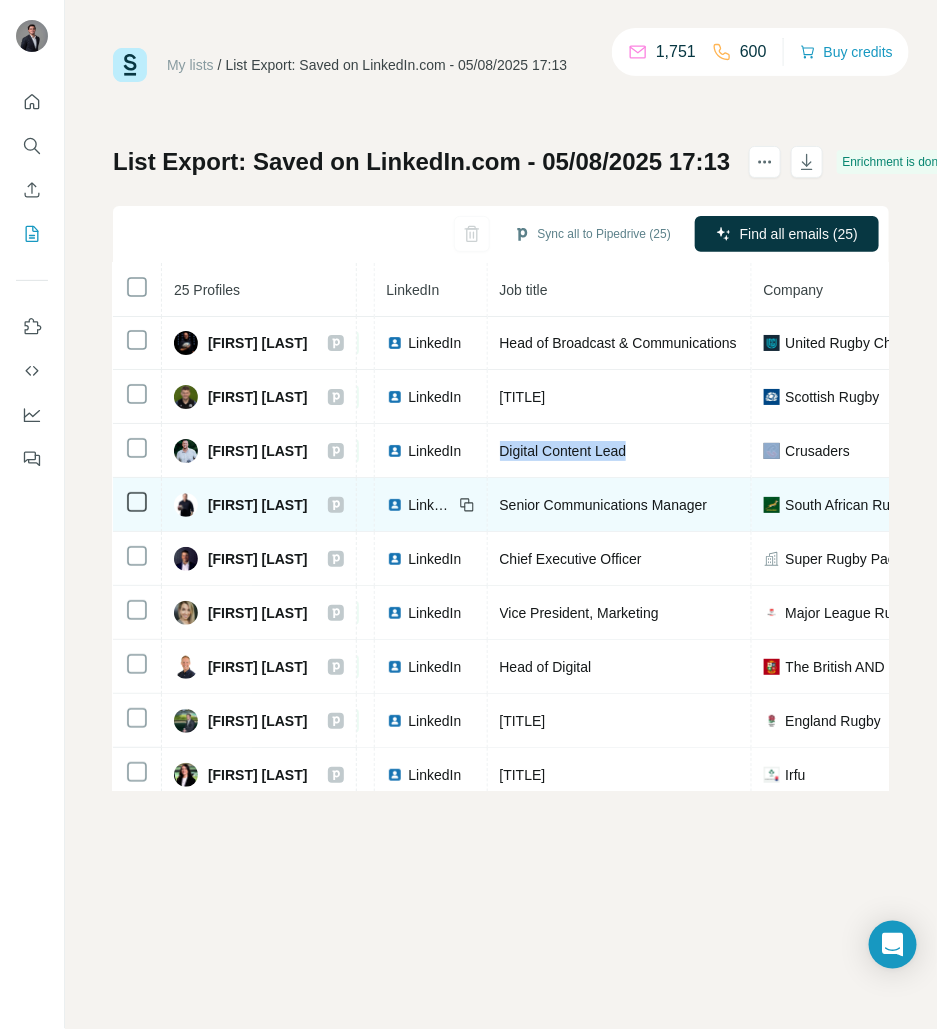 click on "[FIRST] [LAST]" at bounding box center [258, 505] 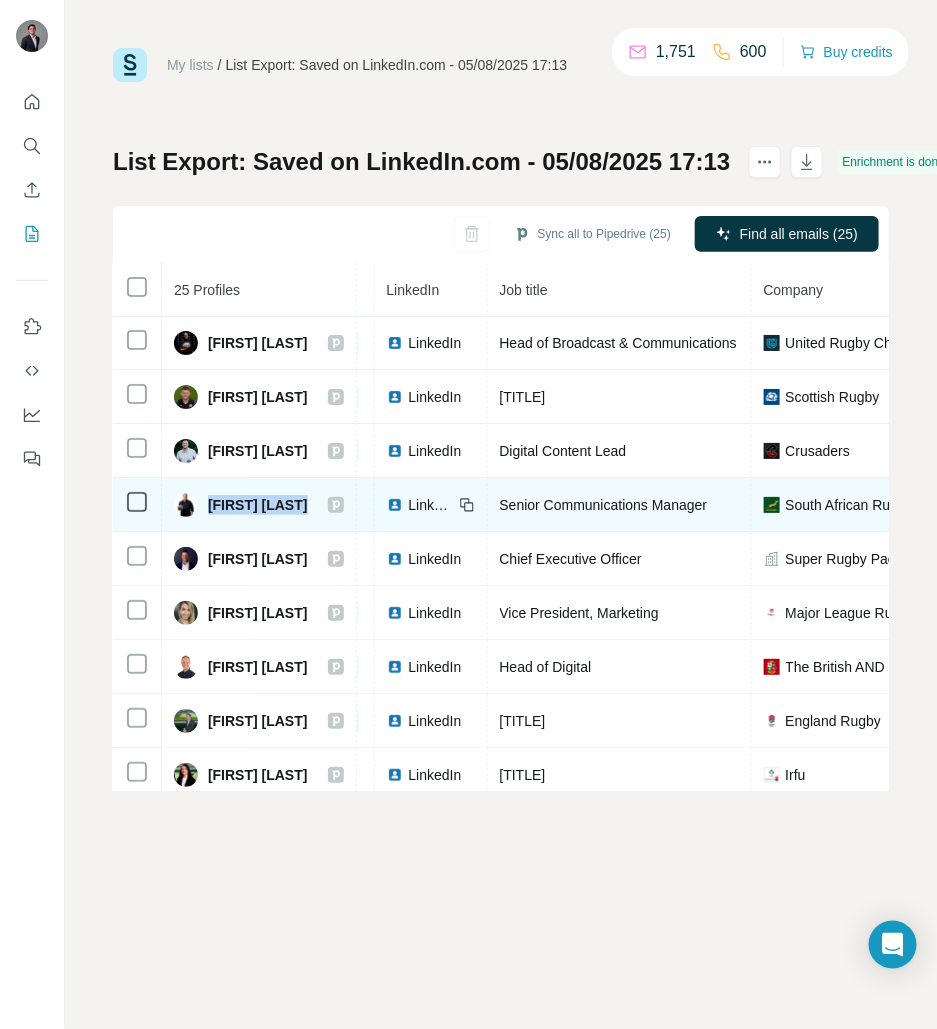 click on "[FIRST] [LAST]" at bounding box center [258, 505] 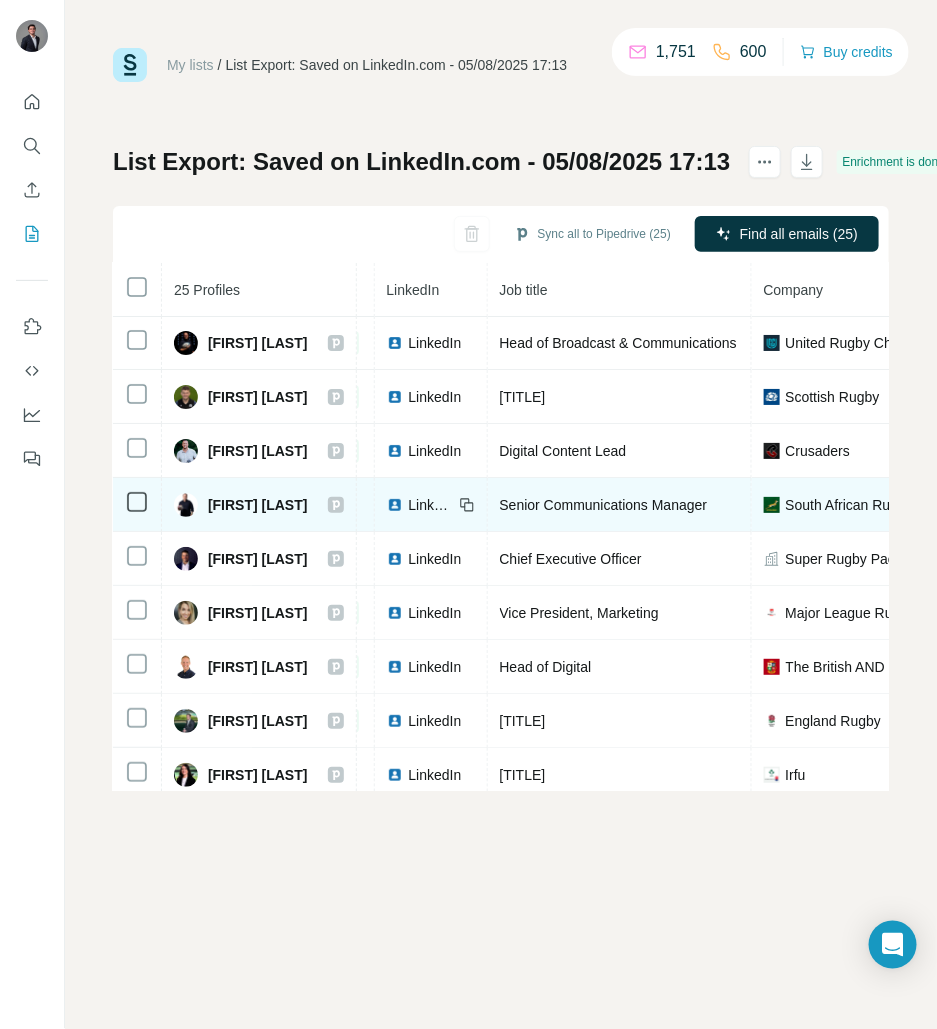 click on "Senior Communications Manager" at bounding box center (604, 505) 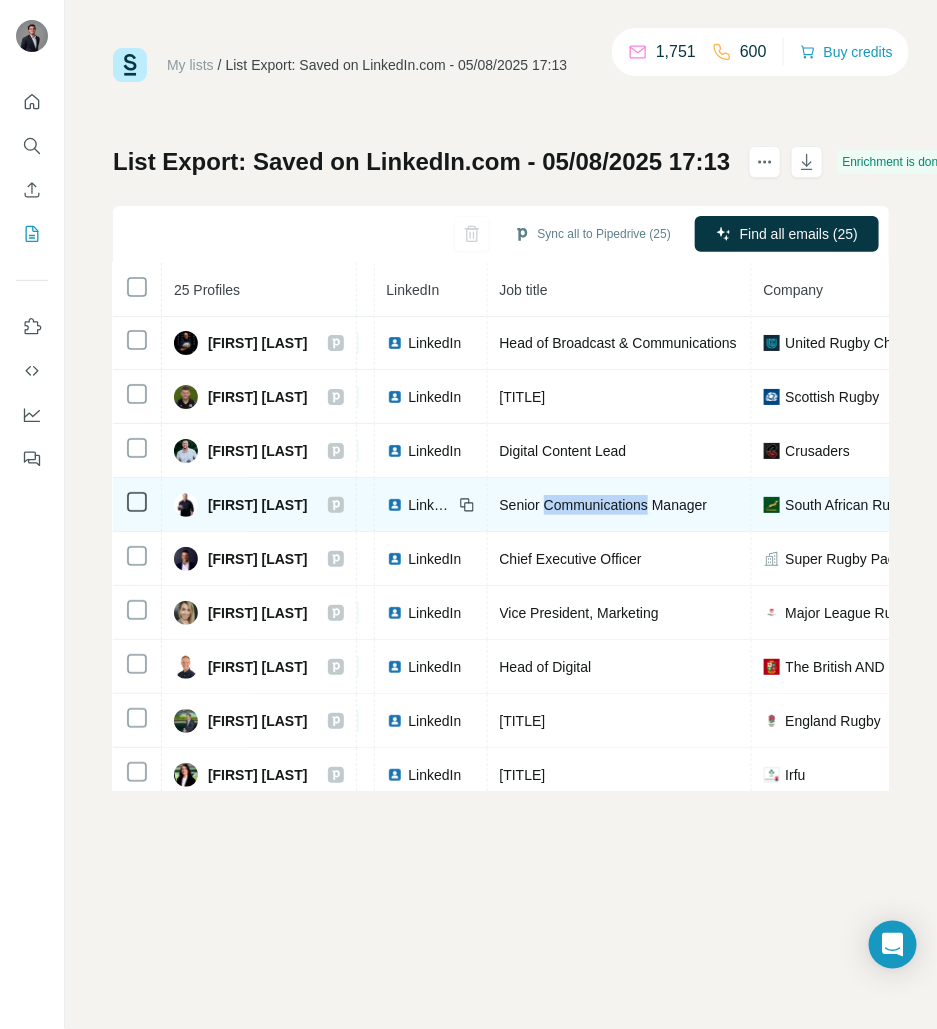 click on "Senior Communications Manager" at bounding box center [604, 505] 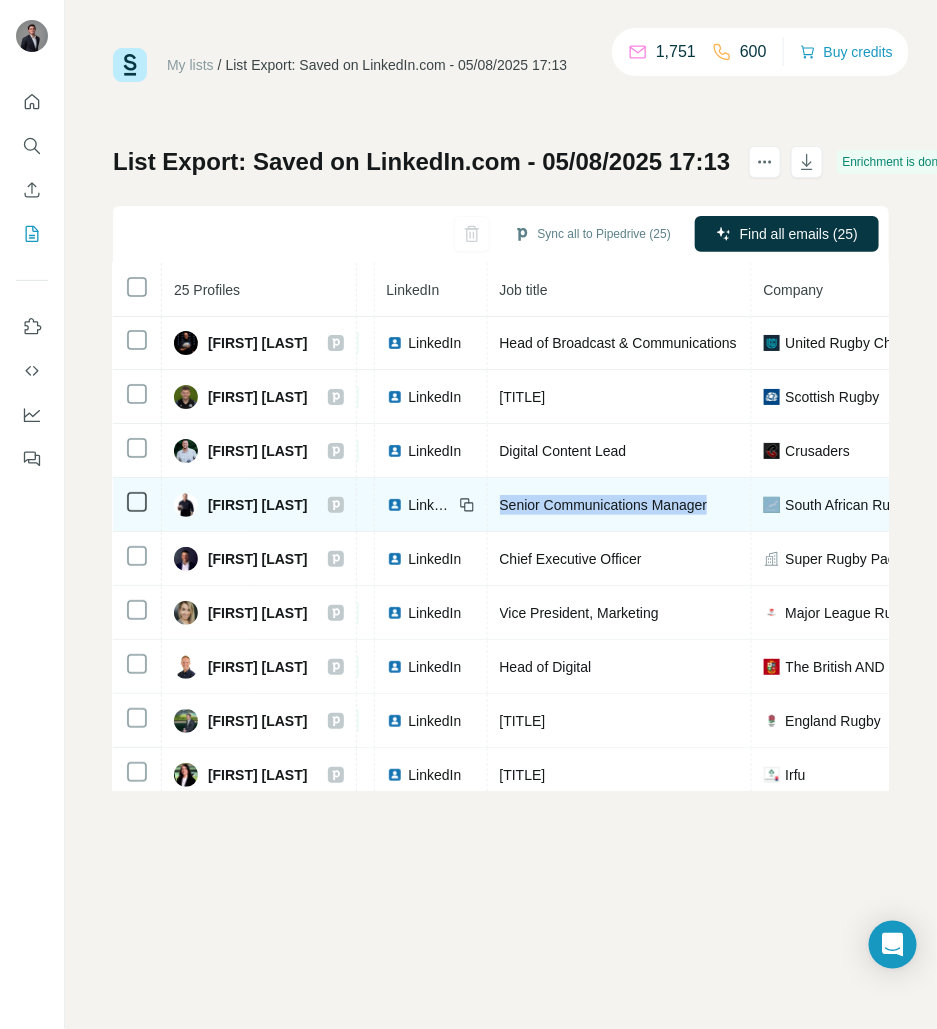 click on "Senior Communications Manager" at bounding box center [604, 505] 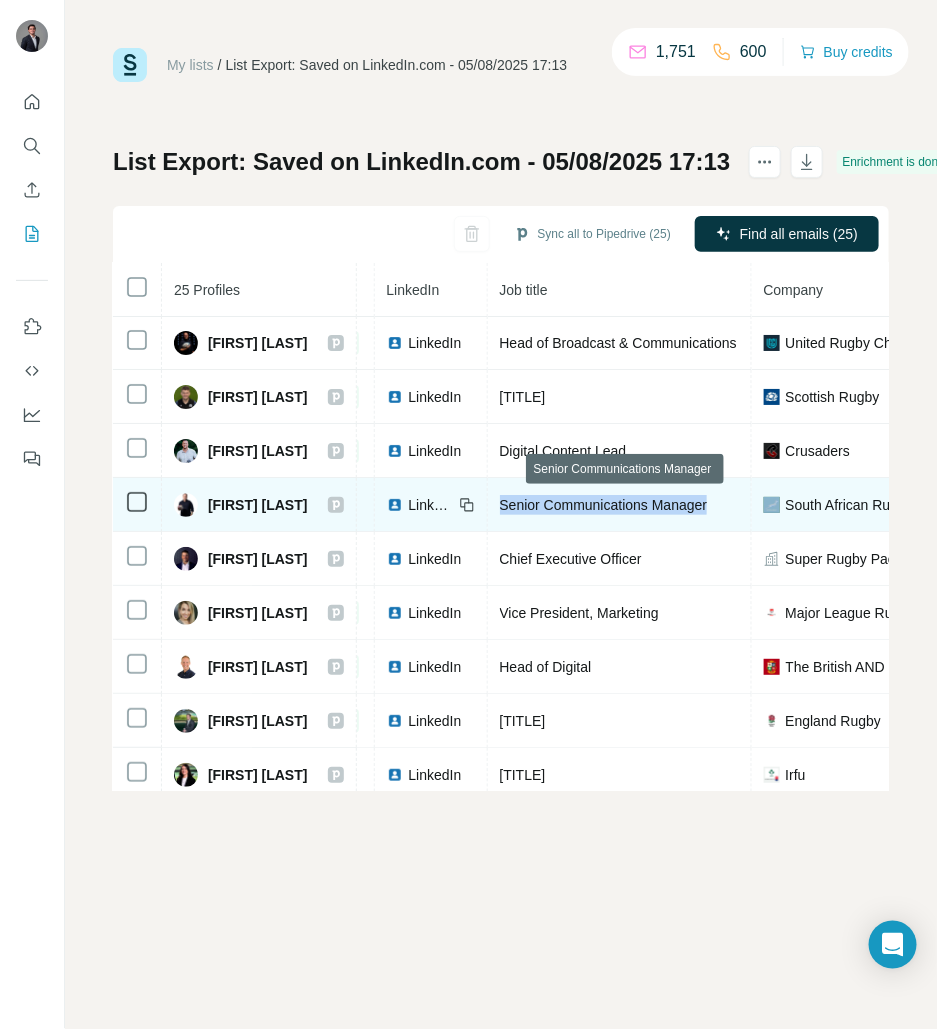 copy on "Senior Communications Manager" 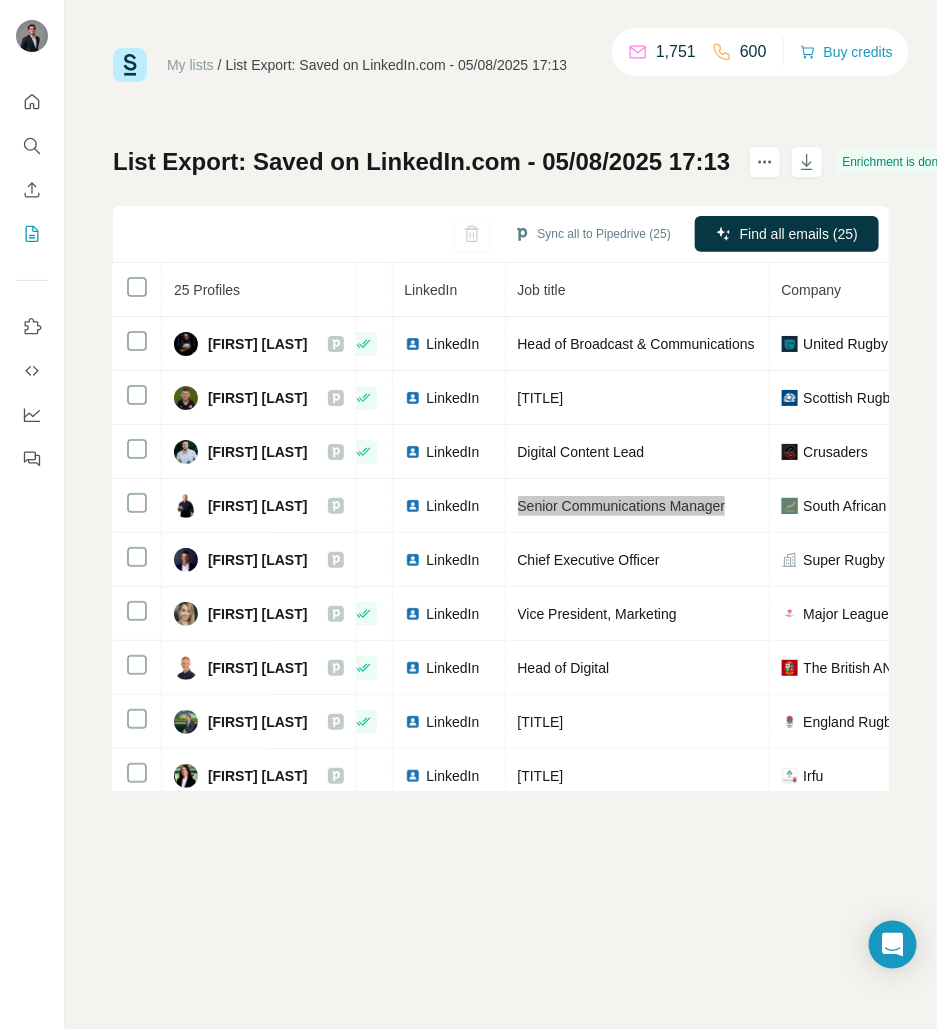 scroll, scrollTop: 0, scrollLeft: 0, axis: both 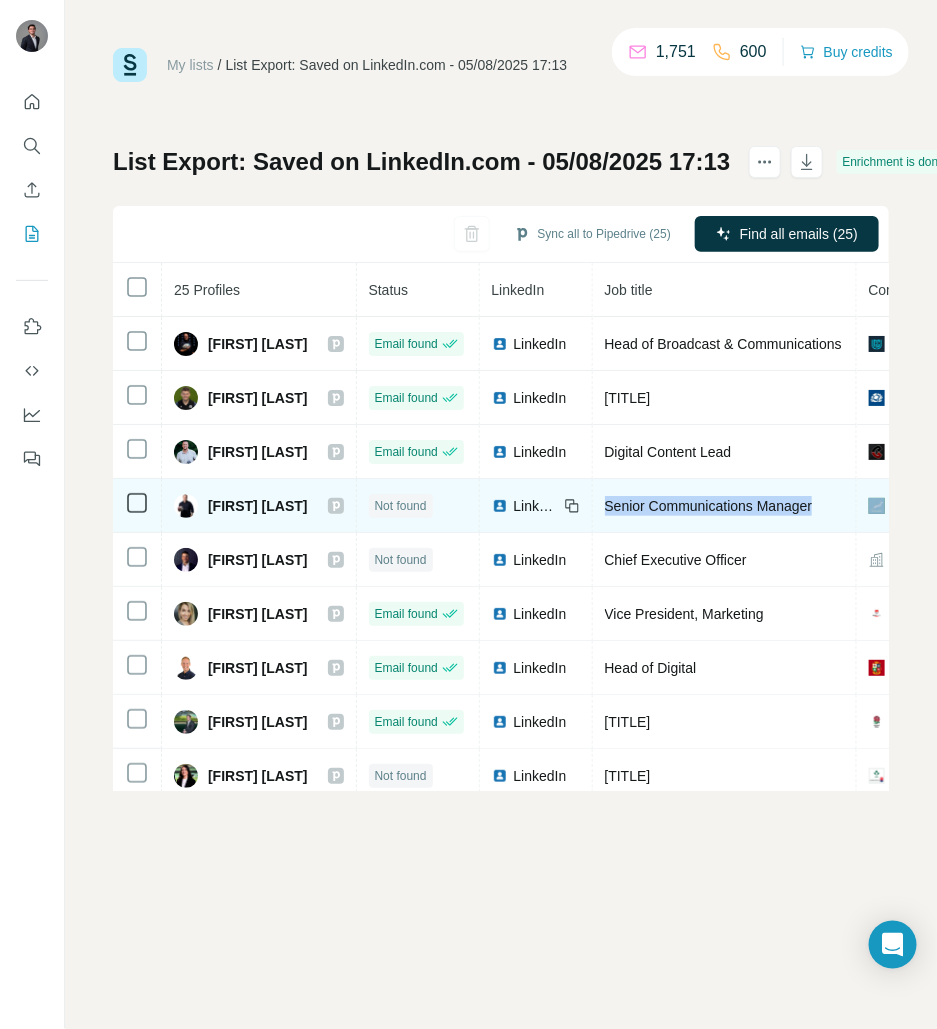 click on "LinkedIn" at bounding box center [536, 506] 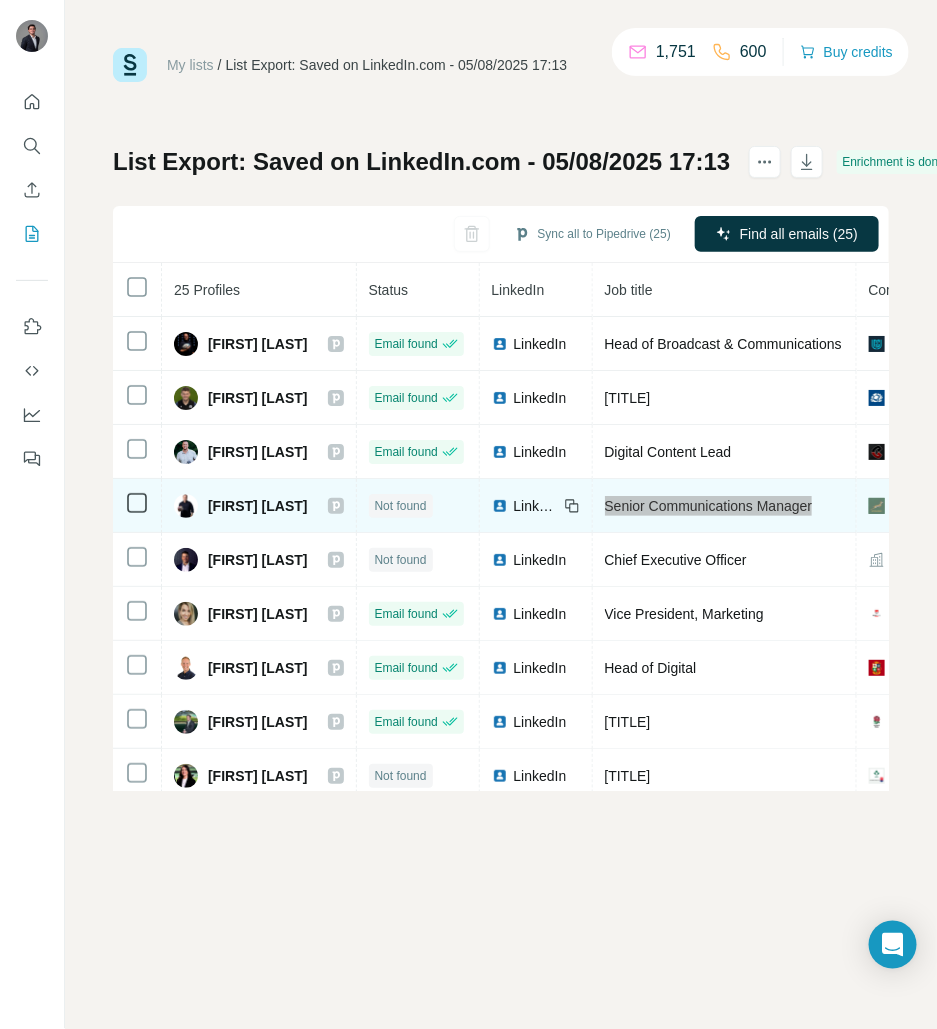 click on "List Export: Saved on LinkedIn.com - [DATE] [TIME] [NUMBER] [NUMBER] Buy credits List Export: Saved on LinkedIn.com - [DATE] [TIME] Enrichment is done Sync all to Pipedrive (25) Find all emails (25) 25 Profiles Status LinkedIn Job title Company Email Mobile Company website Landline Country [FIRST] [LAST] Email found LinkedIn [TITLE] [COMPANY] [EMAIL] Not requested [WEBSITE] [COUNTRY] [FIRST] [LAST] Email found LinkedIn [TITLE] [COMPANY] [EMAIL] Not requested [WEBSITE] [COUNTRY] [FIRST] [LAST] Email found LinkedIn [TITLE] [COMPANY] [EMAIL] Not requested [WEBSITE] [COUNTRY] [FIRST] [LAST] Not found LinkedIn [TITLE] [COMPANY] Not requested [WEBSITE] [COUNTRY] [FIRST] [LAST] Not found LinkedIn [TITLE] [COMPANY] Not requested [COUNTRY]" at bounding box center [468, 514] 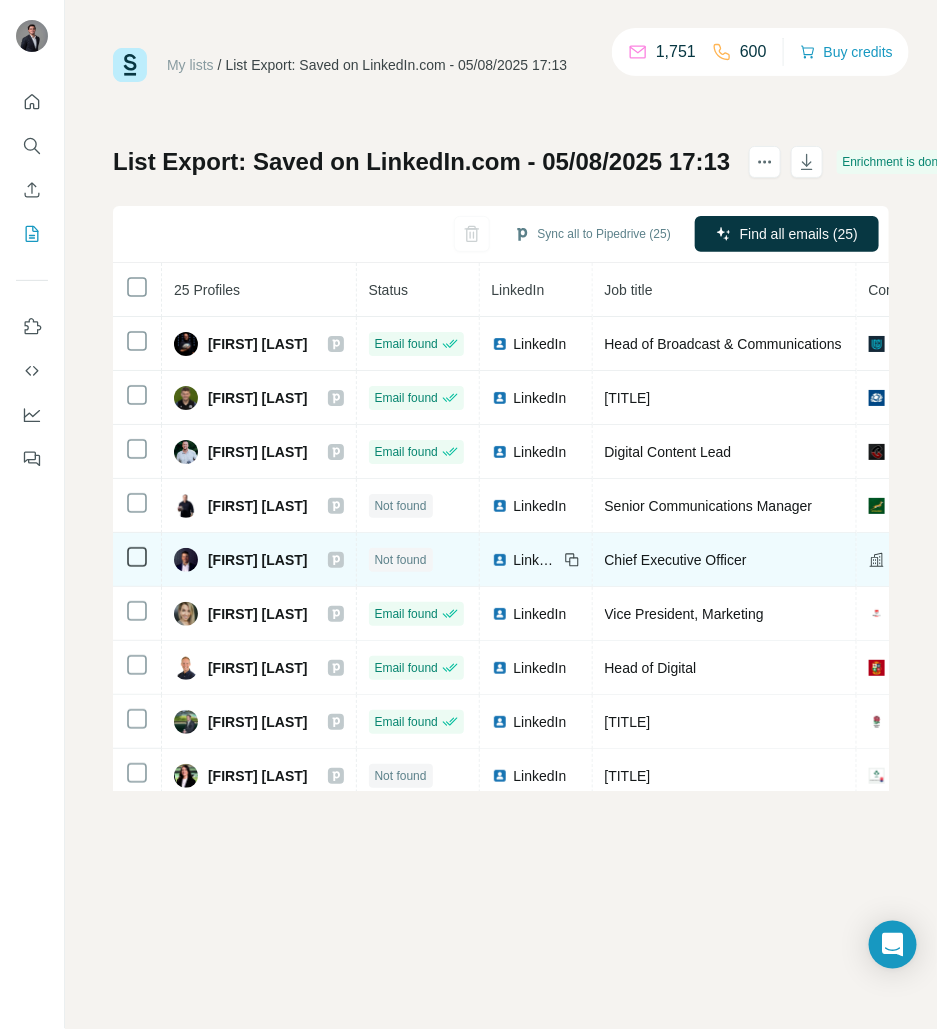 click on "LinkedIn" at bounding box center [536, 560] 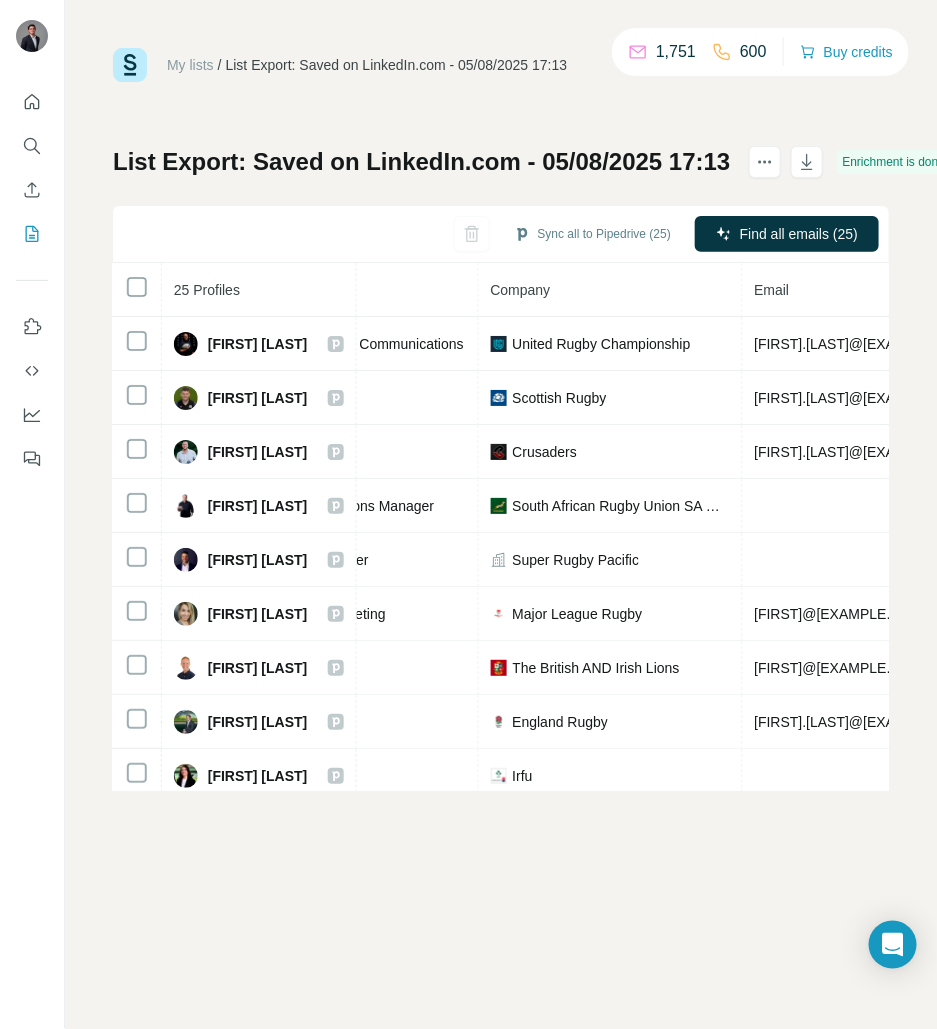 scroll, scrollTop: 0, scrollLeft: 458, axis: horizontal 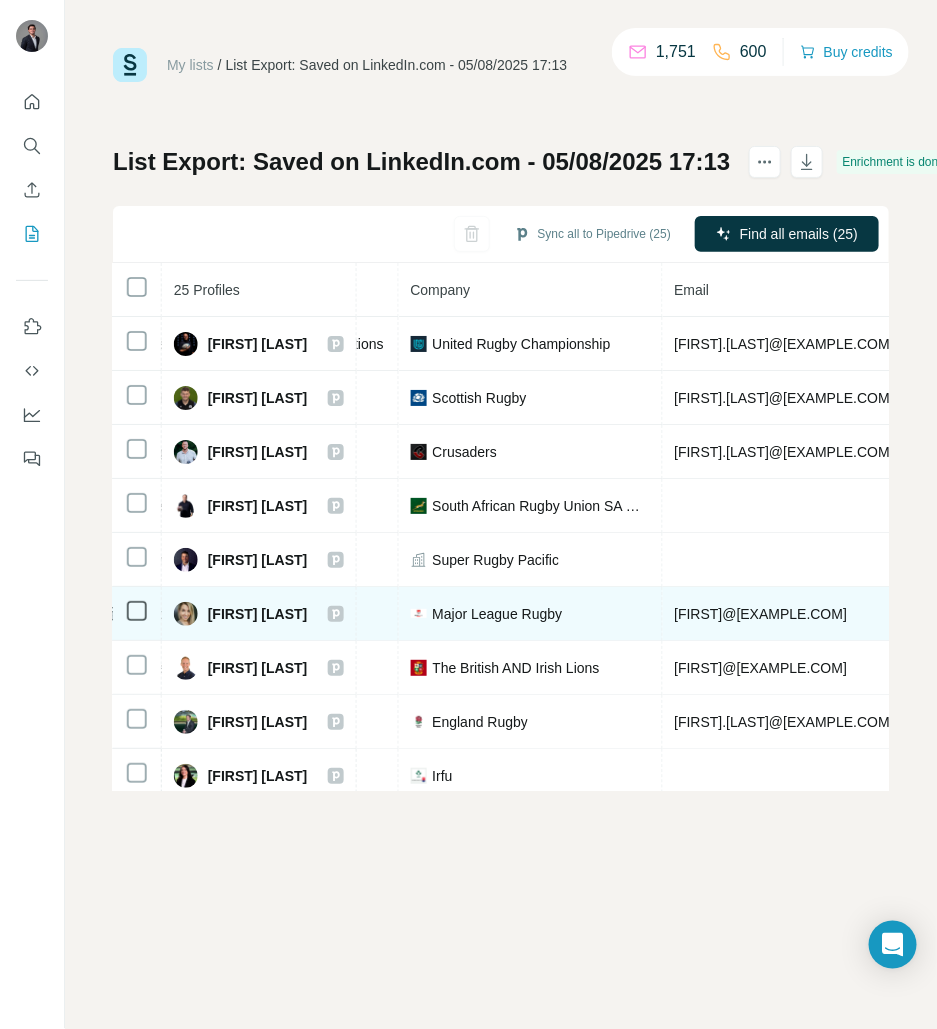 click on "[FIRST]@[EXAMPLE.COM]" at bounding box center [761, 614] 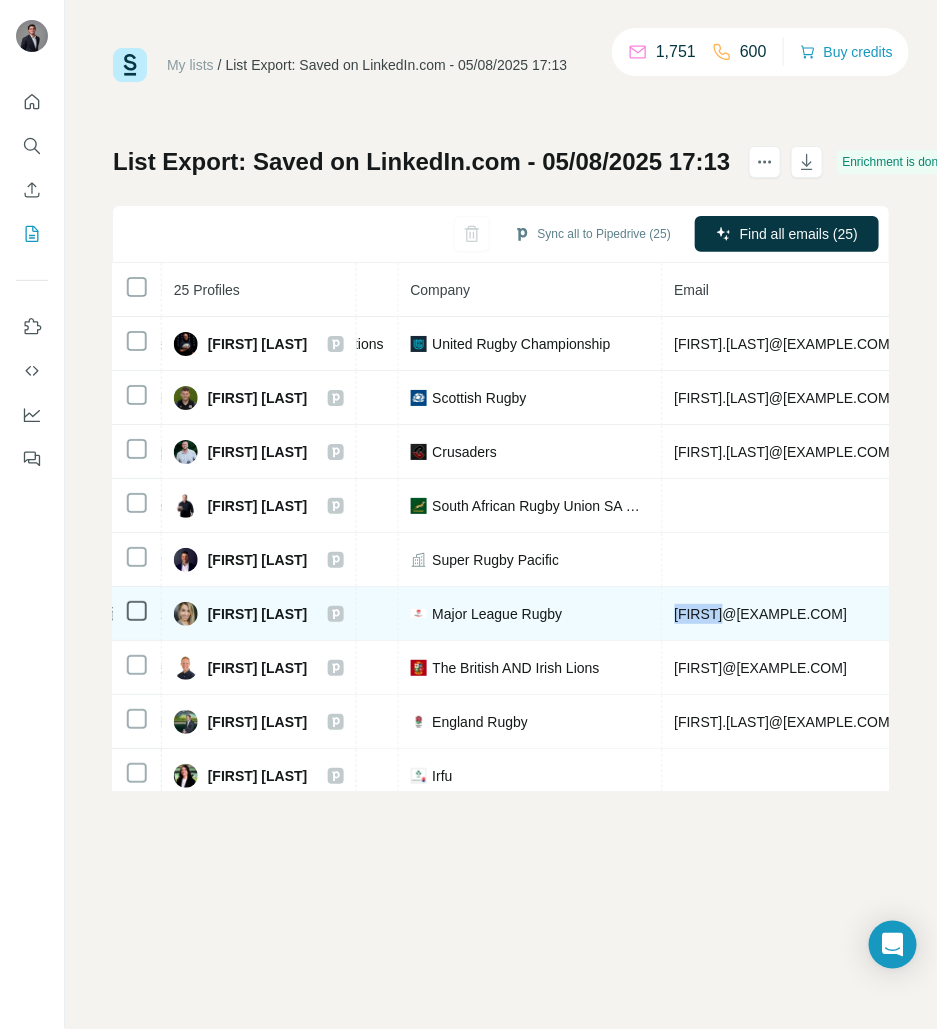 click on "[FIRST]@[EXAMPLE.COM]" at bounding box center (761, 614) 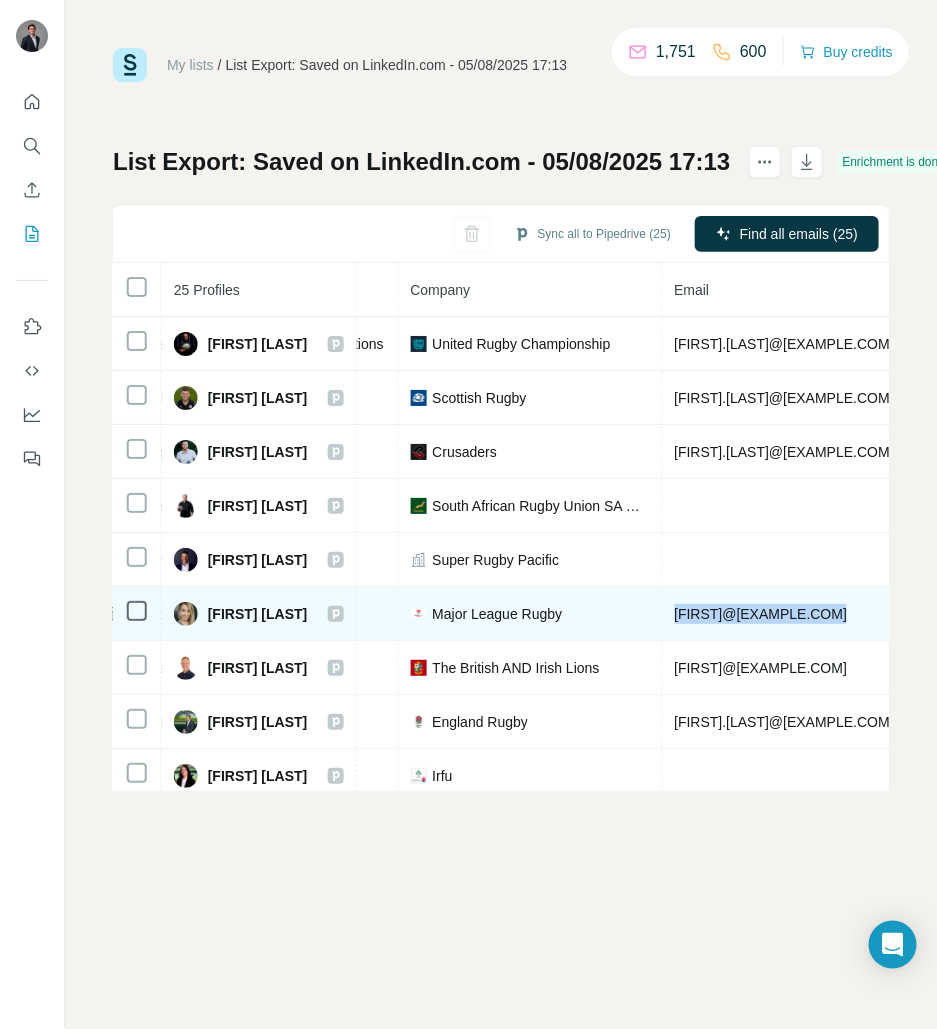 click on "[FIRST]@[EXAMPLE.COM]" at bounding box center [761, 614] 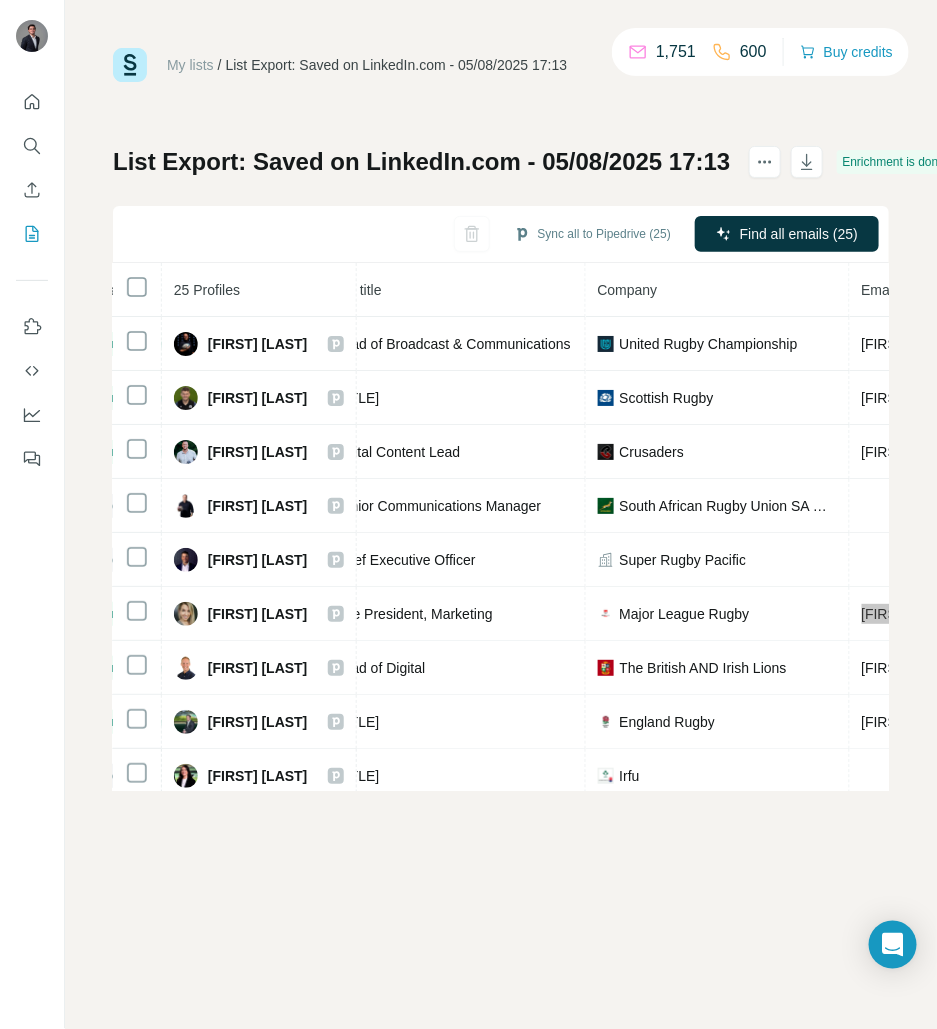 scroll, scrollTop: 0, scrollLeft: 478, axis: horizontal 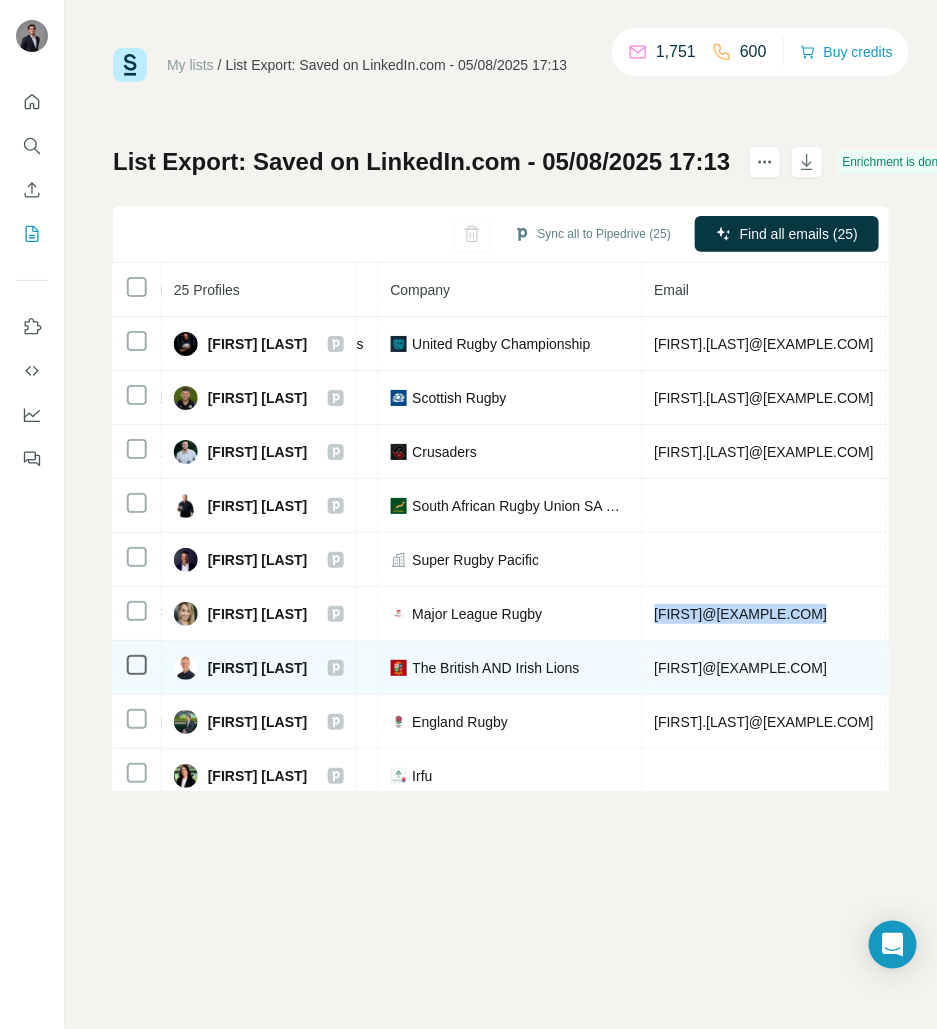 click on "[FIRST]@[EXAMPLE.COM]" at bounding box center (741, 668) 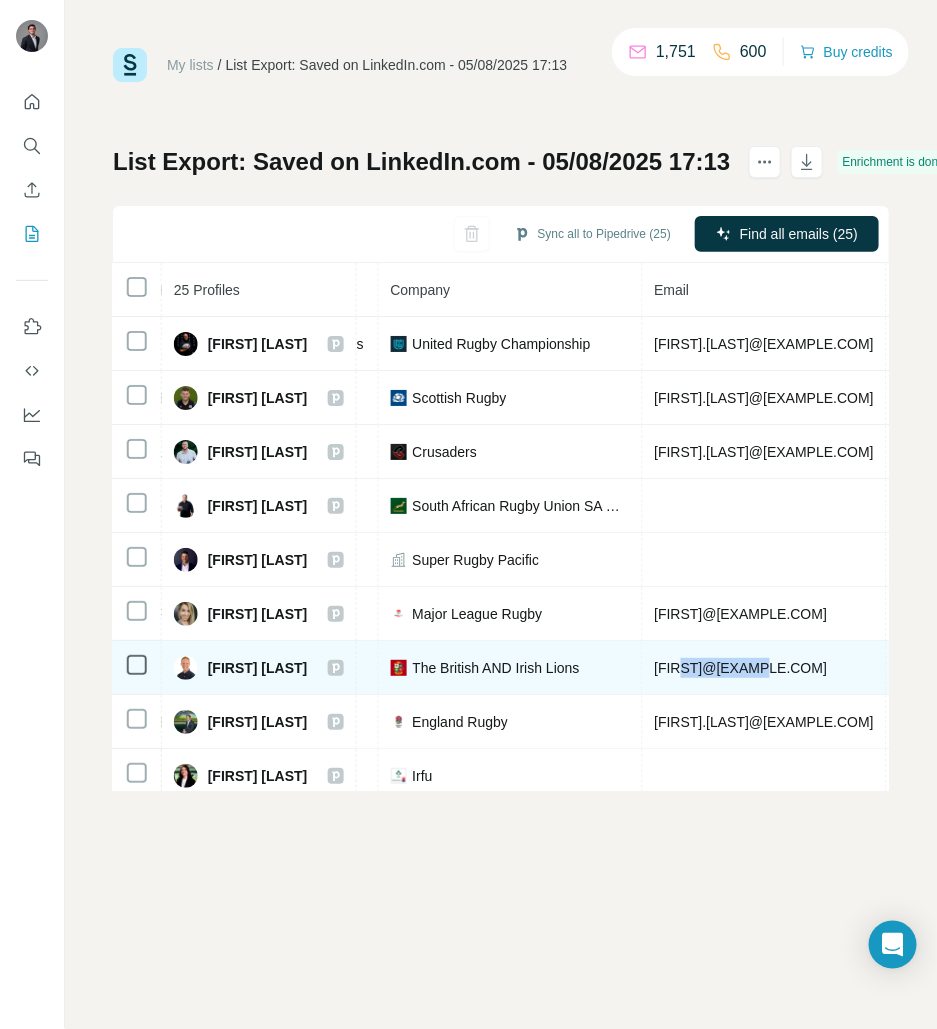 click on "[FIRST]@[EXAMPLE.COM]" at bounding box center (741, 668) 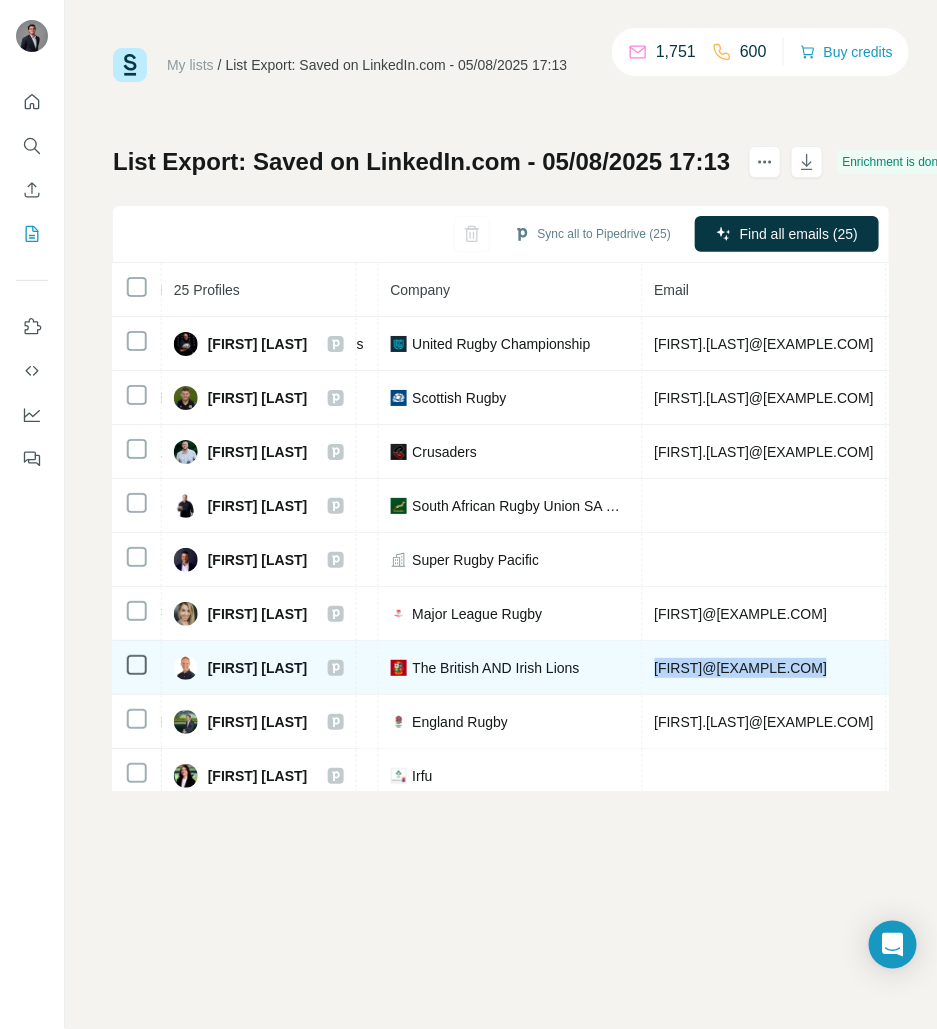 click on "[FIRST]@[EXAMPLE.COM]" at bounding box center (741, 668) 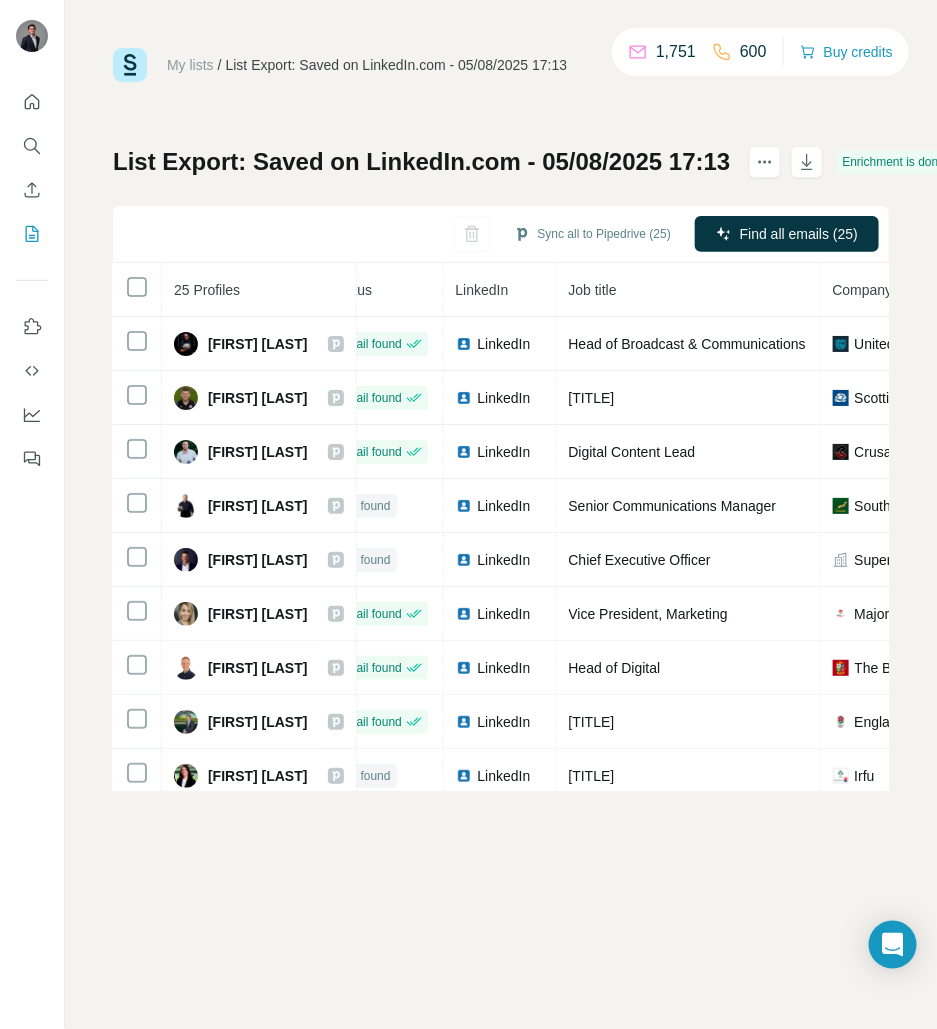 scroll, scrollTop: 0, scrollLeft: 0, axis: both 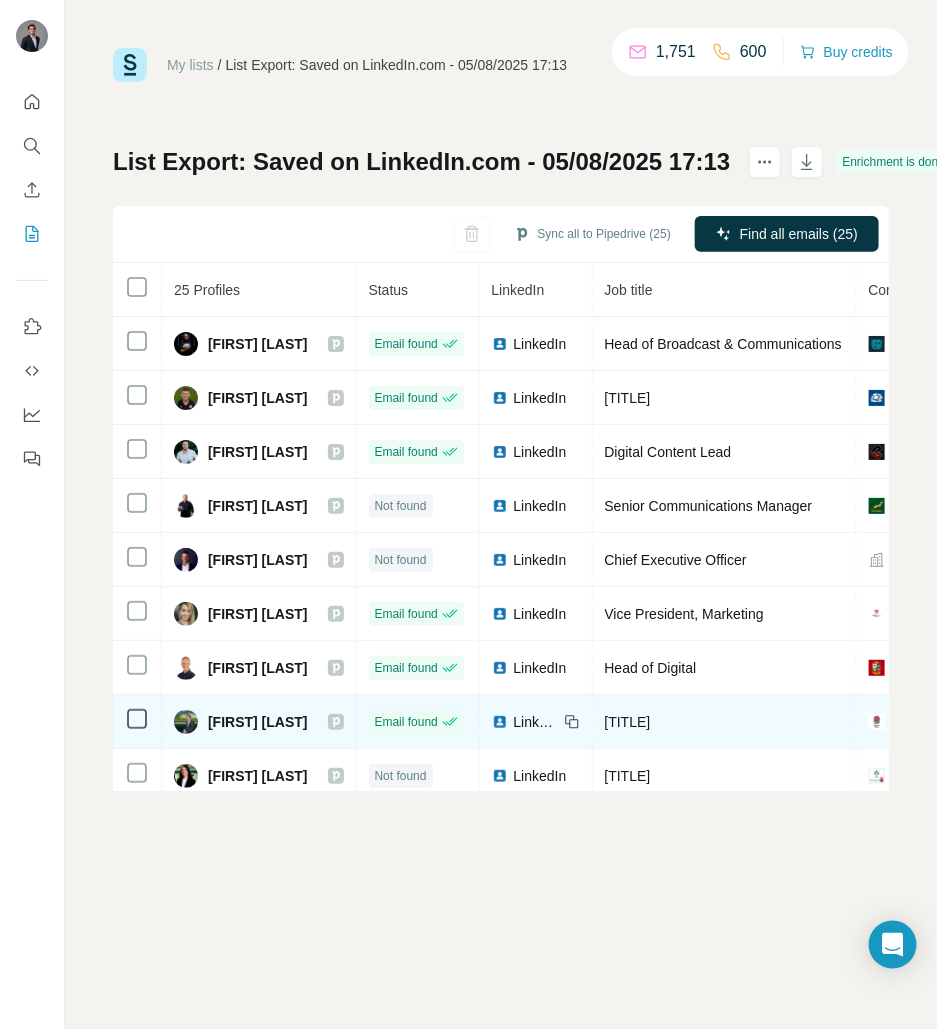 click on "[TITLE]" at bounding box center [724, 722] 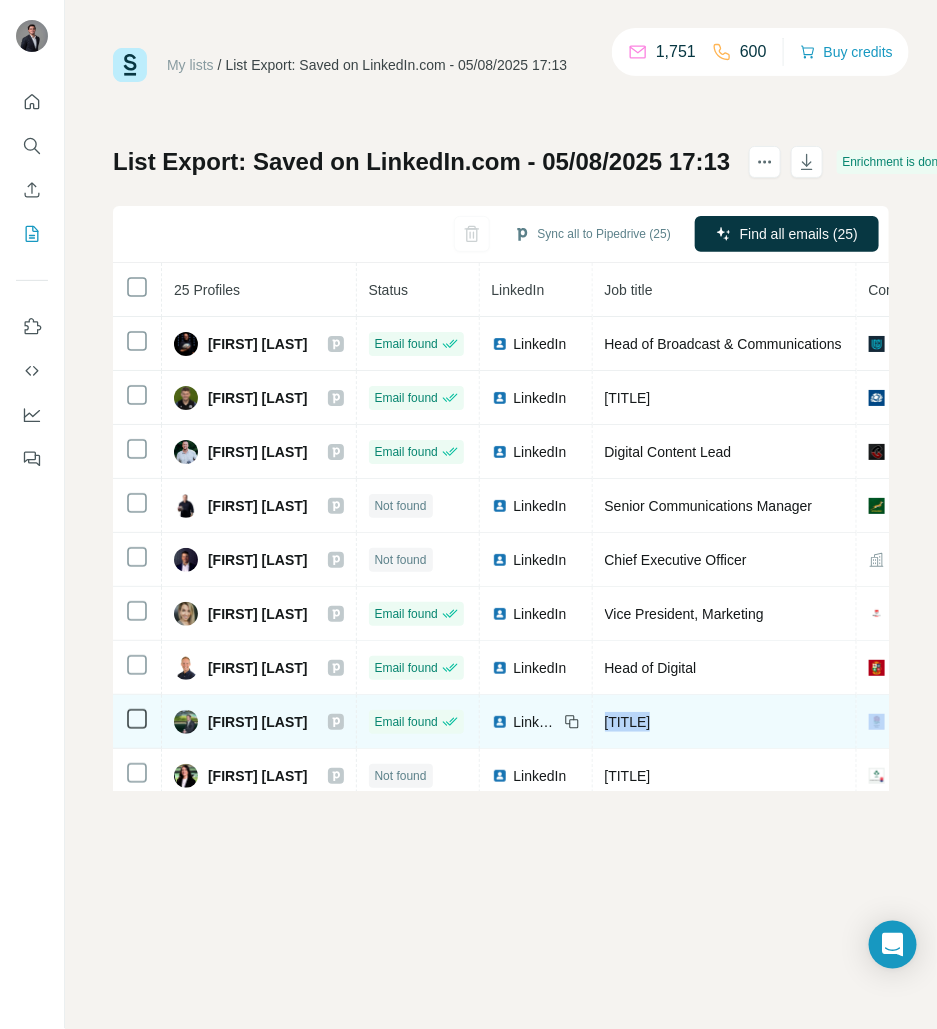 click on "[TITLE]" at bounding box center (628, 722) 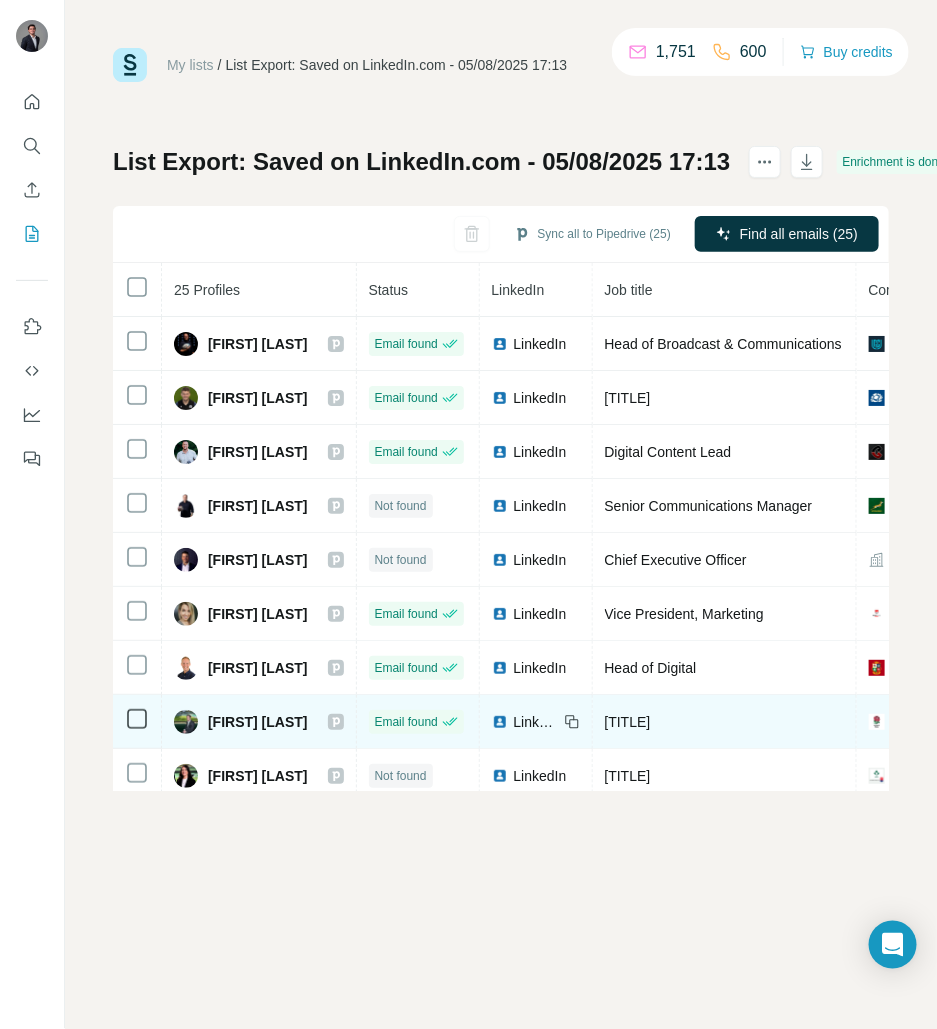 click on "[FIRST] [LAST]" at bounding box center [258, 722] 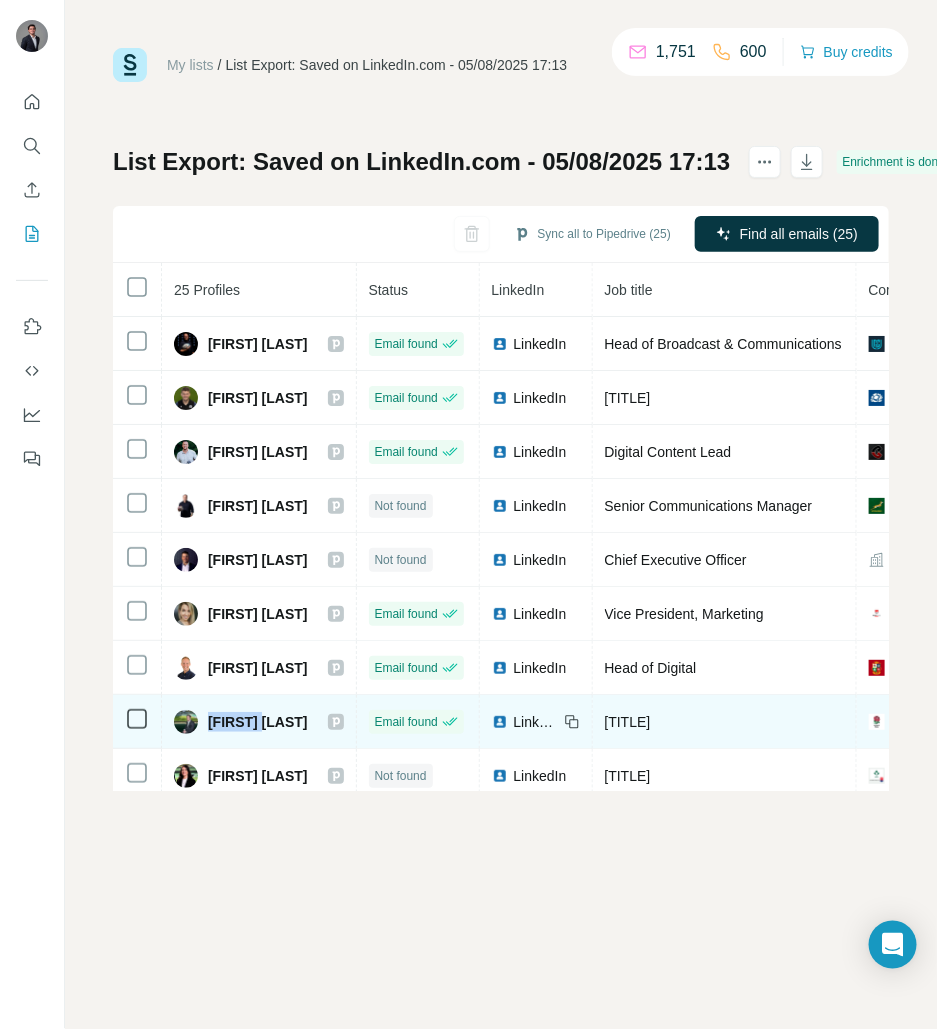 click on "[FIRST] [LAST]" at bounding box center (258, 722) 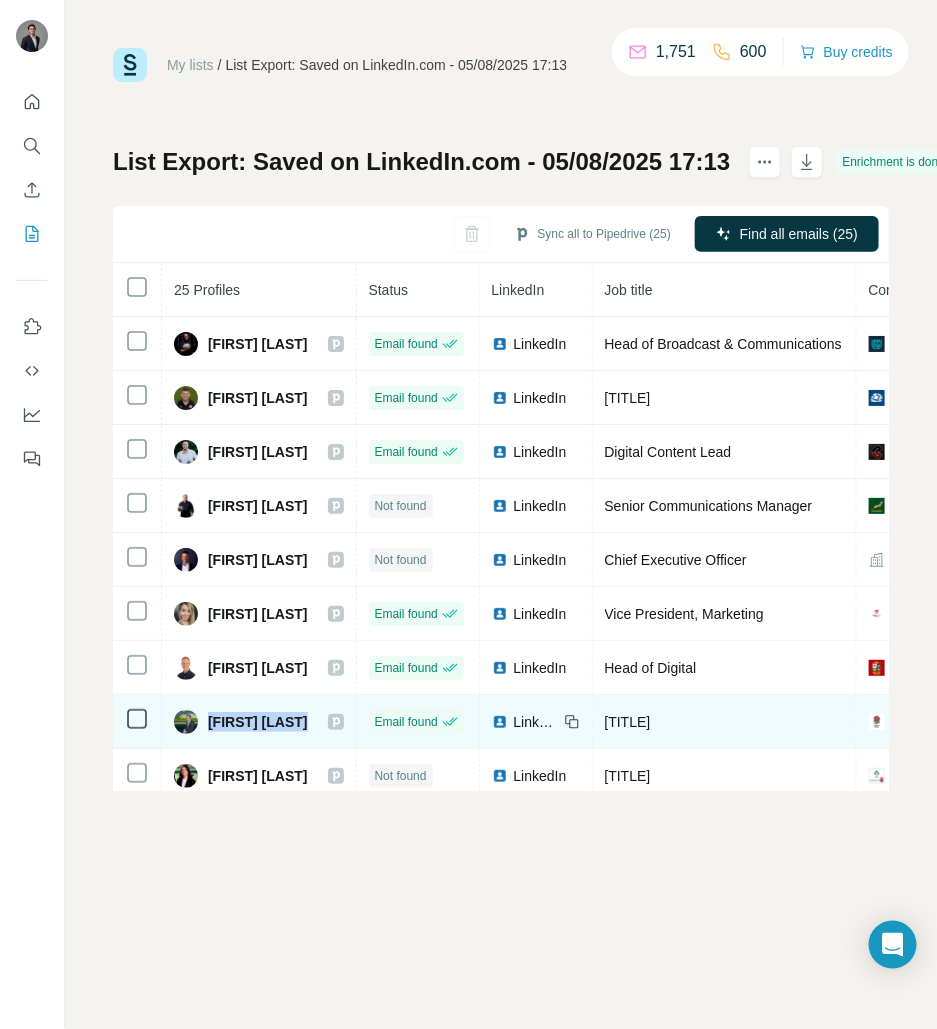 click on "[FIRST] [LAST]" at bounding box center [258, 722] 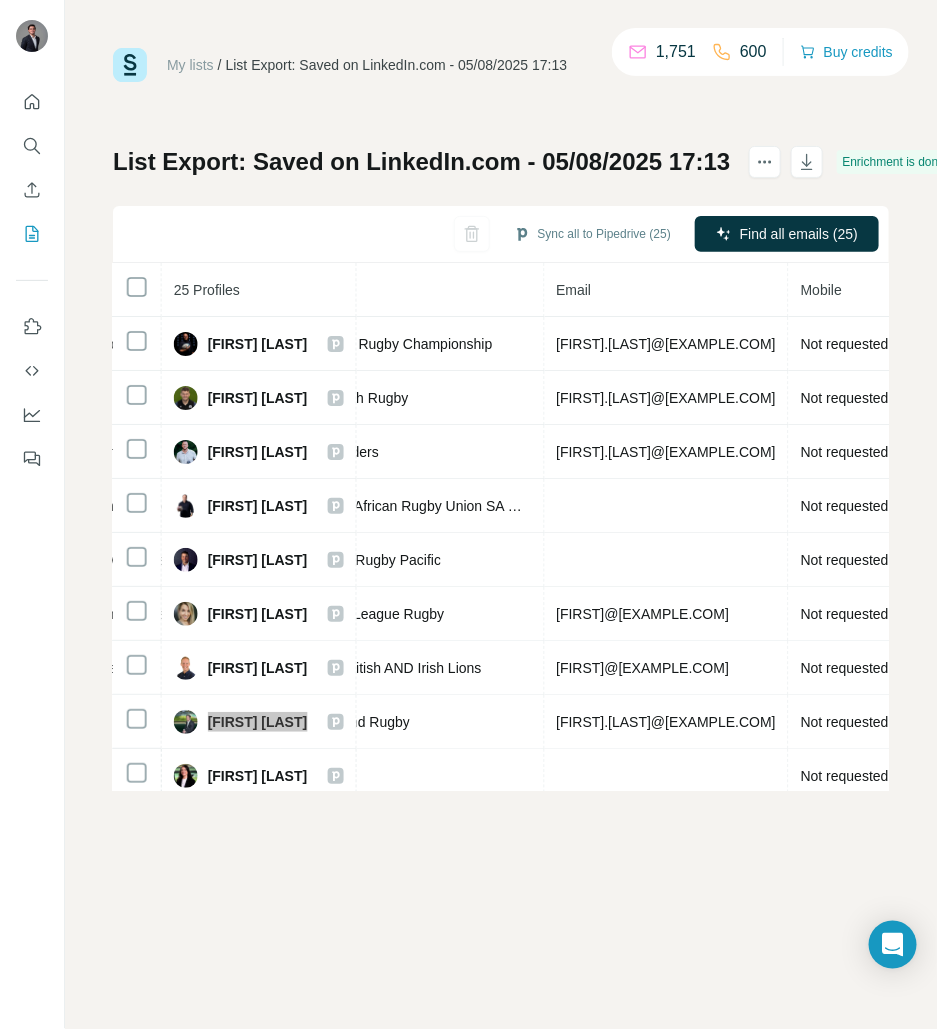 scroll, scrollTop: 0, scrollLeft: 758, axis: horizontal 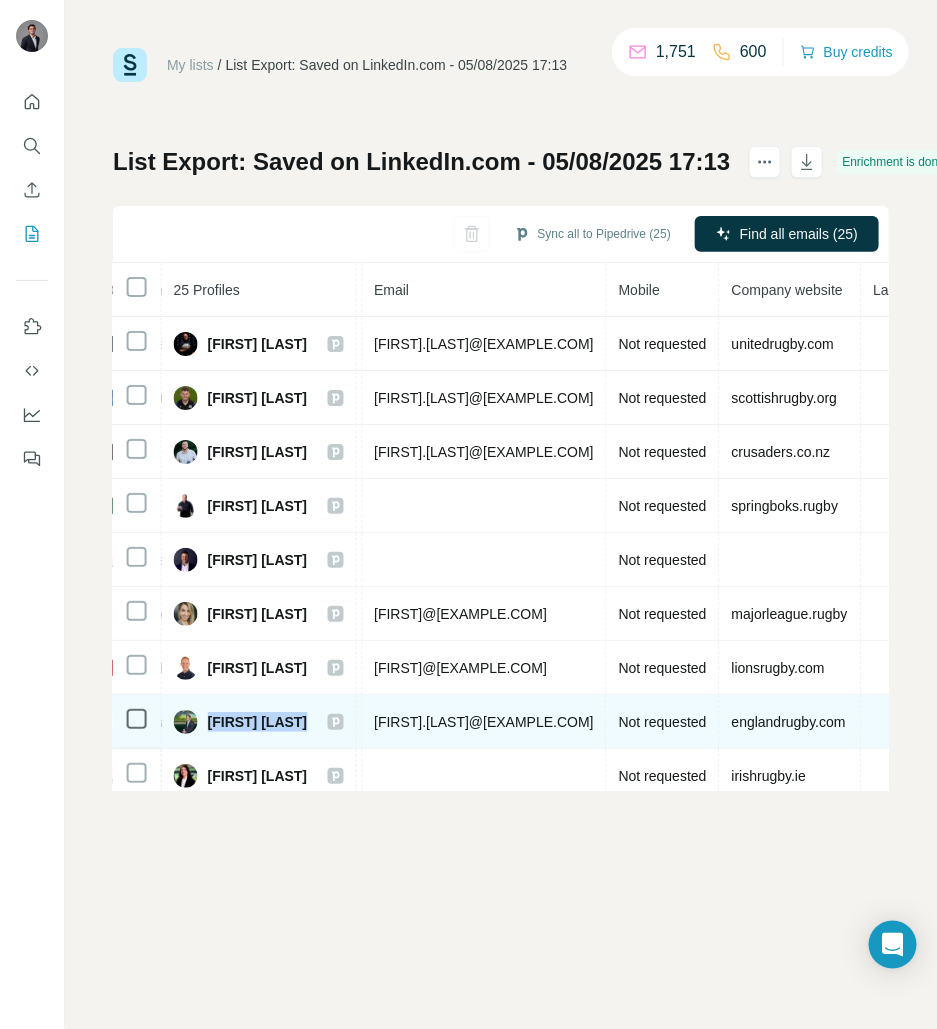 click on "[FIRST].[LAST]@[EXAMPLE.COM]" at bounding box center [485, 722] 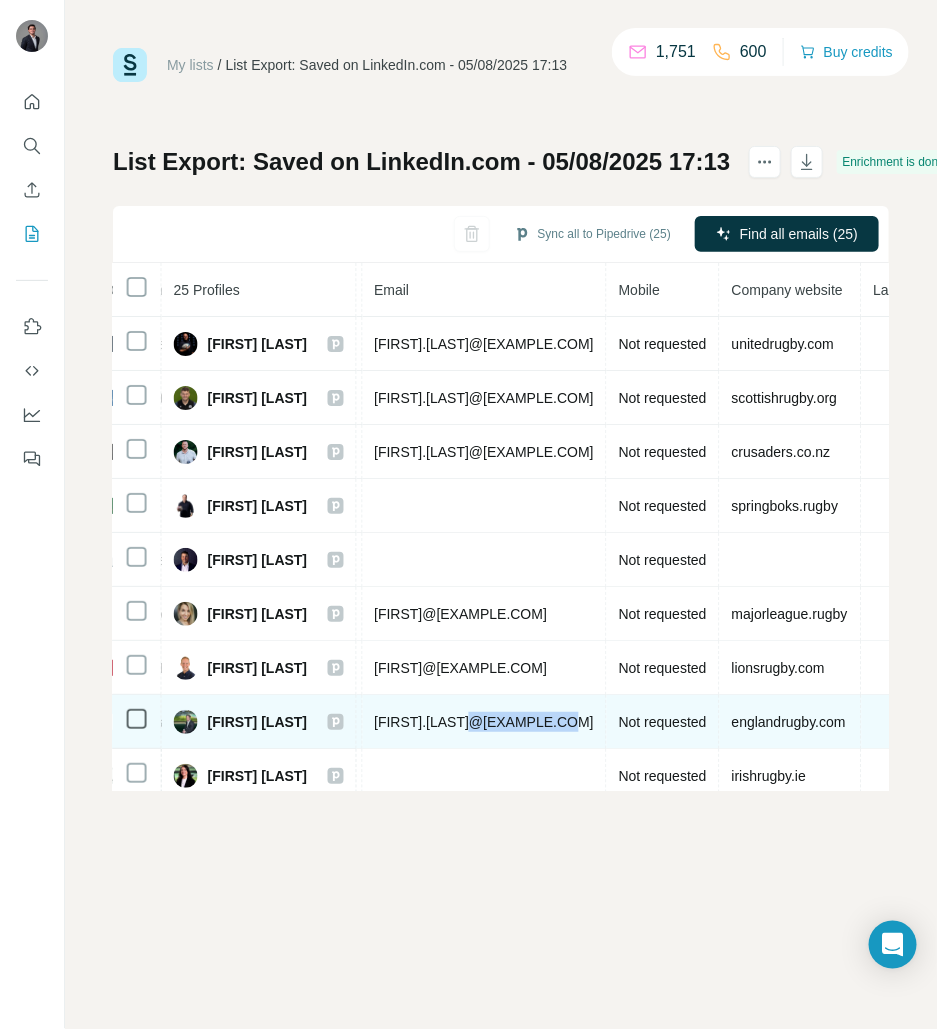 click on "[FIRST].[LAST]@[EXAMPLE.COM]" at bounding box center [485, 722] 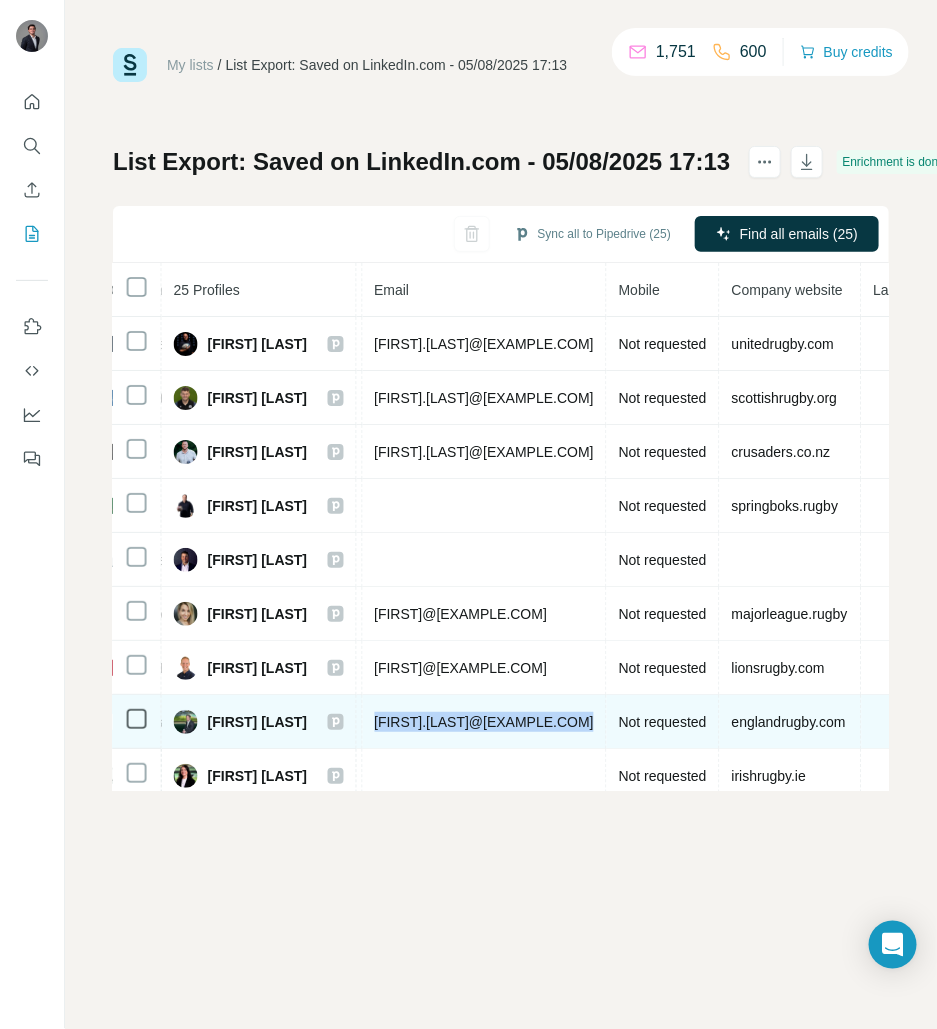 click on "[FIRST].[LAST]@[EXAMPLE.COM]" at bounding box center (485, 722) 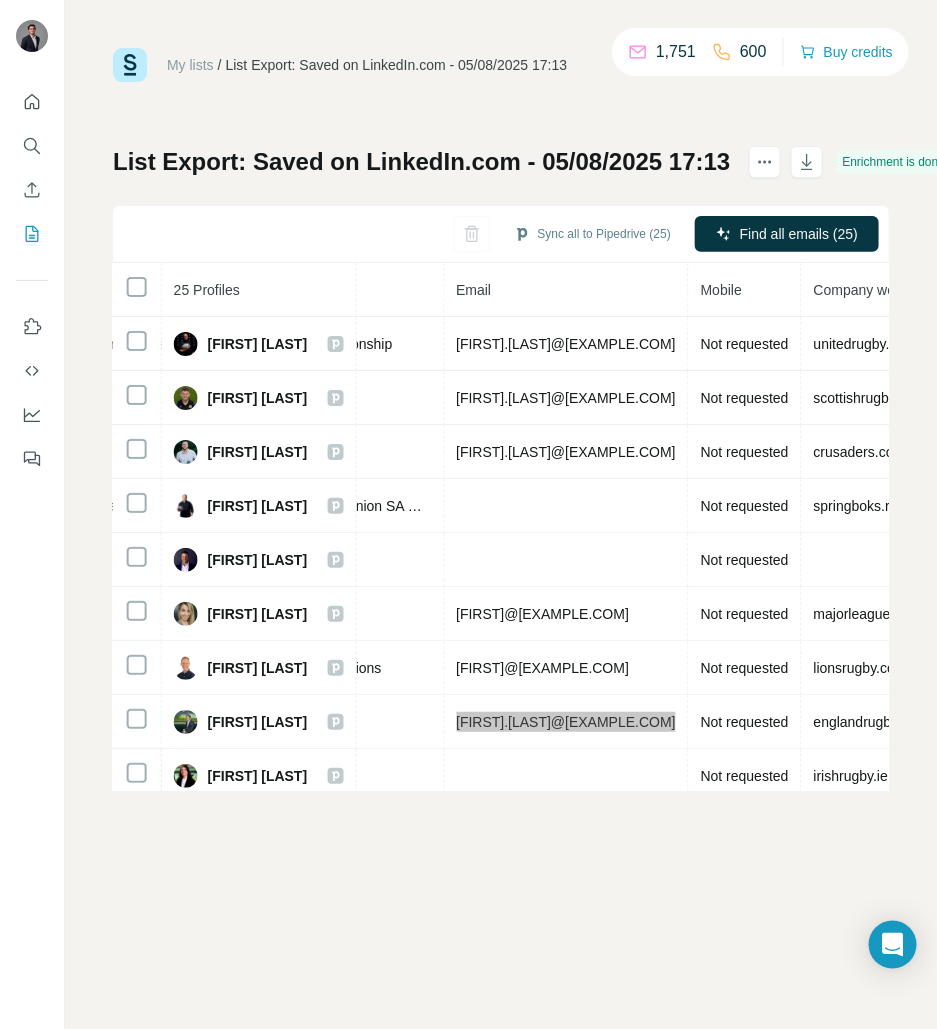 scroll, scrollTop: 0, scrollLeft: 0, axis: both 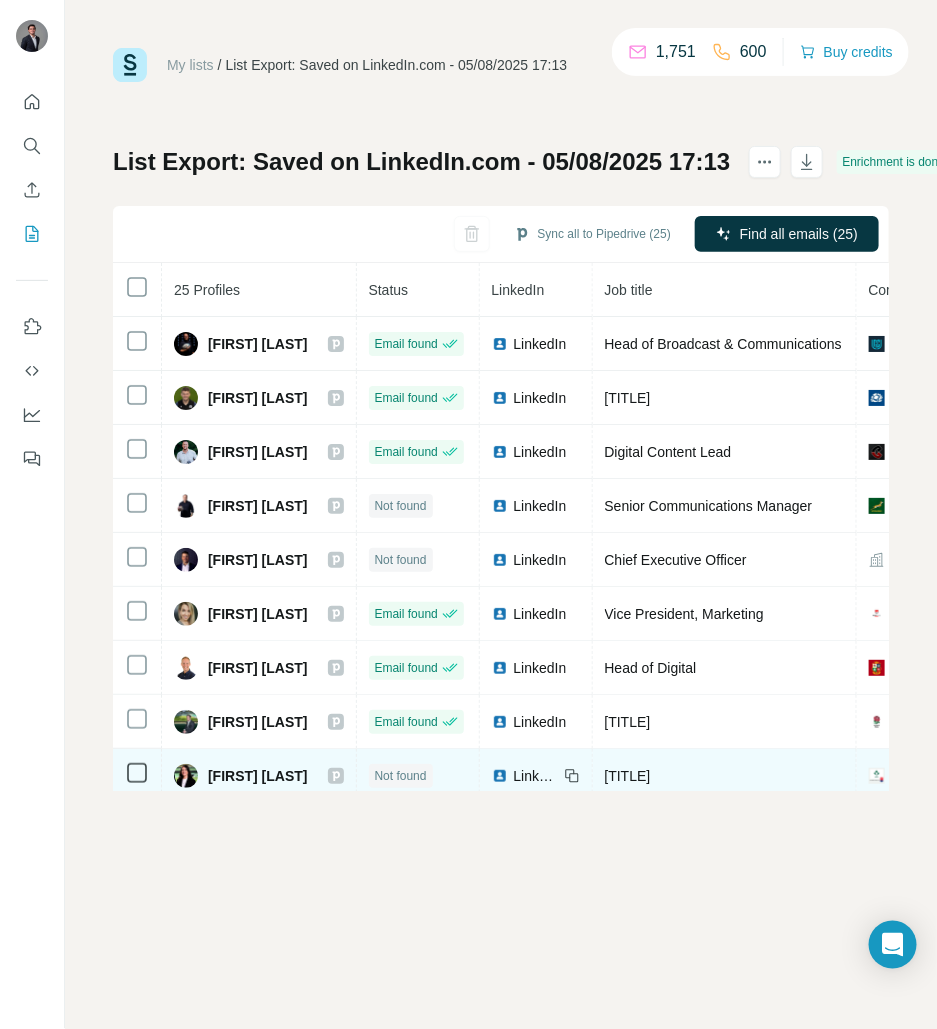 click on "LinkedIn" at bounding box center [536, 776] 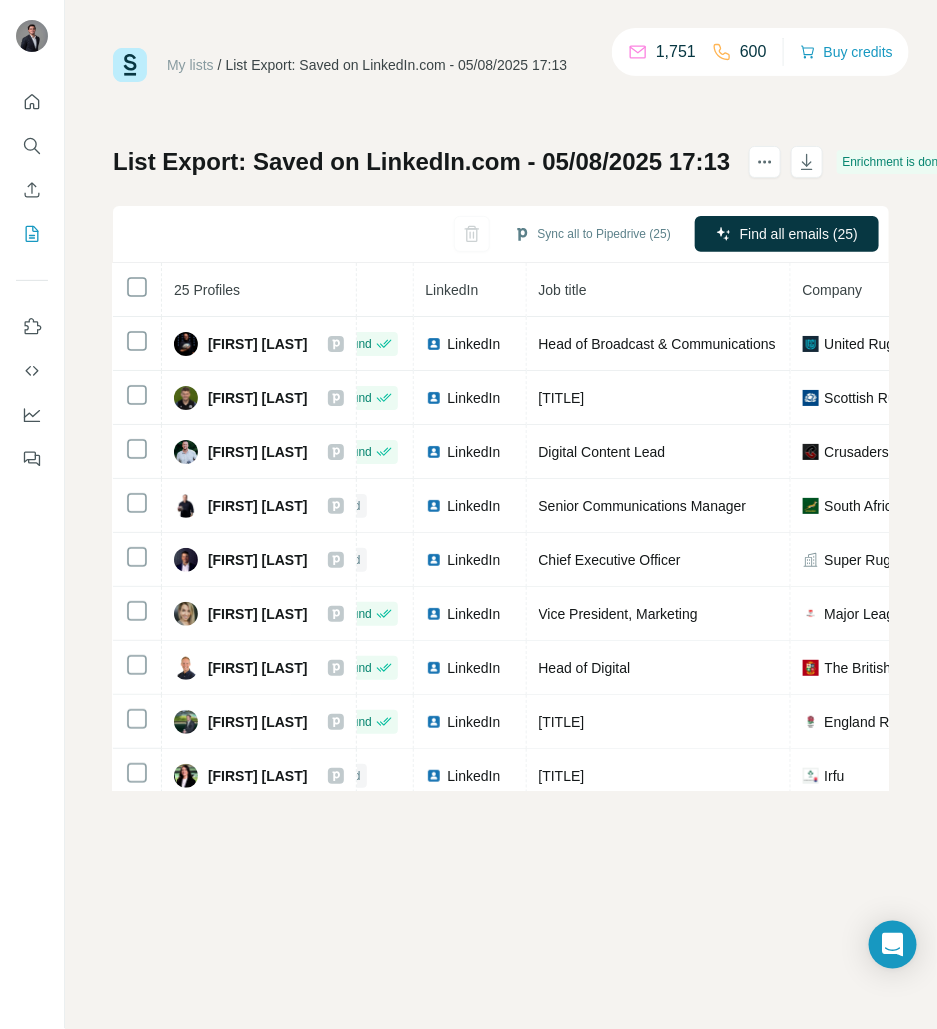scroll, scrollTop: 0, scrollLeft: 96, axis: horizontal 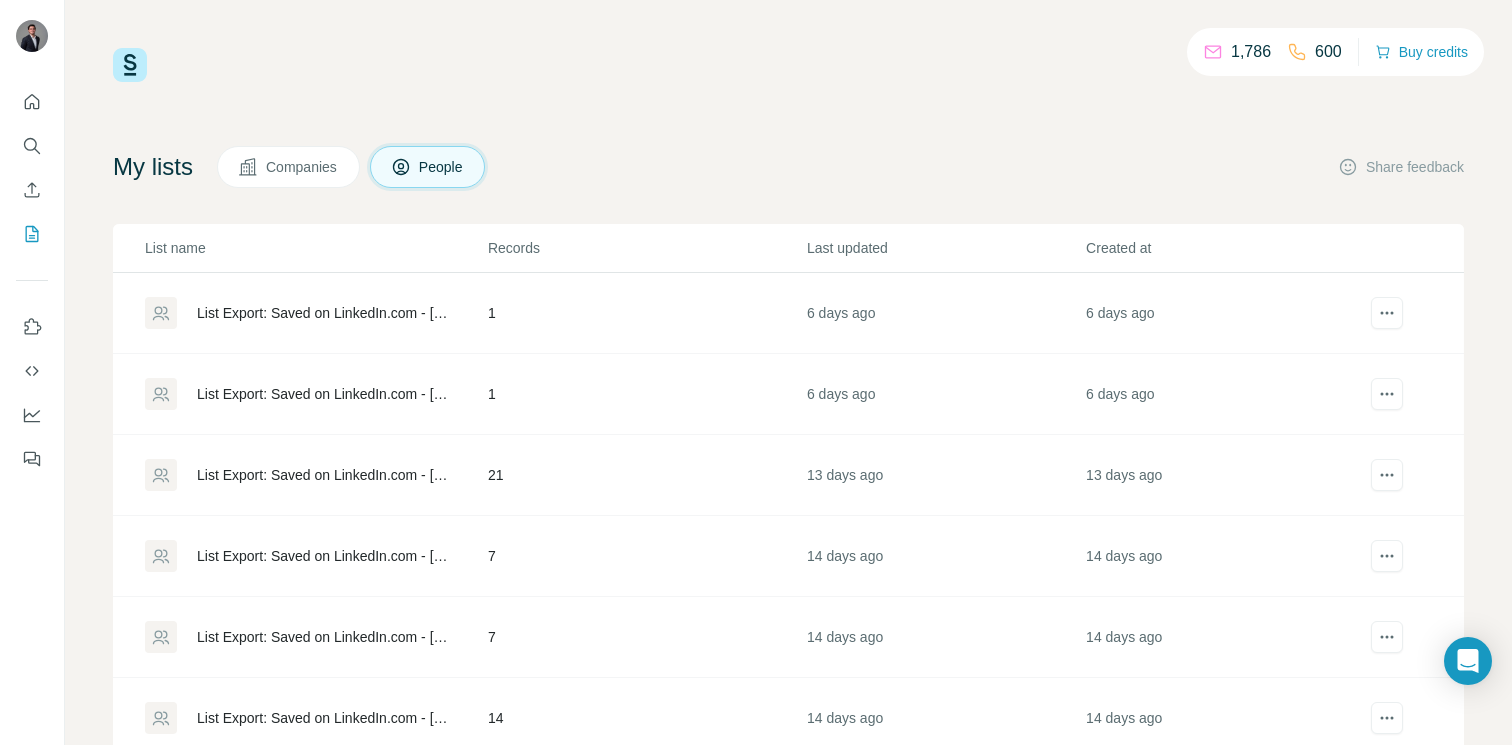click 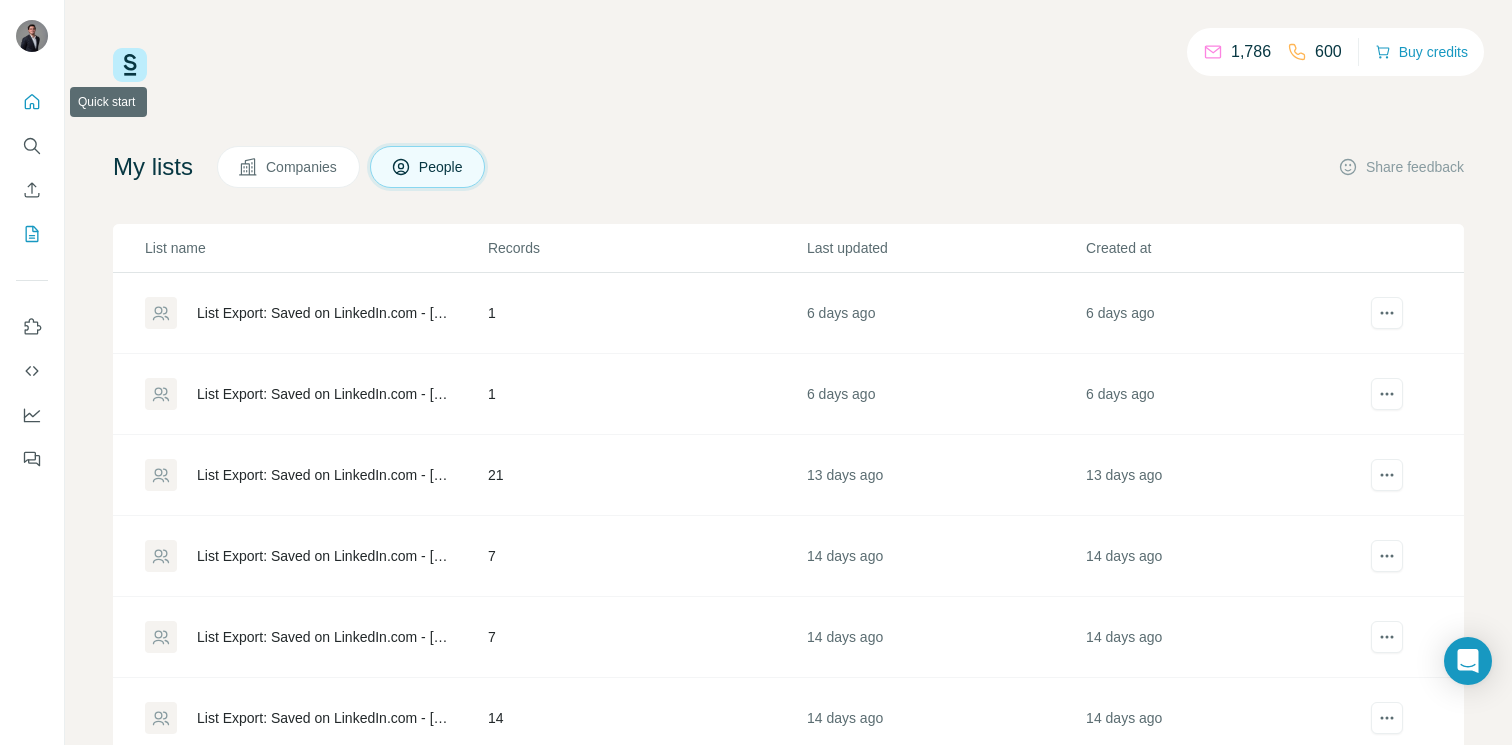 click at bounding box center (32, 102) 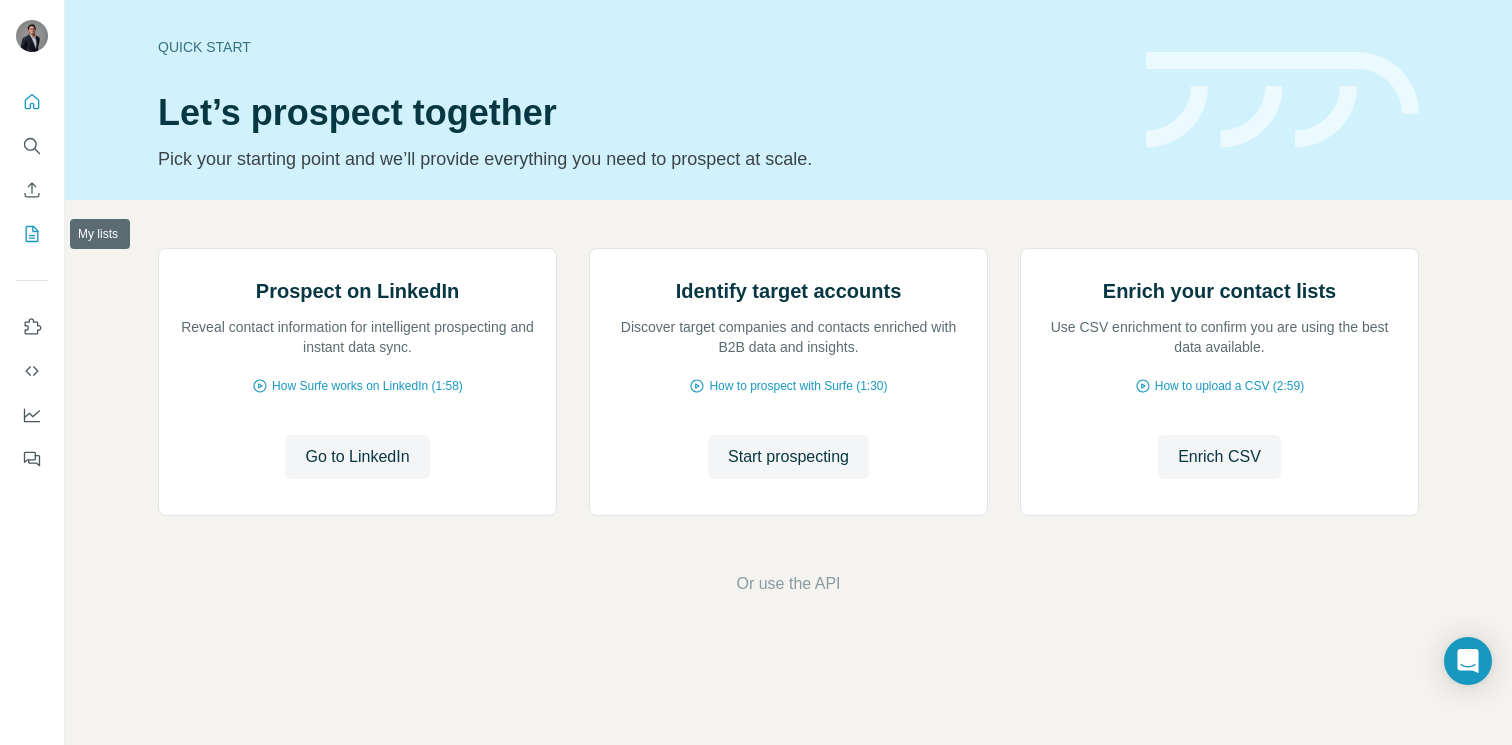 click 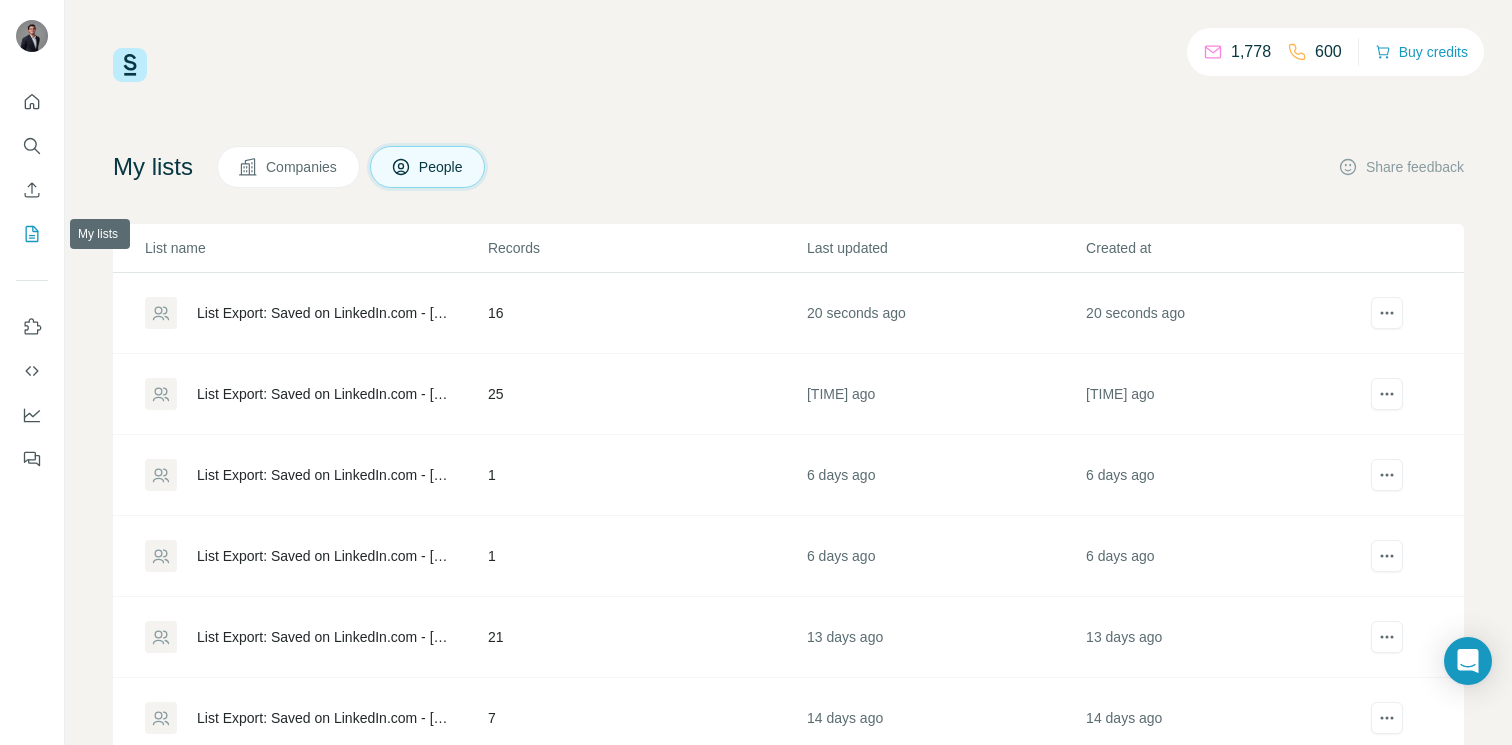 click 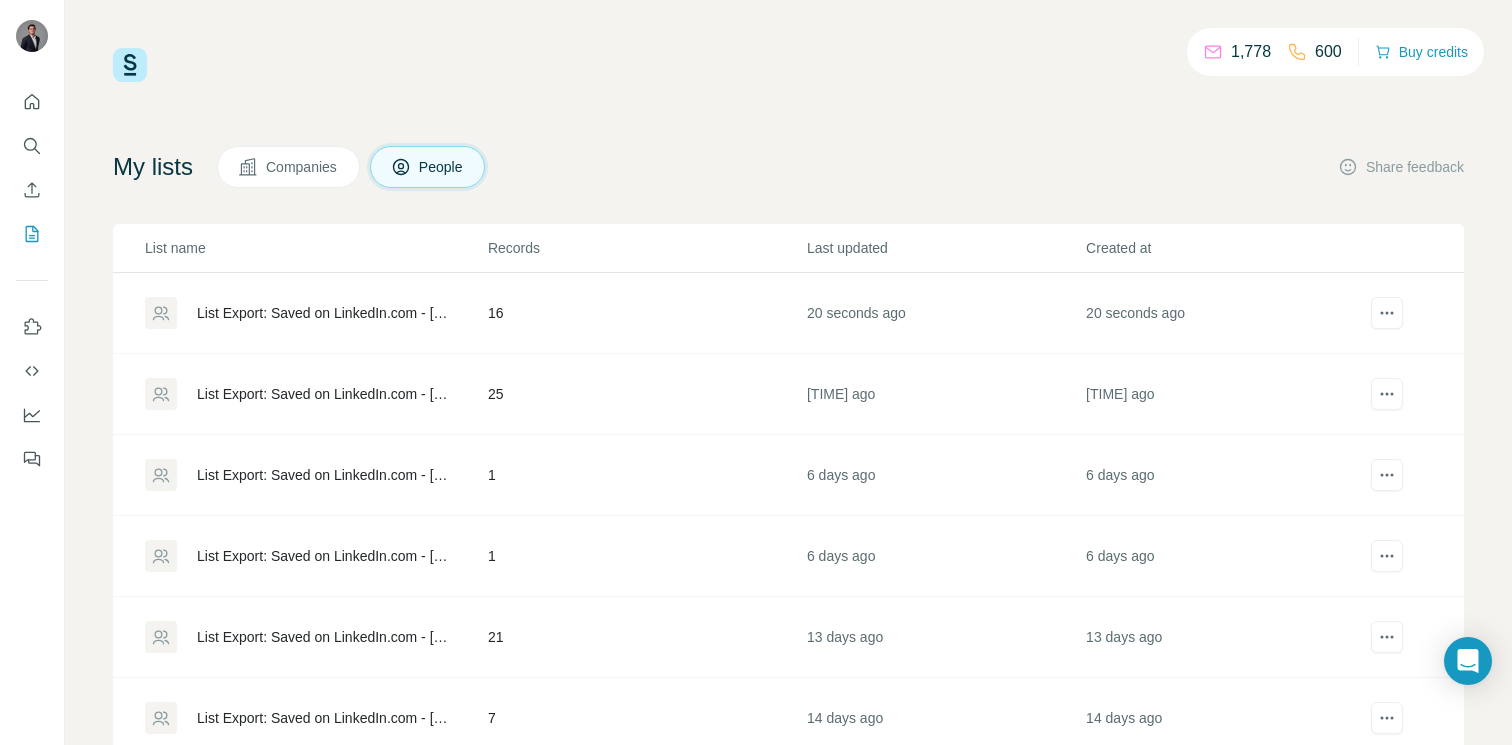 click on "List Export: Saved on LinkedIn.com - 05/08/2025 17:14" at bounding box center (325, 313) 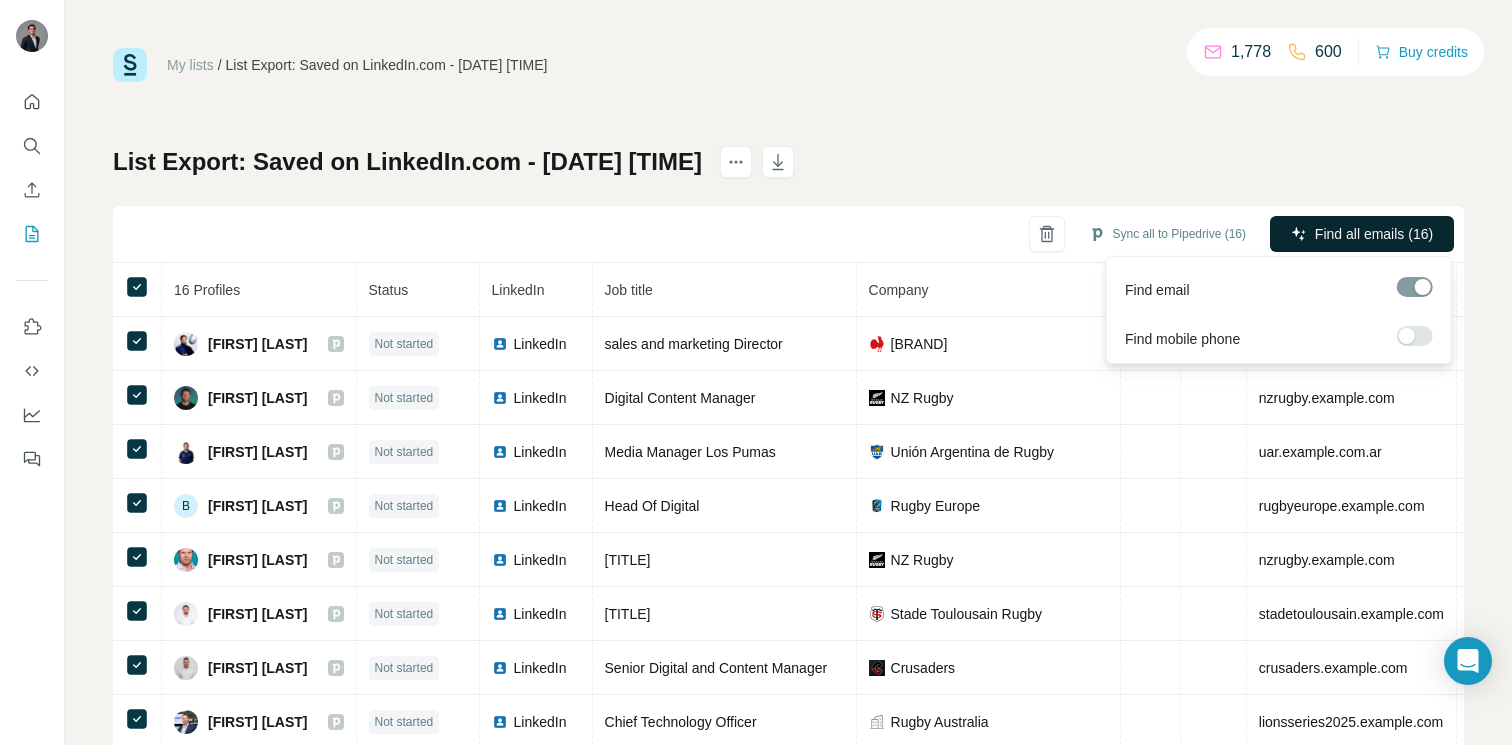 click on "Find all emails (16)" at bounding box center (1374, 234) 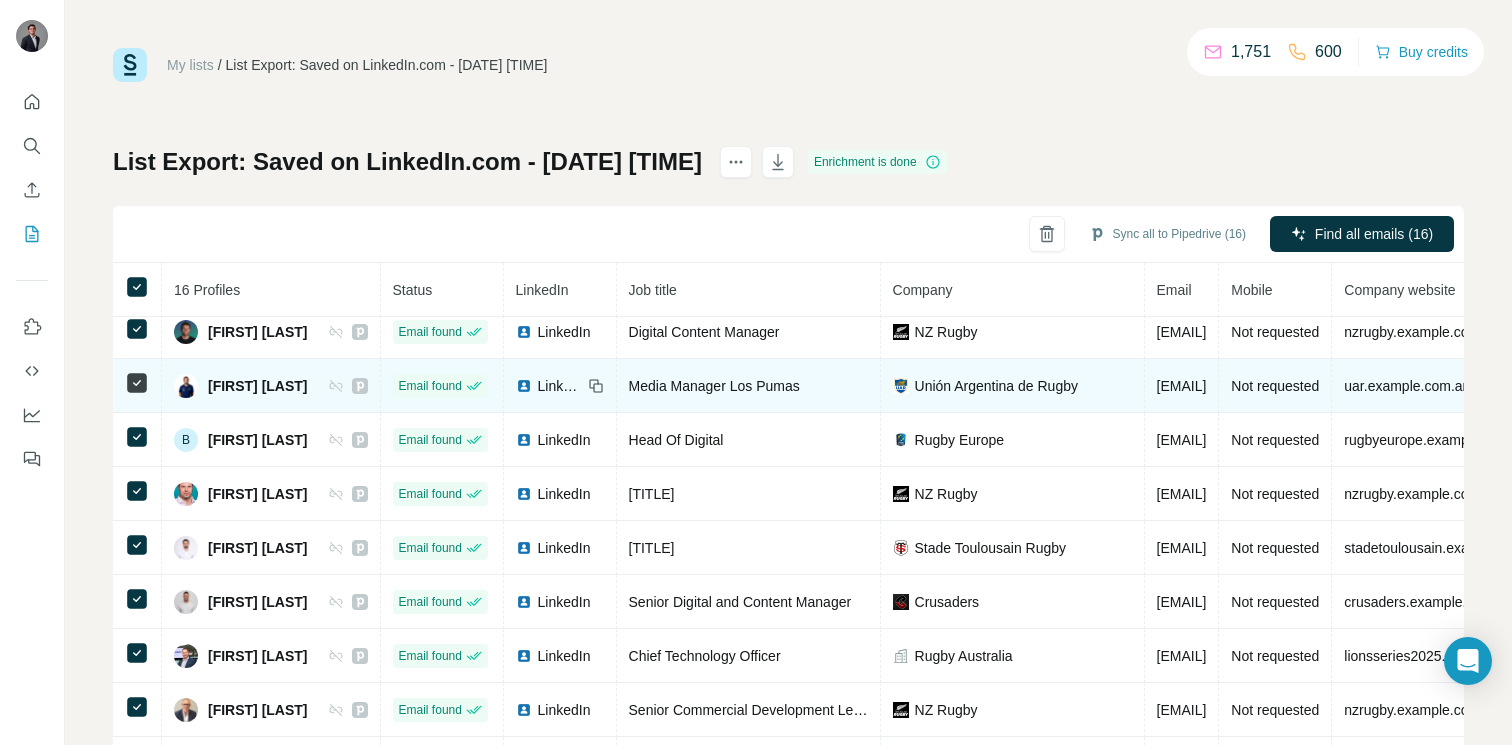 scroll, scrollTop: 390, scrollLeft: 0, axis: vertical 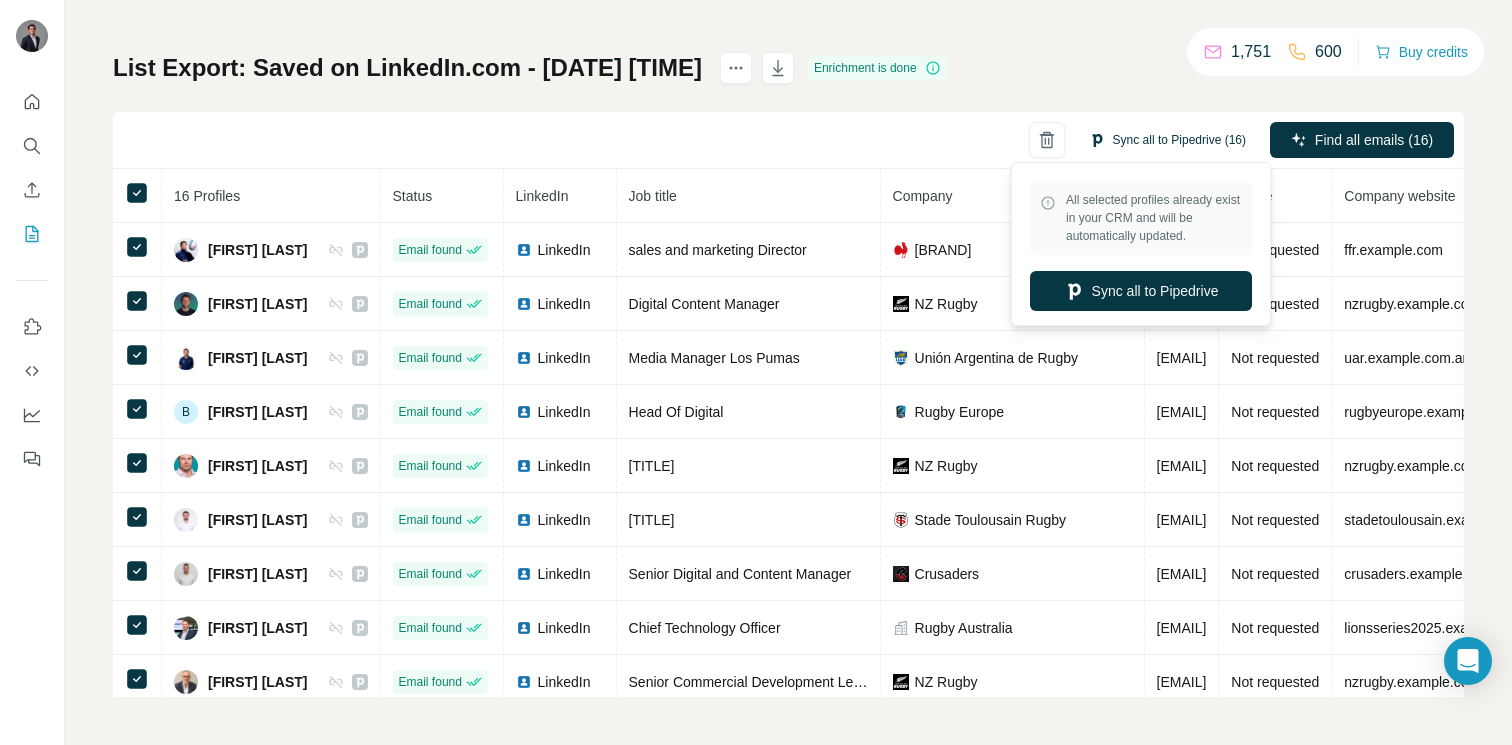 click on "Sync all to Pipedrive (16)" at bounding box center [1167, 140] 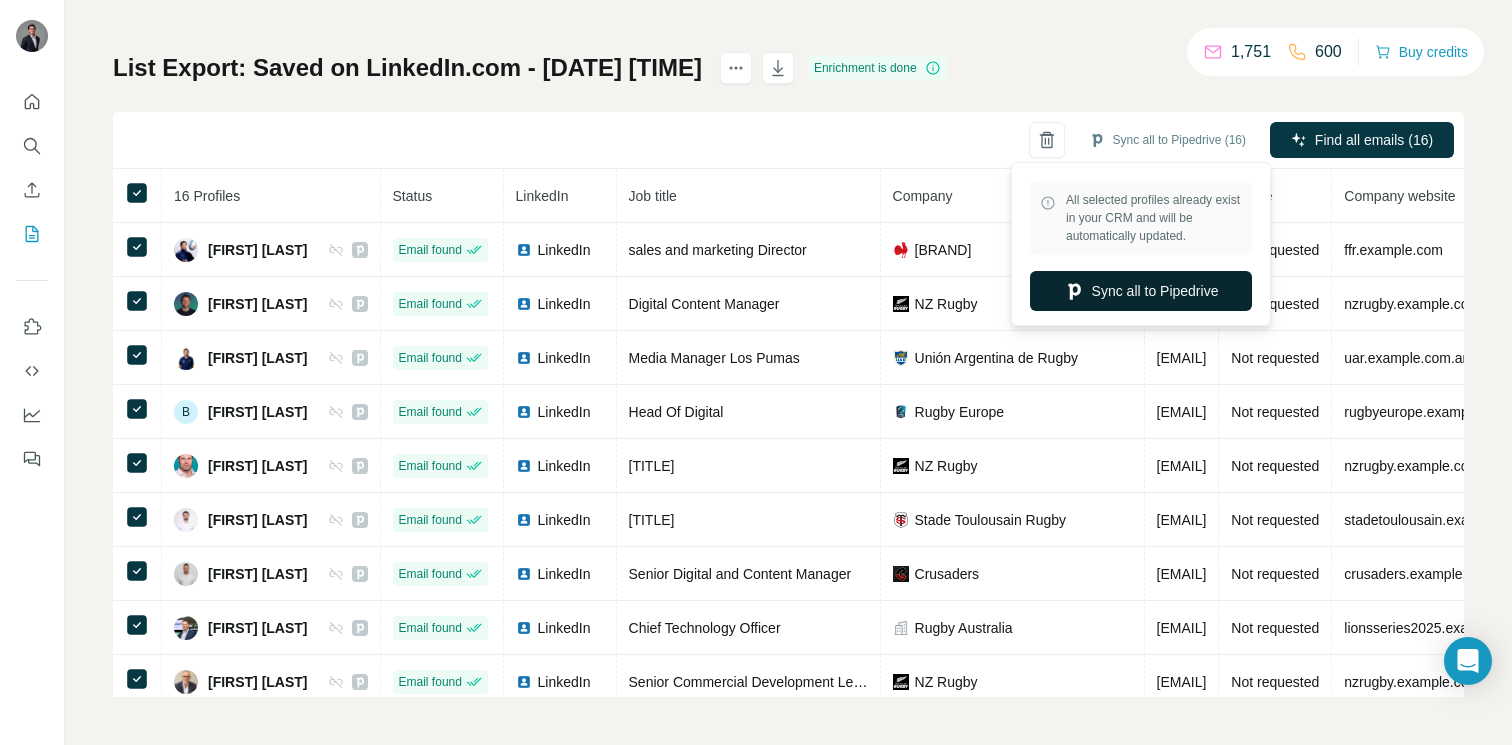 click on "Sync all to Pipedrive" at bounding box center [1141, 291] 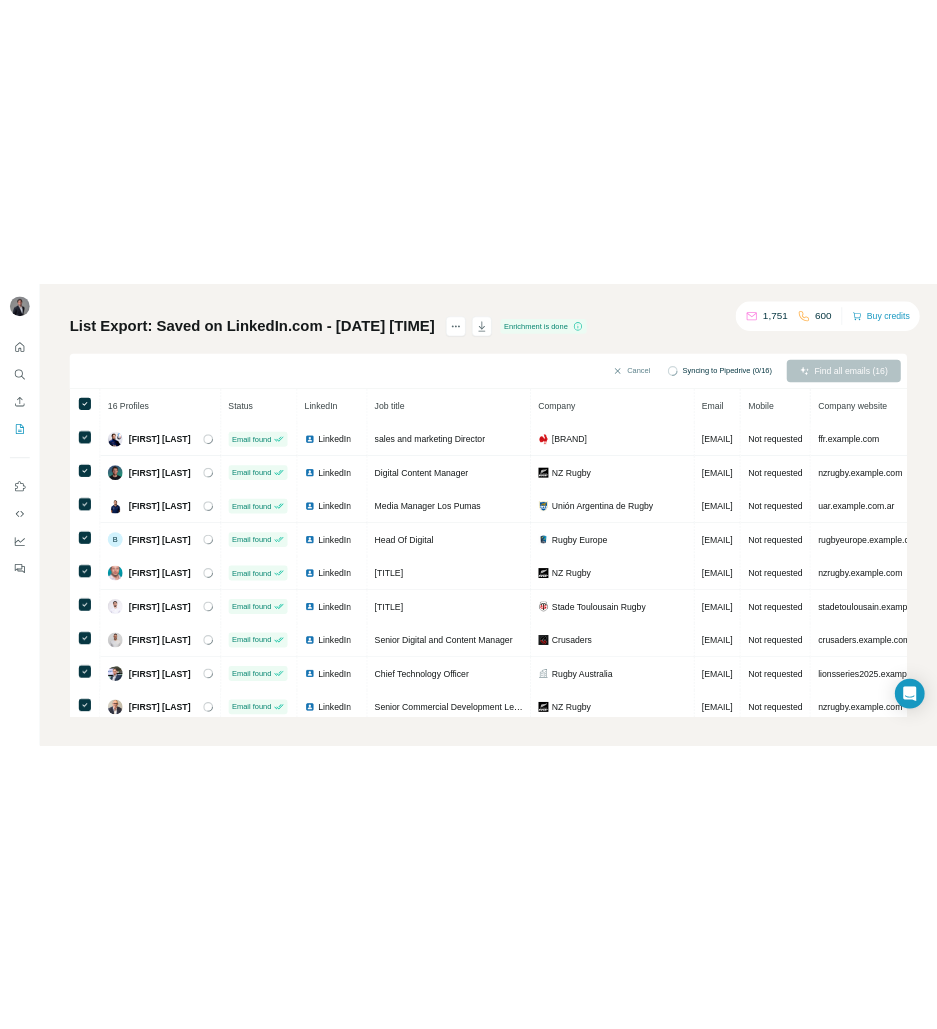 scroll, scrollTop: 390, scrollLeft: 0, axis: vertical 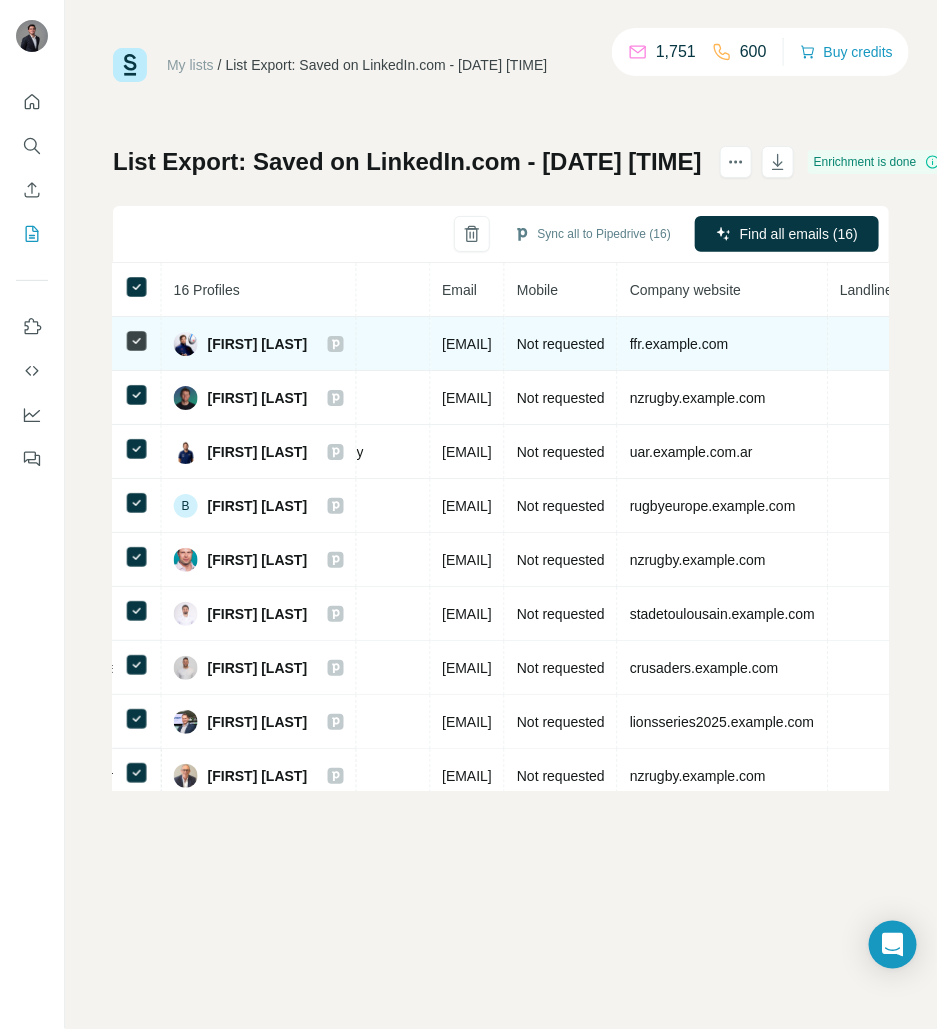 click on "alexandre.anginot@ffr.fr" at bounding box center (468, 344) 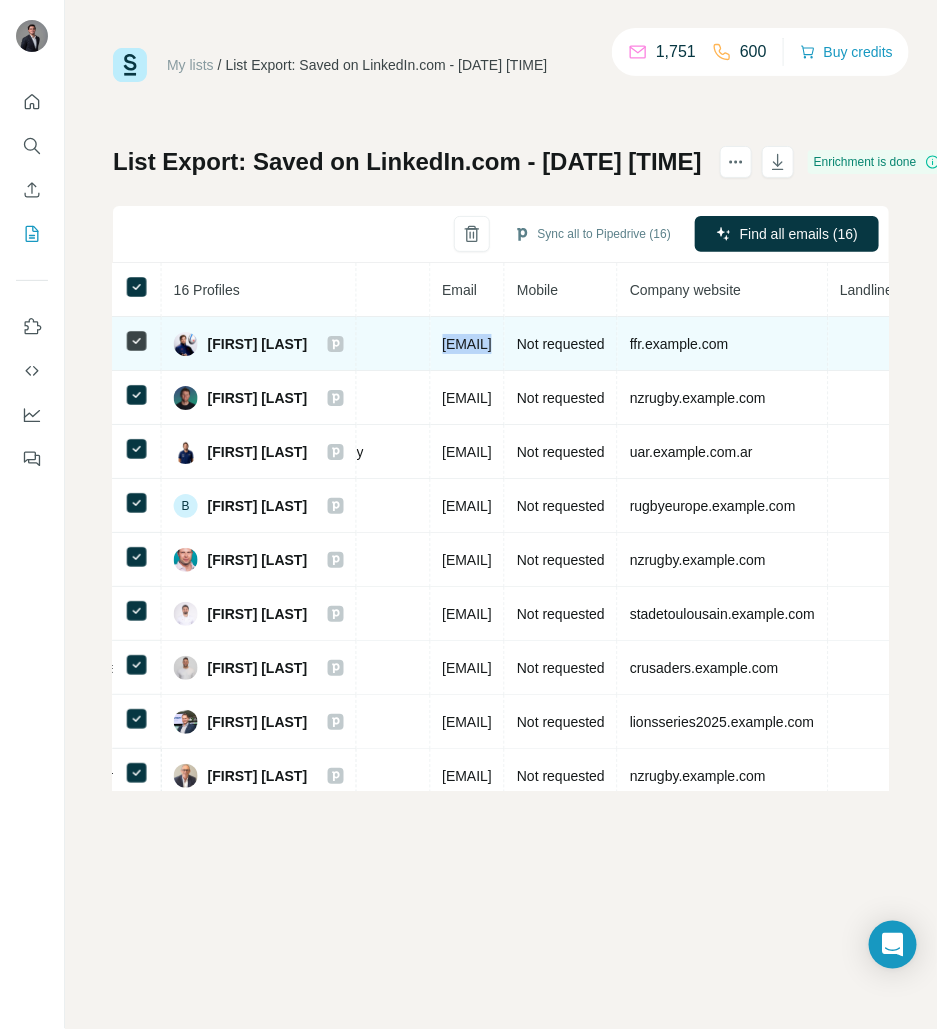 click on "alexandre.anginot@ffr.fr" at bounding box center [468, 344] 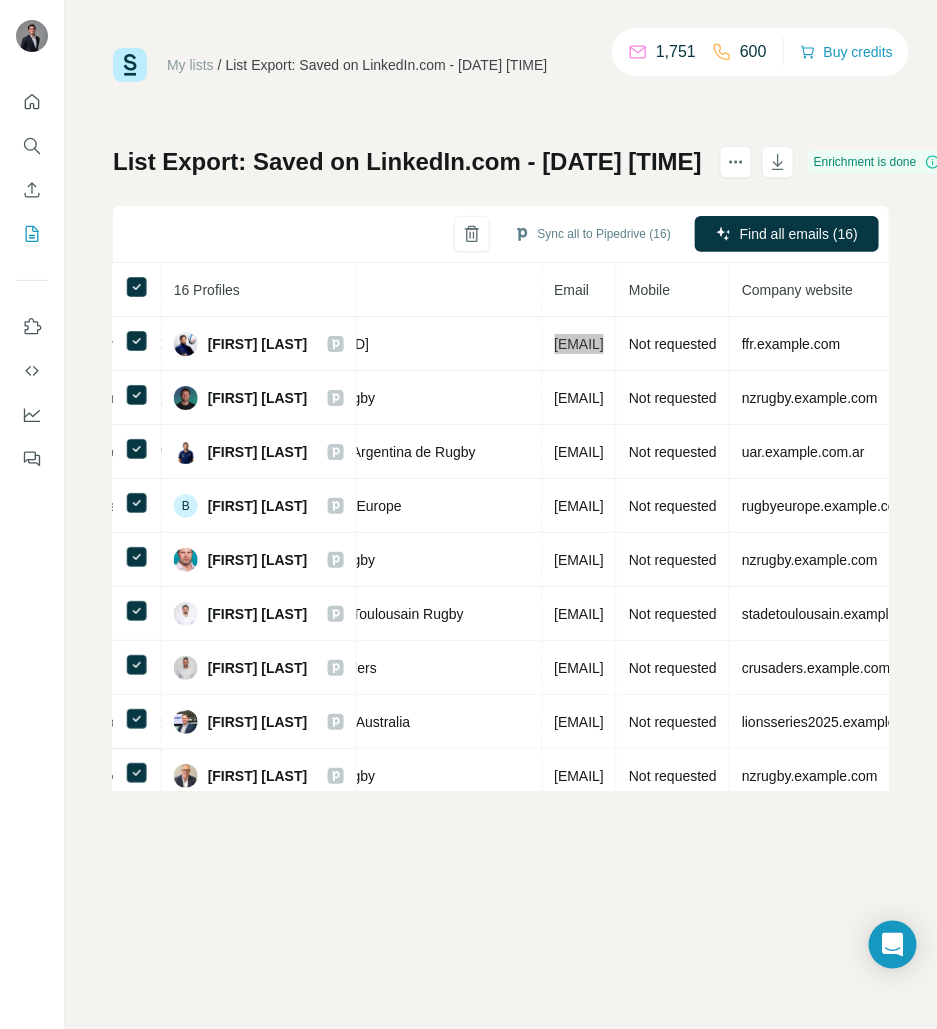 scroll, scrollTop: 0, scrollLeft: 582, axis: horizontal 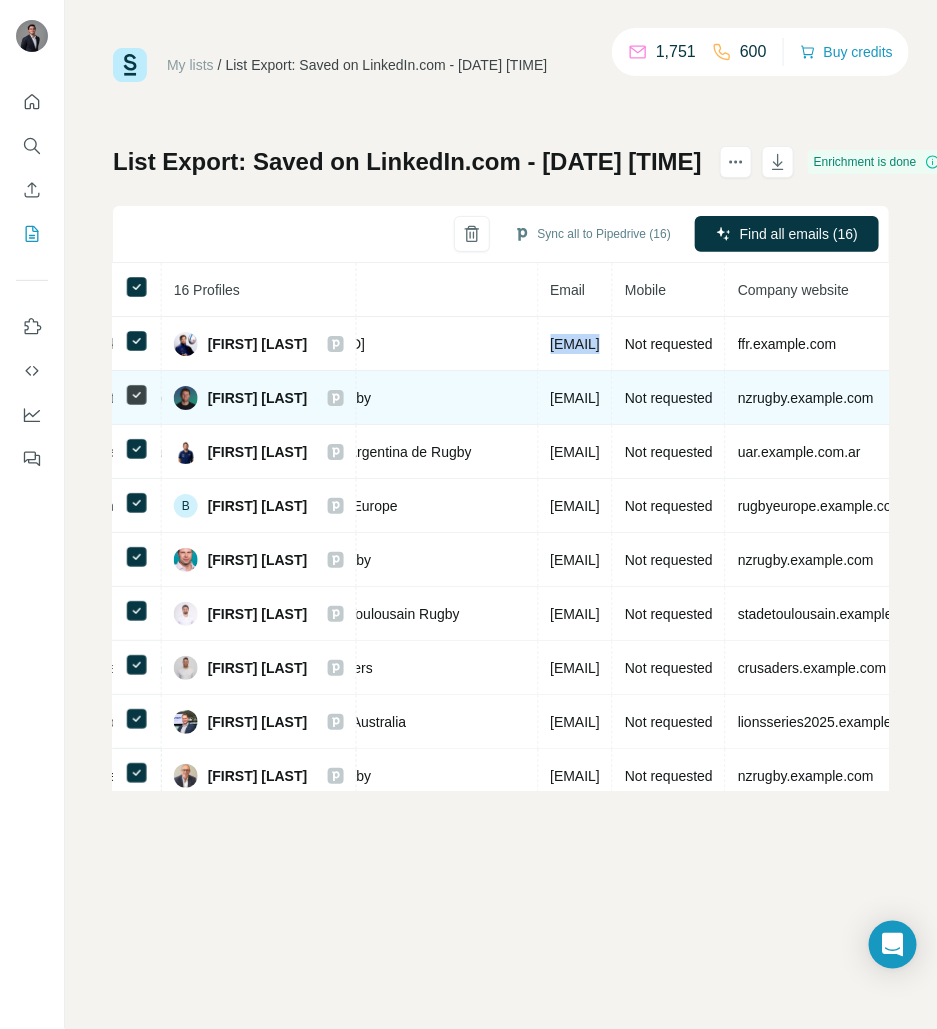 click on "andy.burt@nzrugby.co.nz" at bounding box center (576, 398) 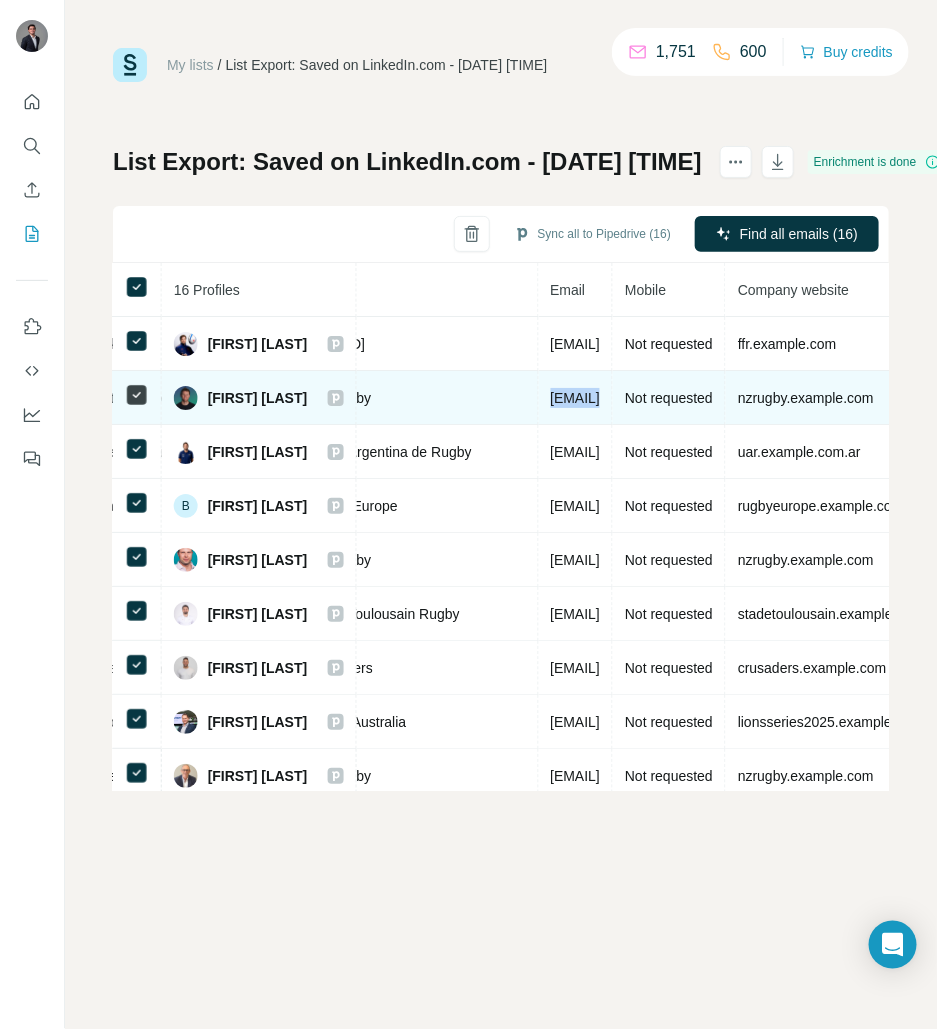 click on "andy.burt@nzrugby.co.nz" at bounding box center [576, 398] 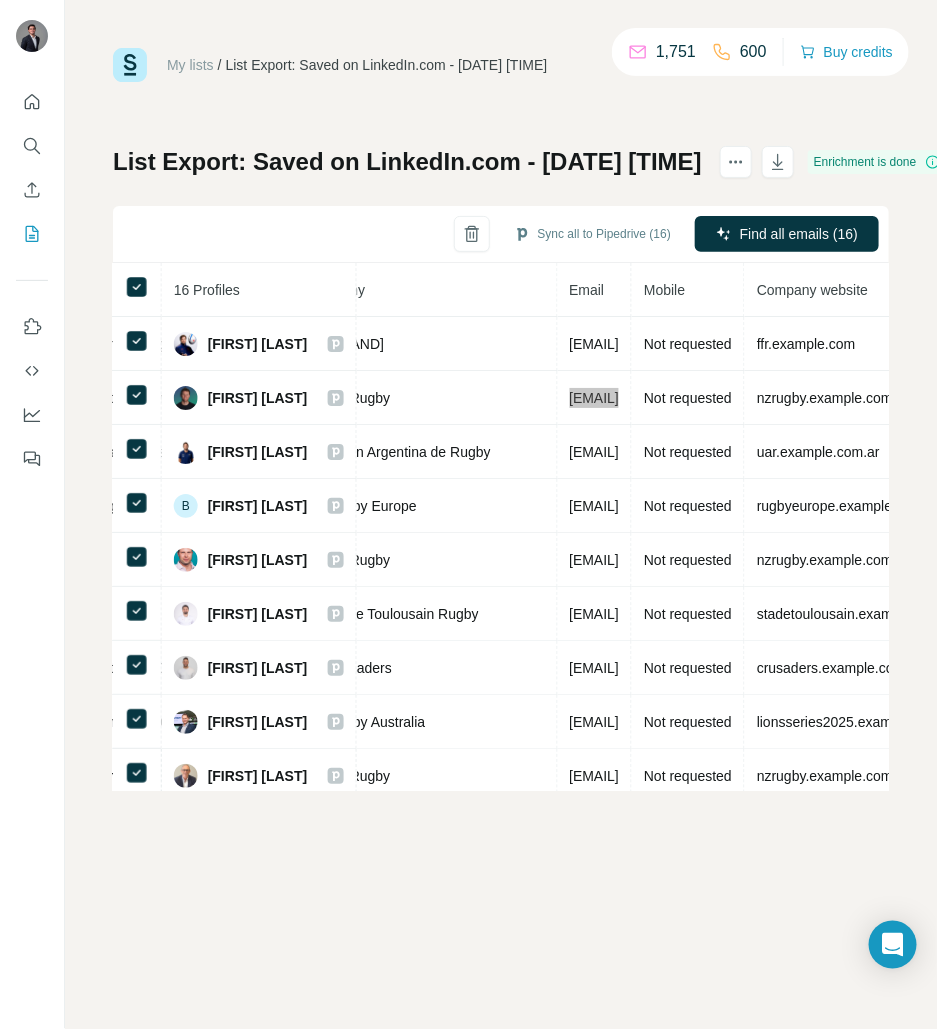 scroll, scrollTop: 0, scrollLeft: 615, axis: horizontal 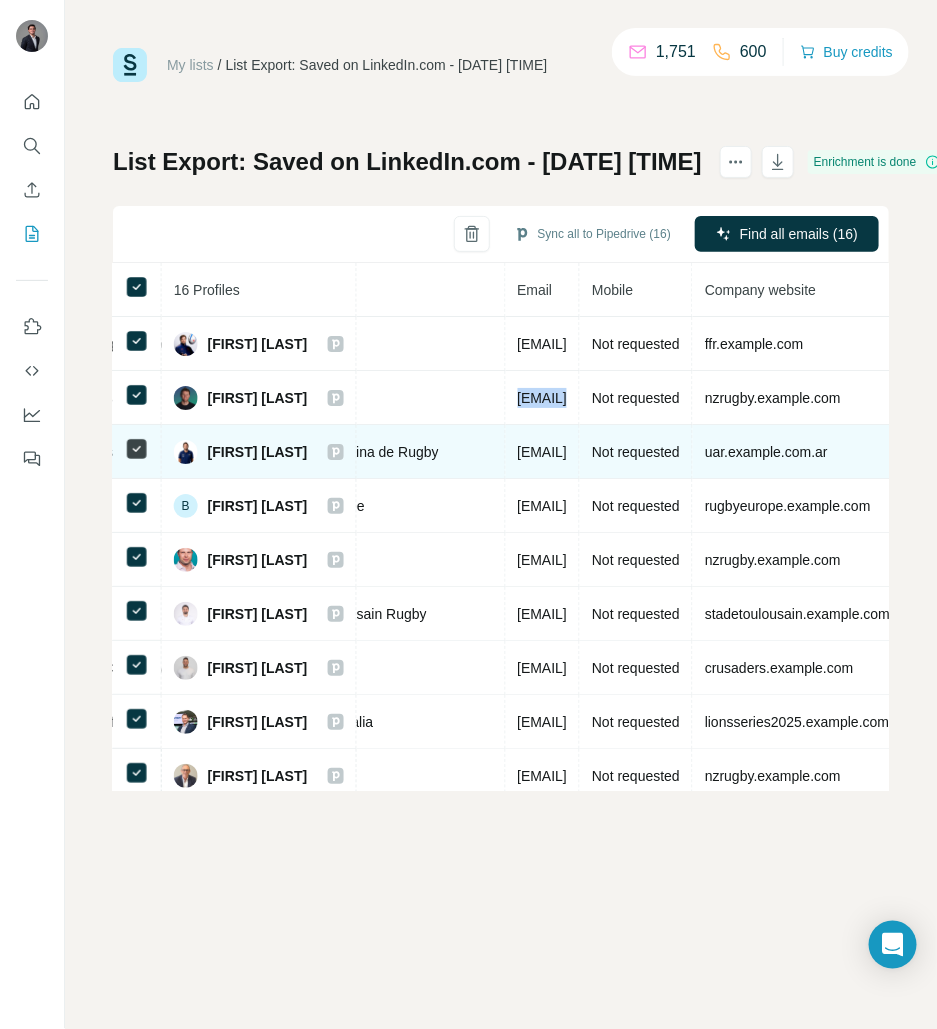 click on "bautista.tejerina@uar.com.ar" at bounding box center (543, 452) 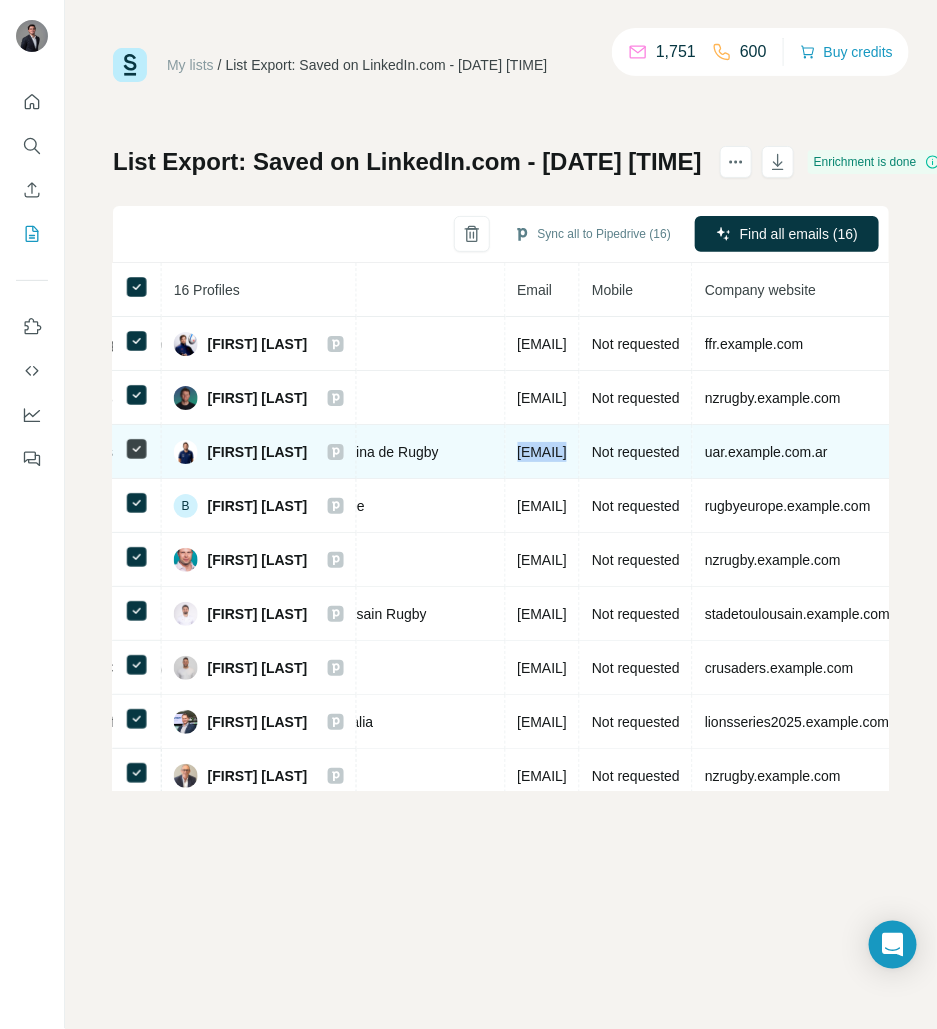 click on "bautista.tejerina@uar.com.ar" at bounding box center [543, 452] 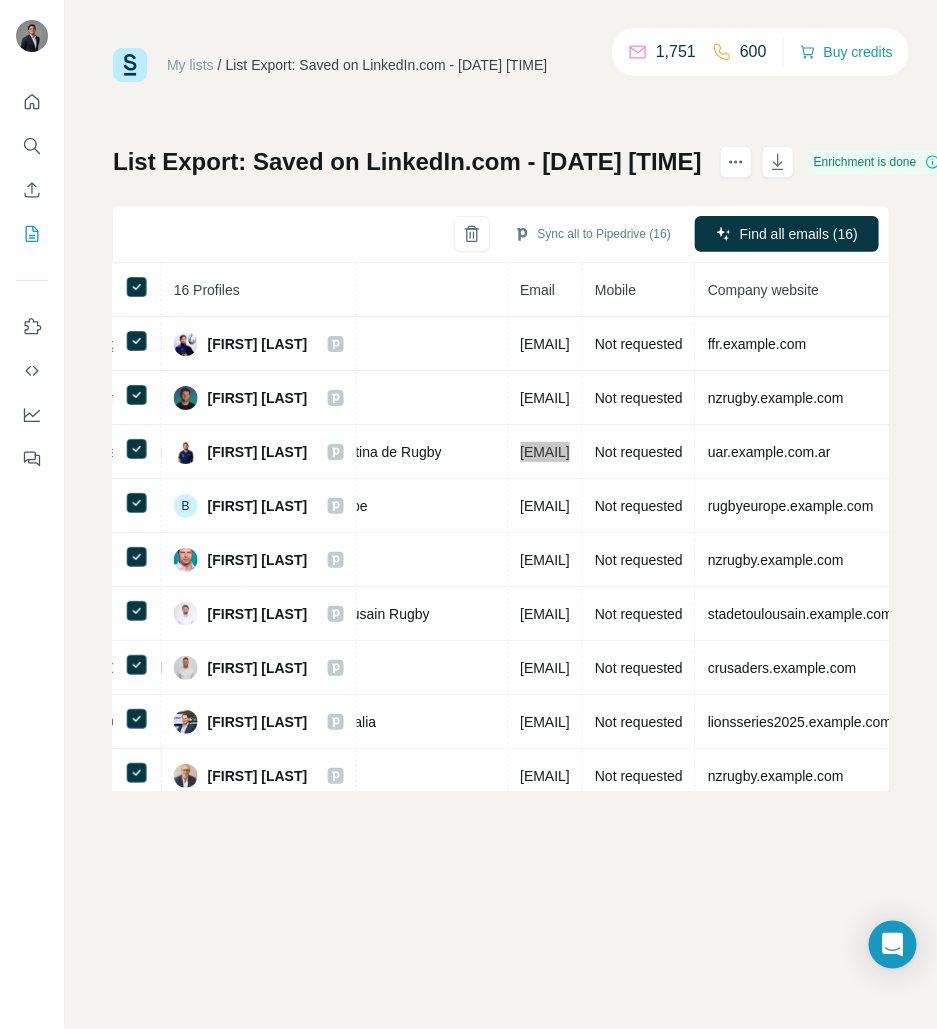 scroll, scrollTop: 0, scrollLeft: 625, axis: horizontal 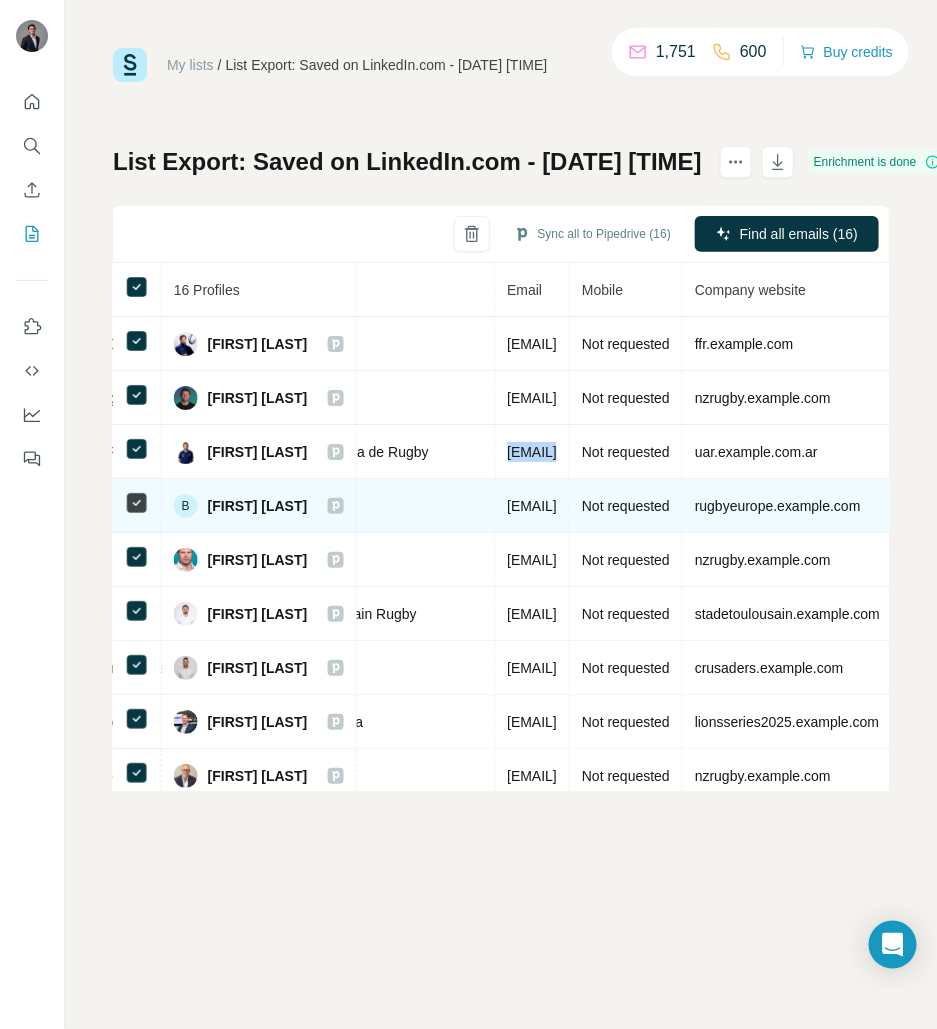 click on "ben.fox@rugbyeurope.eu" at bounding box center [533, 506] 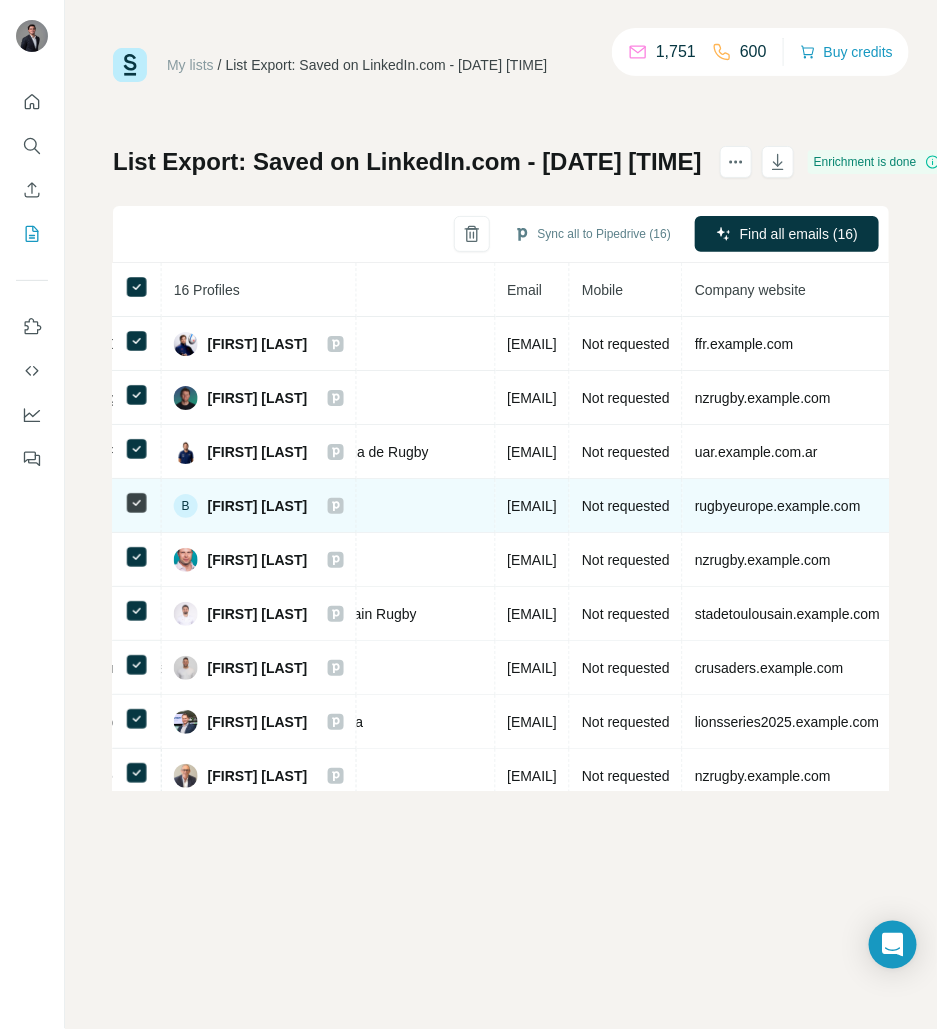 click on "ben.fox@rugbyeurope.eu" at bounding box center (533, 506) 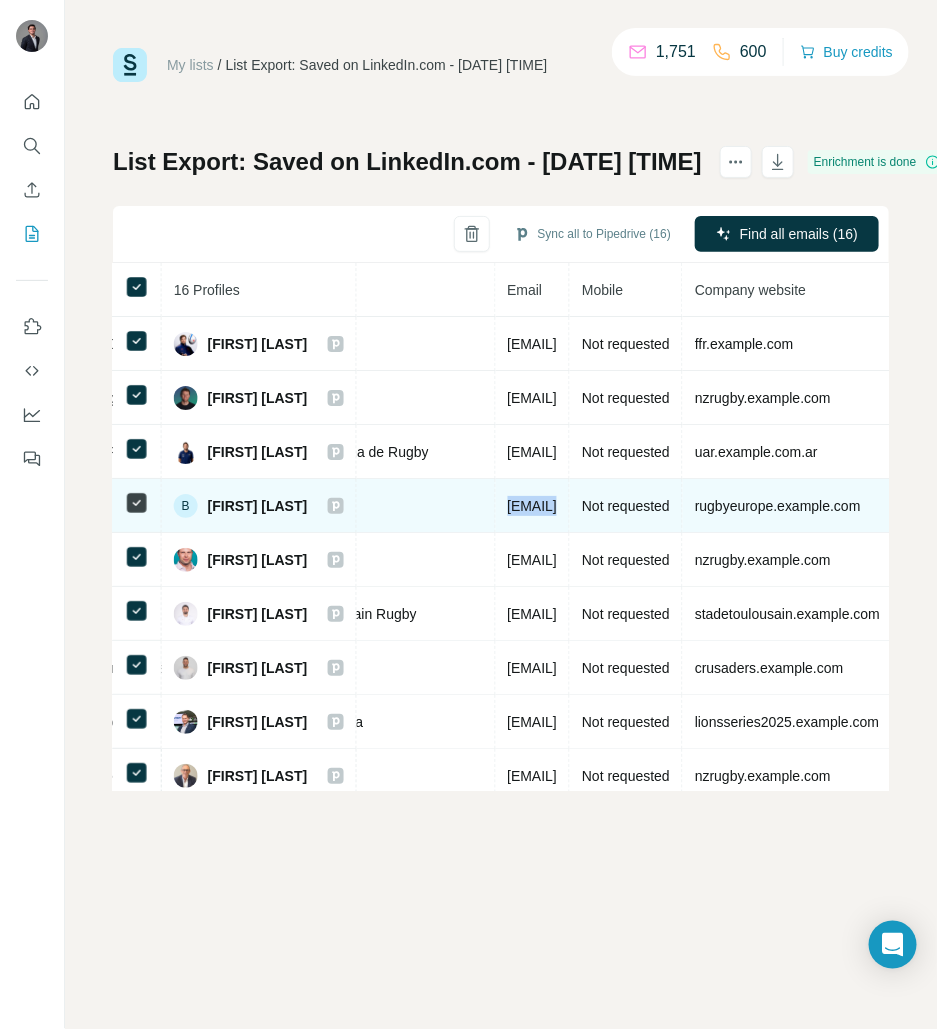 click on "ben.fox@rugbyeurope.eu" at bounding box center (533, 506) 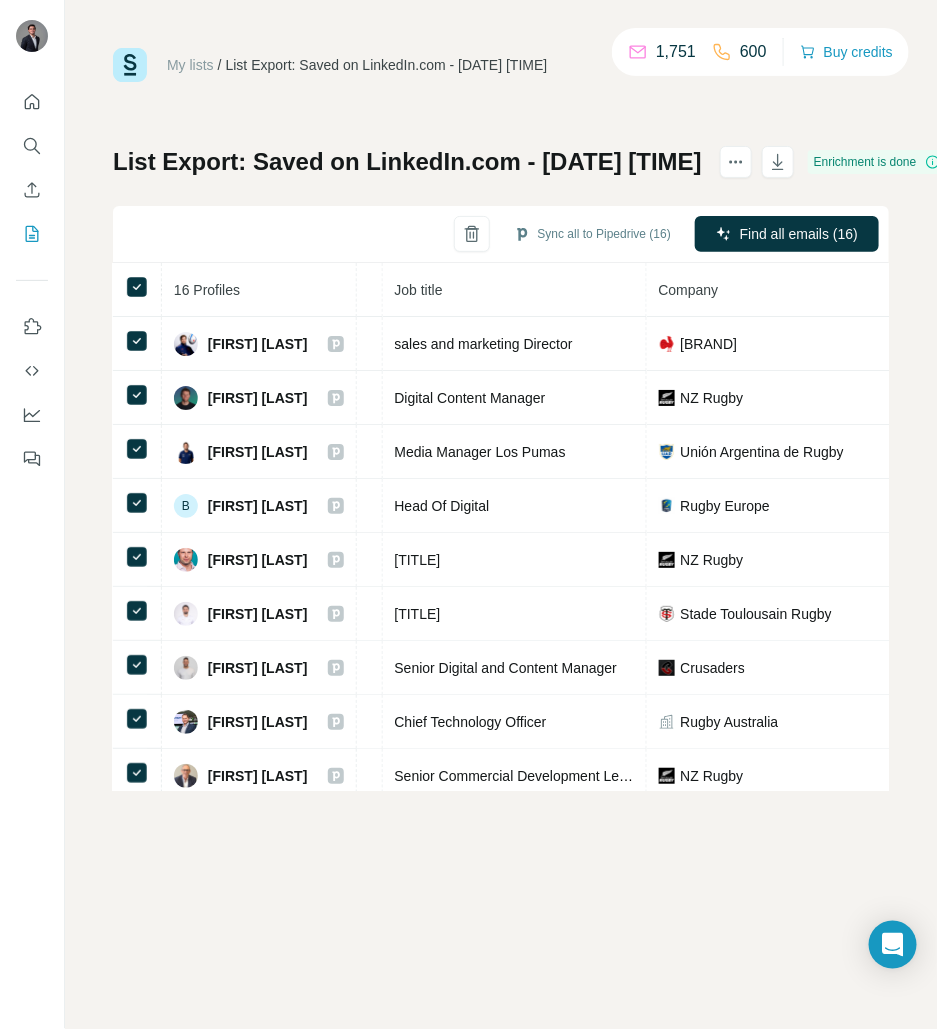 scroll, scrollTop: 0, scrollLeft: 202, axis: horizontal 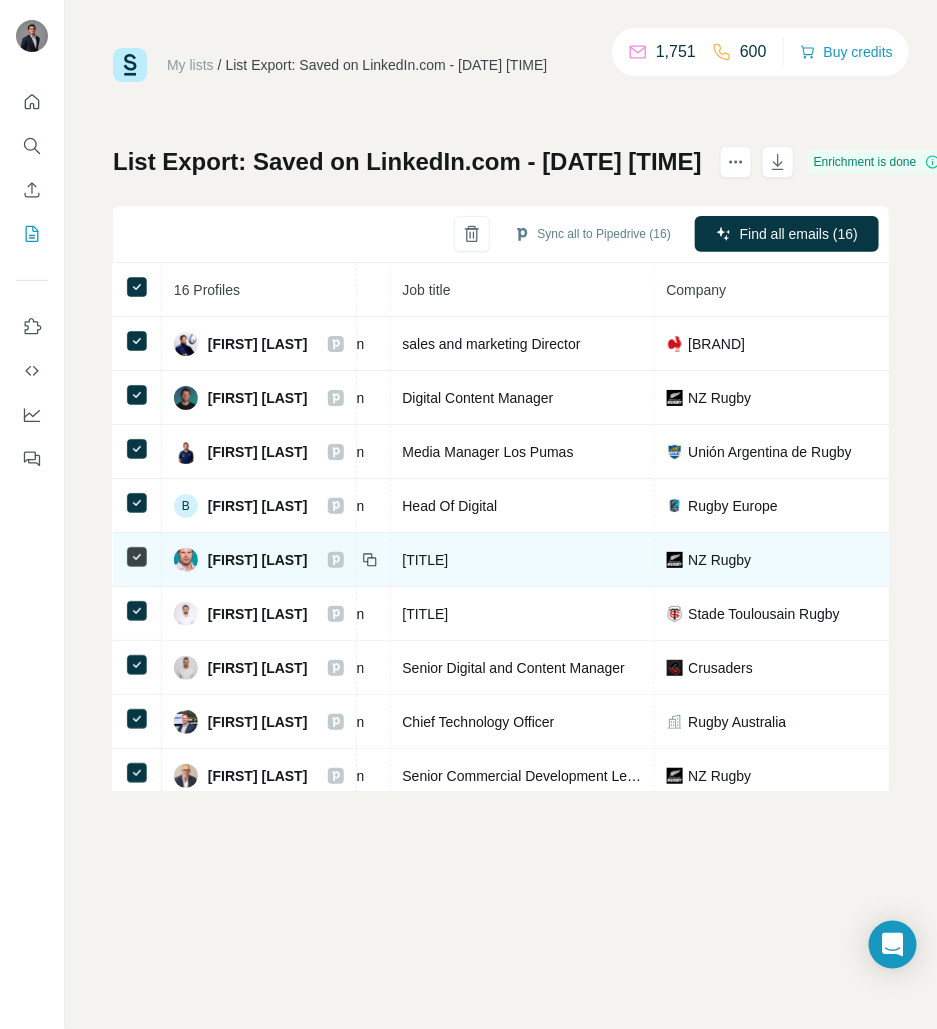 click on "Corin James Dimopoulos" at bounding box center (258, 560) 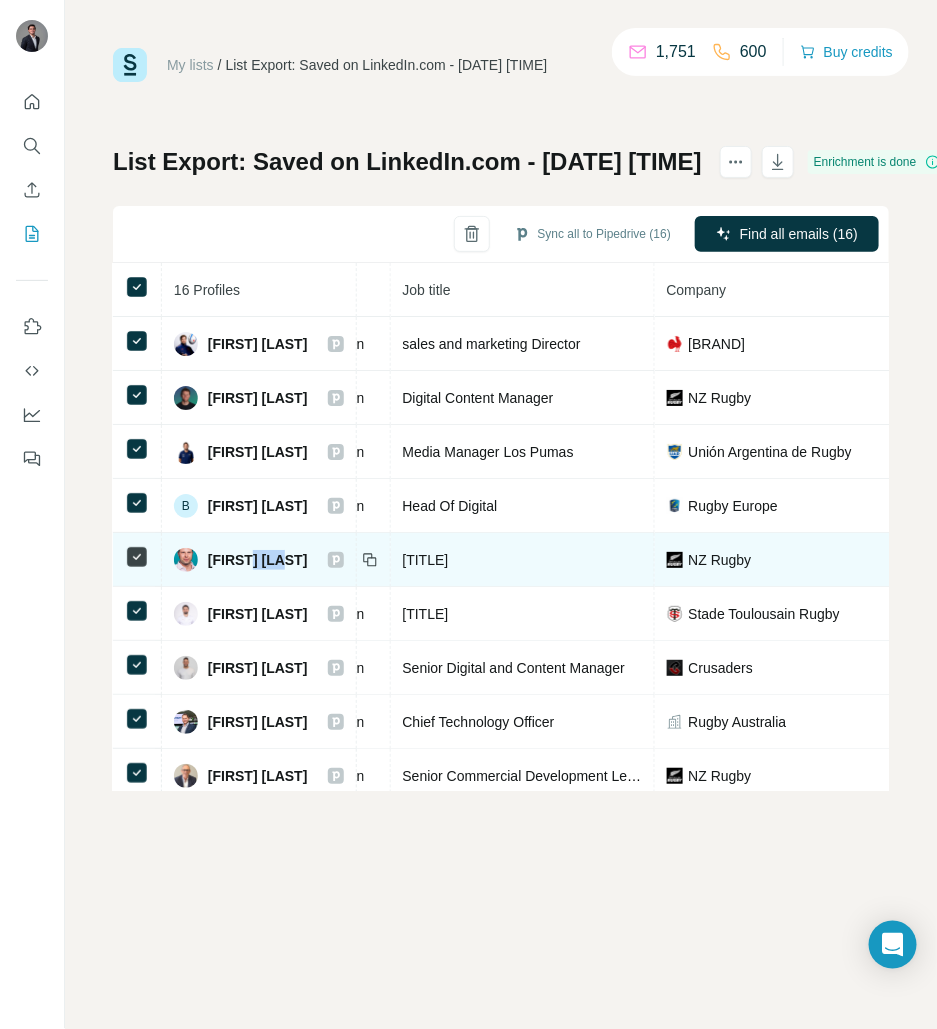 click on "Corin James Dimopoulos" at bounding box center (258, 560) 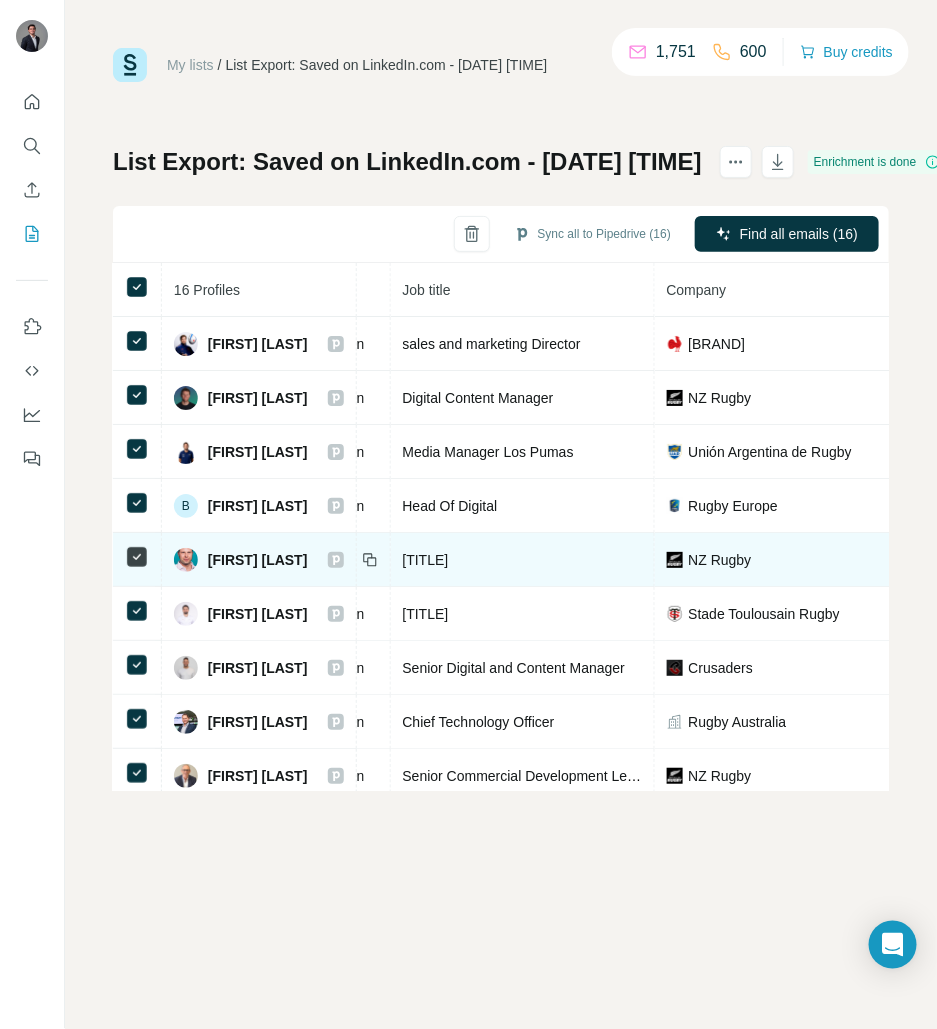 click on "Corin James Dimopoulos" at bounding box center [258, 560] 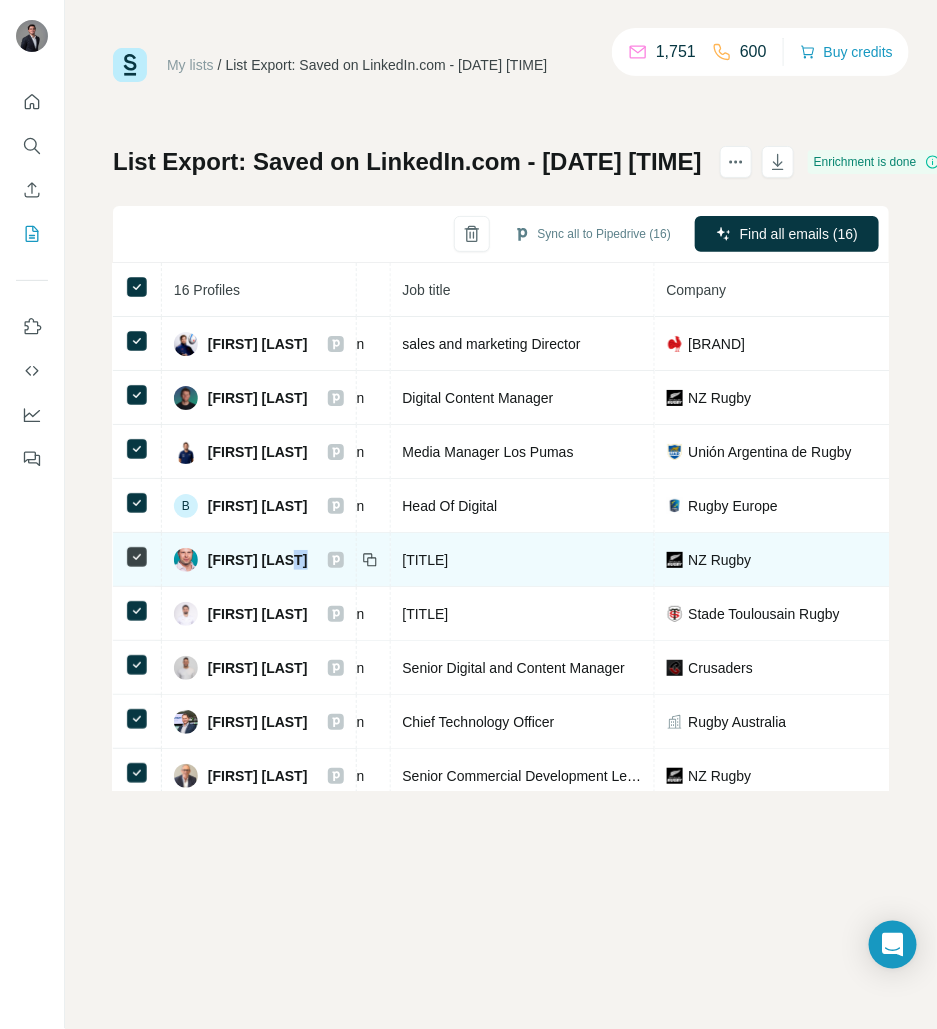 drag, startPoint x: 299, startPoint y: 559, endPoint x: 390, endPoint y: 556, distance: 91.04944 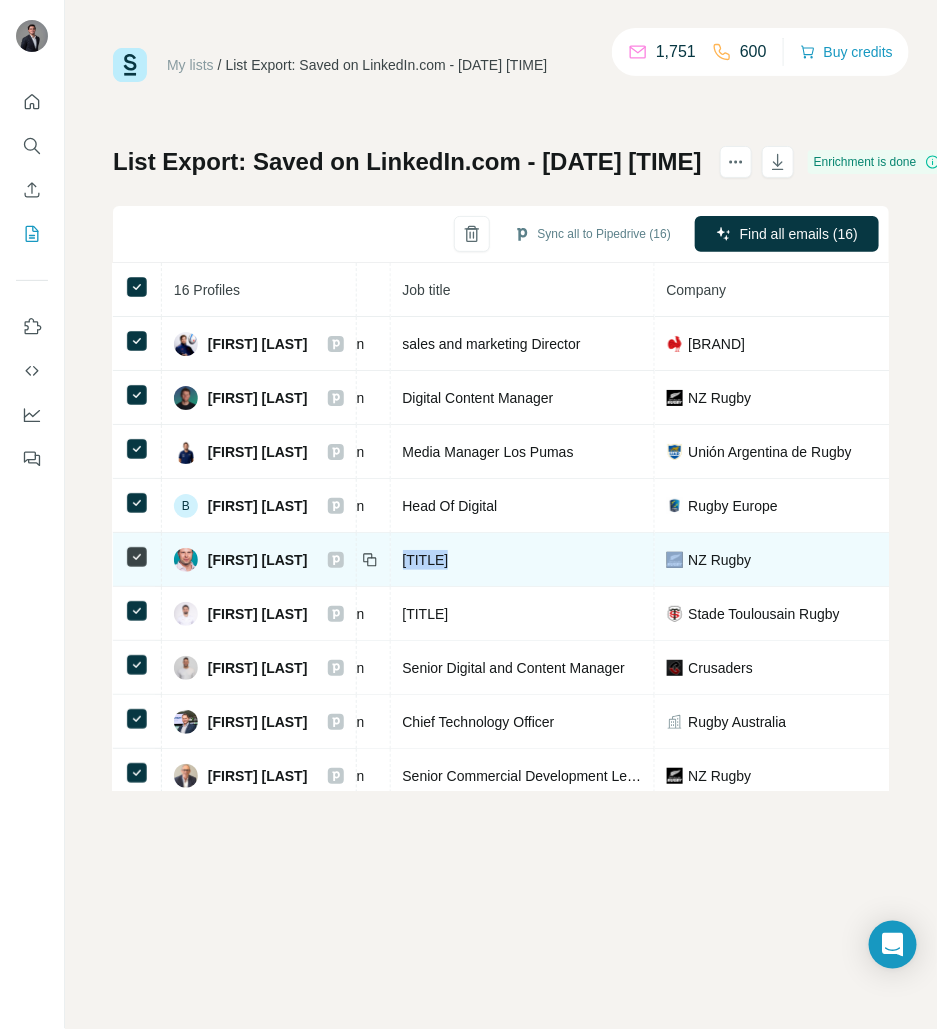 click on "General Manager, Content and Broadcast" at bounding box center (426, 560) 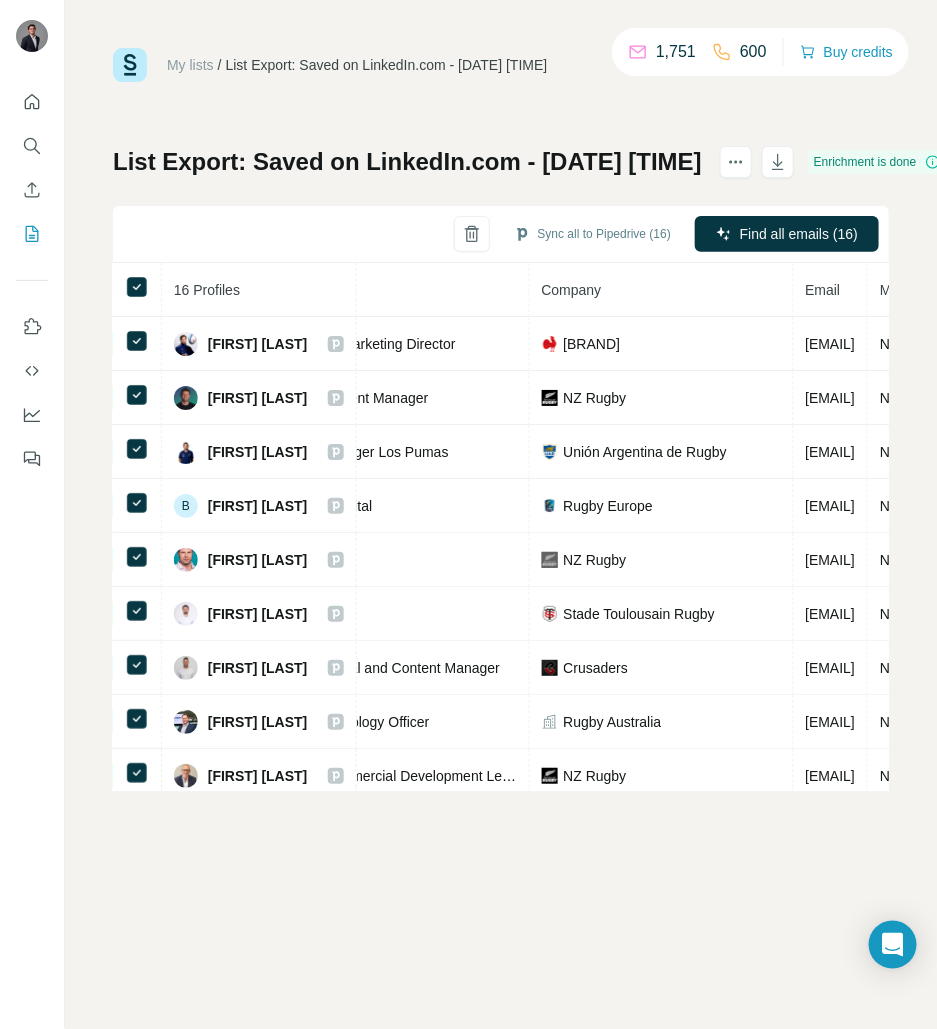scroll, scrollTop: 0, scrollLeft: 497, axis: horizontal 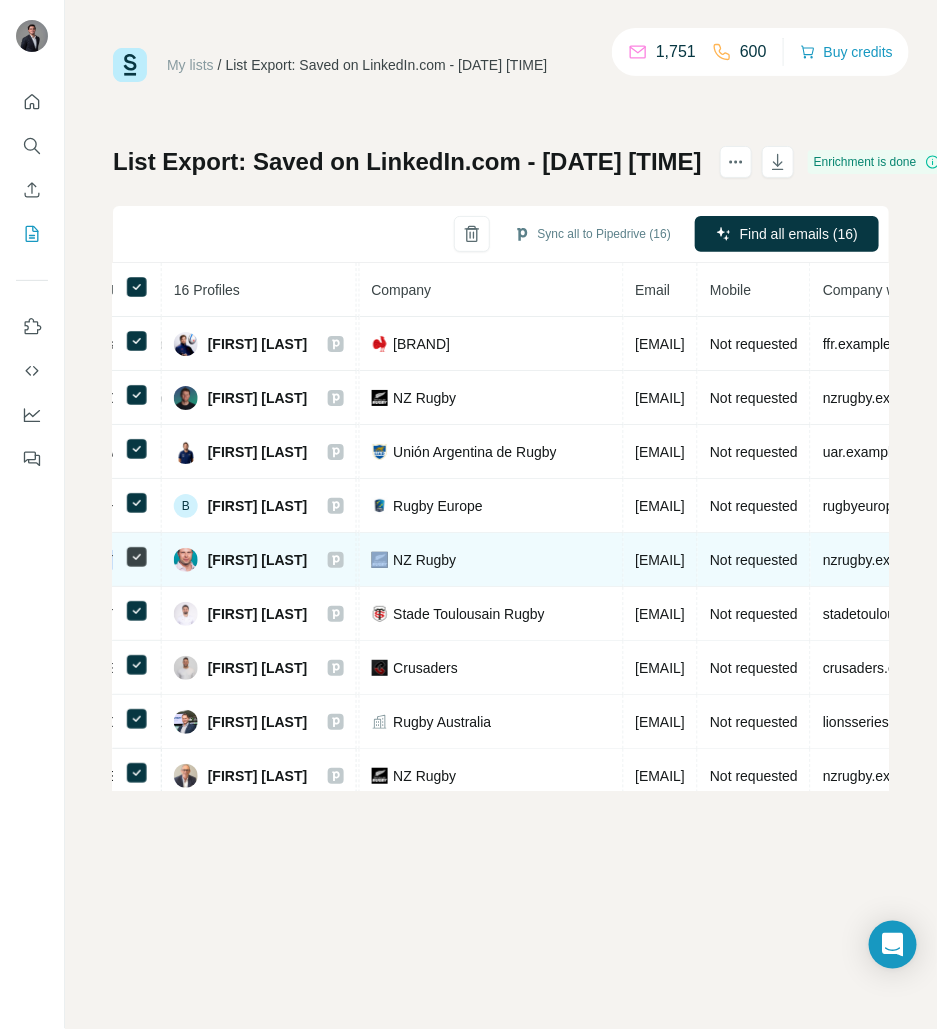 click on "corin.dimopoulos@nzrugby.co.nz" at bounding box center [661, 560] 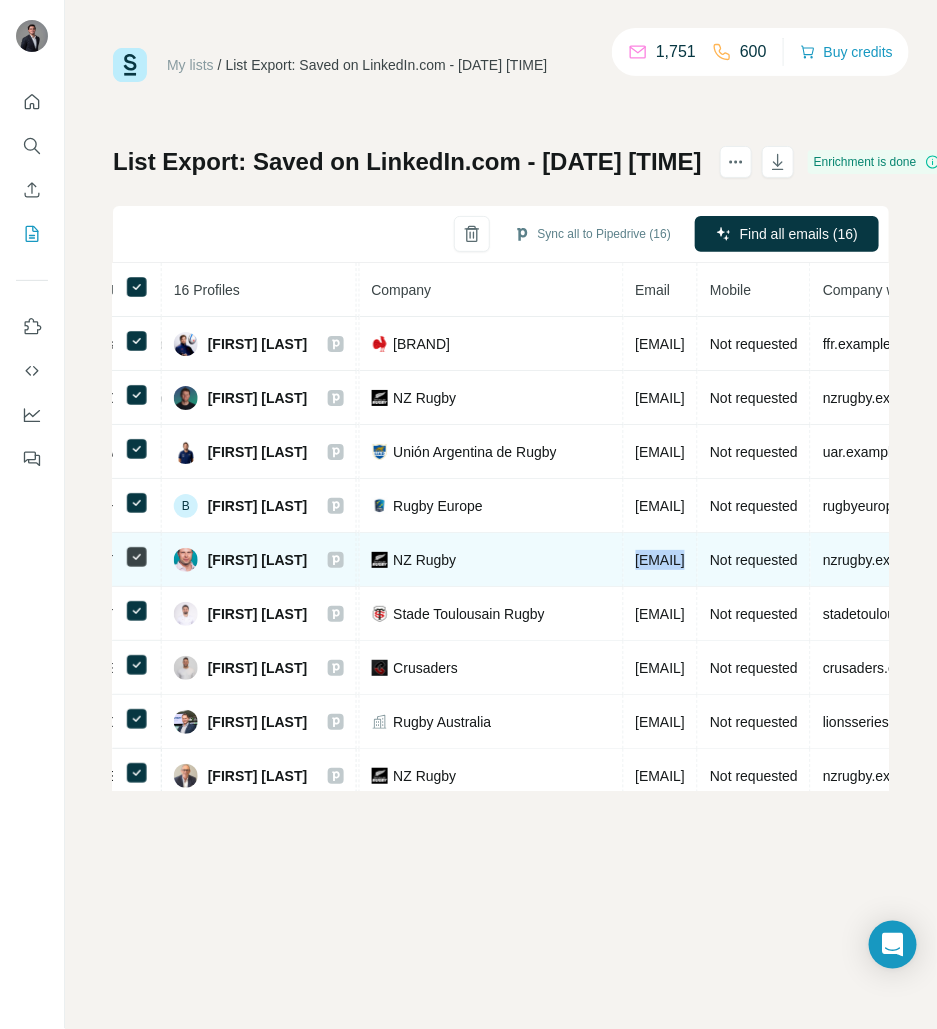 click on "corin.dimopoulos@nzrugby.co.nz" at bounding box center (661, 560) 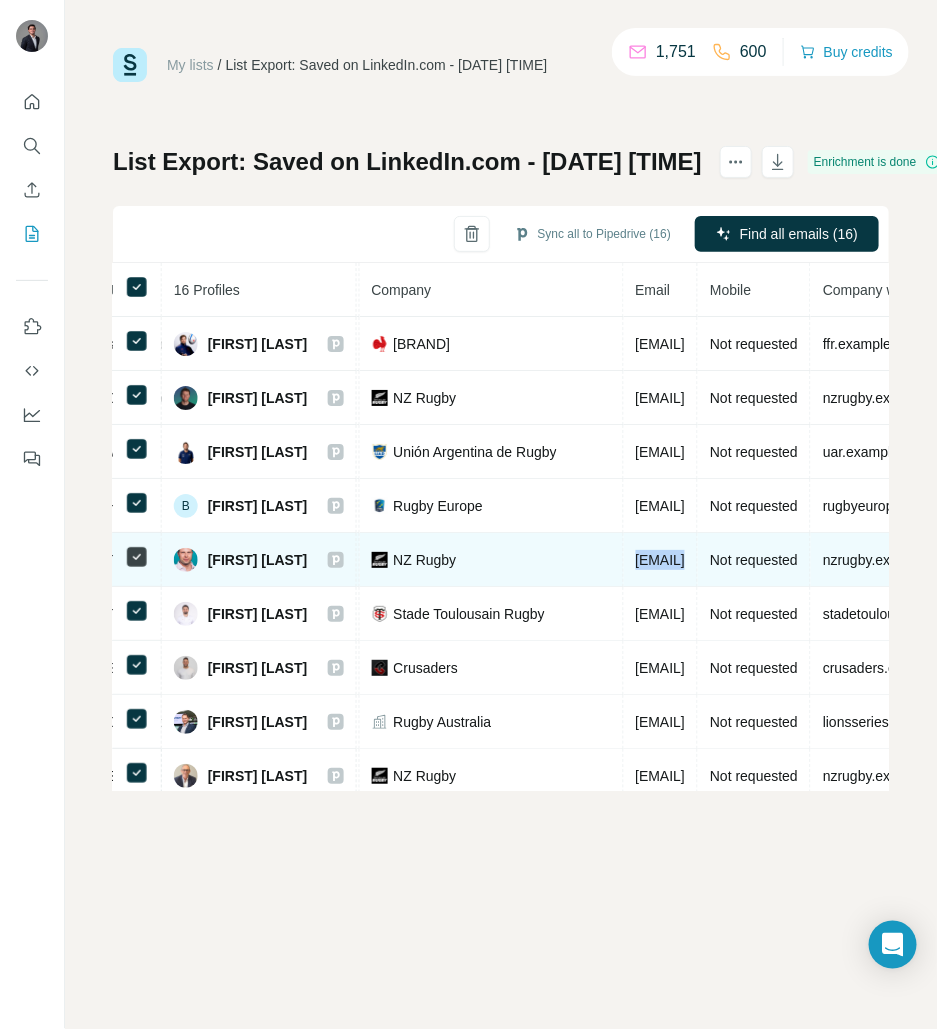 copy on "corin.dimopoulos@nzrugby.co.nz" 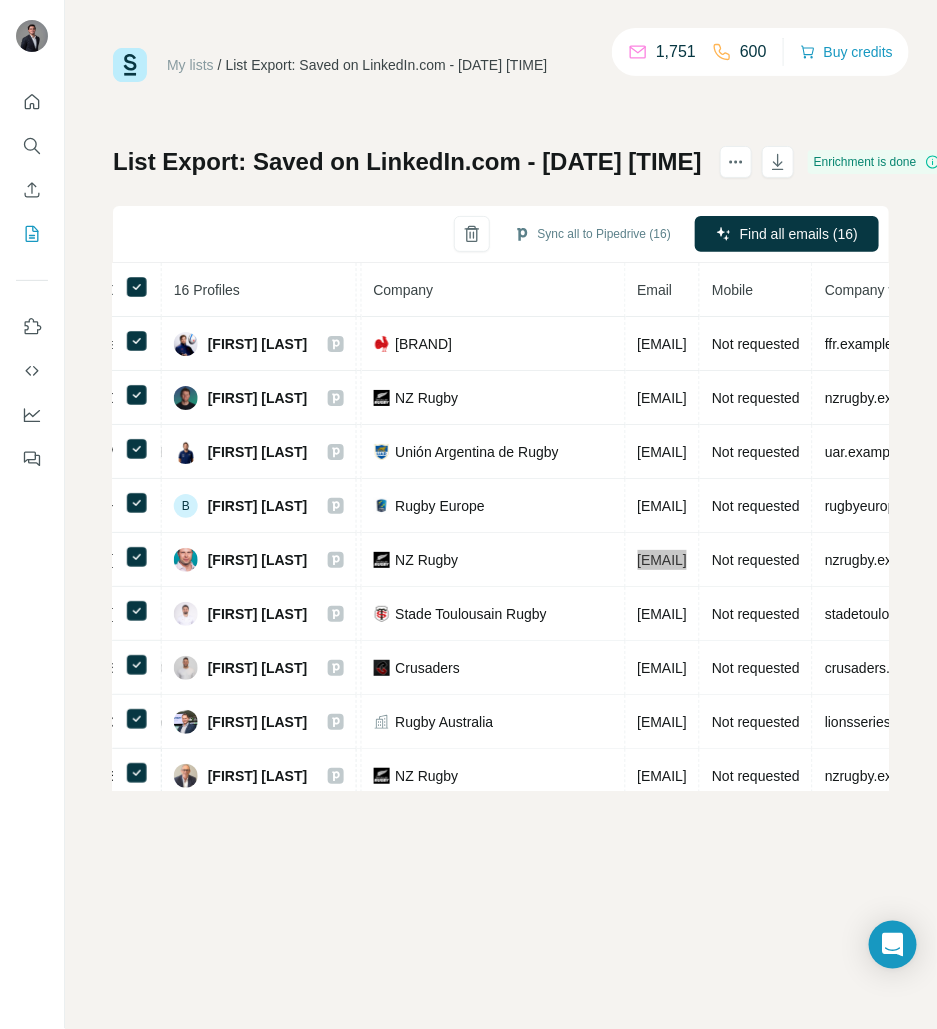 scroll, scrollTop: 0, scrollLeft: 528, axis: horizontal 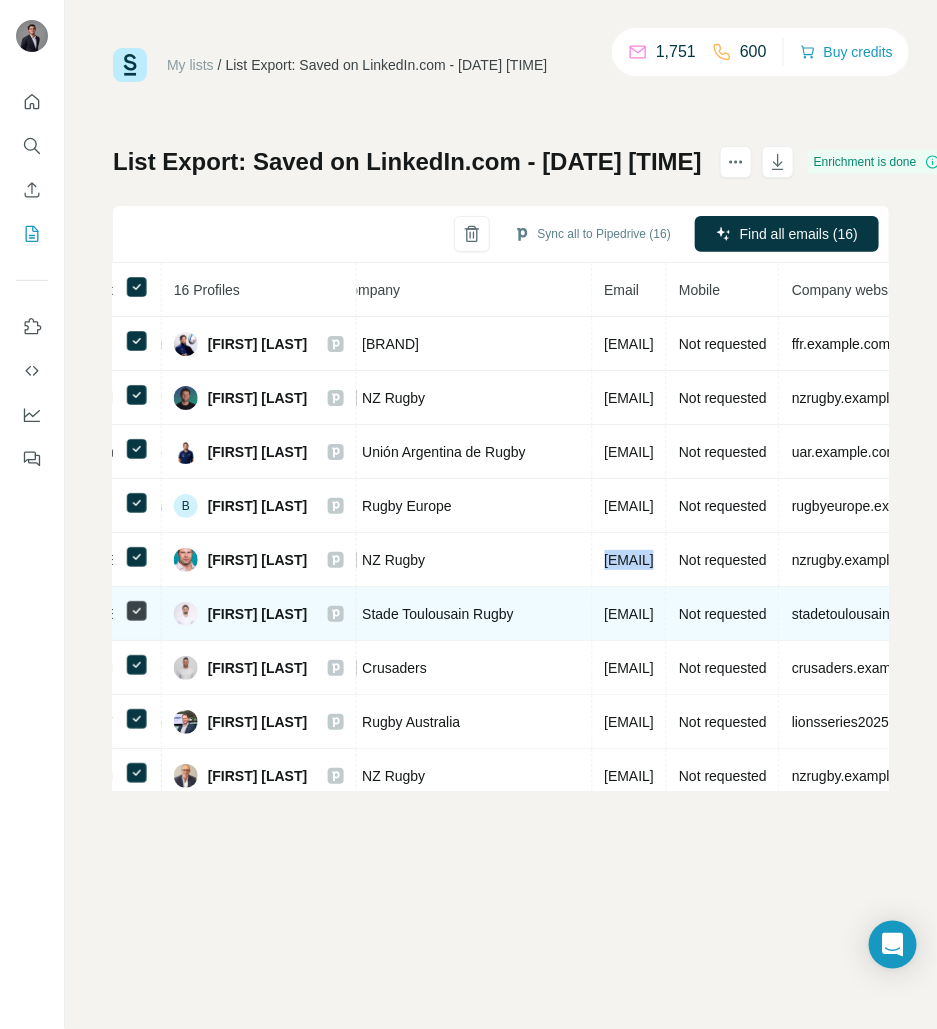 click on "hcorjon@stadetoulousain.fr" at bounding box center [630, 614] 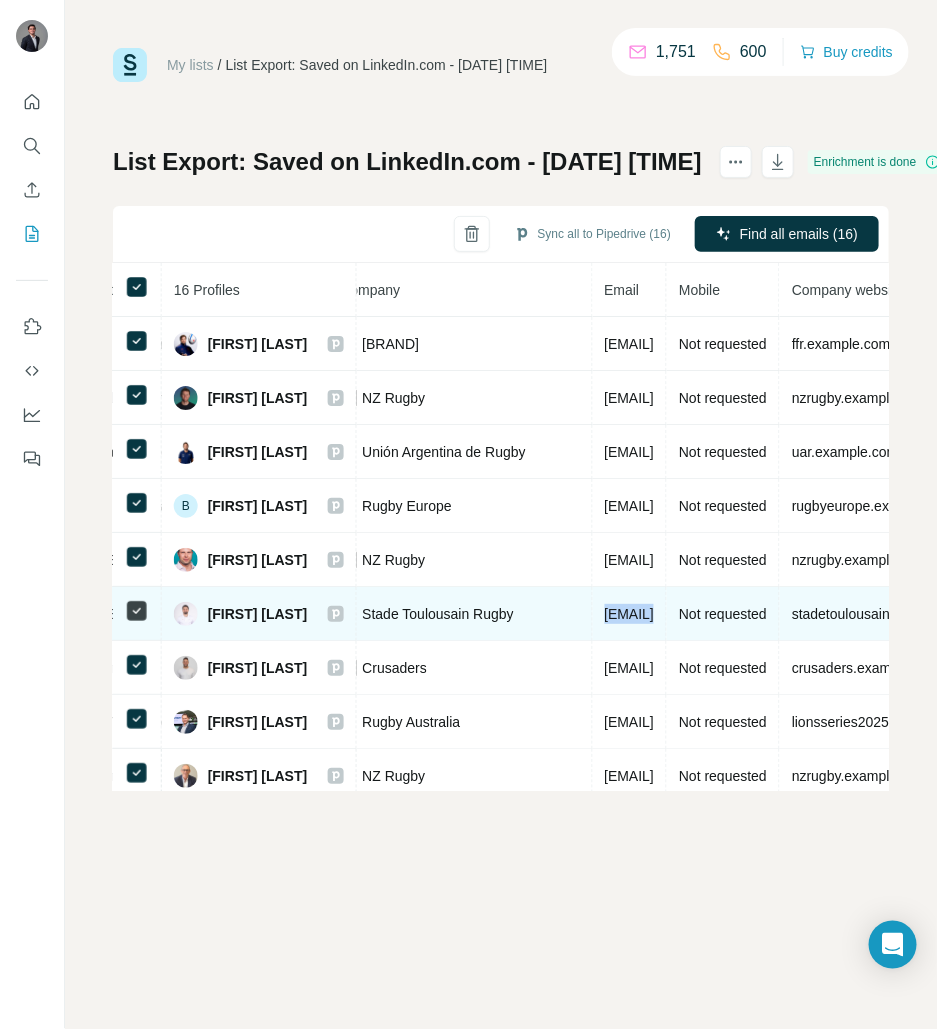 click on "hcorjon@stadetoulousain.fr" at bounding box center [630, 614] 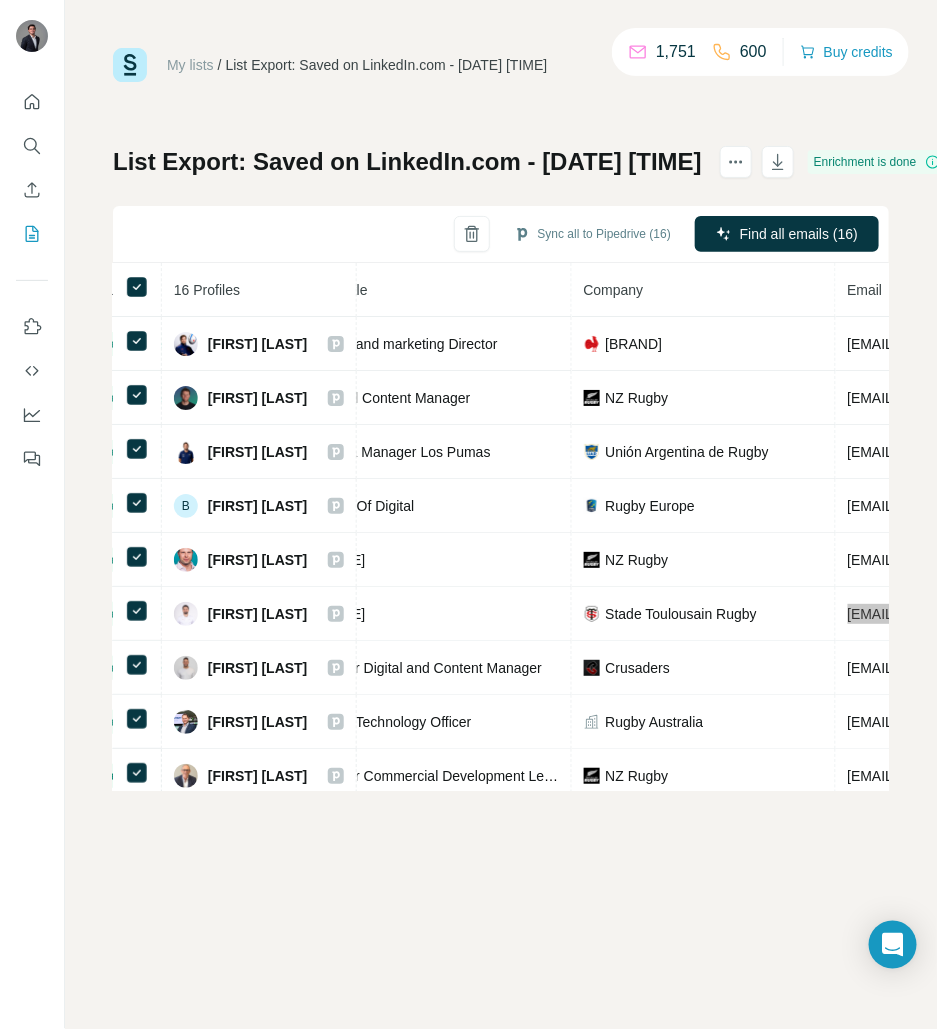 scroll, scrollTop: 0, scrollLeft: 135, axis: horizontal 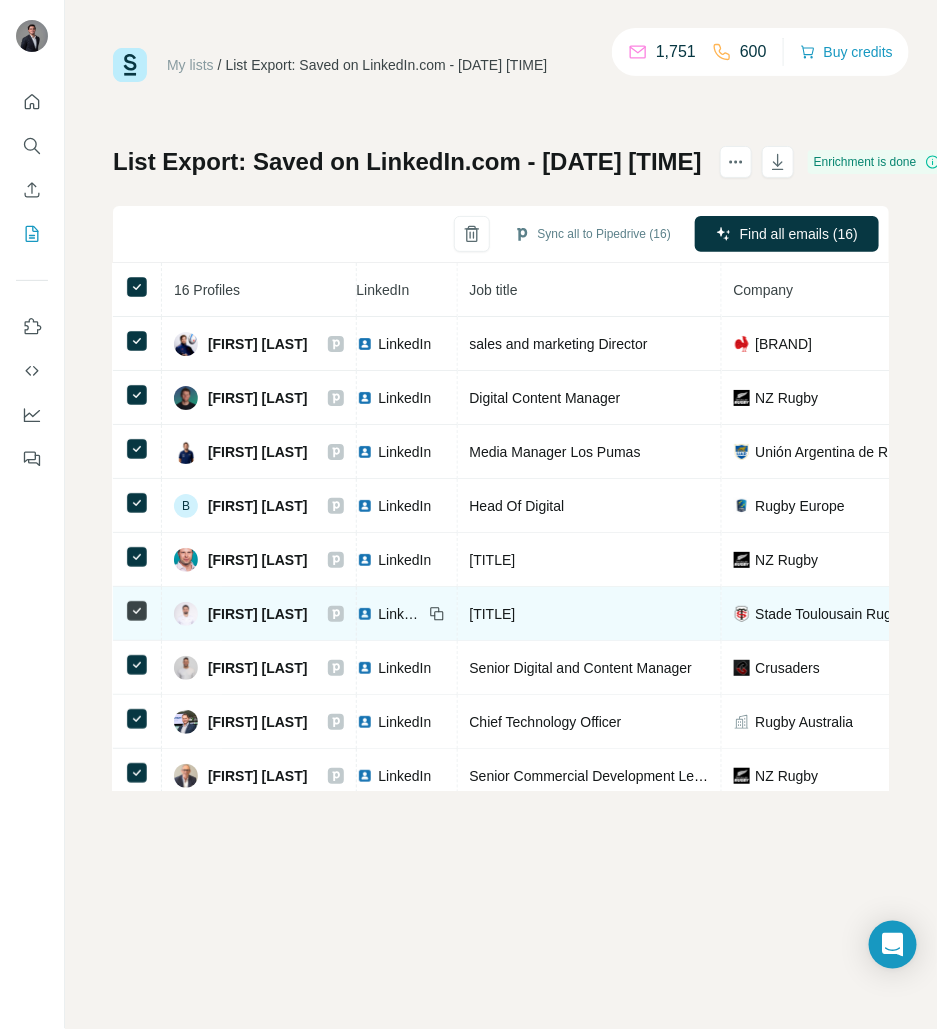 click on "Responsable Communication et Contenu" at bounding box center [493, 614] 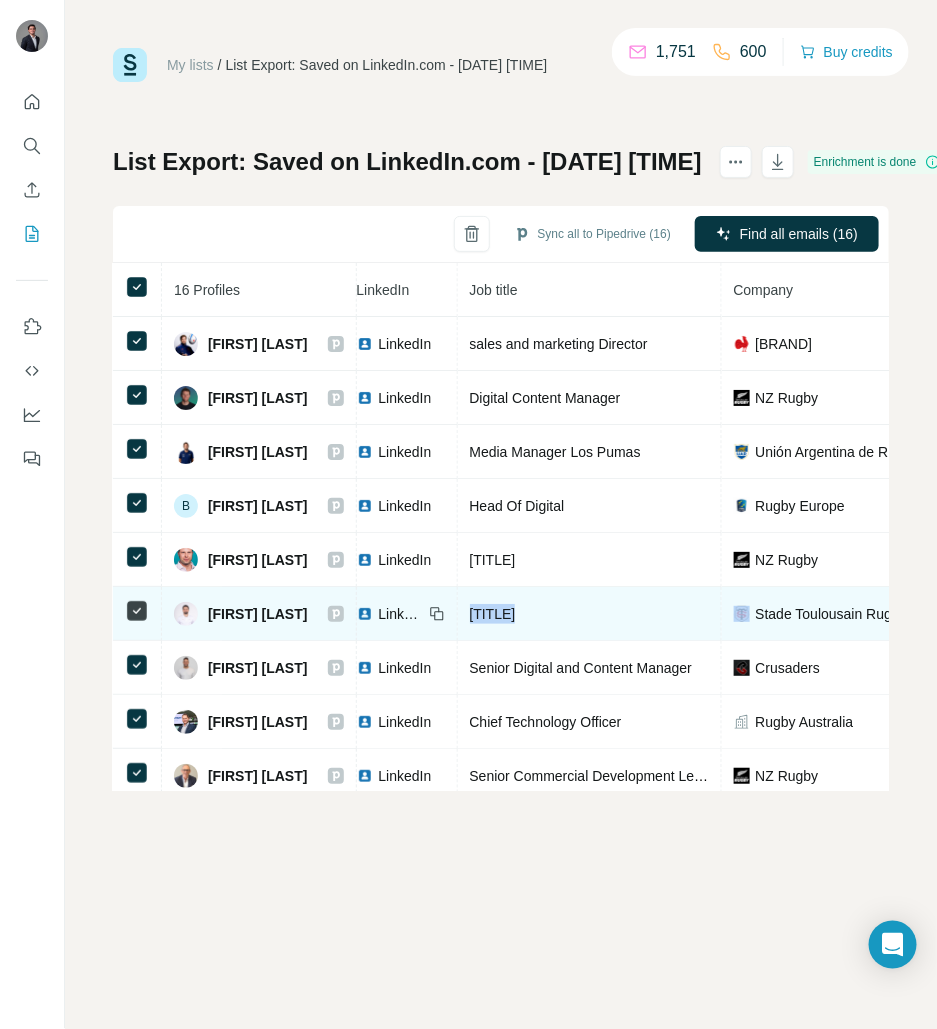 click on "Responsable Communication et Contenu" at bounding box center (493, 614) 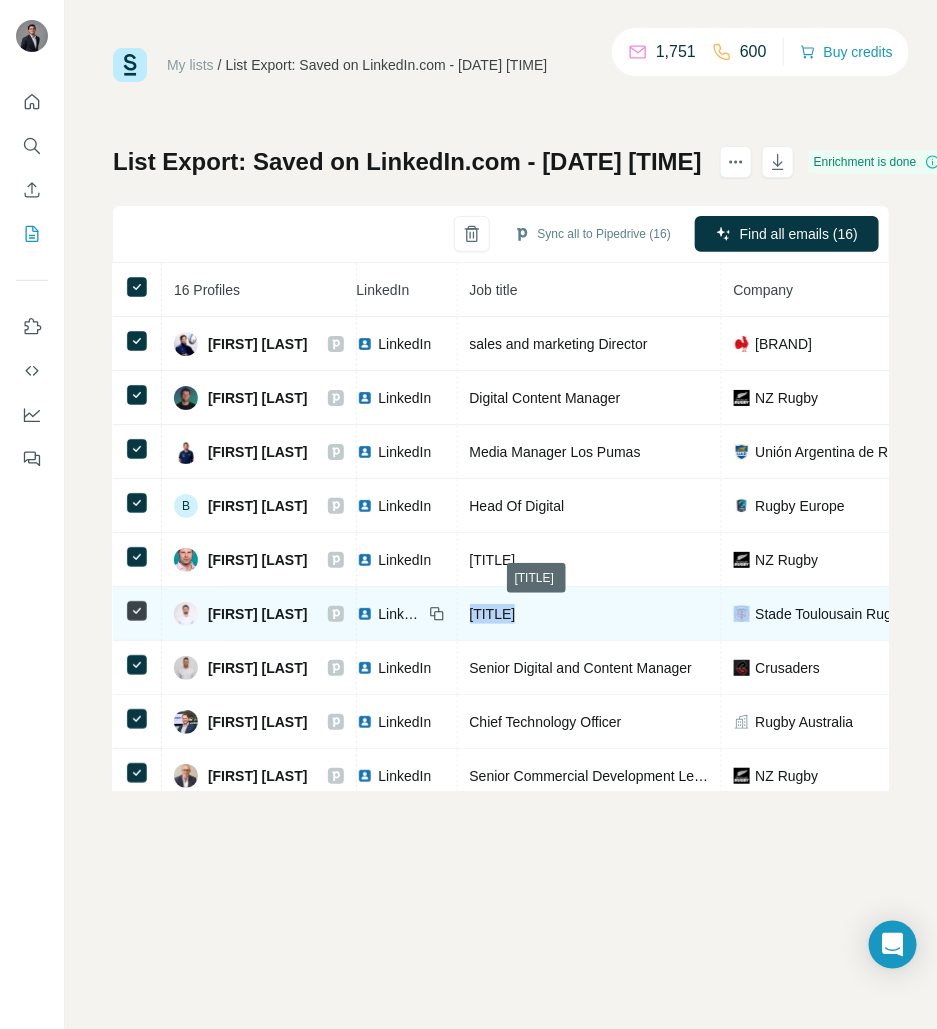 copy on "Responsable Communication et Contenu" 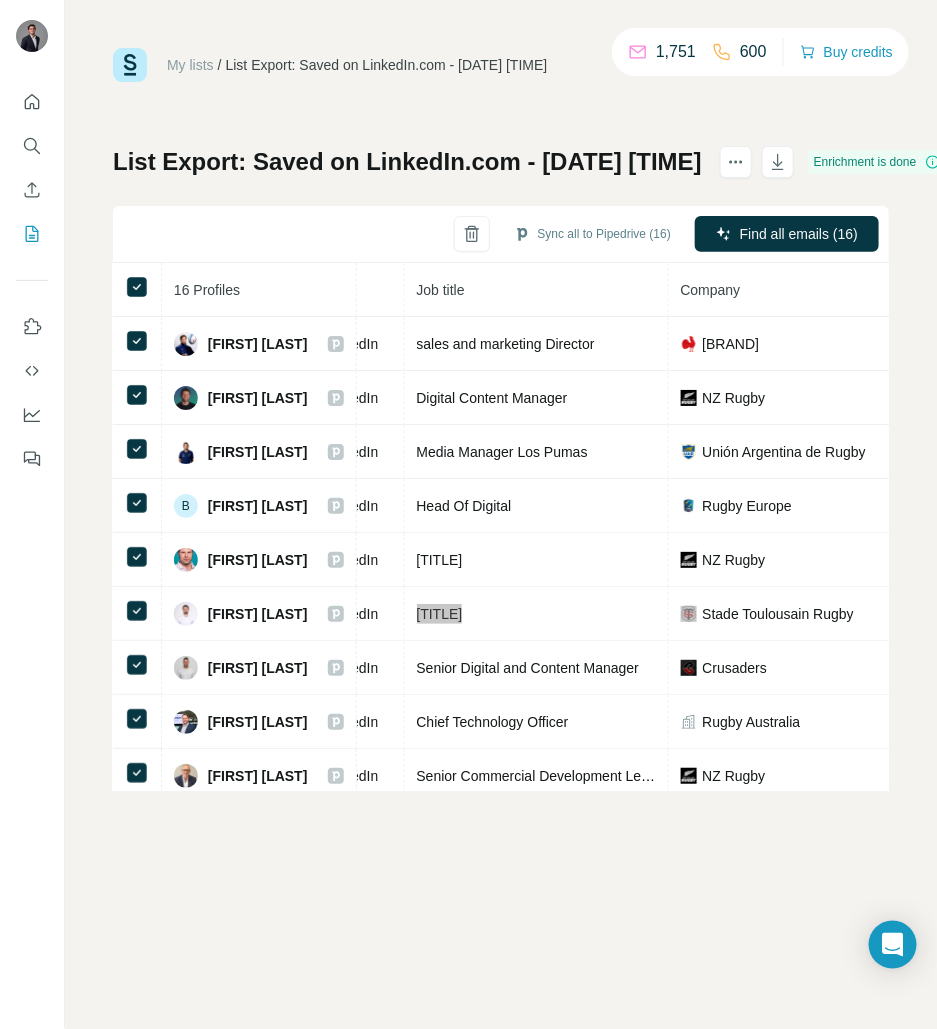 scroll, scrollTop: 0, scrollLeft: 198, axis: horizontal 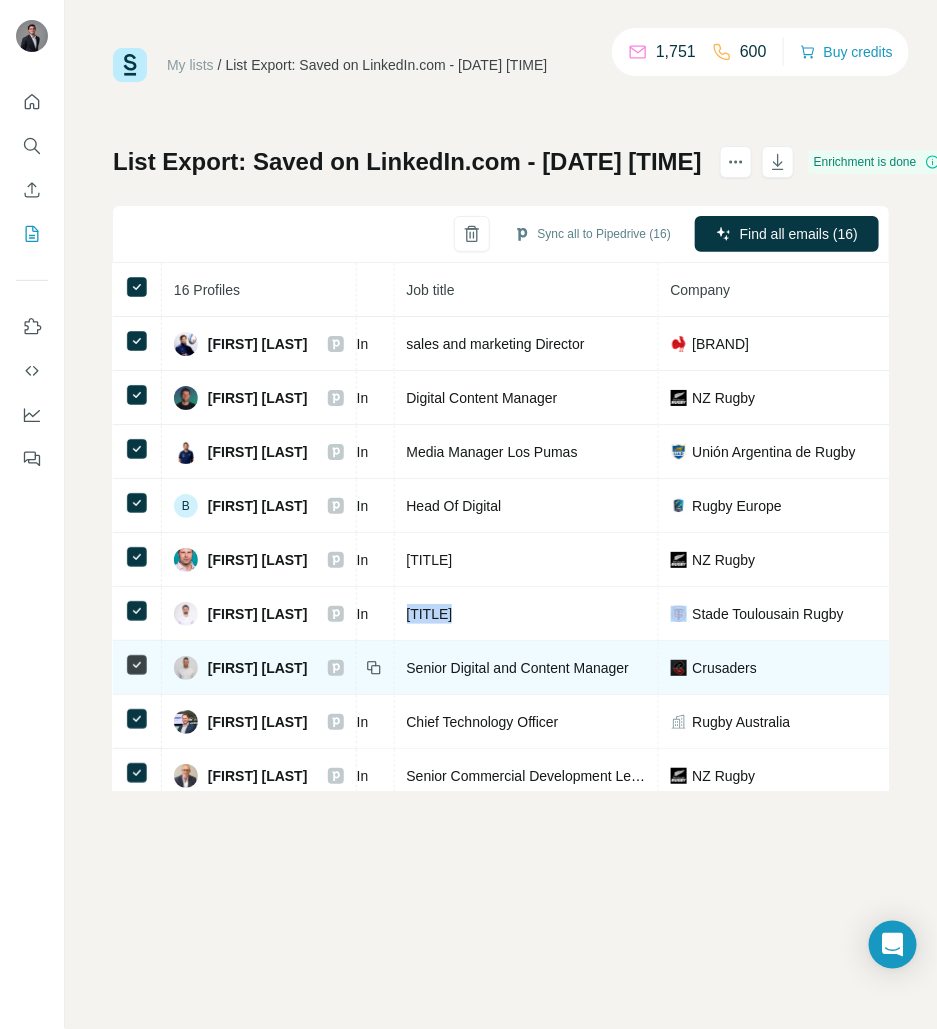 click on "Senior Digital and Content Manager" at bounding box center (518, 668) 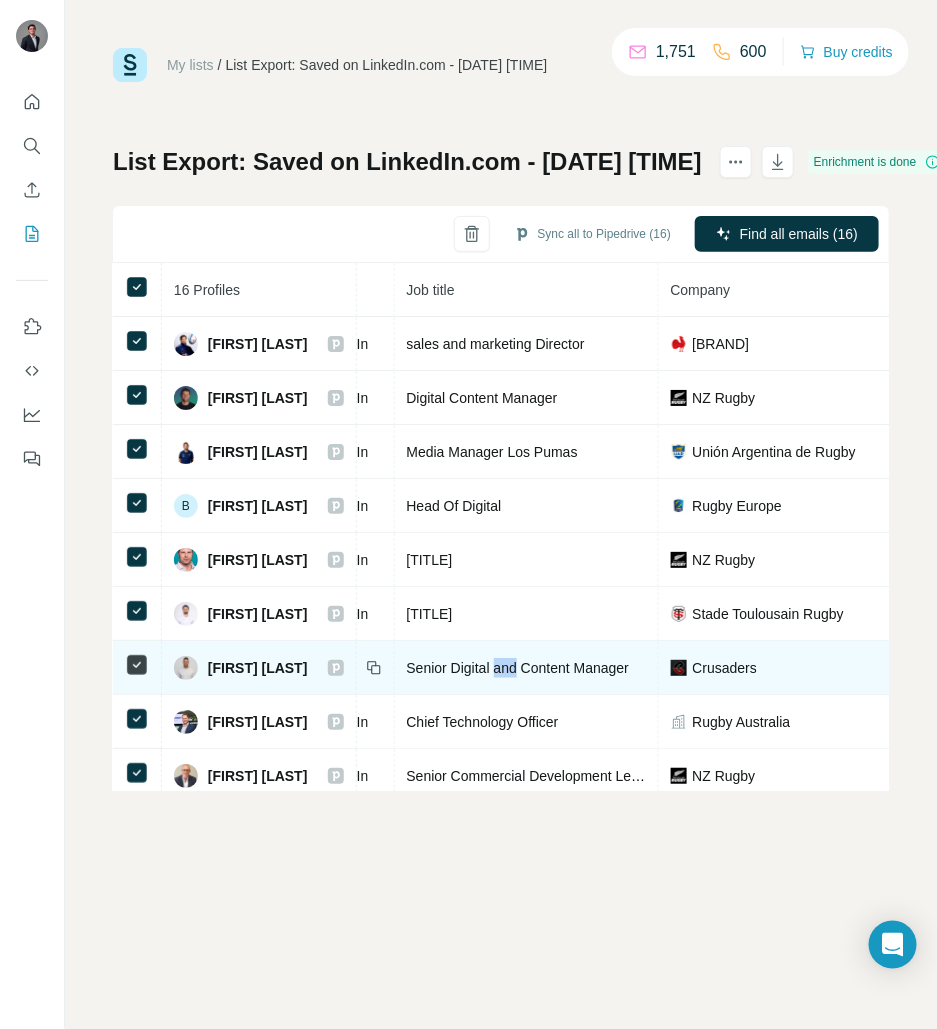 click on "Senior Digital and Content Manager" at bounding box center (518, 668) 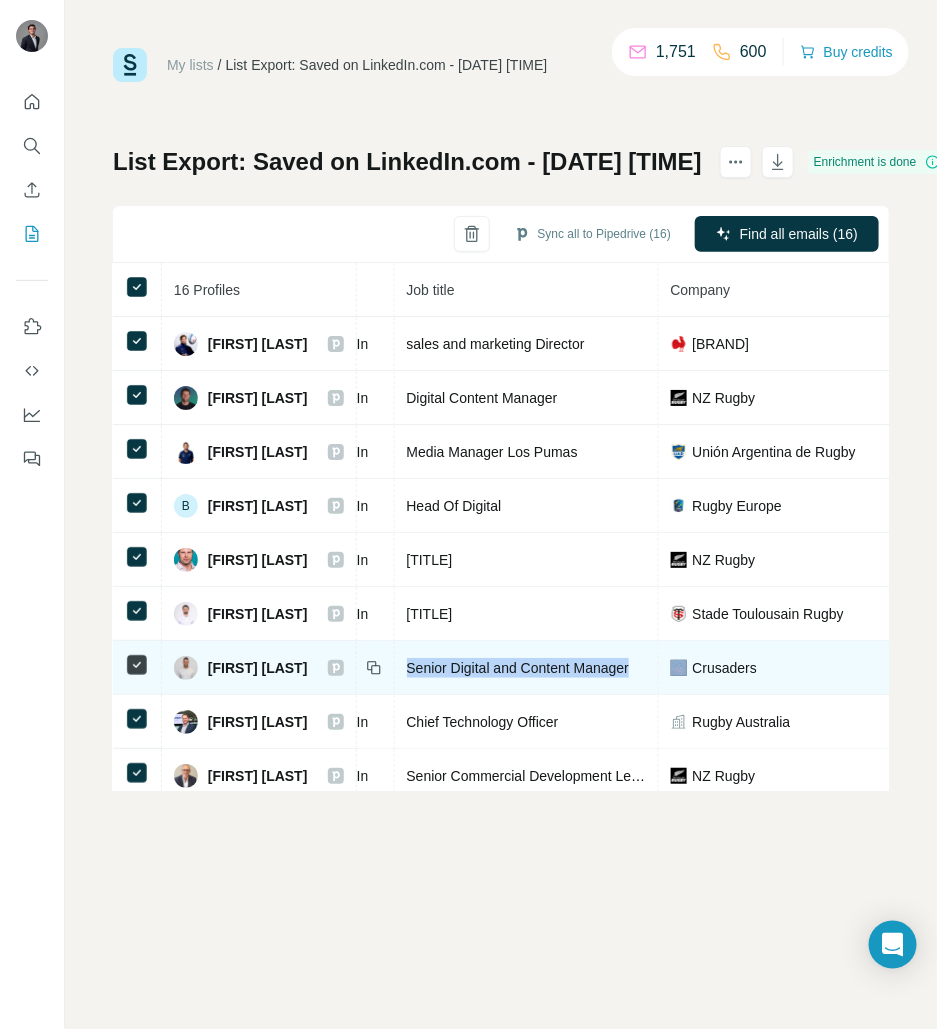 click on "Senior Digital and Content Manager" at bounding box center (518, 668) 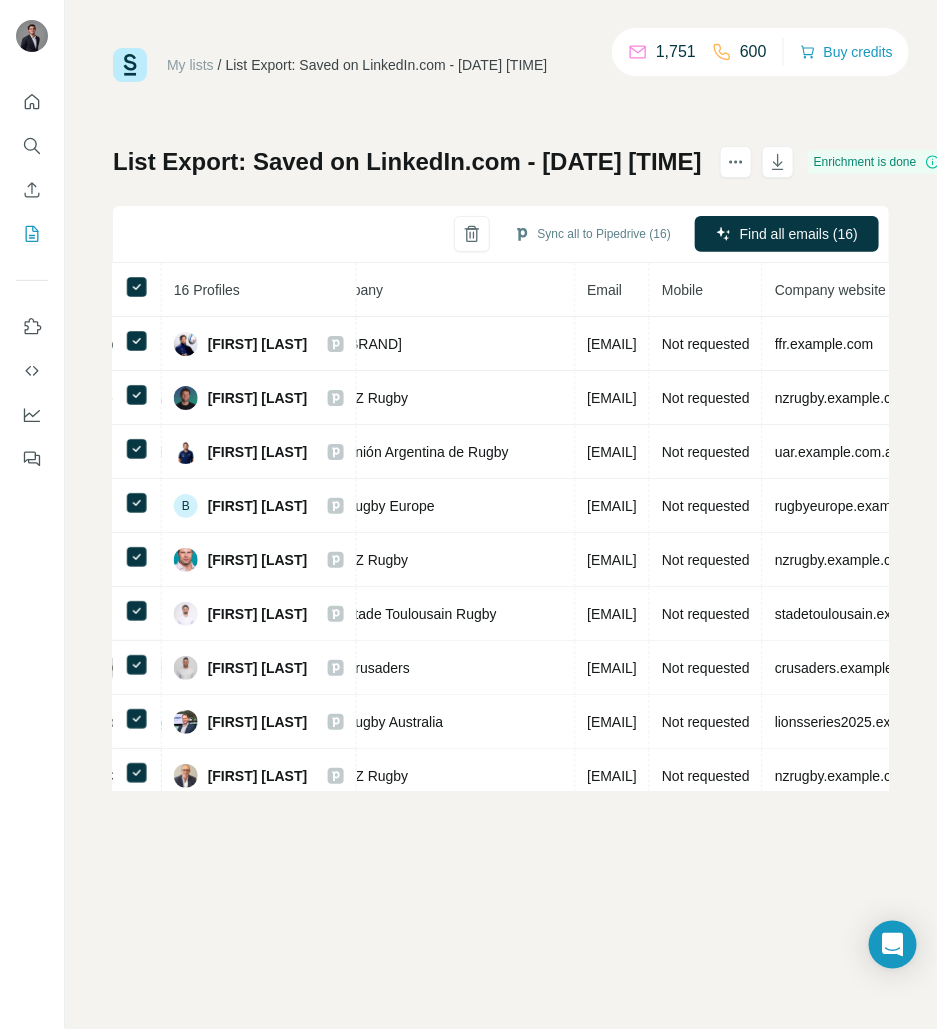 scroll, scrollTop: 0, scrollLeft: 596, axis: horizontal 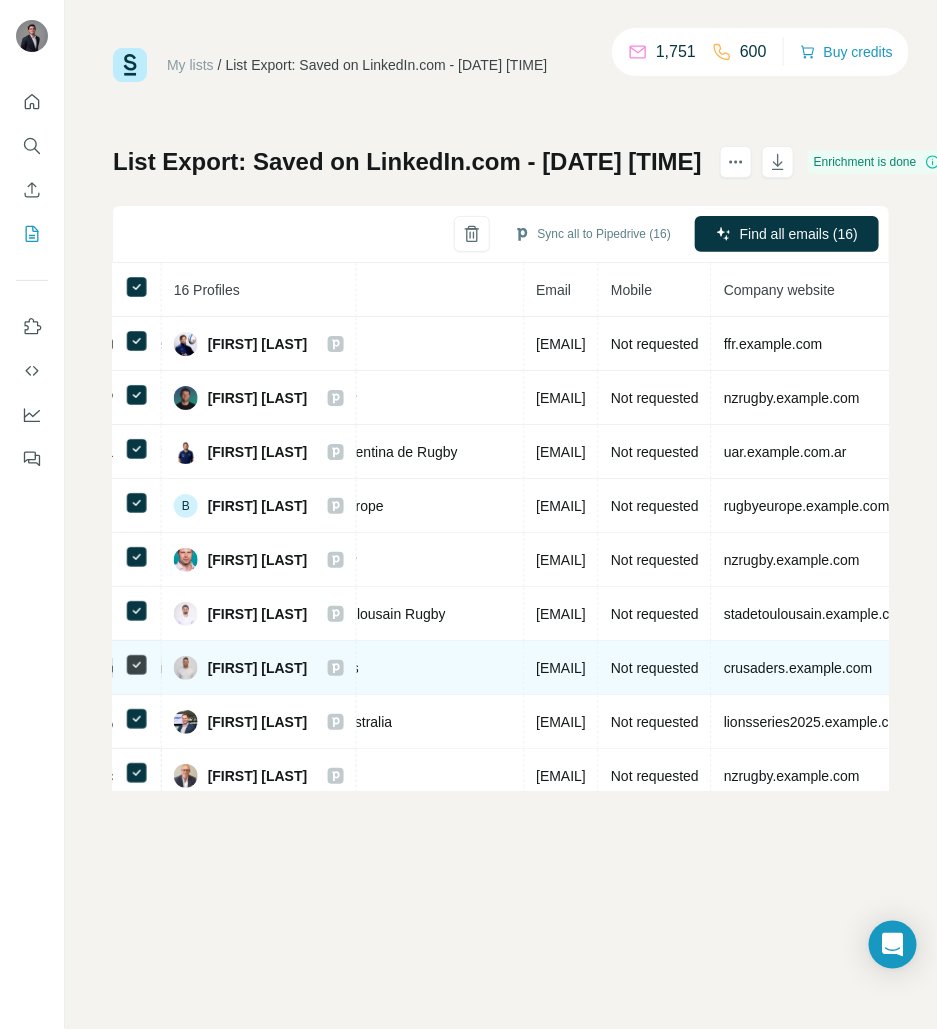 click on "kale.joines@crusaders.co.nz" at bounding box center (562, 668) 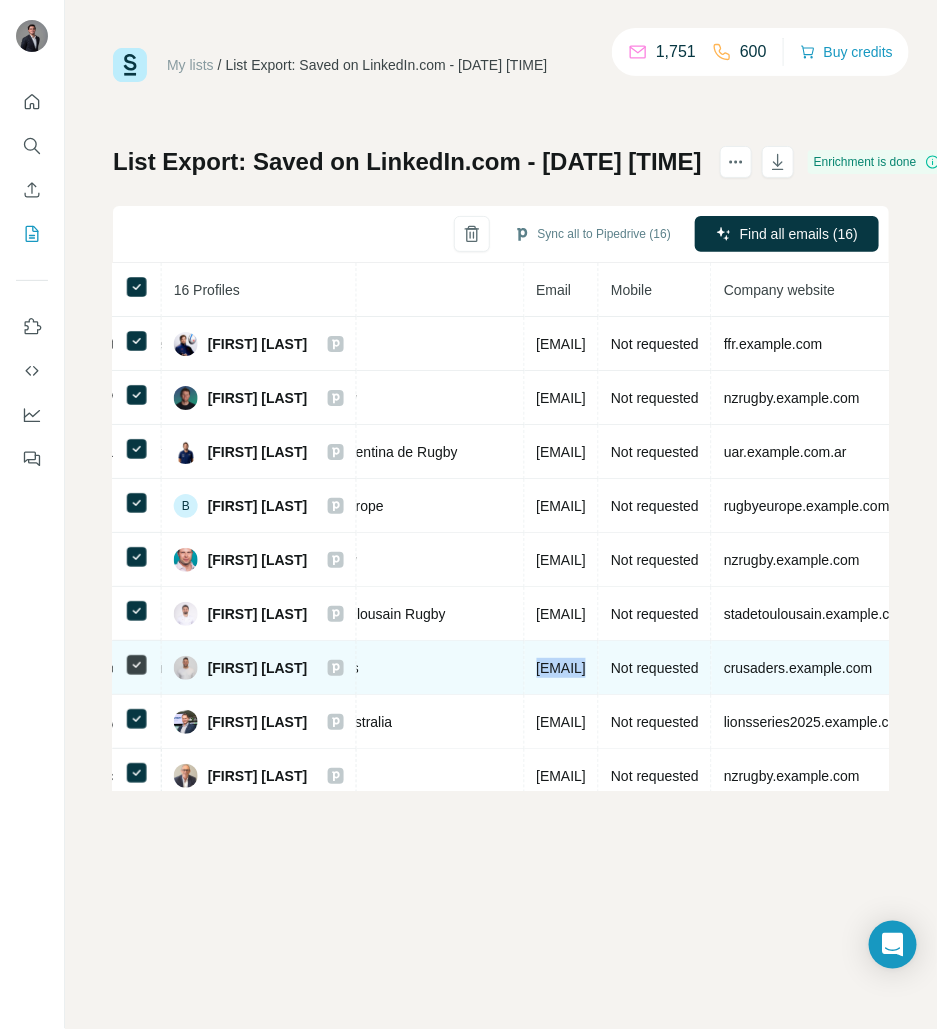 click on "kale.joines@crusaders.co.nz" at bounding box center (562, 668) 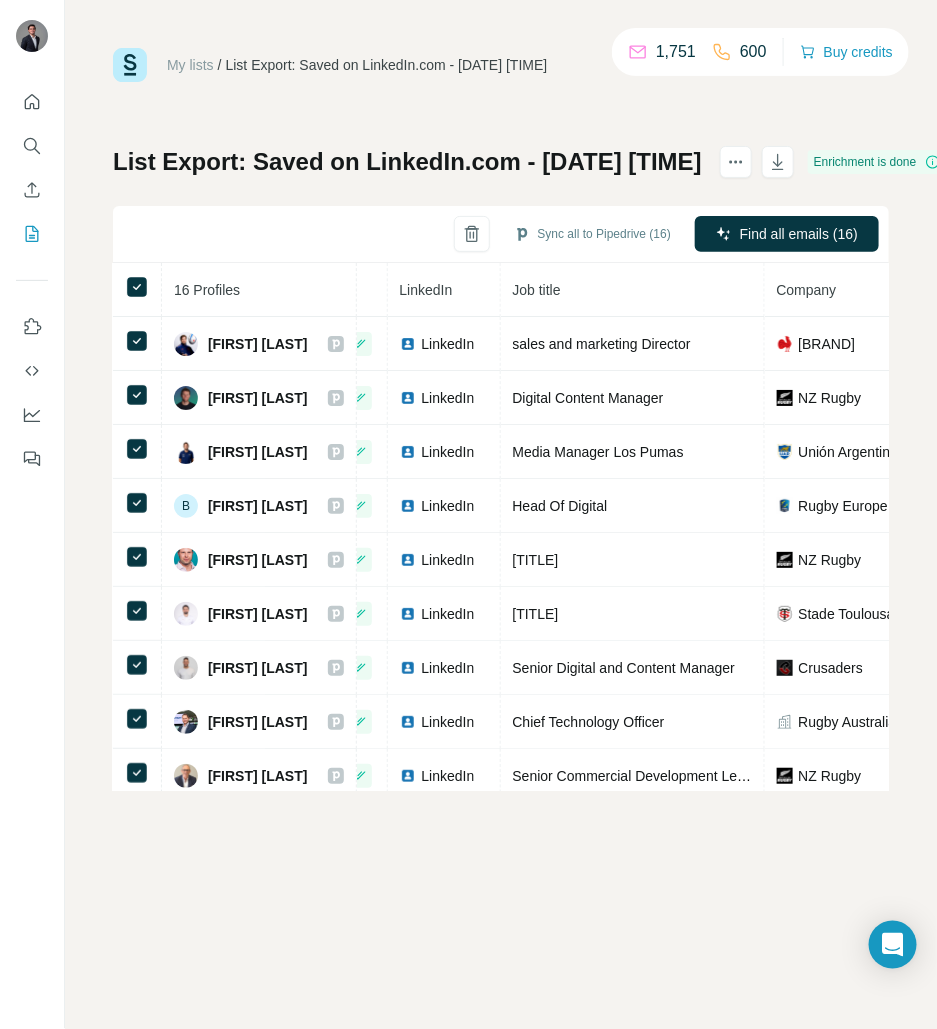 scroll, scrollTop: 0, scrollLeft: 135, axis: horizontal 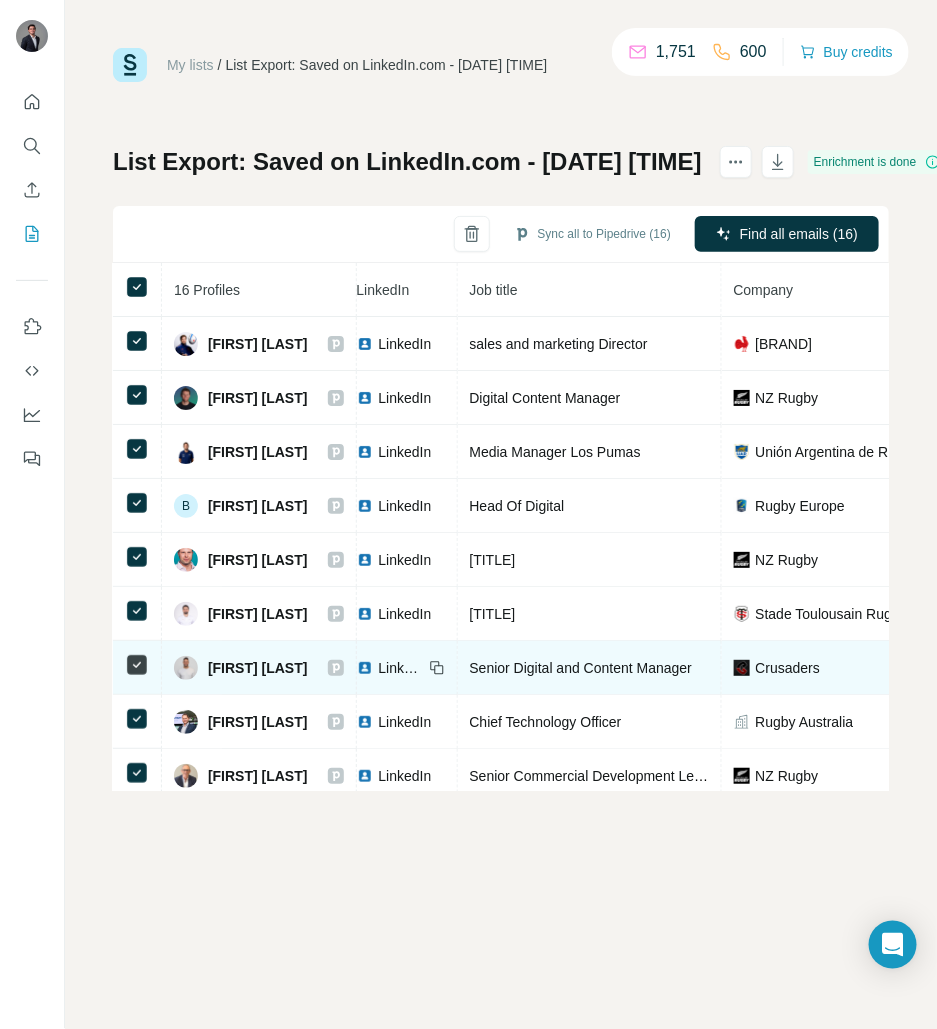 click on "Senior Digital and Content Manager" at bounding box center (581, 668) 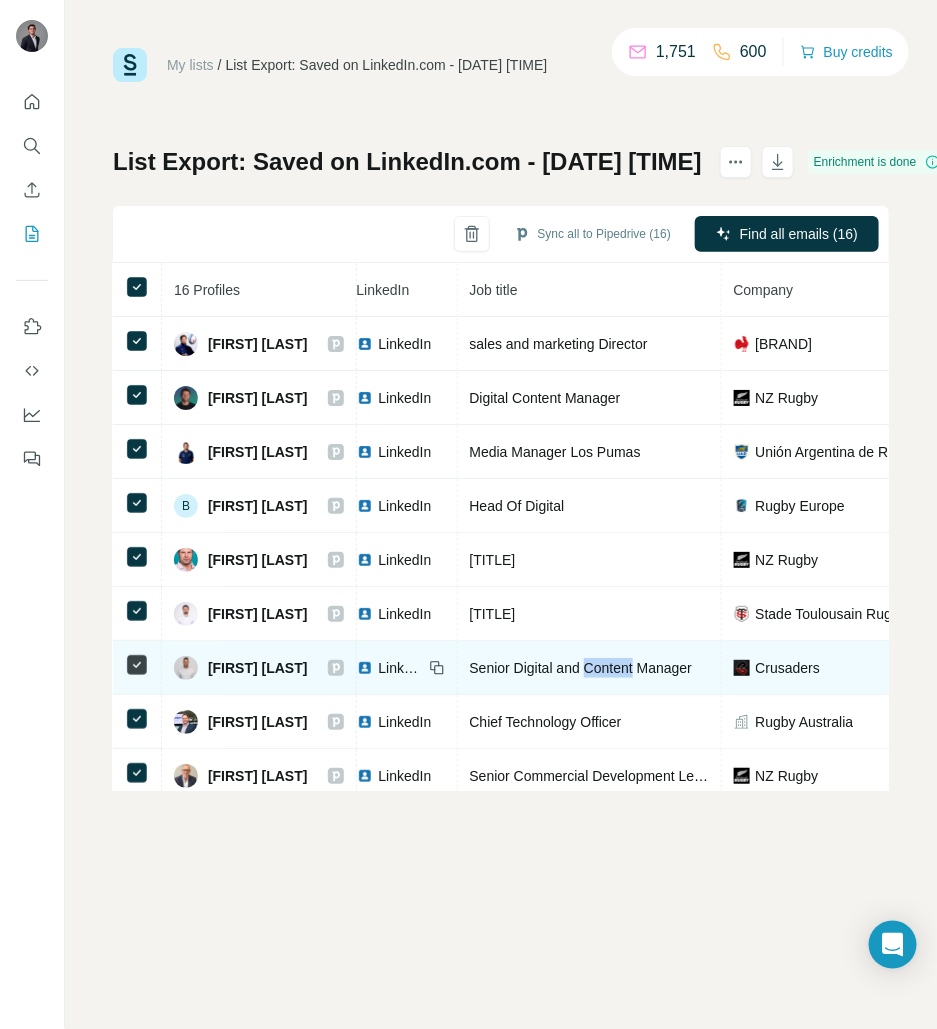 click on "Senior Digital and Content Manager" at bounding box center (581, 668) 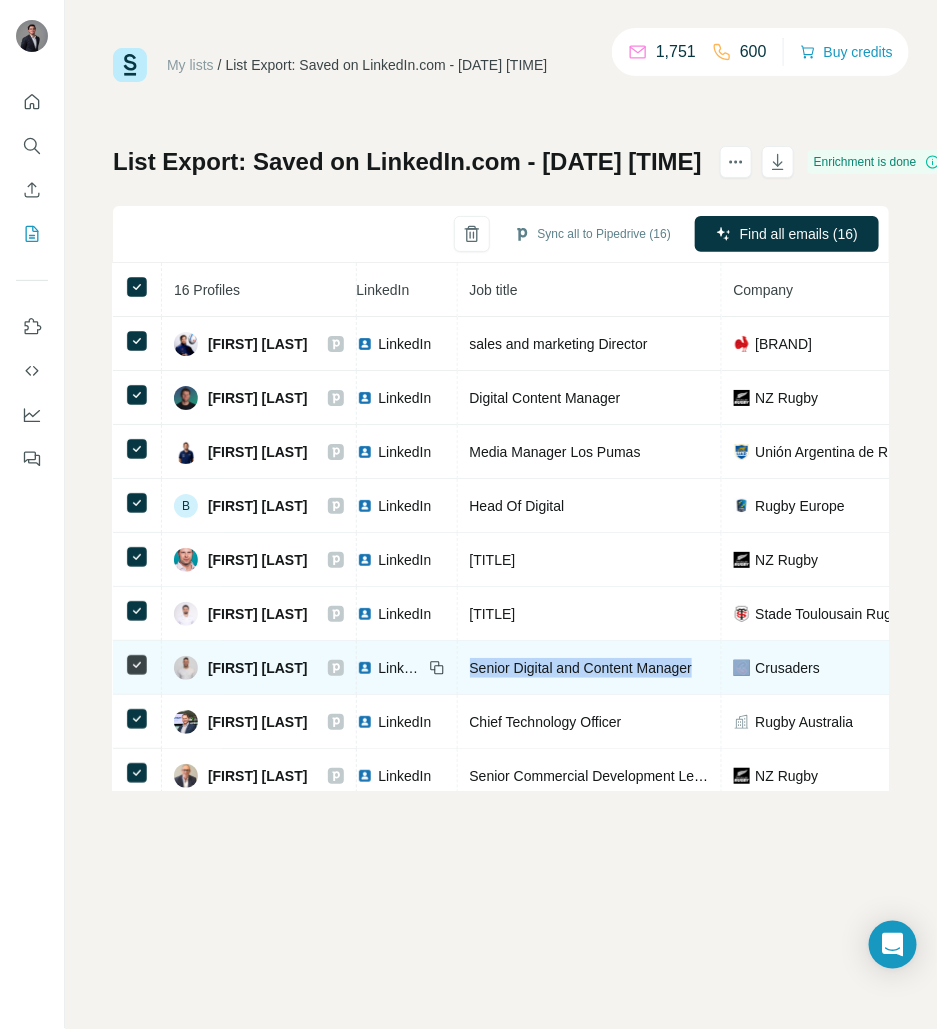 click on "Senior Digital and Content Manager" at bounding box center [581, 668] 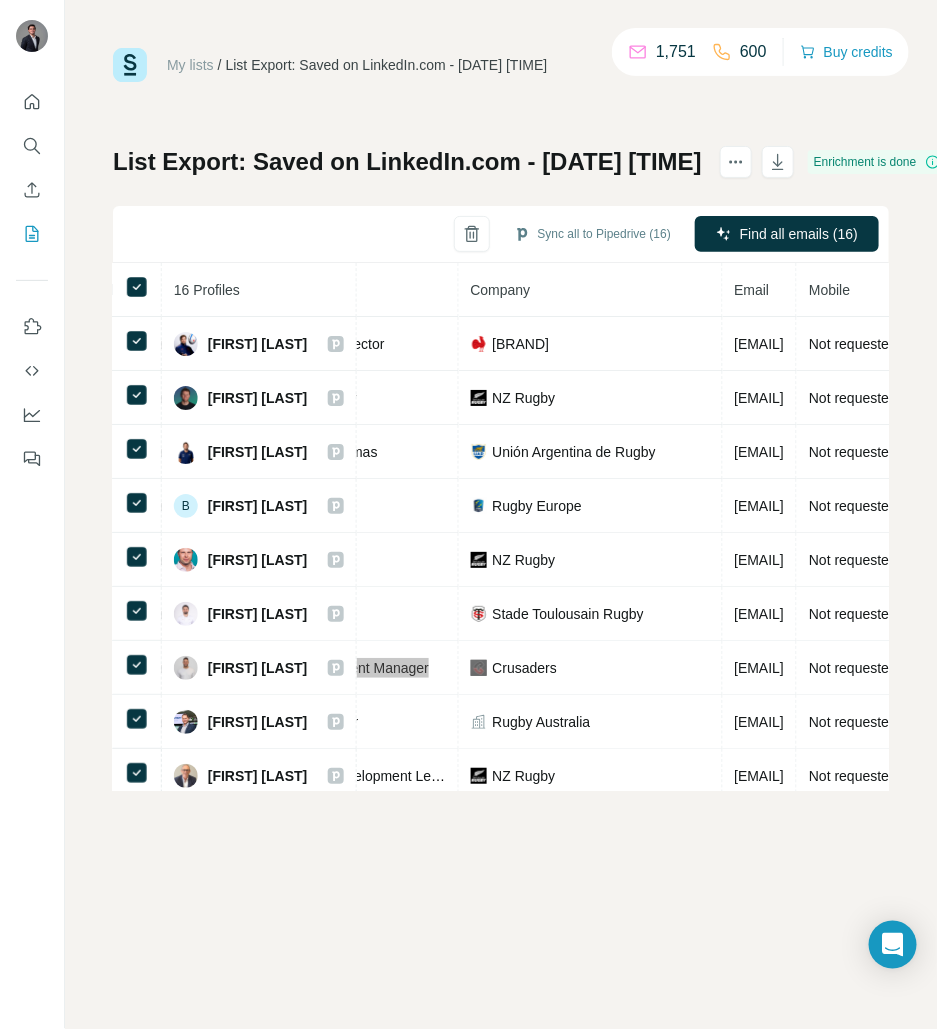 scroll, scrollTop: 0, scrollLeft: 518, axis: horizontal 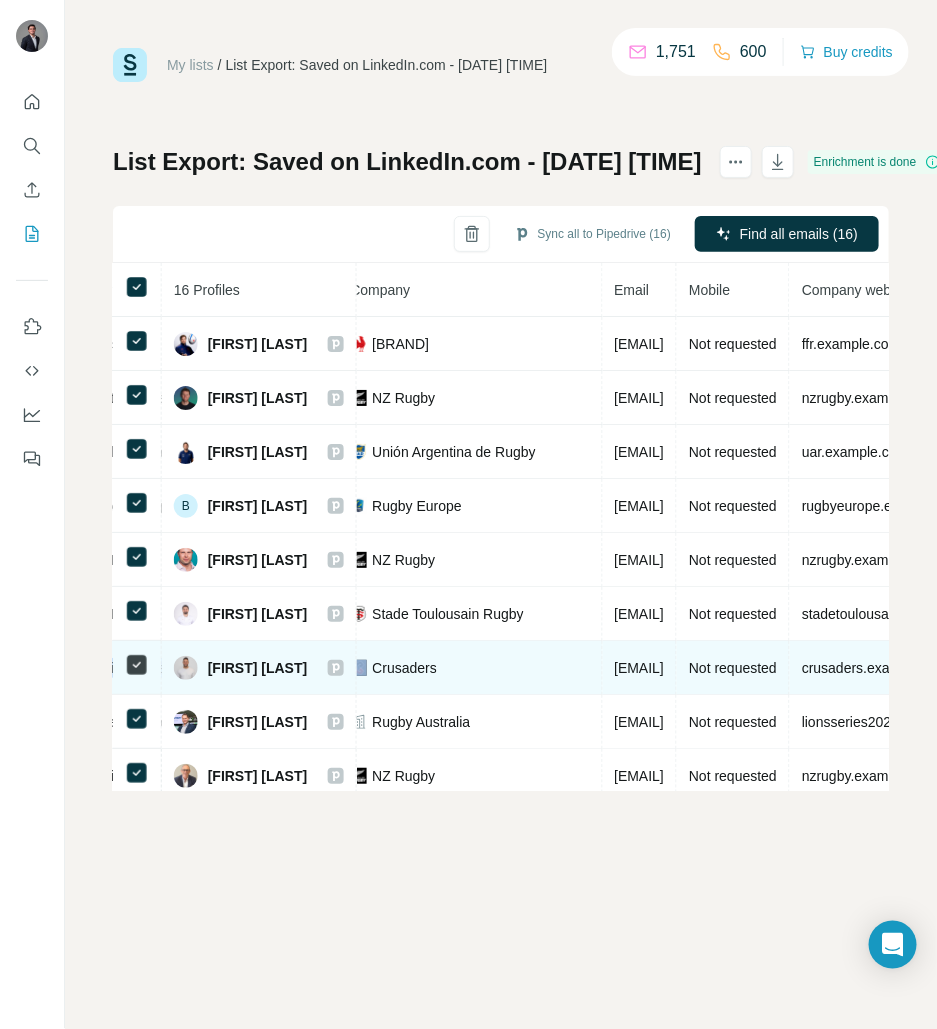 click on "kale.joines@crusaders.co.nz" at bounding box center [640, 668] 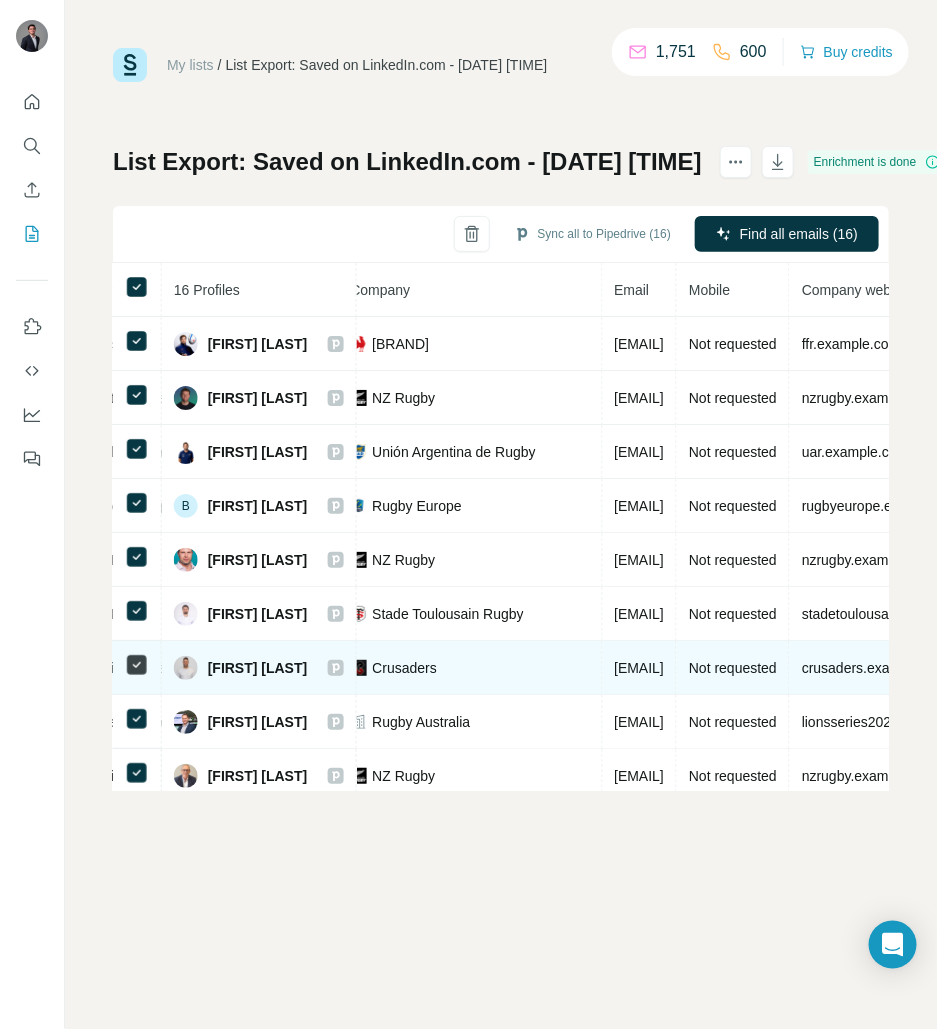 click on "kale.joines@crusaders.co.nz" at bounding box center [640, 668] 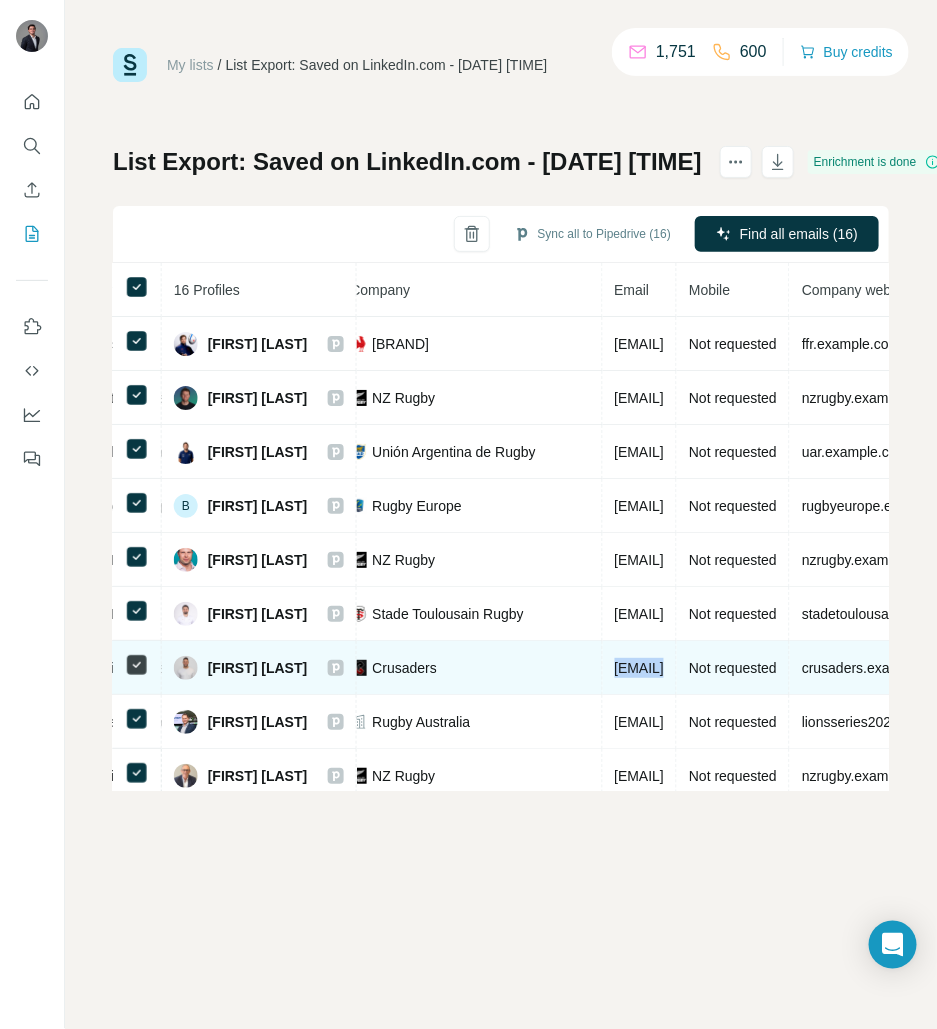 click on "kale.joines@crusaders.co.nz" at bounding box center (640, 668) 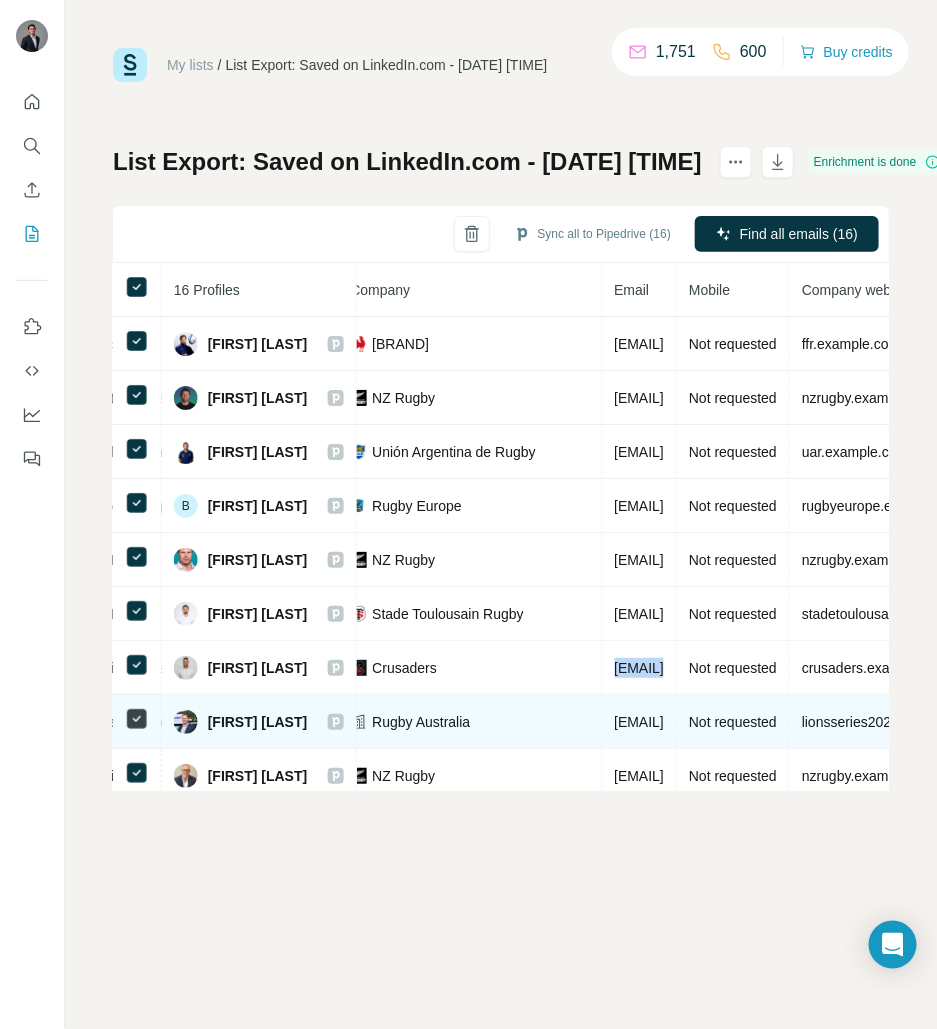 click on "kevin.stafford@rugby.com.au" at bounding box center [640, 722] 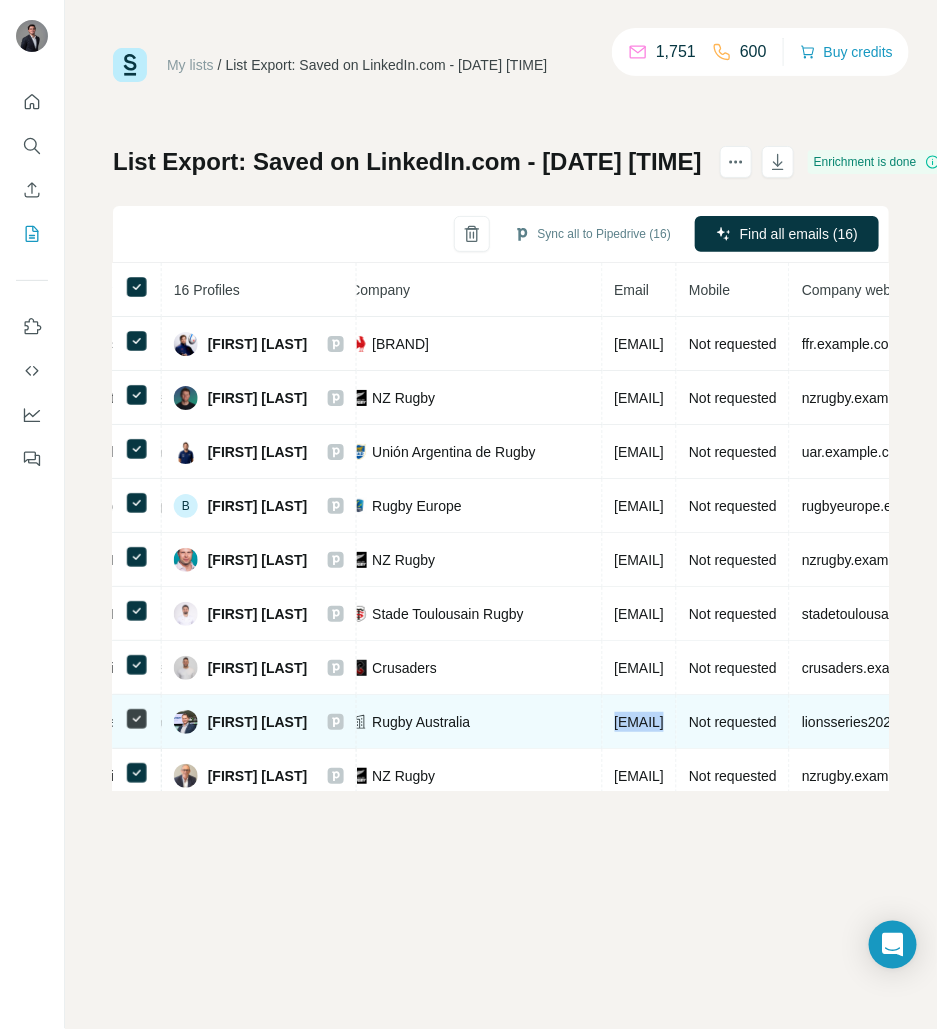 click on "kevin.stafford@rugby.com.au" at bounding box center [640, 722] 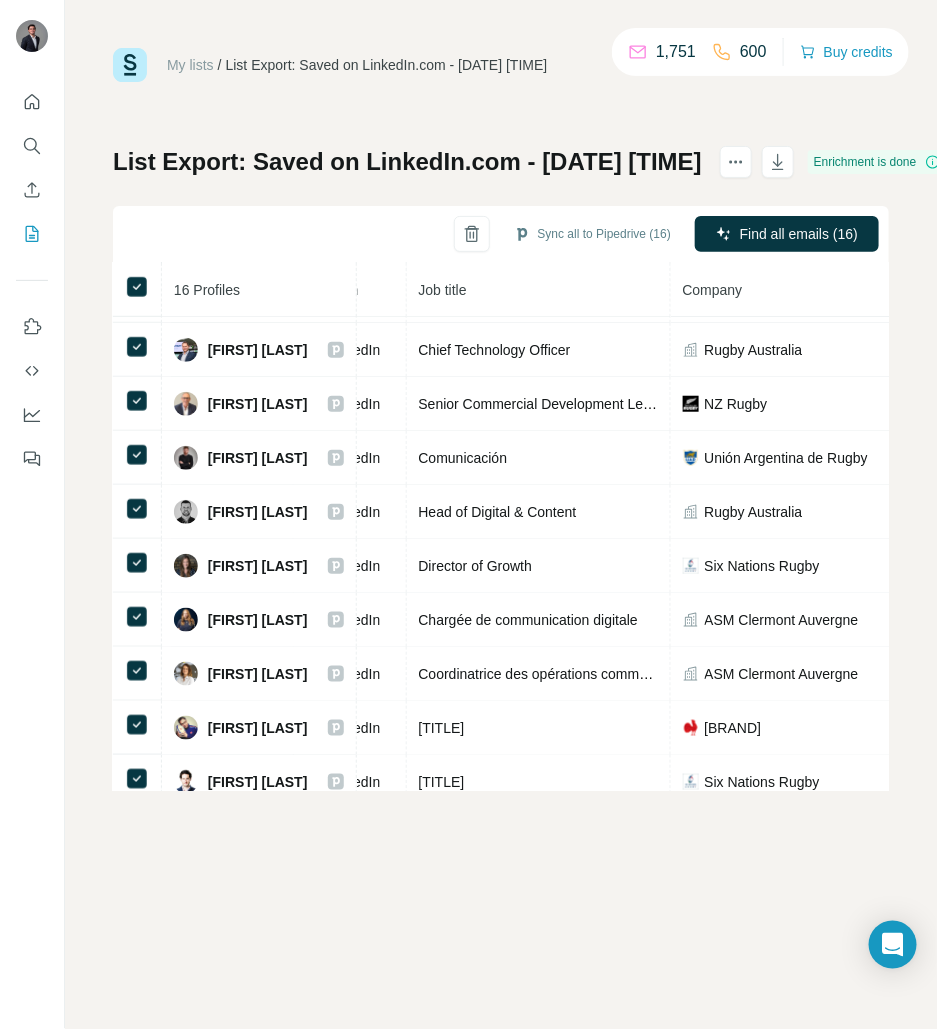scroll, scrollTop: 383, scrollLeft: 186, axis: both 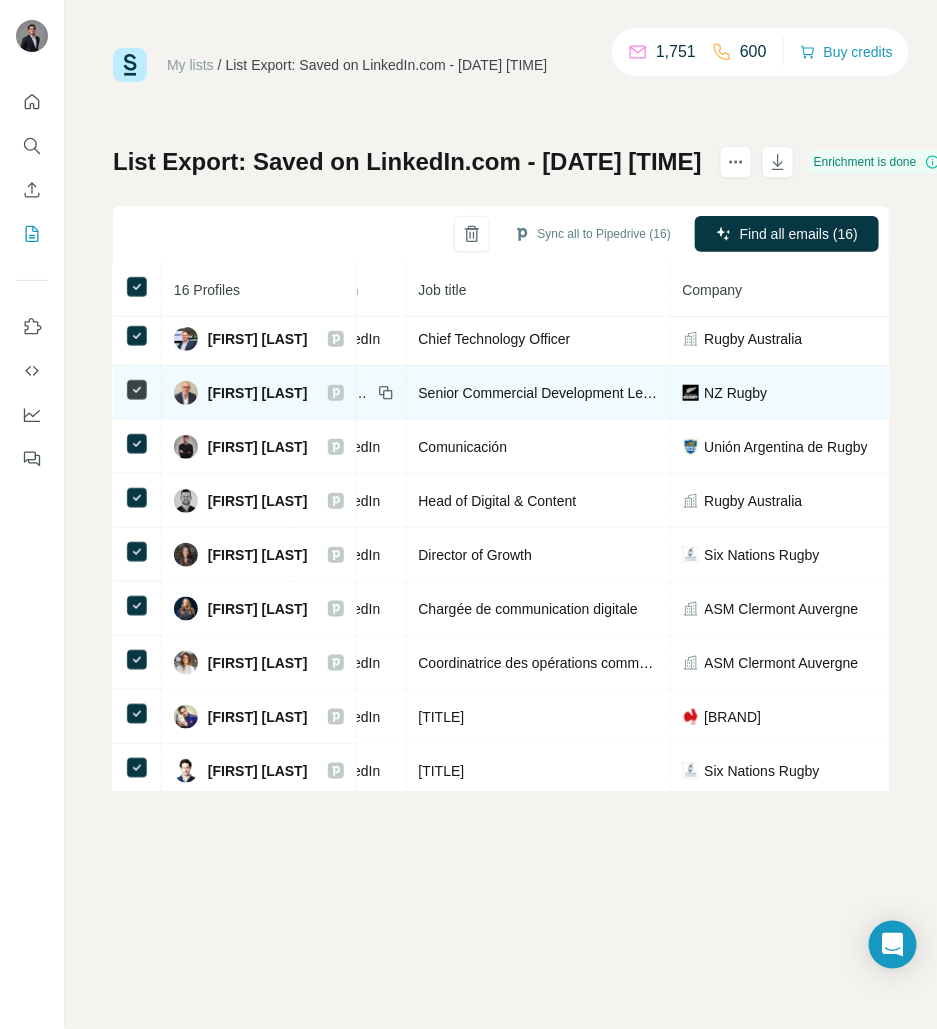 click on "Senior Commercial Development Lead" at bounding box center [539, 393] 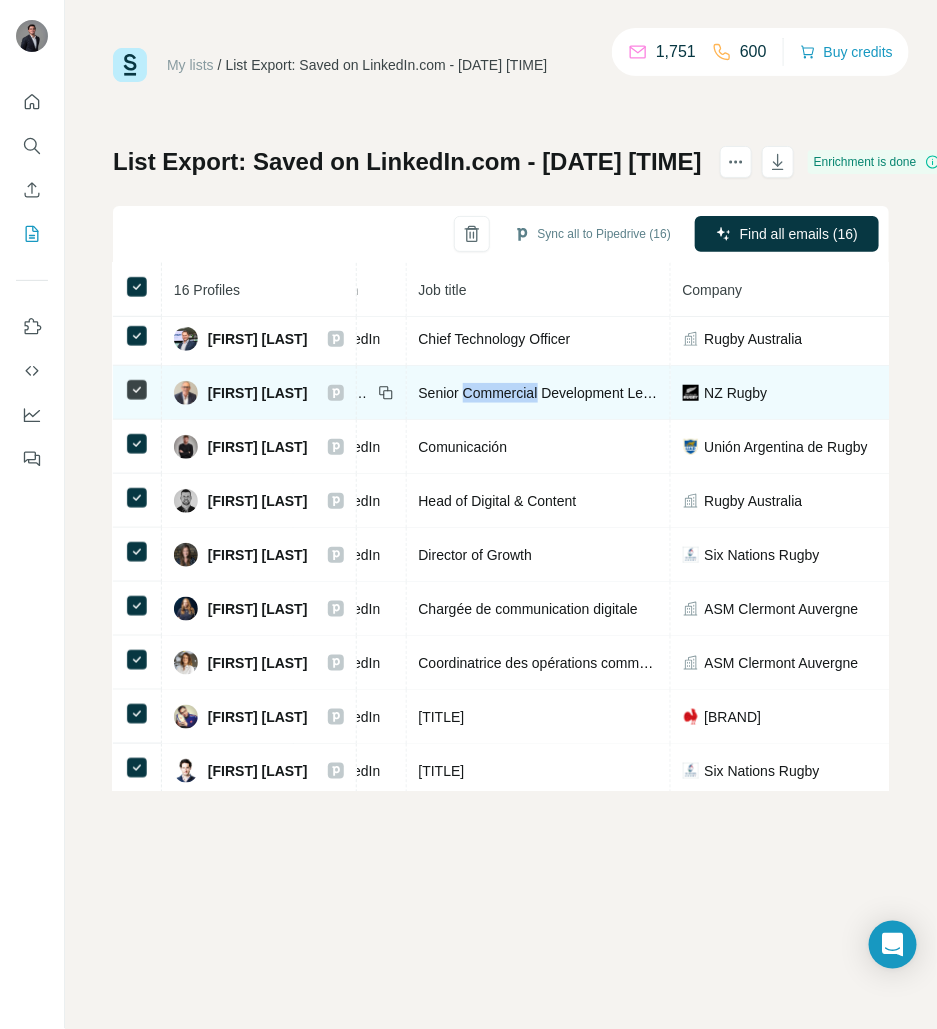 click on "Senior Commercial Development Lead" at bounding box center [539, 393] 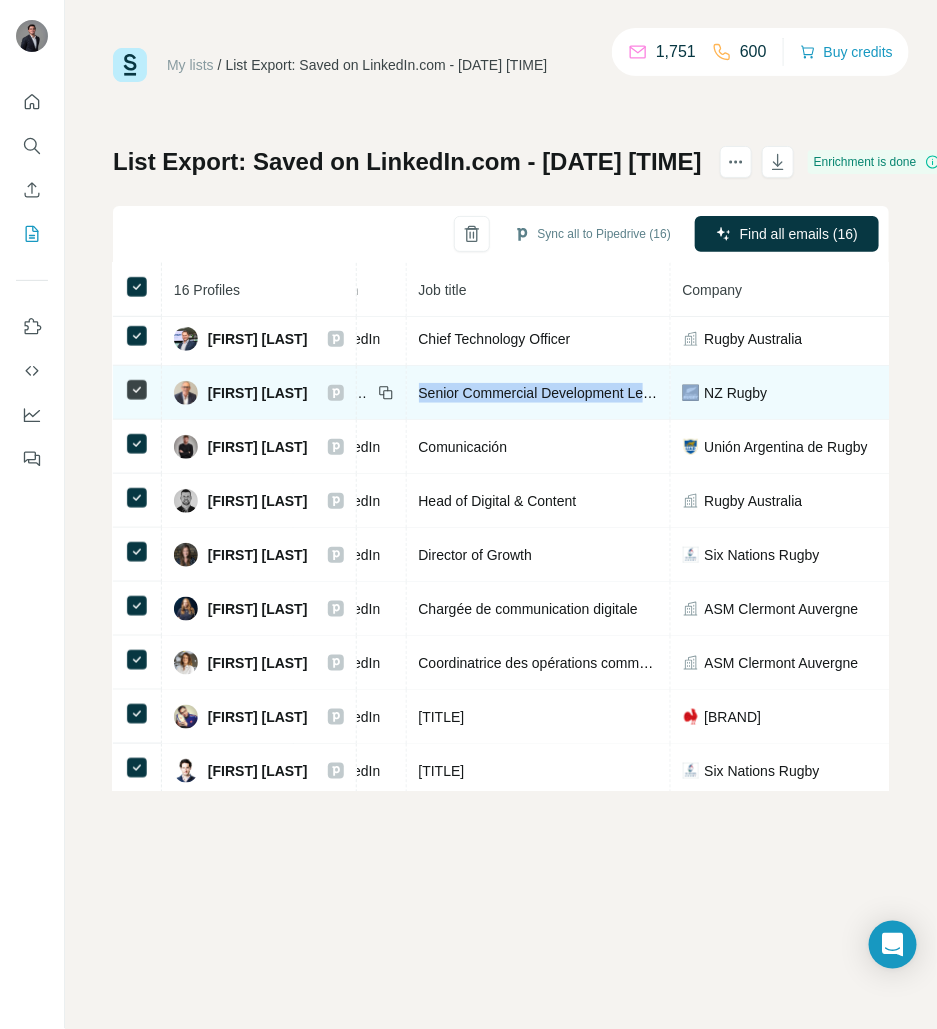 click on "Senior Commercial Development Lead" at bounding box center (539, 393) 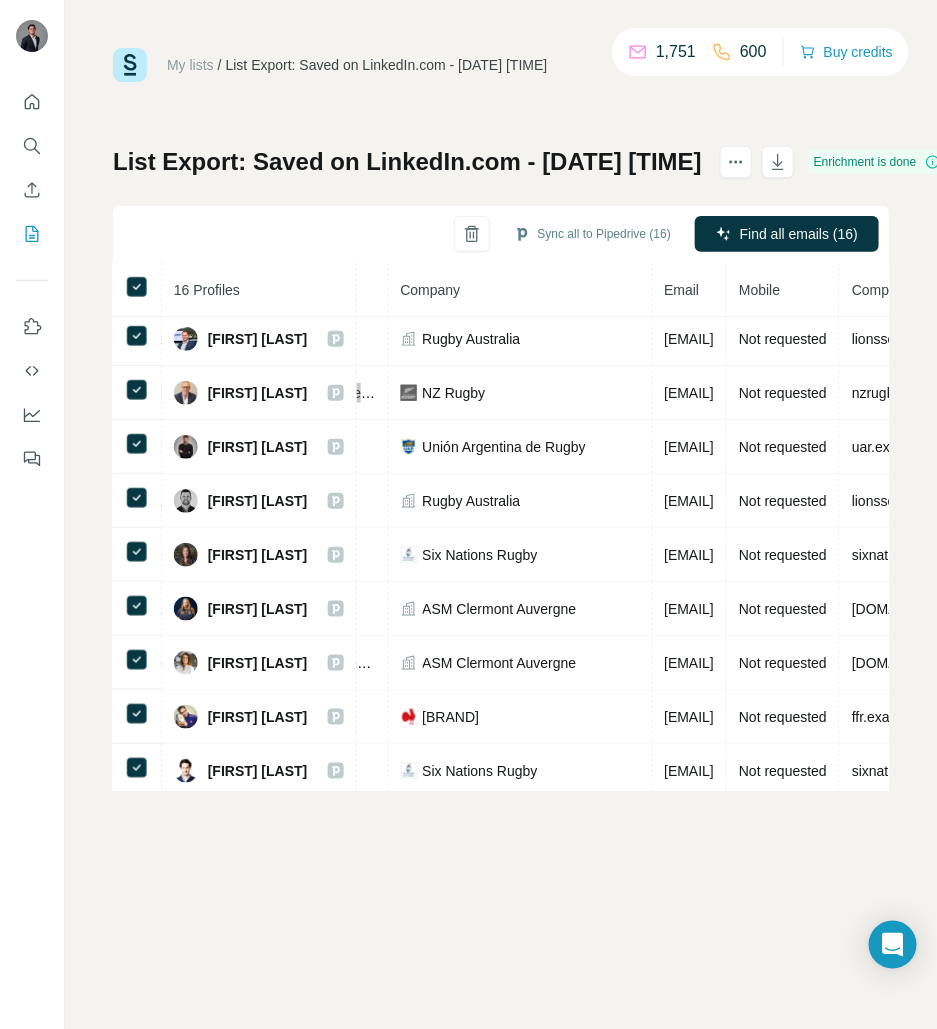 scroll, scrollTop: 381, scrollLeft: 490, axis: both 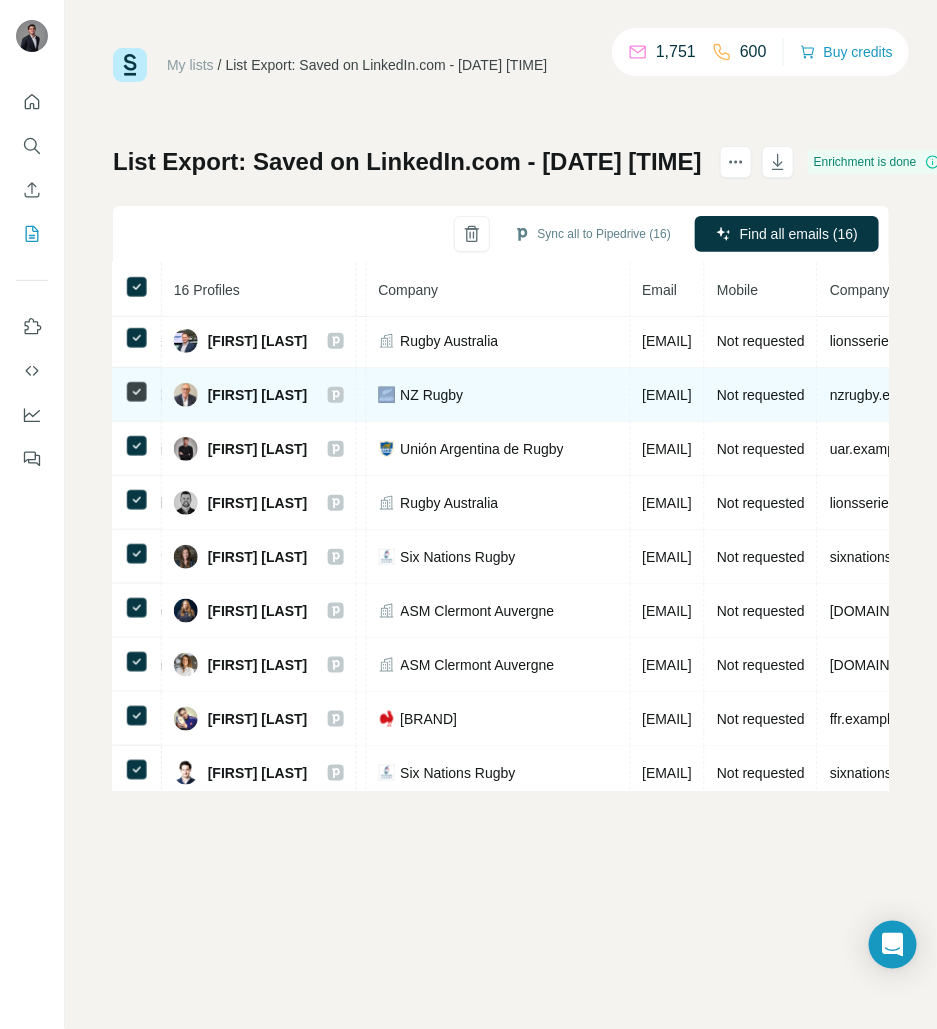 click on "mat.beder@nzrugby.co.nz" at bounding box center (668, 395) 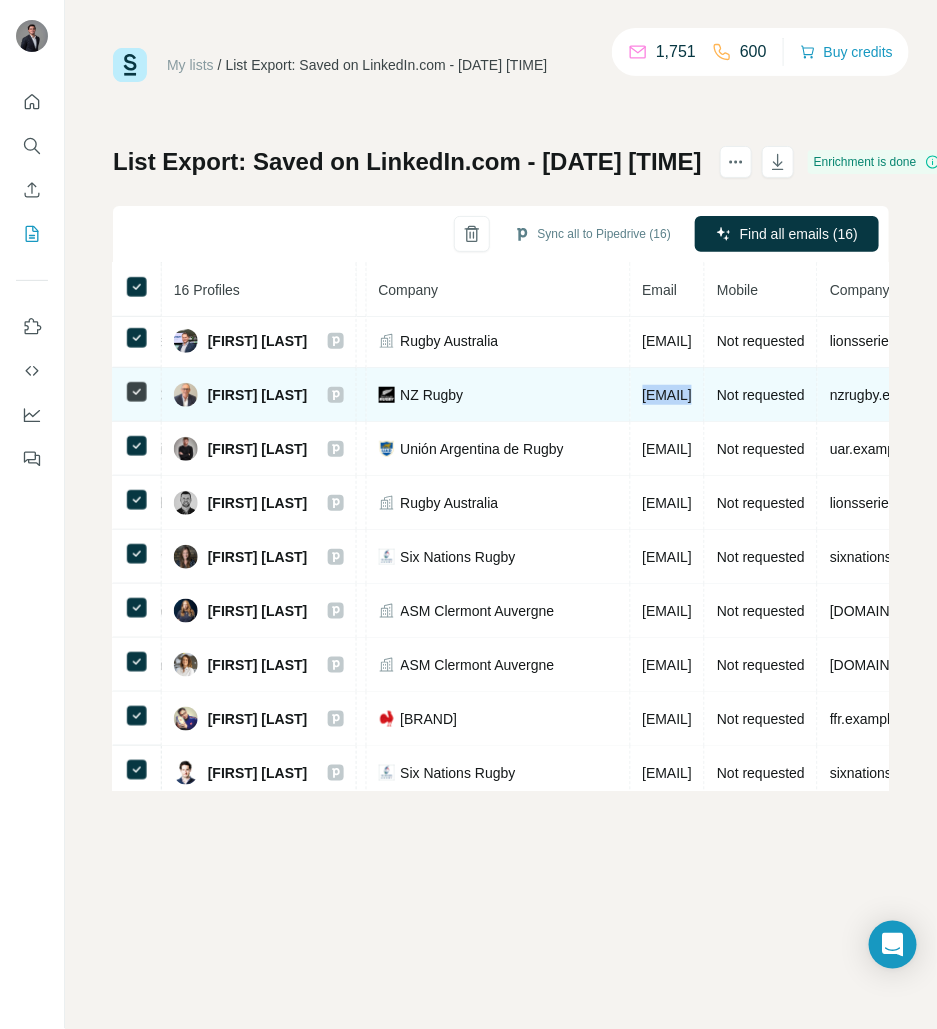 click on "mat.beder@nzrugby.co.nz" at bounding box center (668, 395) 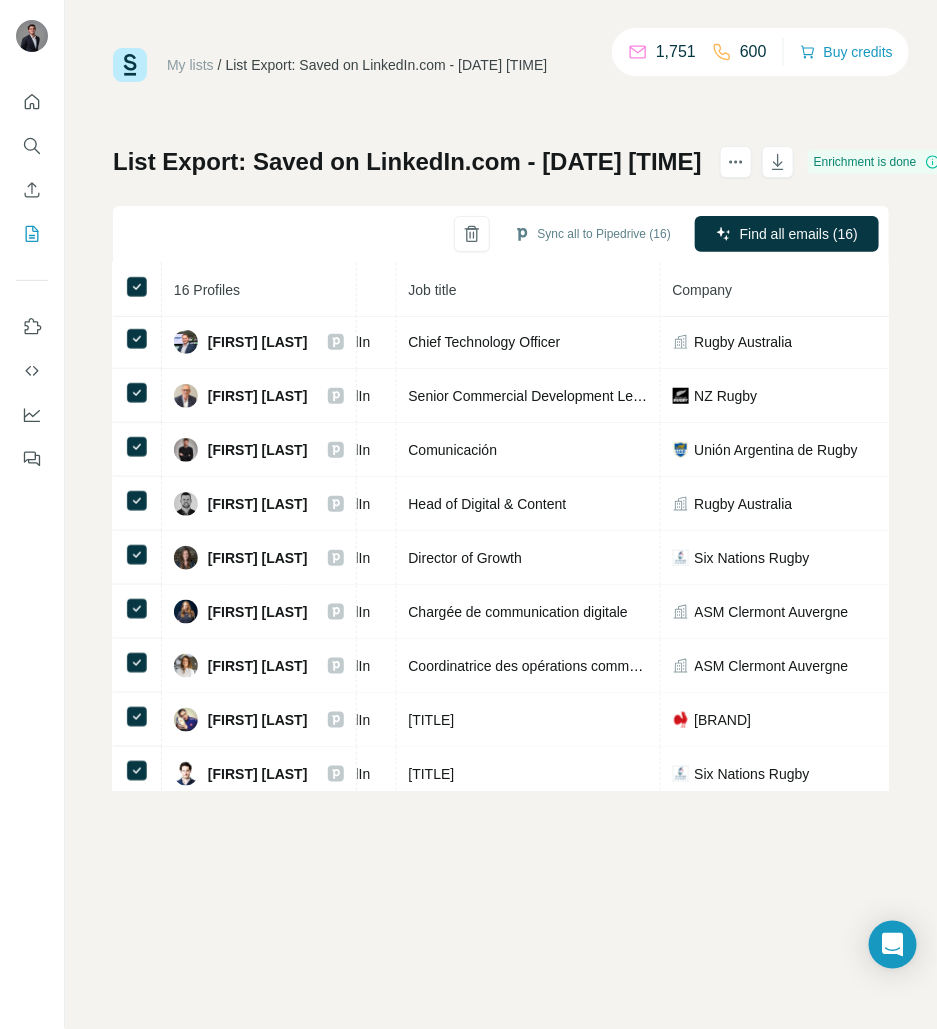 scroll, scrollTop: 380, scrollLeft: 183, axis: both 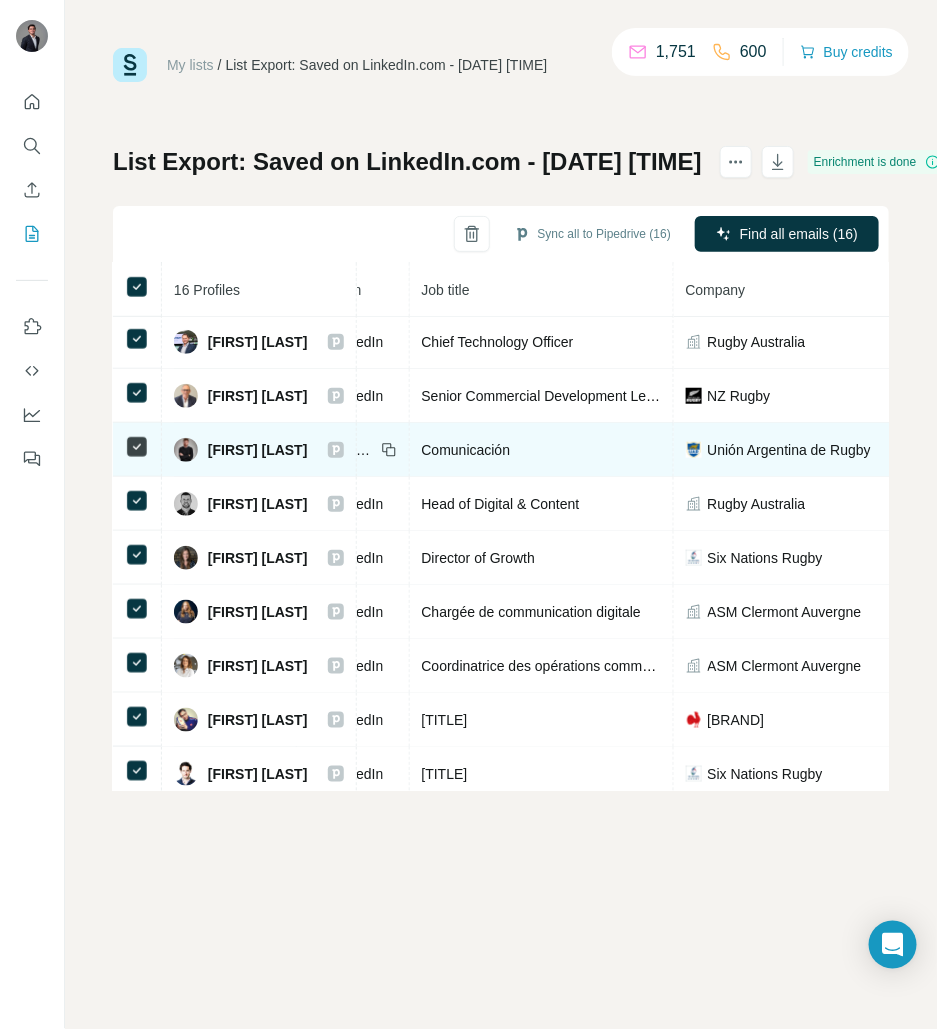 click on "Comunicación" at bounding box center [466, 450] 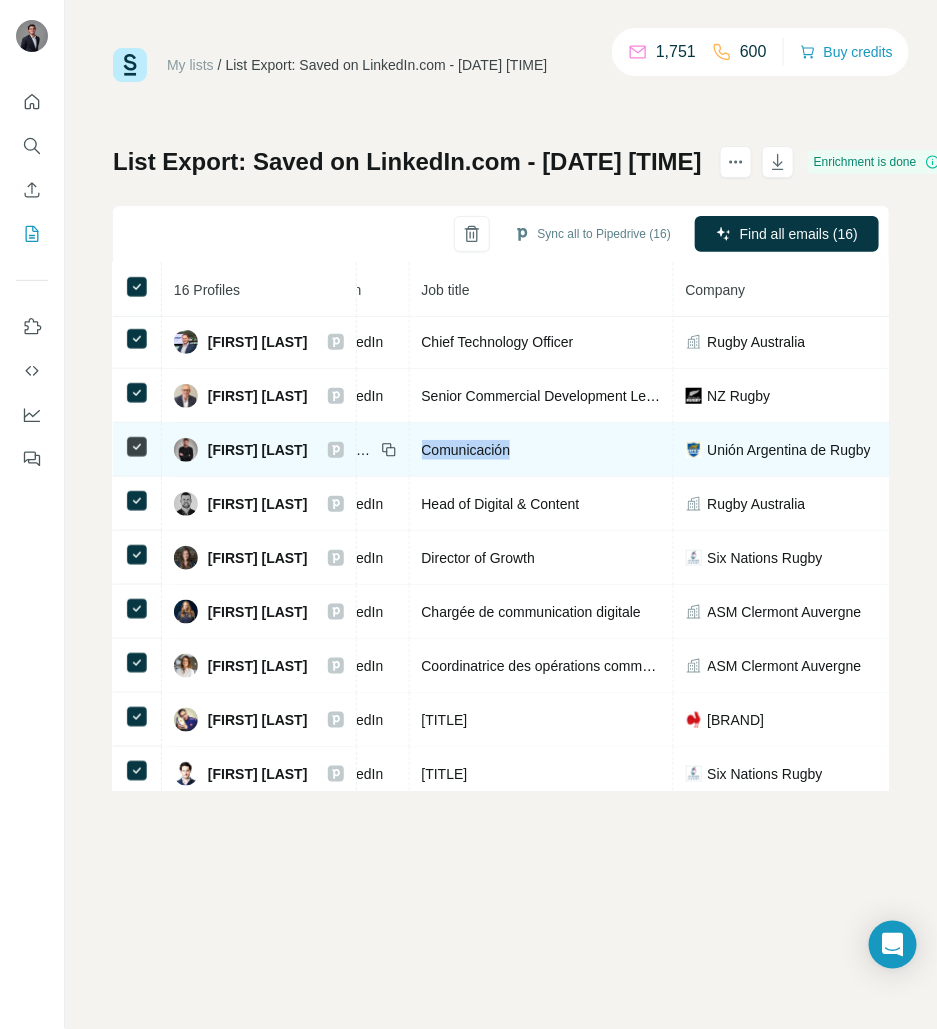 click on "Comunicación" at bounding box center (466, 450) 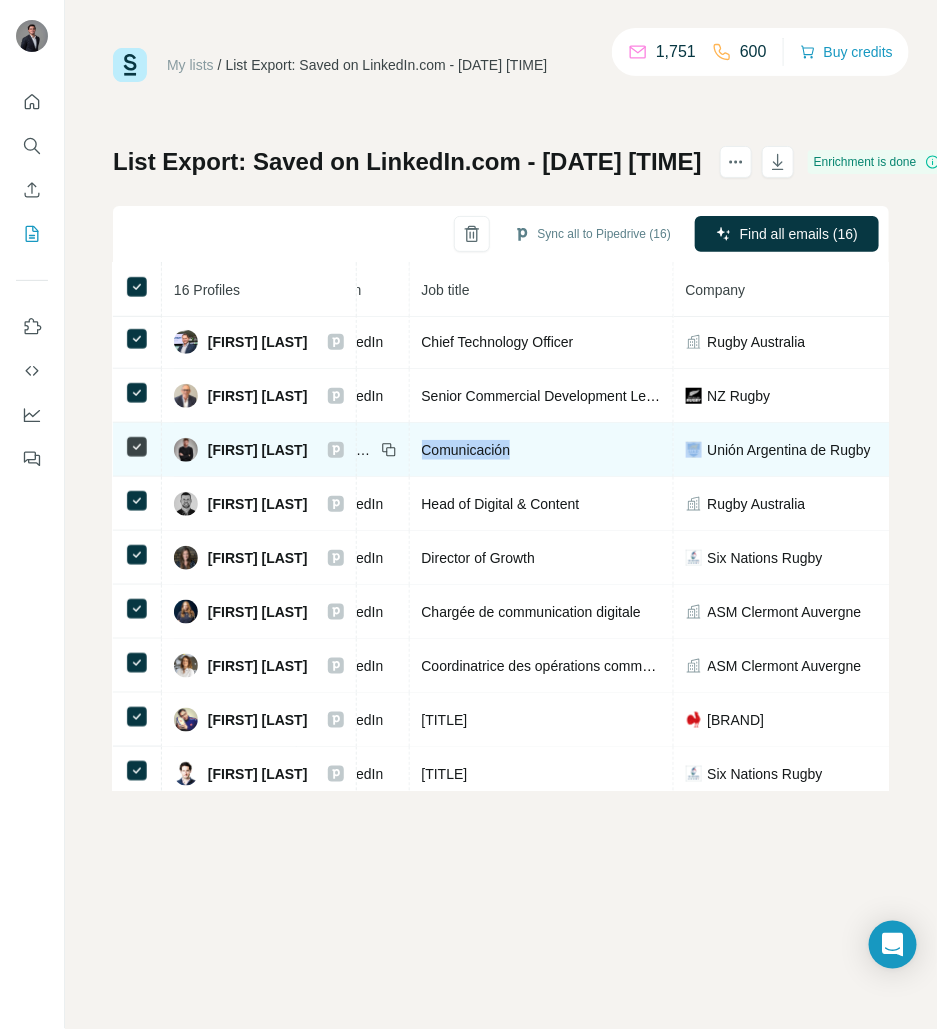 click on "Comunicación" at bounding box center [466, 450] 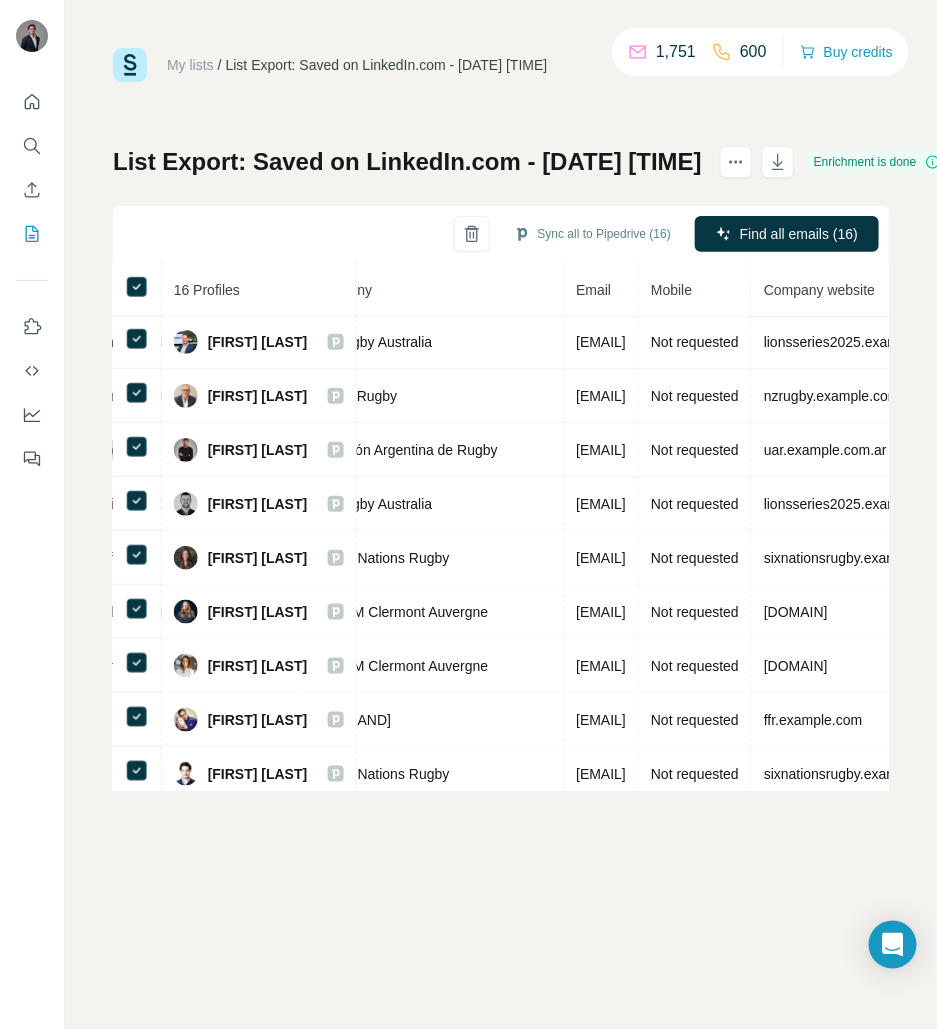 scroll, scrollTop: 380, scrollLeft: 581, axis: both 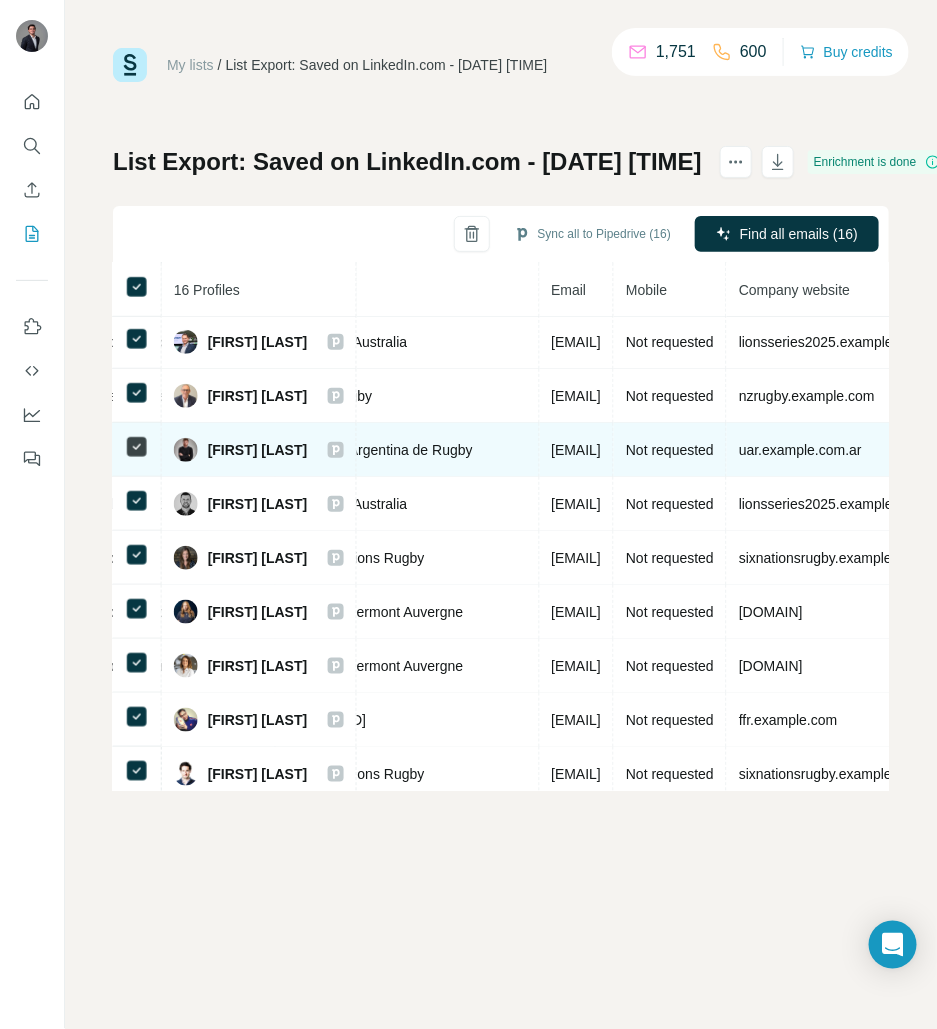 click on "matias.vaccher@uar.com.ar" at bounding box center (577, 450) 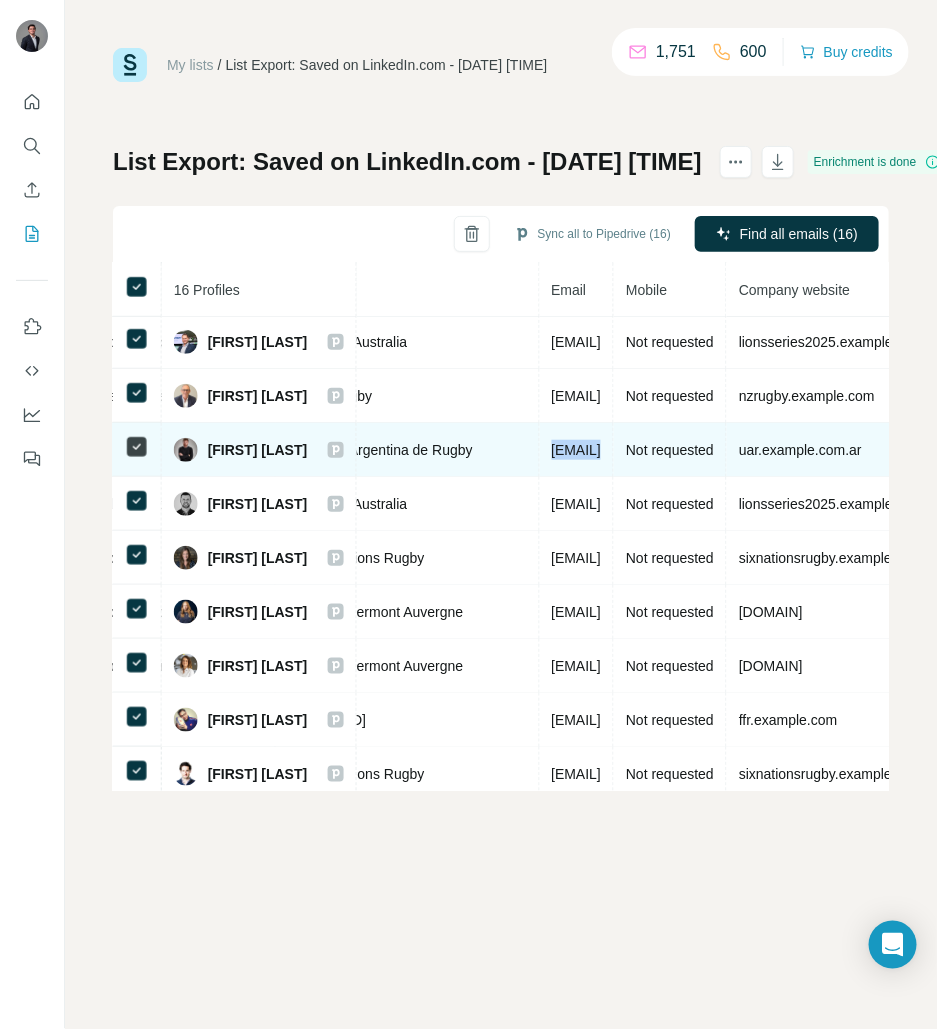 click on "matias.vaccher@uar.com.ar" at bounding box center (577, 450) 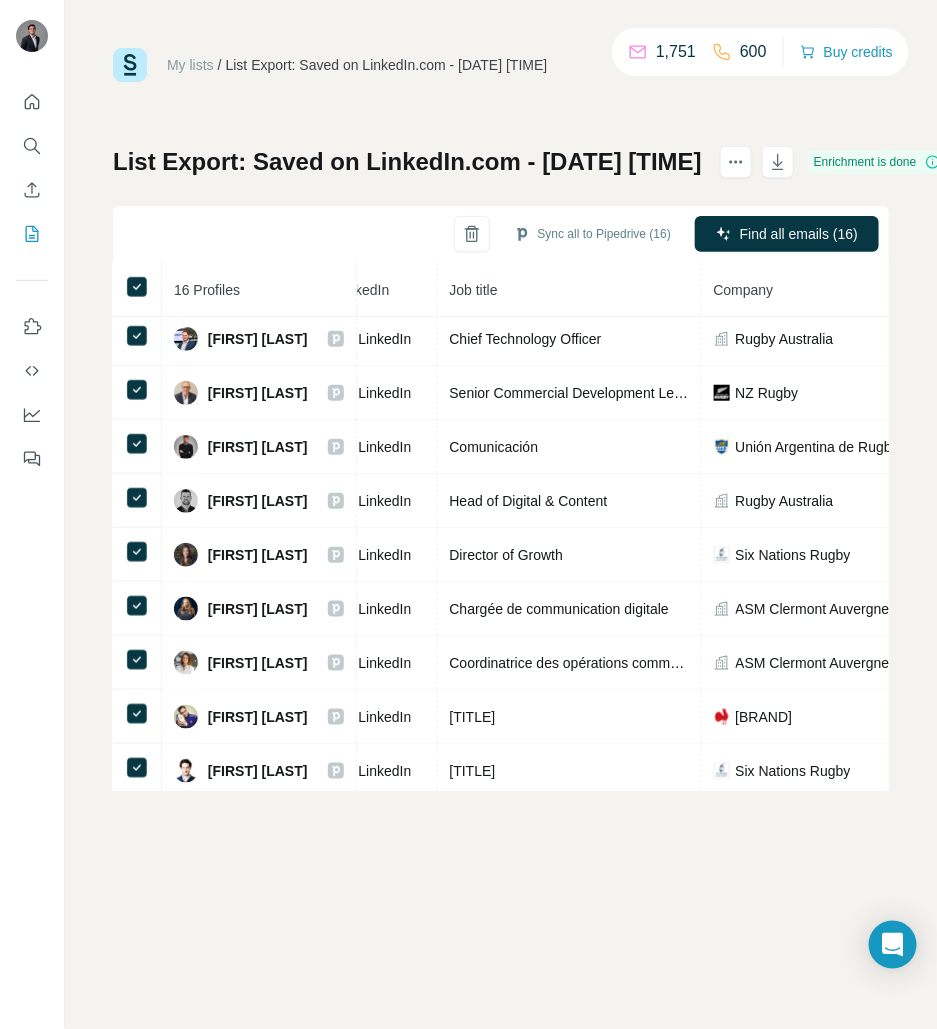 scroll, scrollTop: 383, scrollLeft: 152, axis: both 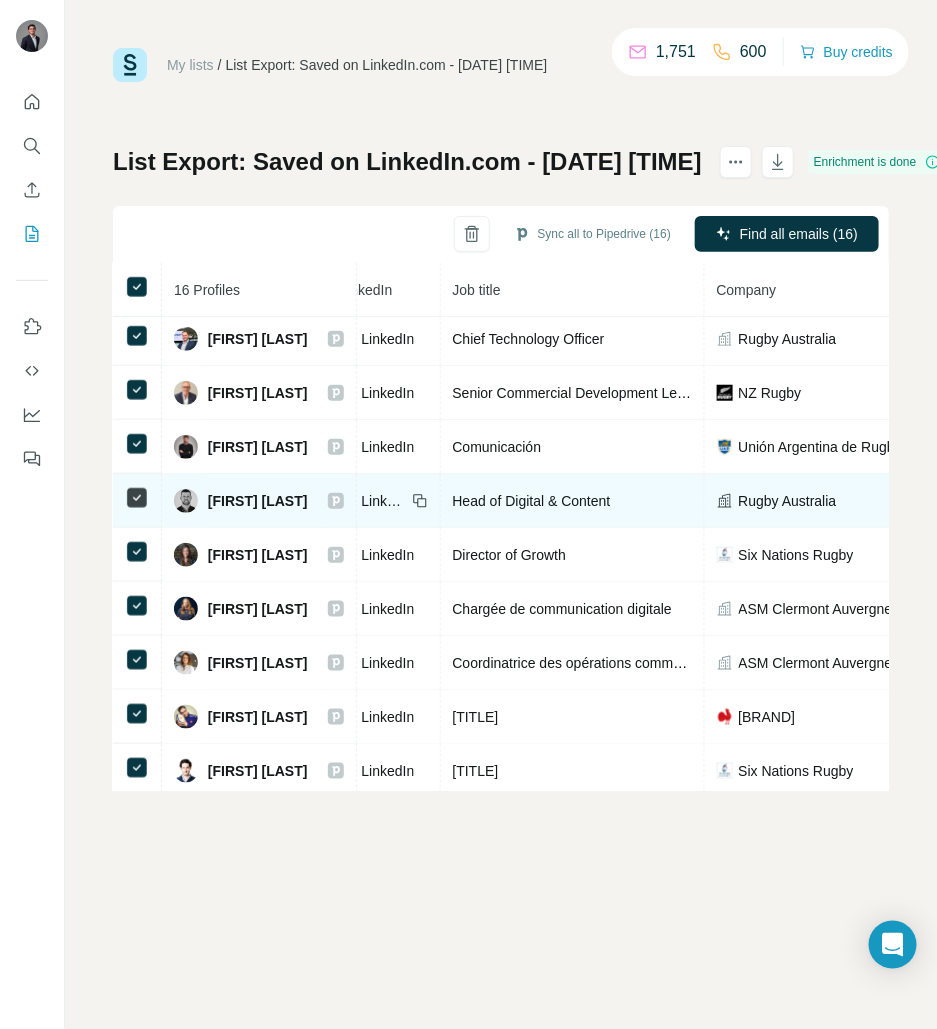 click on "Head of Digital & Content" at bounding box center [532, 501] 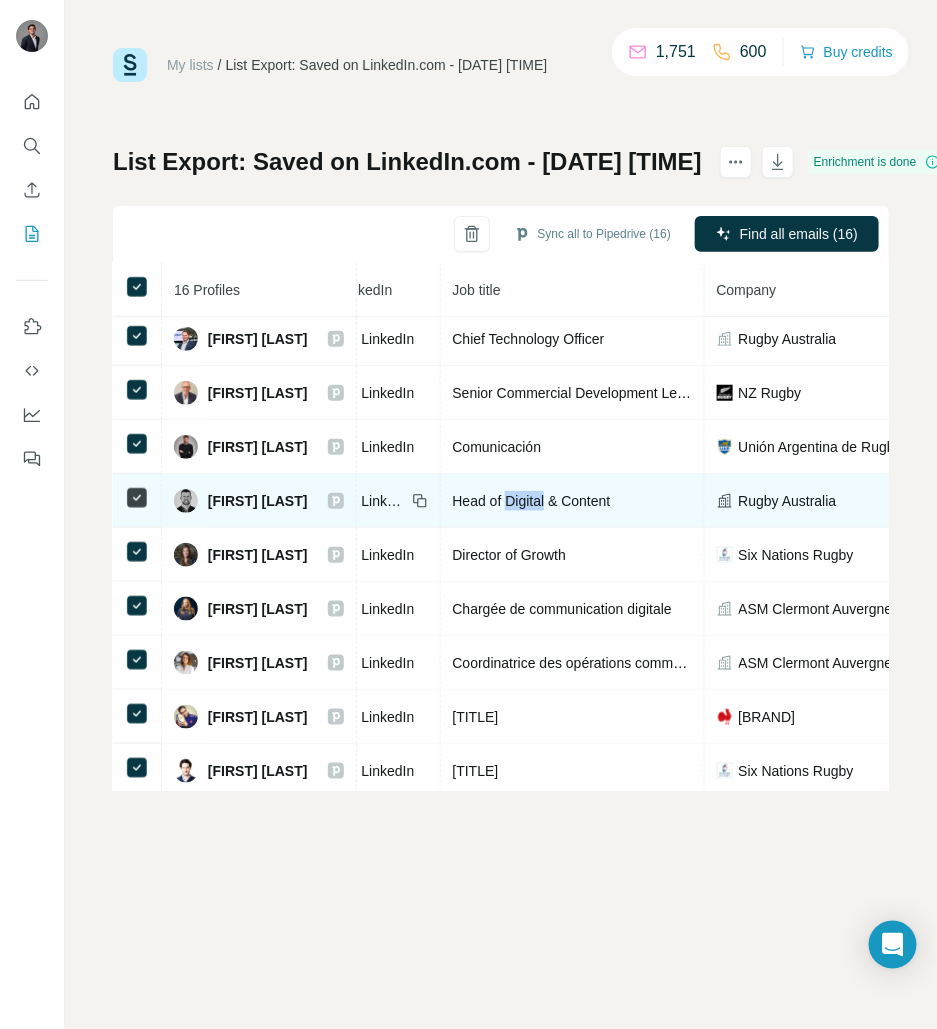 click on "Head of Digital & Content" at bounding box center (532, 501) 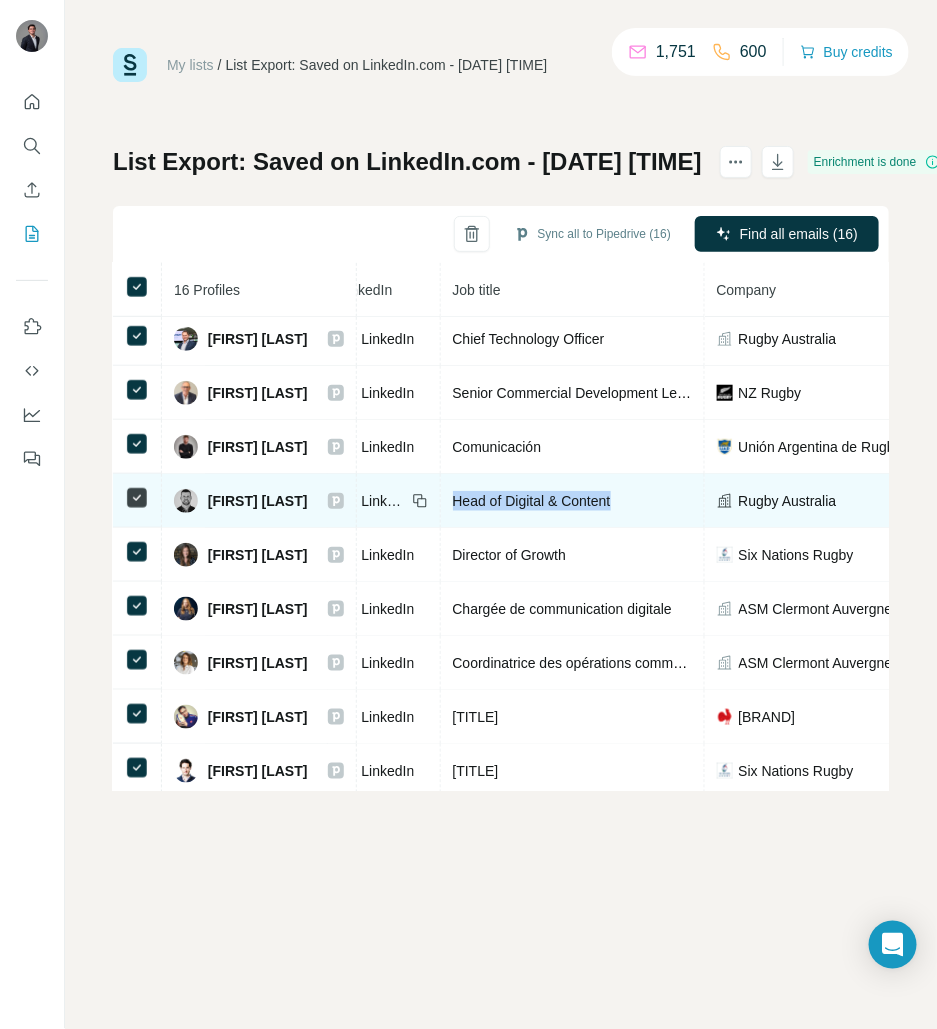 click on "Head of Digital & Content" at bounding box center (532, 501) 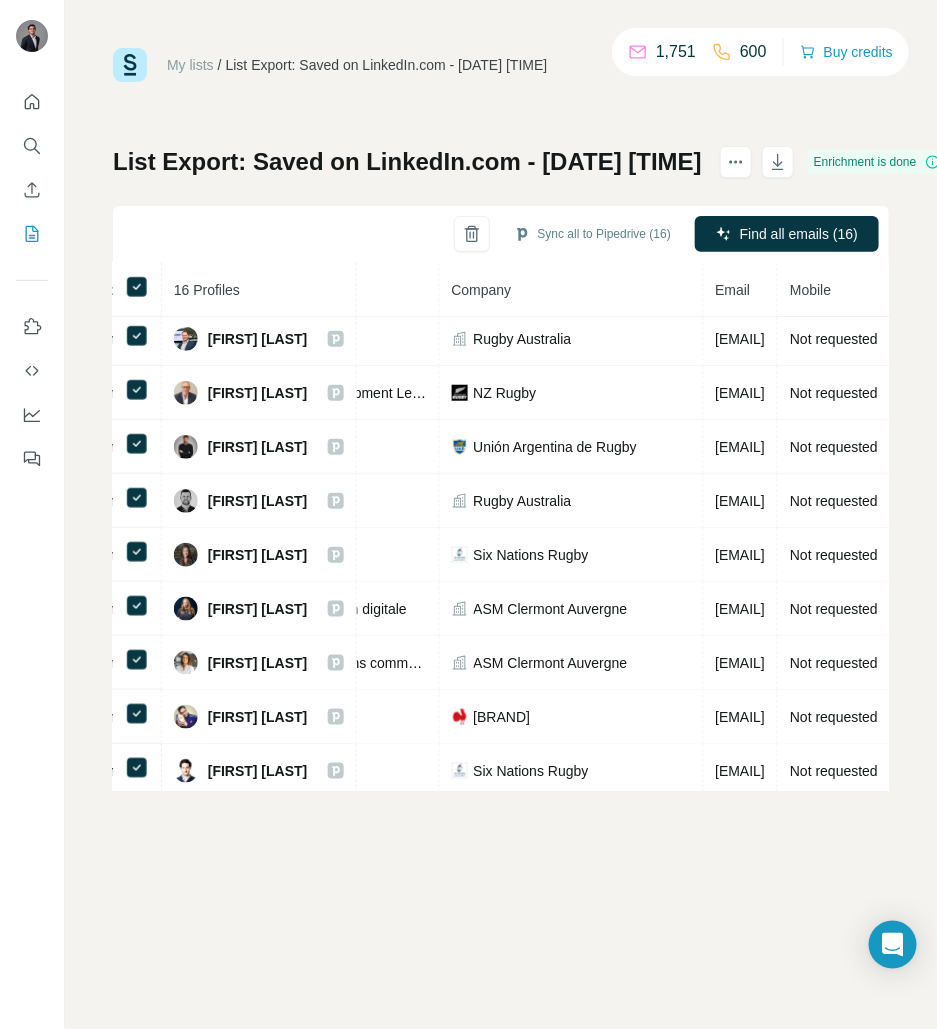 scroll, scrollTop: 383, scrollLeft: 606, axis: both 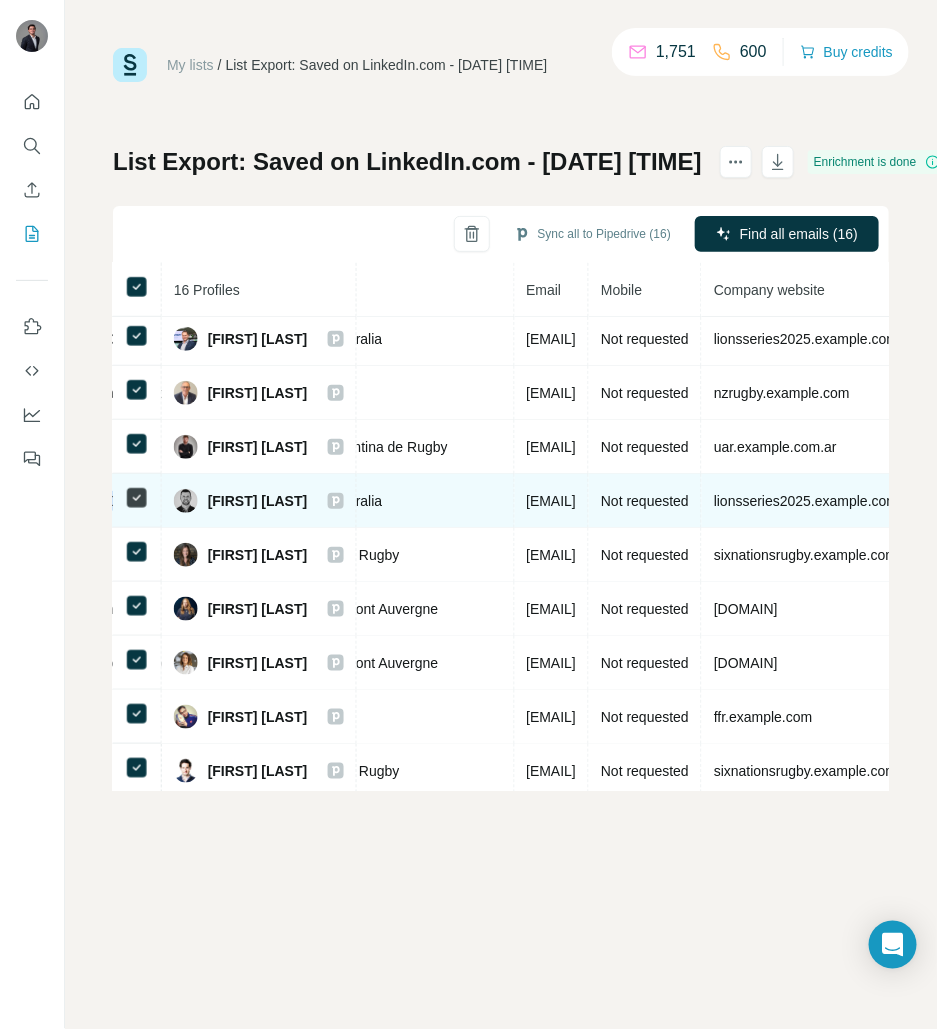 click on "nicholas.ward@rugby.com.au" at bounding box center (552, 501) 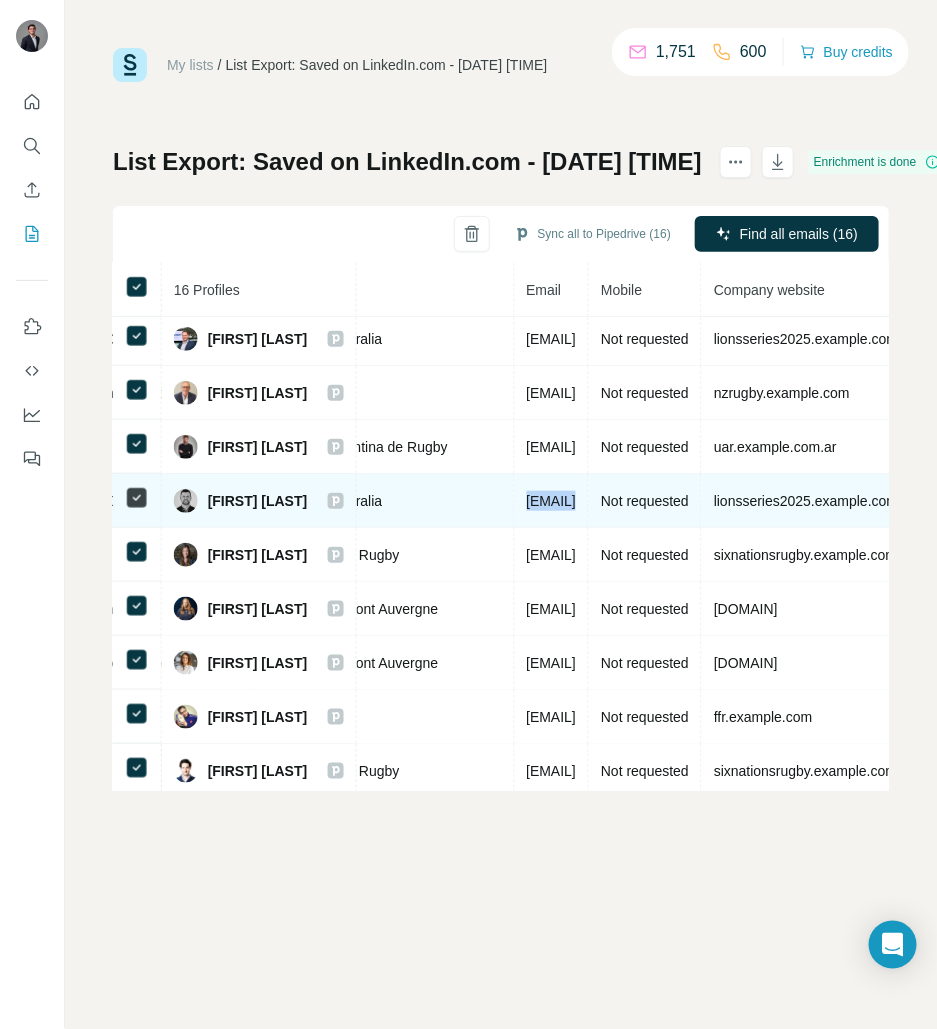 click on "nicholas.ward@rugby.com.au" at bounding box center [552, 501] 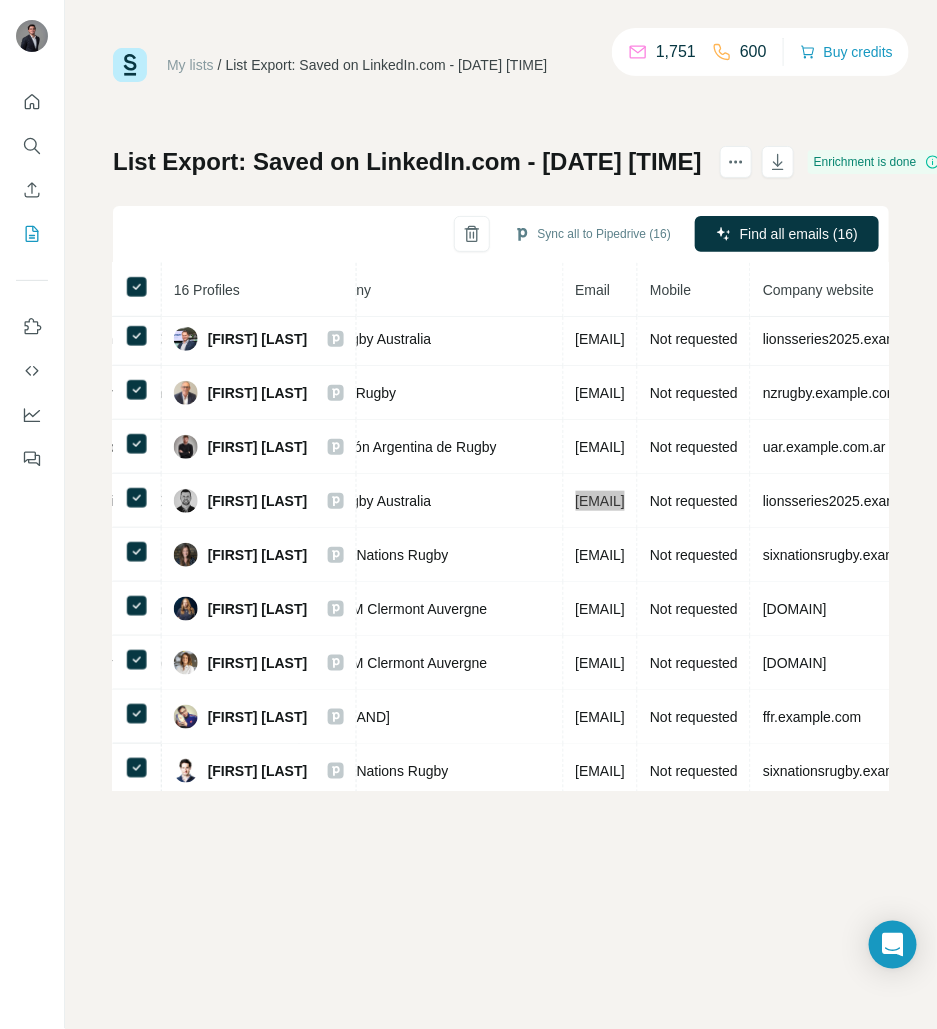scroll, scrollTop: 383, scrollLeft: 638, axis: both 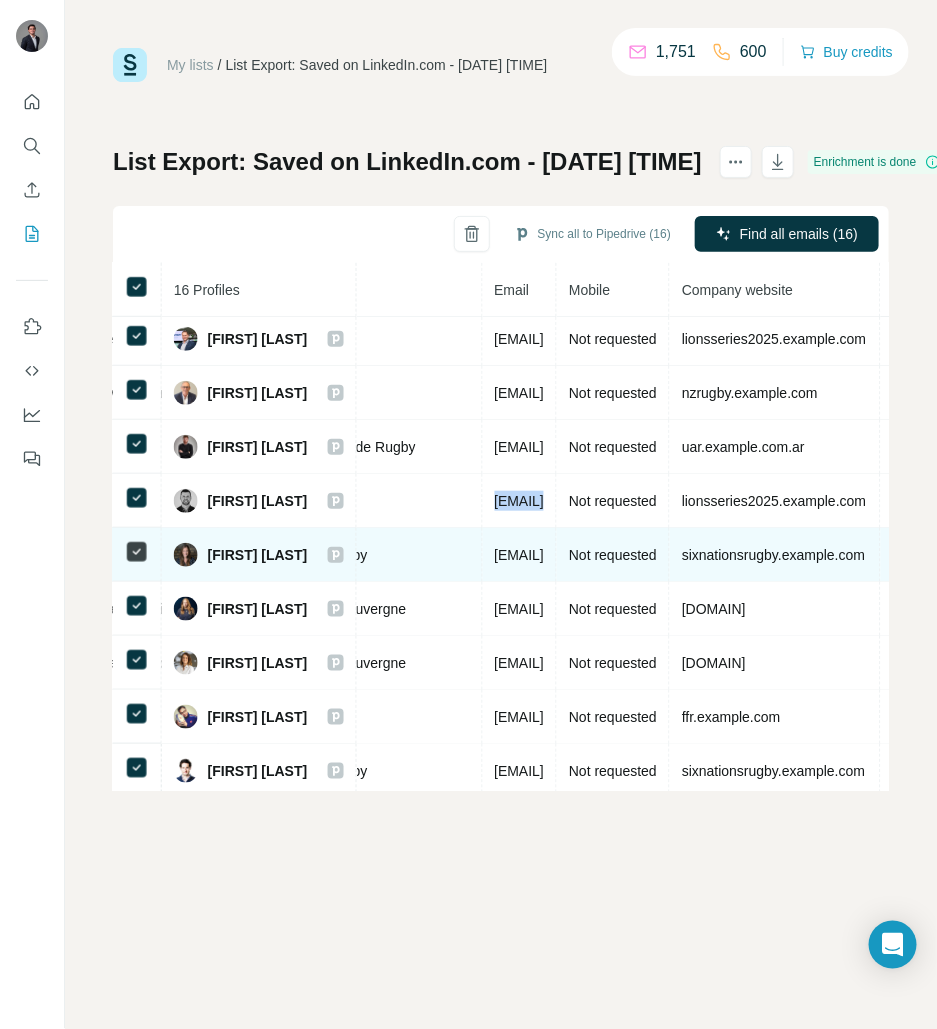 click on "nikki.hughes@sixnationsrugby.com" at bounding box center (520, 555) 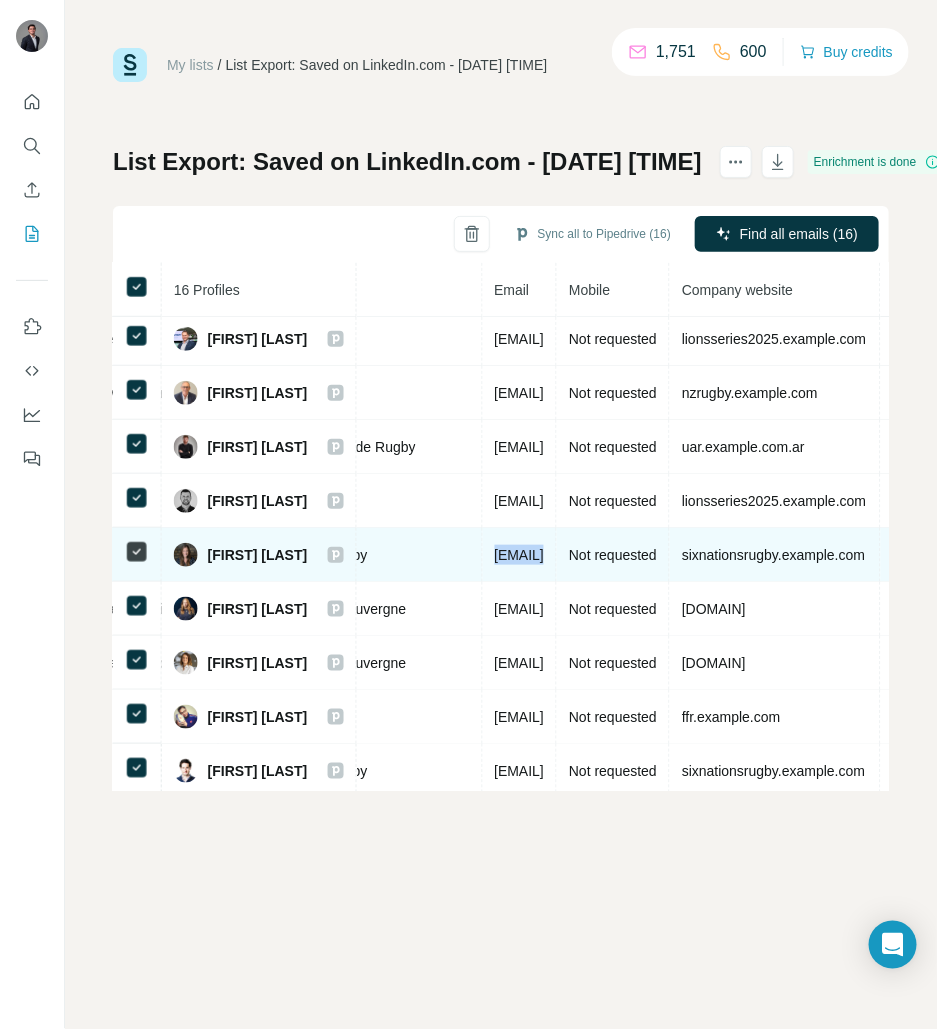 click on "nikki.hughes@sixnationsrugby.com" at bounding box center (520, 555) 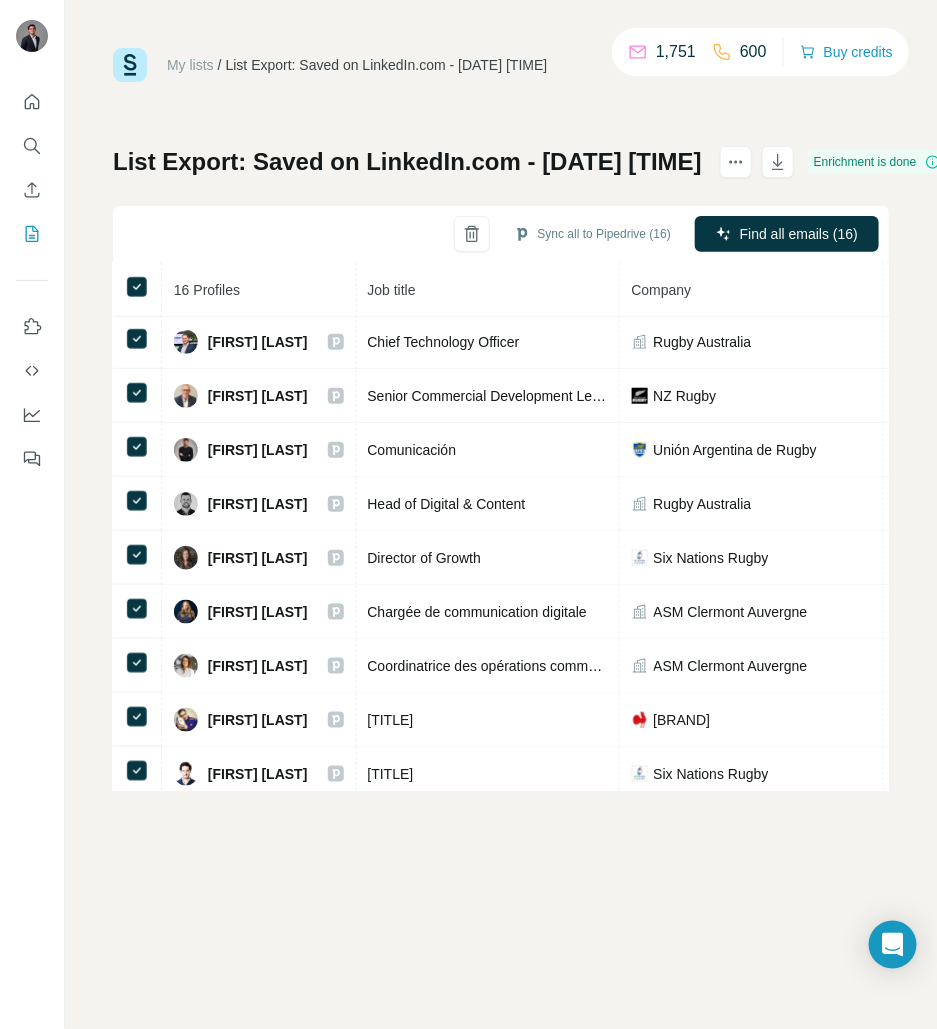 scroll, scrollTop: 380, scrollLeft: 236, axis: both 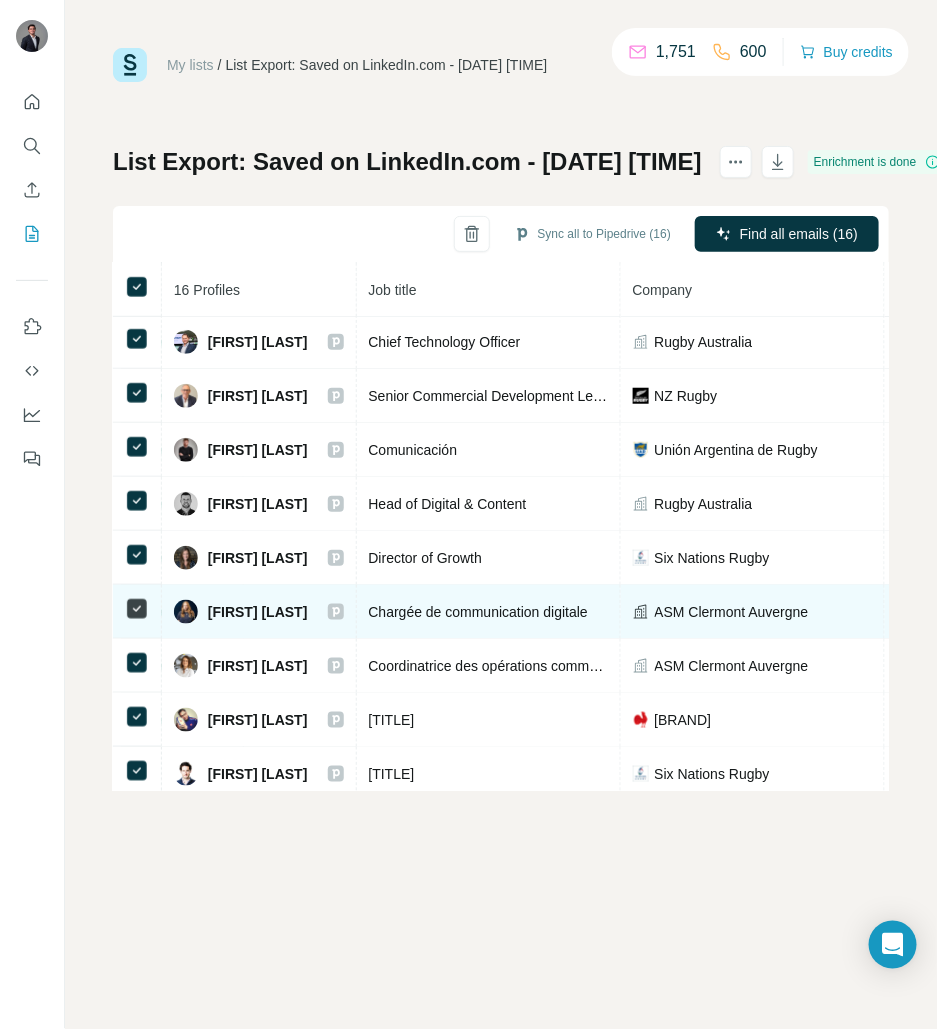 click on "Chargée de communication digitale" at bounding box center (478, 612) 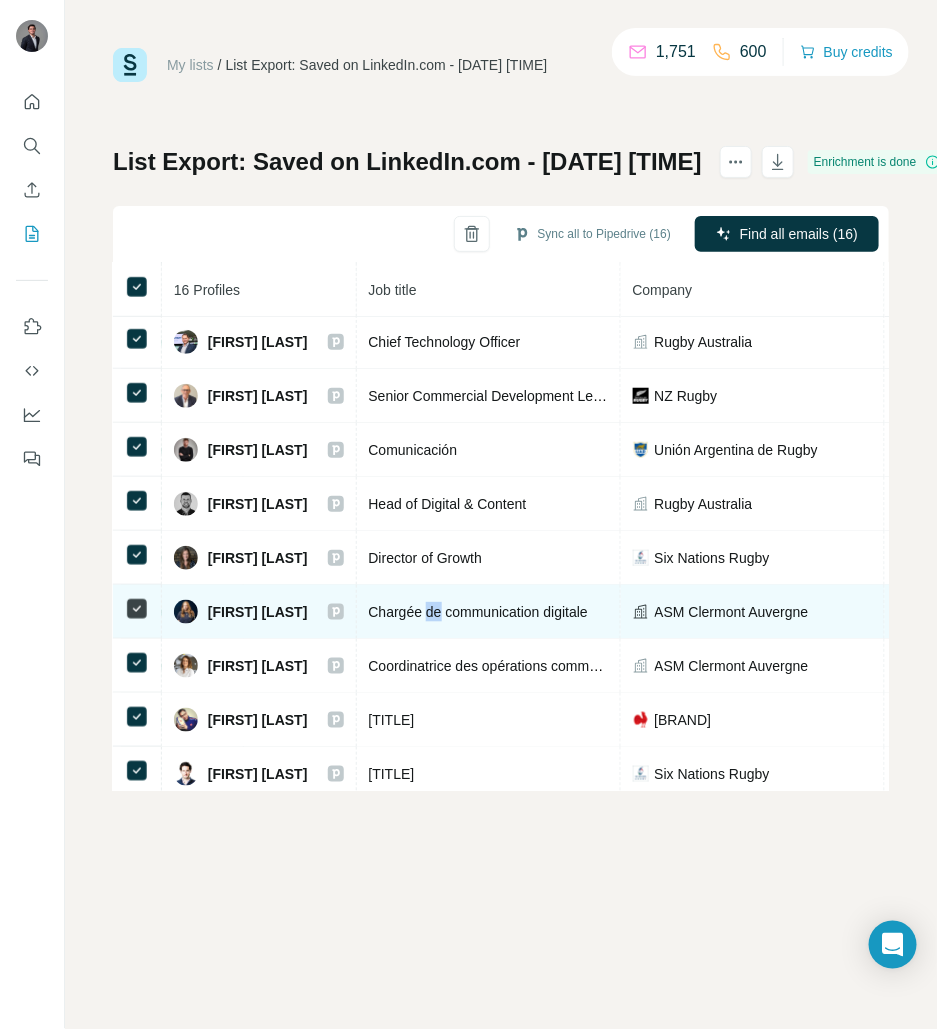 click on "Chargée de communication digitale" at bounding box center (478, 612) 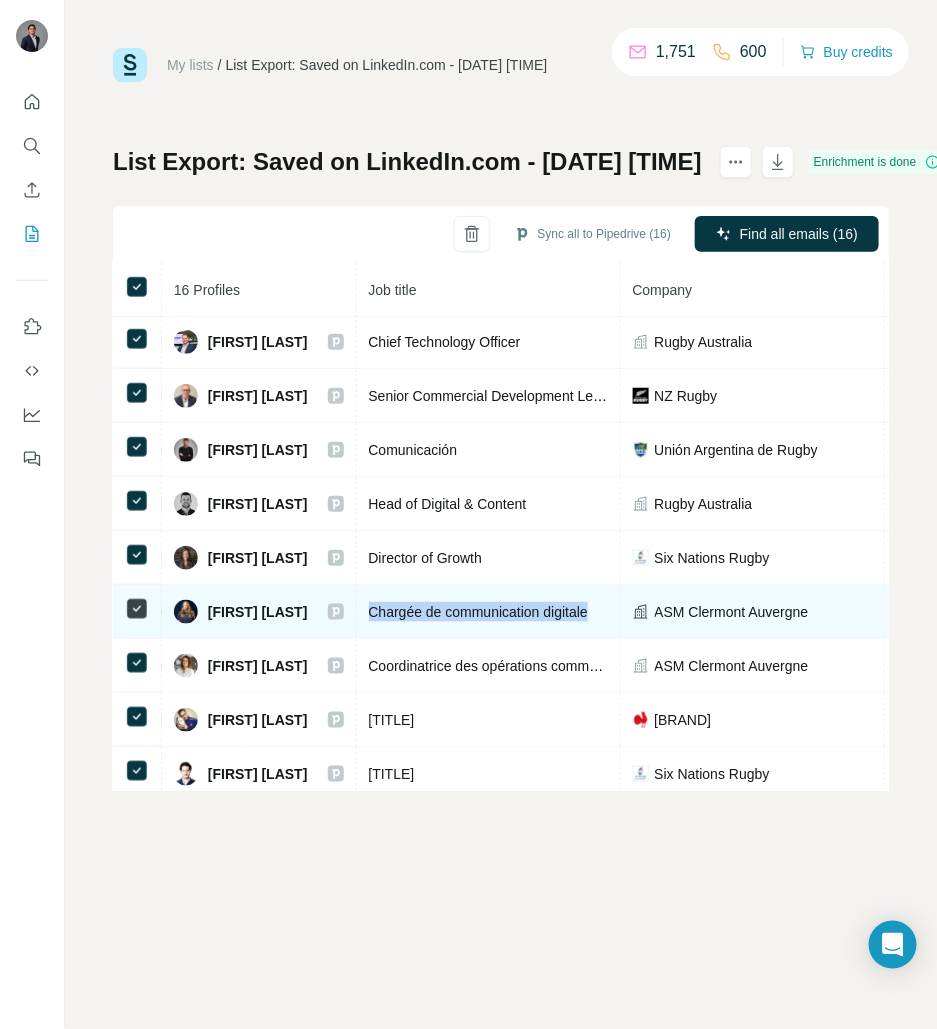 click on "Chargée de communication digitale" at bounding box center (478, 612) 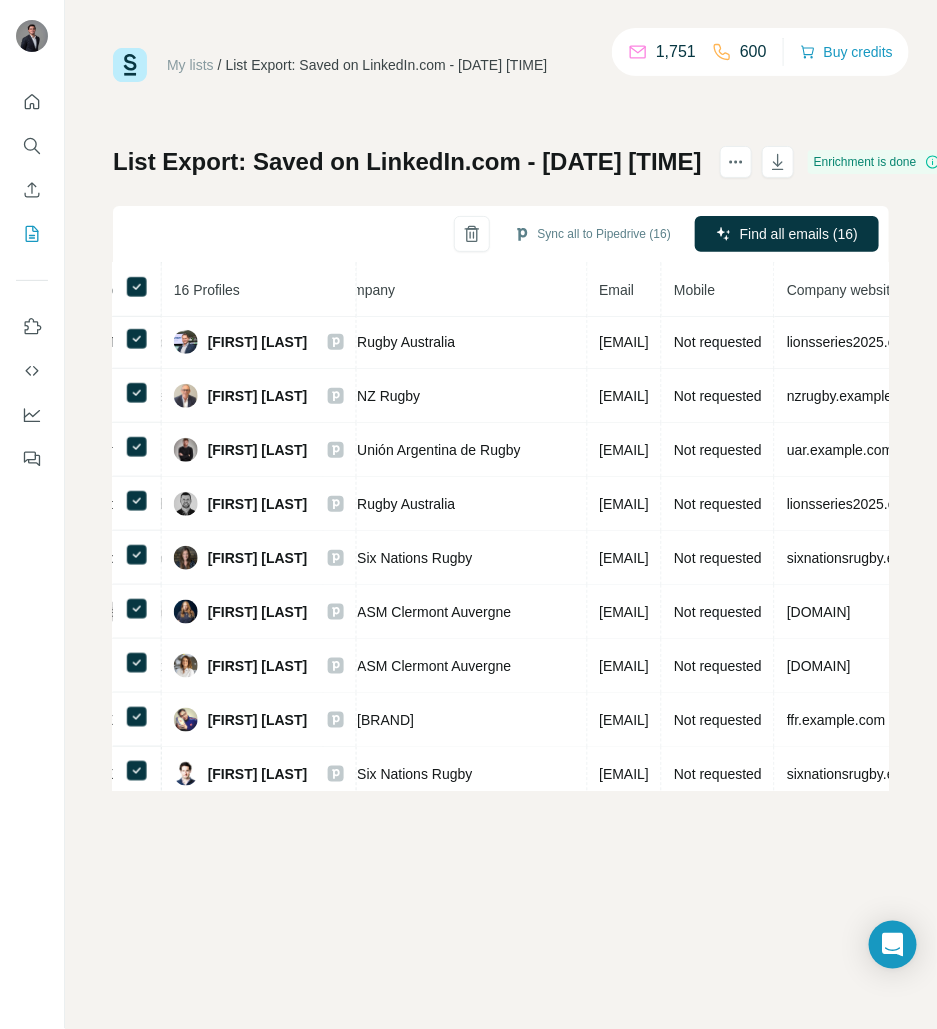 scroll, scrollTop: 380, scrollLeft: 607, axis: both 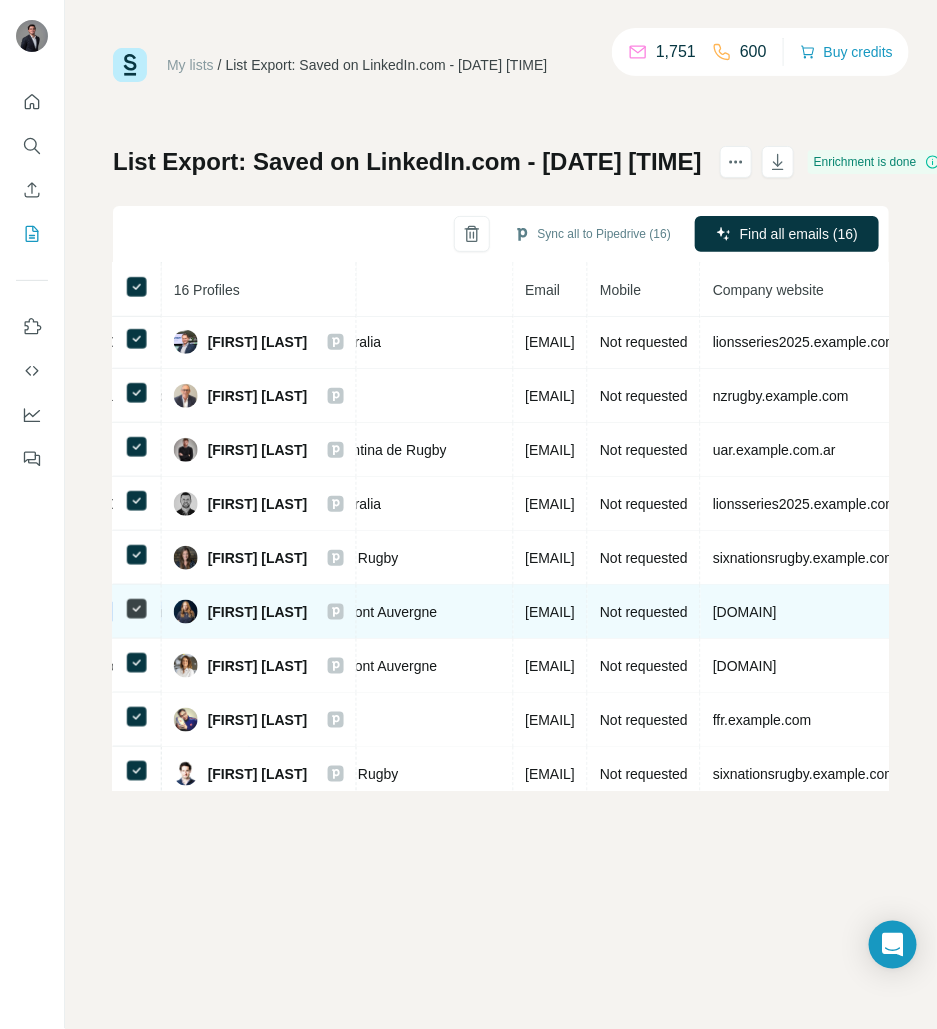 click on "perrine.gonvin@asm-rugby.com" at bounding box center [551, 612] 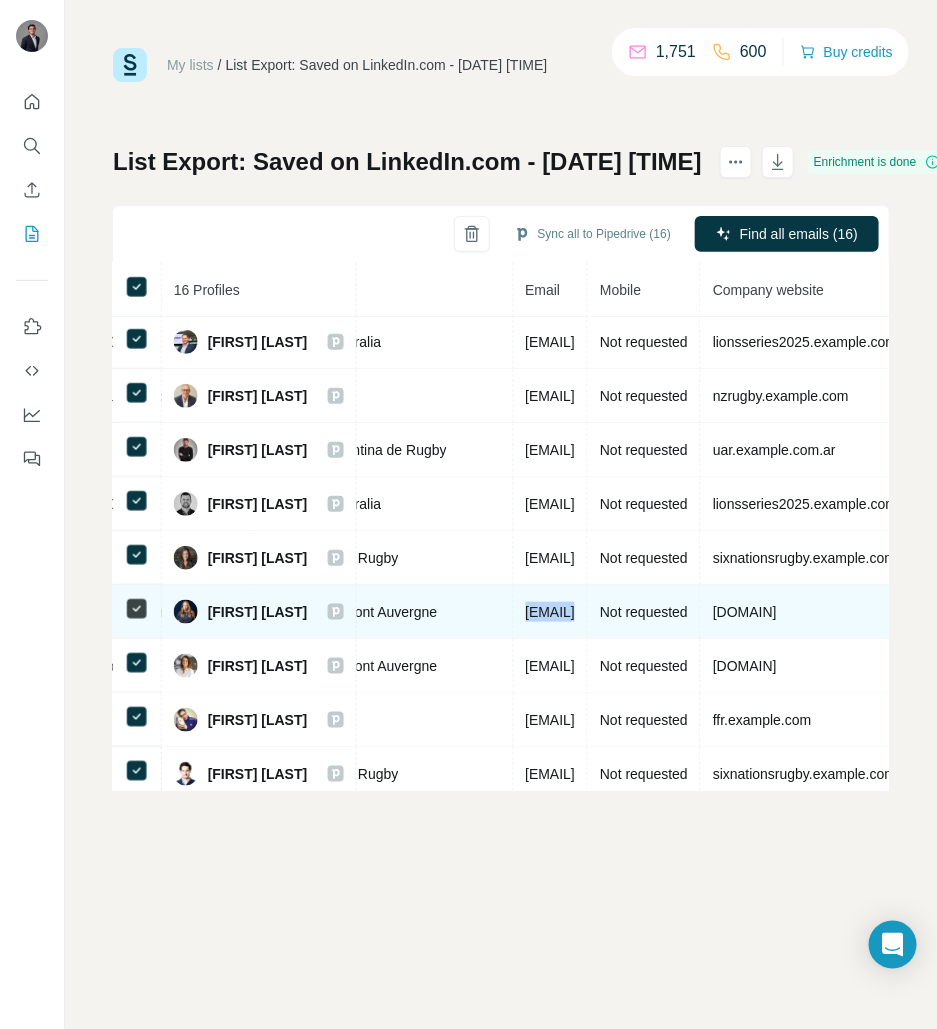 click on "perrine.gonvin@asm-rugby.com" at bounding box center [551, 612] 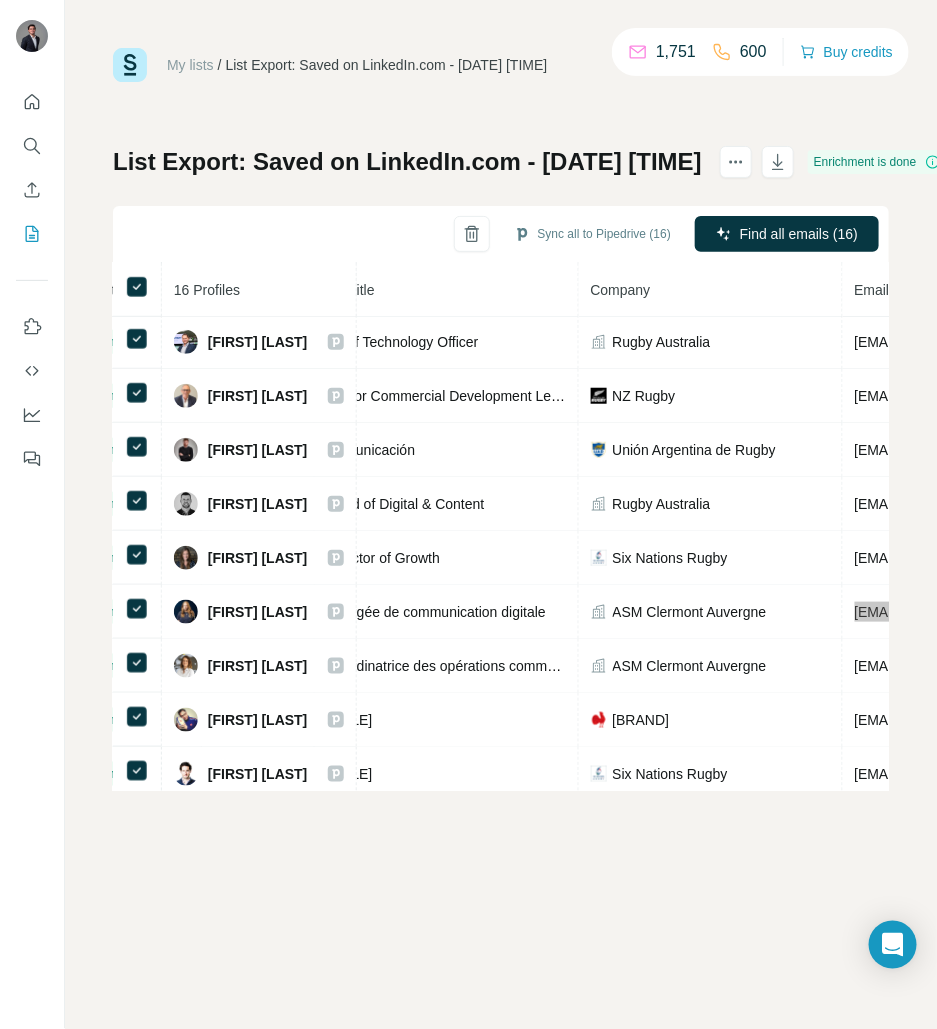 scroll, scrollTop: 380, scrollLeft: 197, axis: both 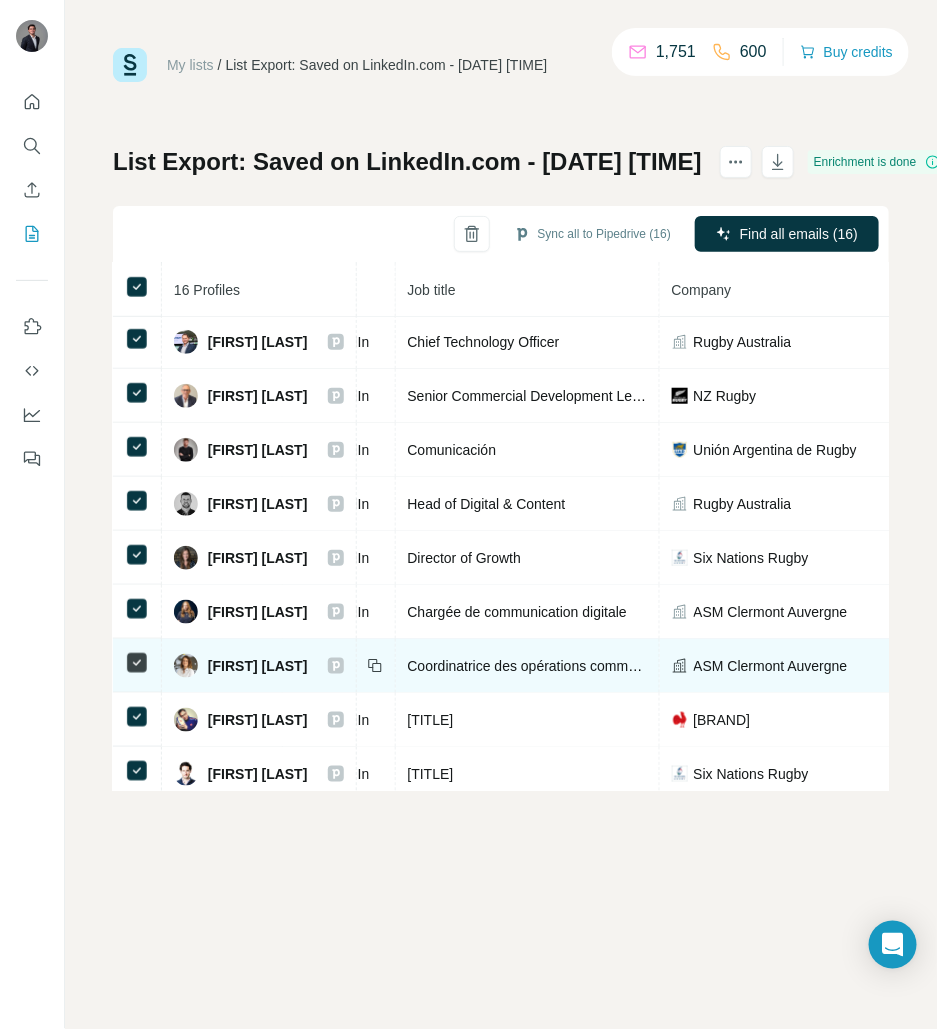 click on "Coordinatrice des opérations commerciales" at bounding box center (542, 666) 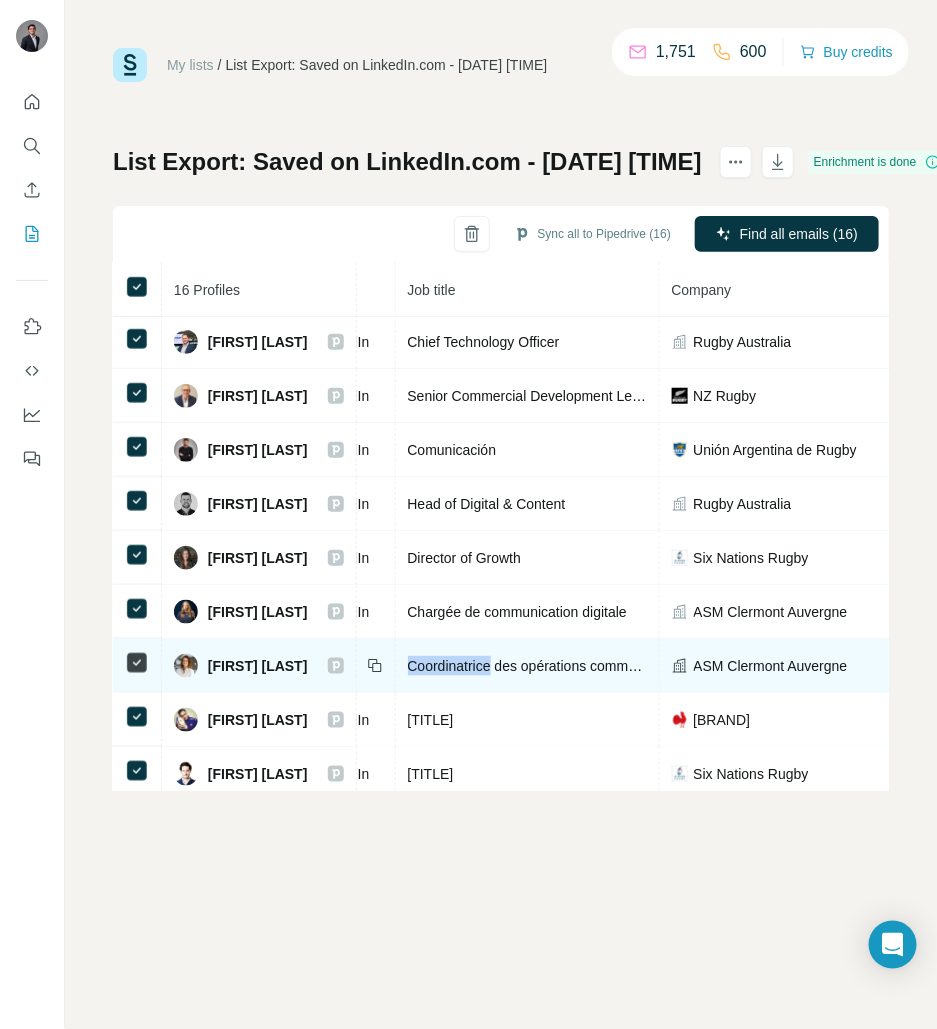click on "Coordinatrice des opérations commerciales" at bounding box center (542, 666) 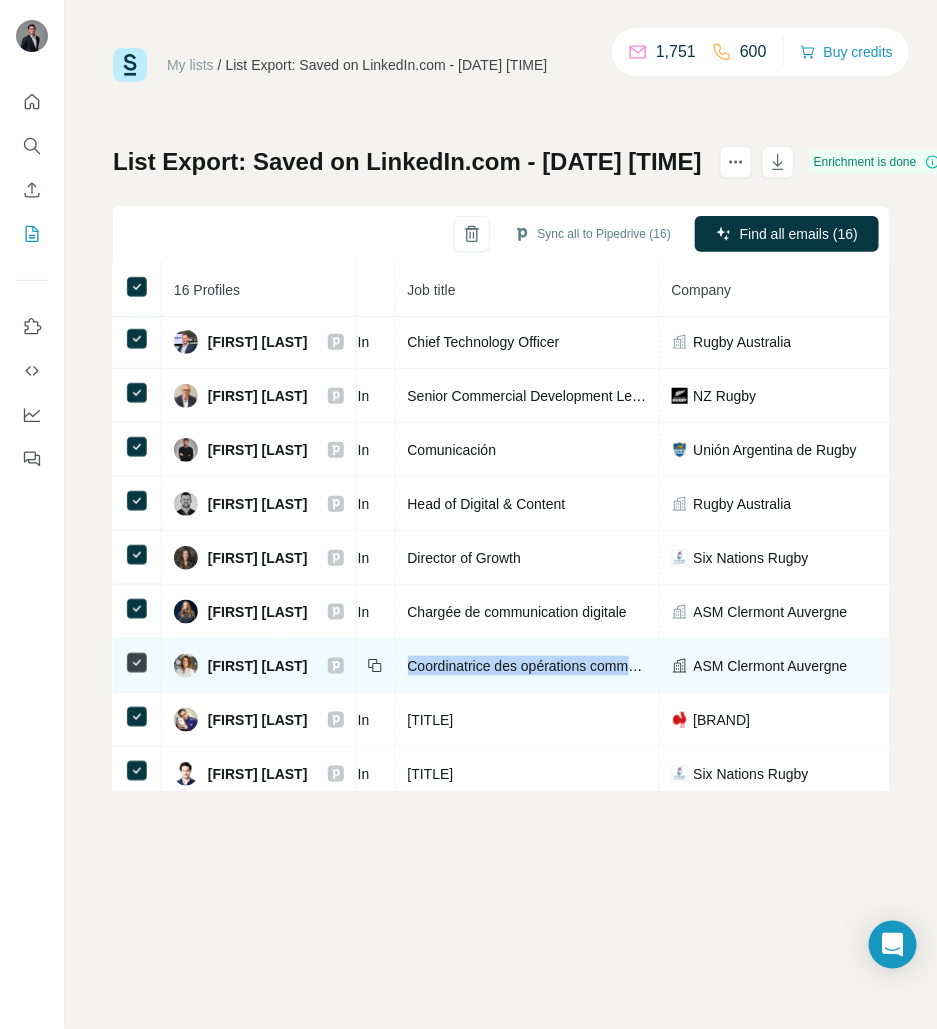 click on "Coordinatrice des opérations commerciales" at bounding box center (542, 666) 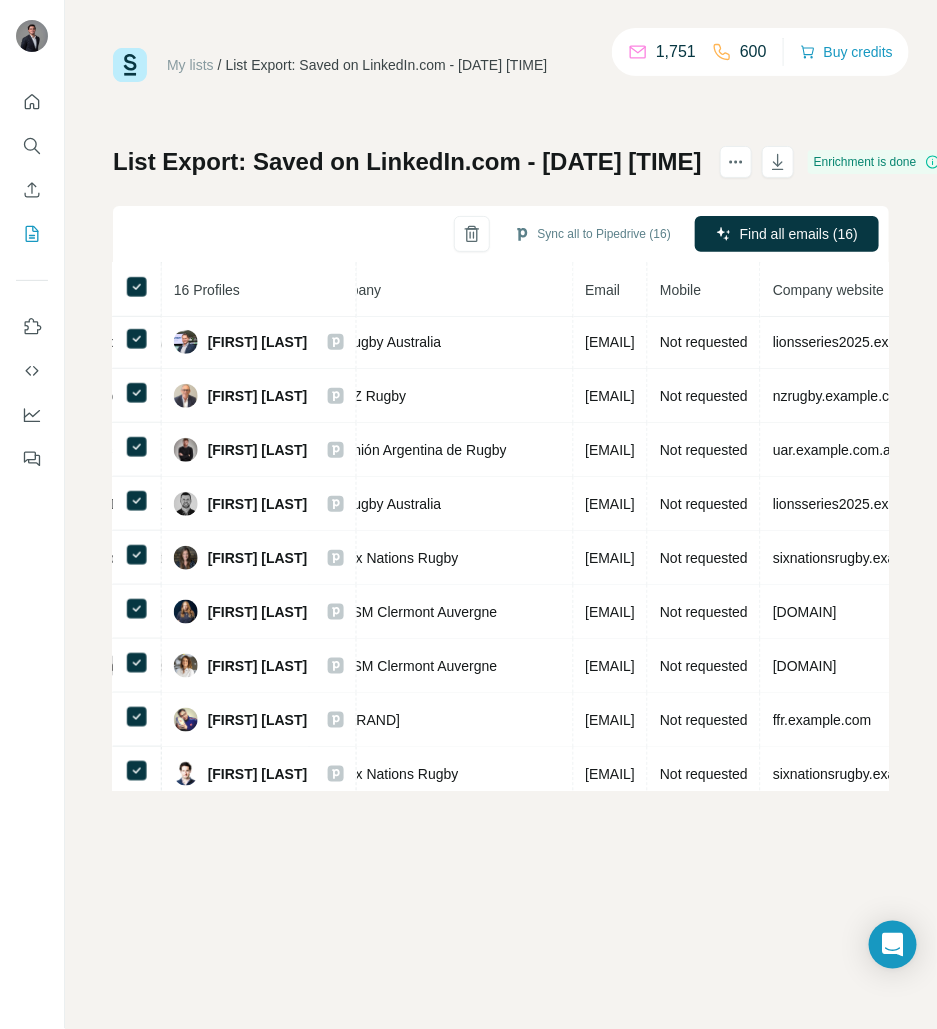 scroll, scrollTop: 380, scrollLeft: 628, axis: both 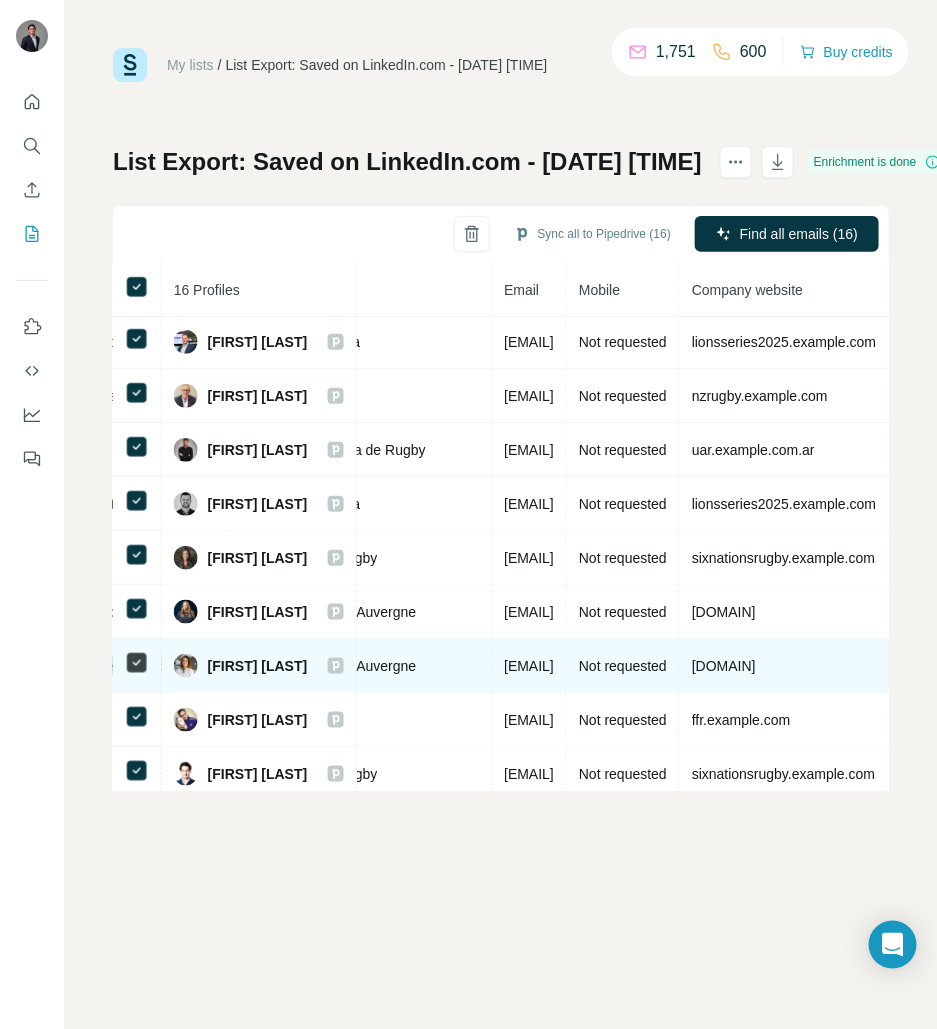 click on "sandrine.wibaux@asm-rugby.com" at bounding box center [530, 666] 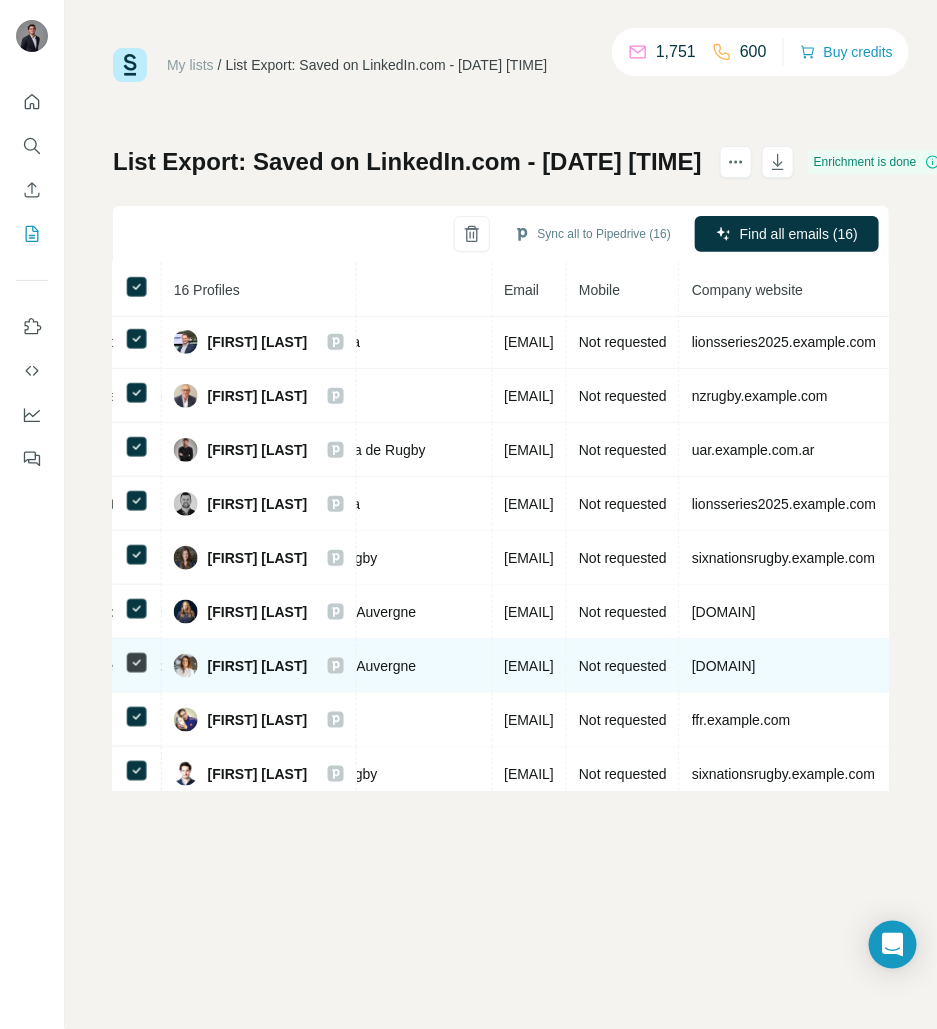 click on "sandrine.wibaux@asm-rugby.com" at bounding box center [530, 666] 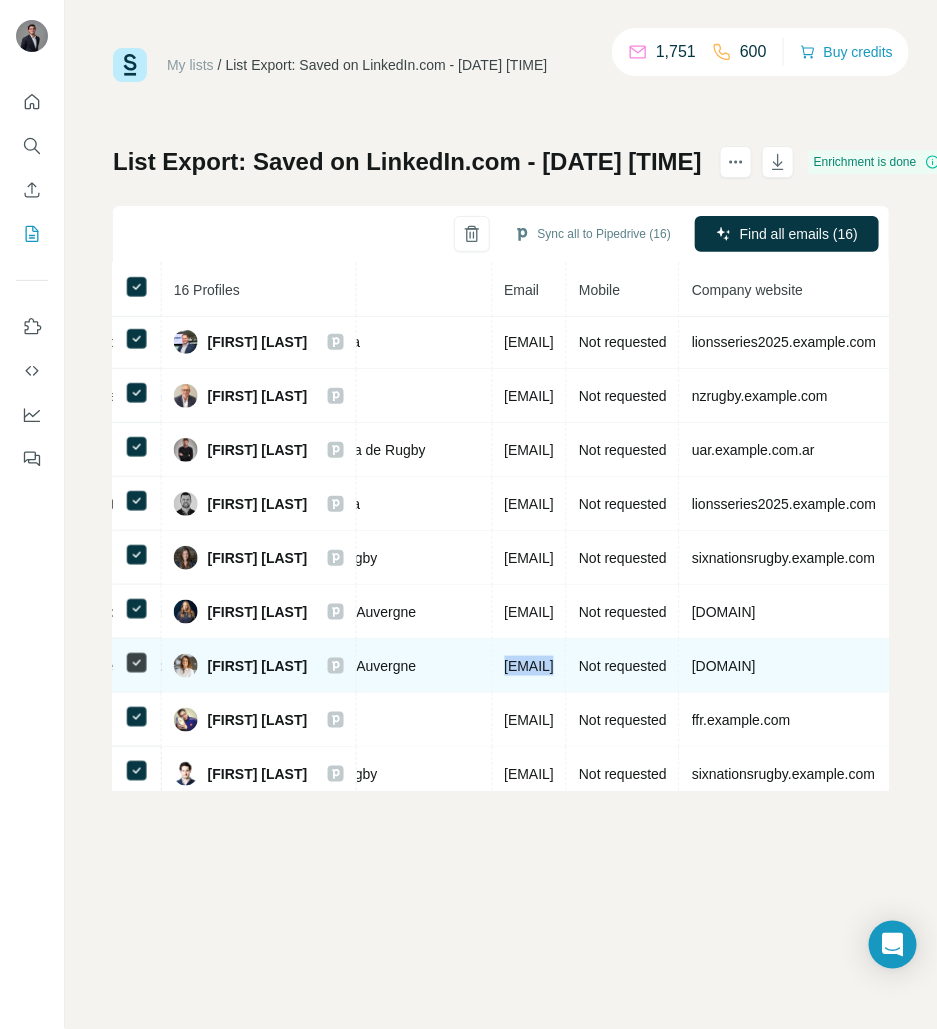 click on "sandrine.wibaux@asm-rugby.com" at bounding box center [530, 666] 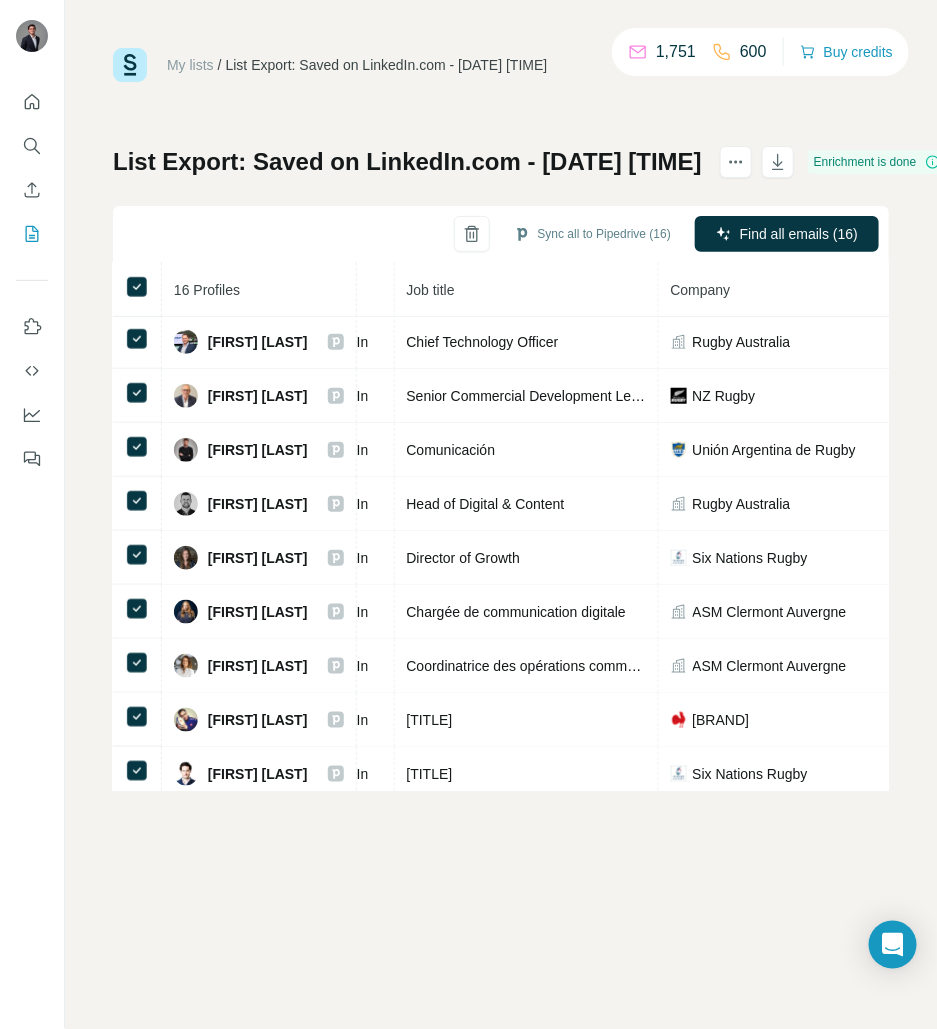 scroll, scrollTop: 380, scrollLeft: 197, axis: both 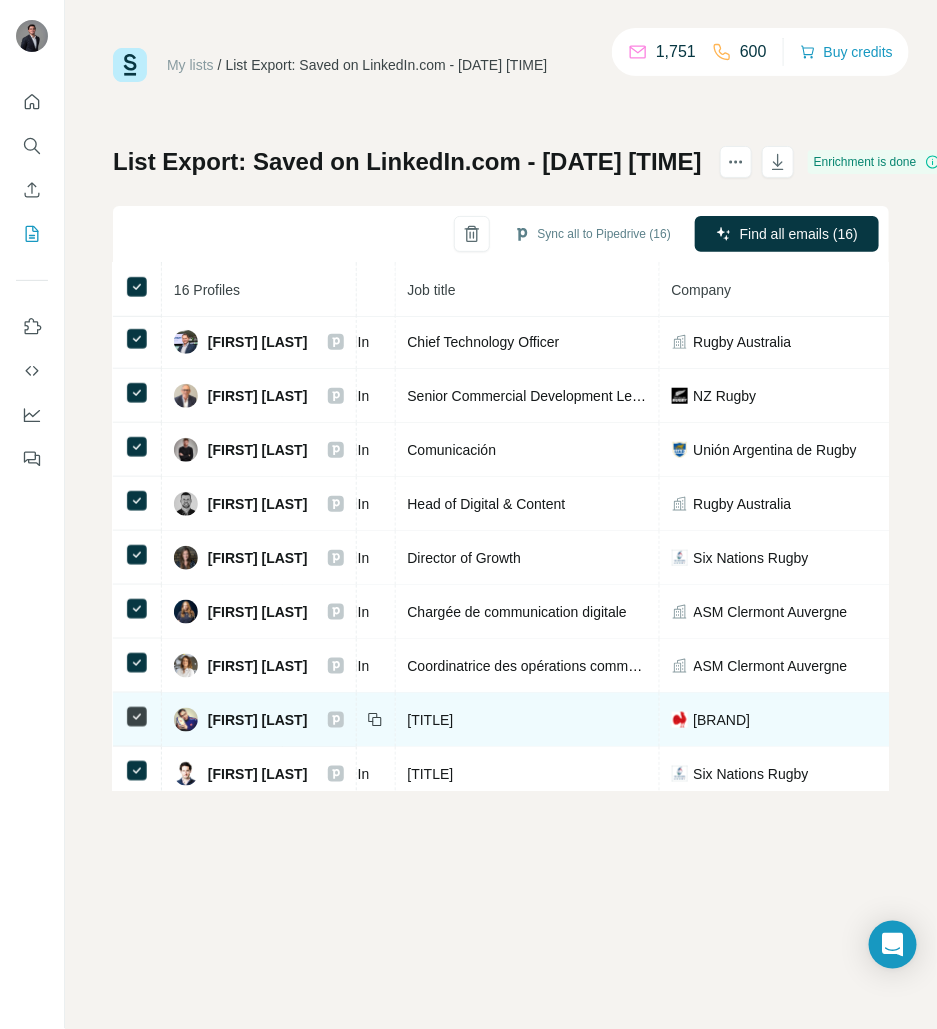 click on "Responsable de la production de contenus" at bounding box center [431, 720] 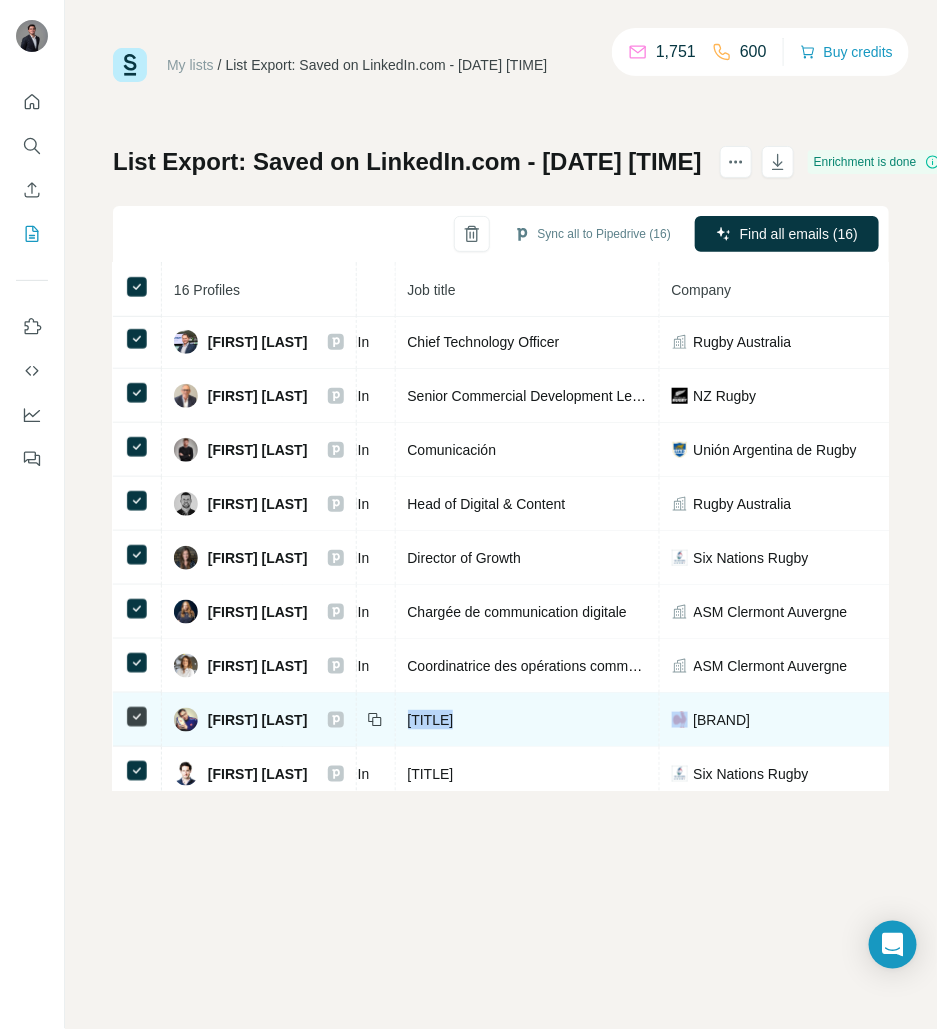 click on "Responsable de la production de contenus" at bounding box center [431, 720] 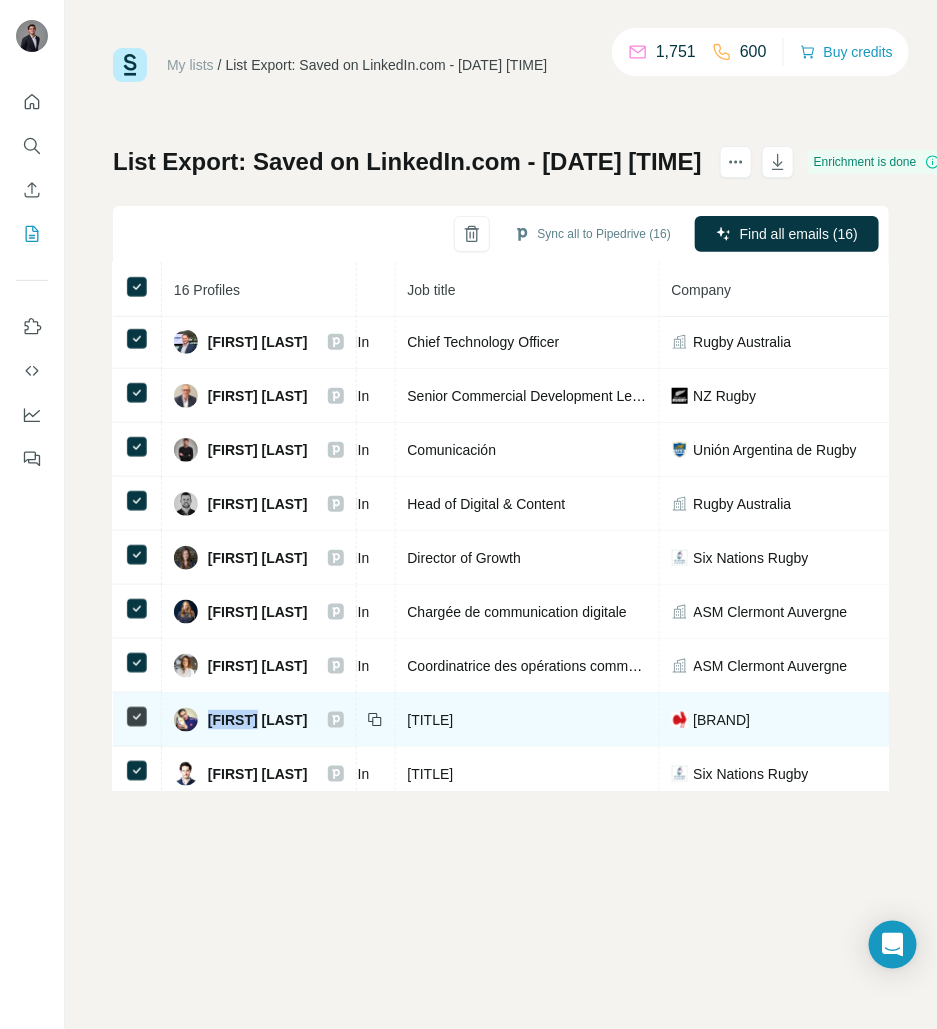 click on "Sylvain Muzeau" at bounding box center [258, 720] 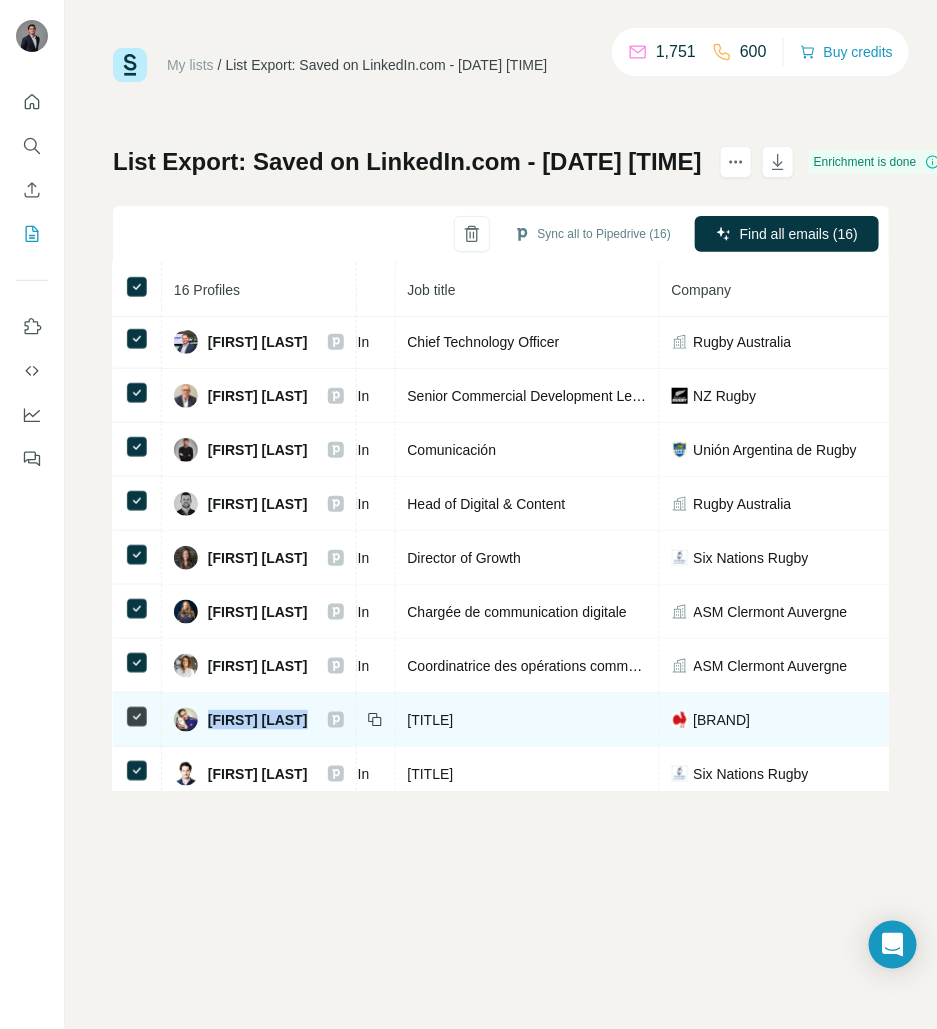 click on "Sylvain Muzeau" at bounding box center [258, 720] 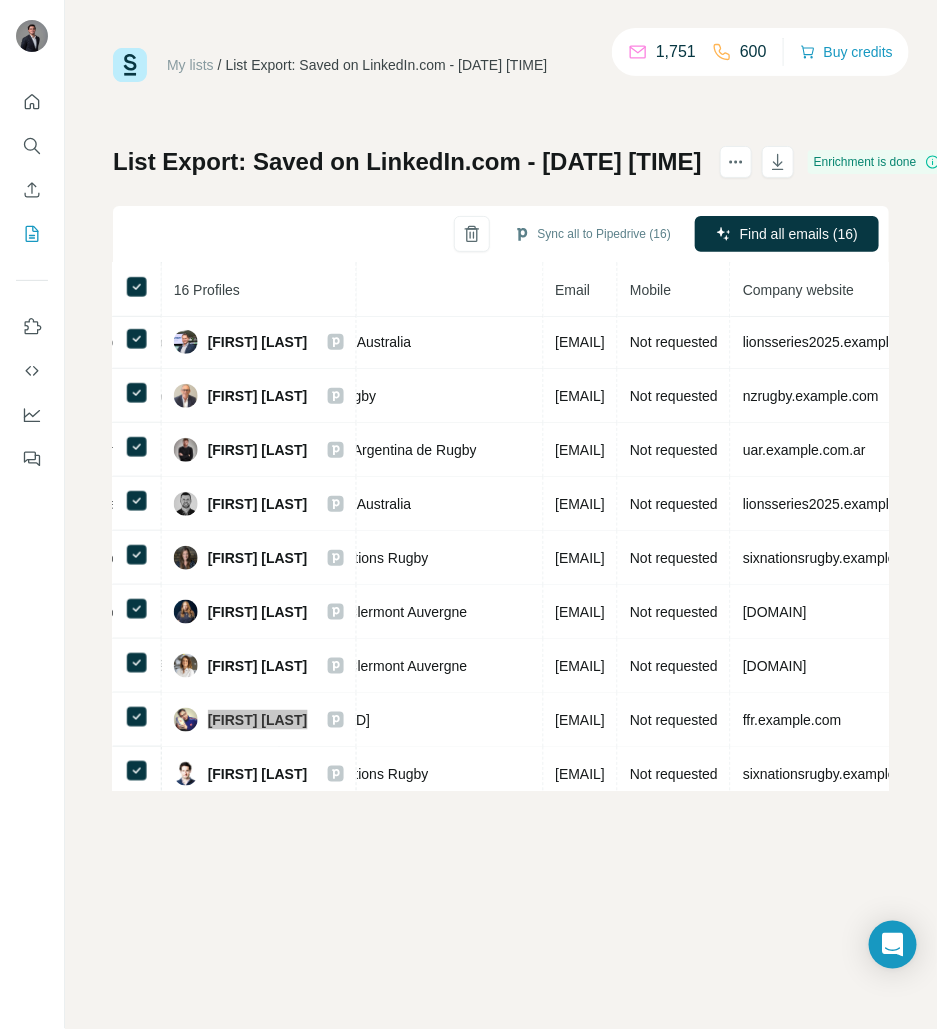 scroll, scrollTop: 380, scrollLeft: 648, axis: both 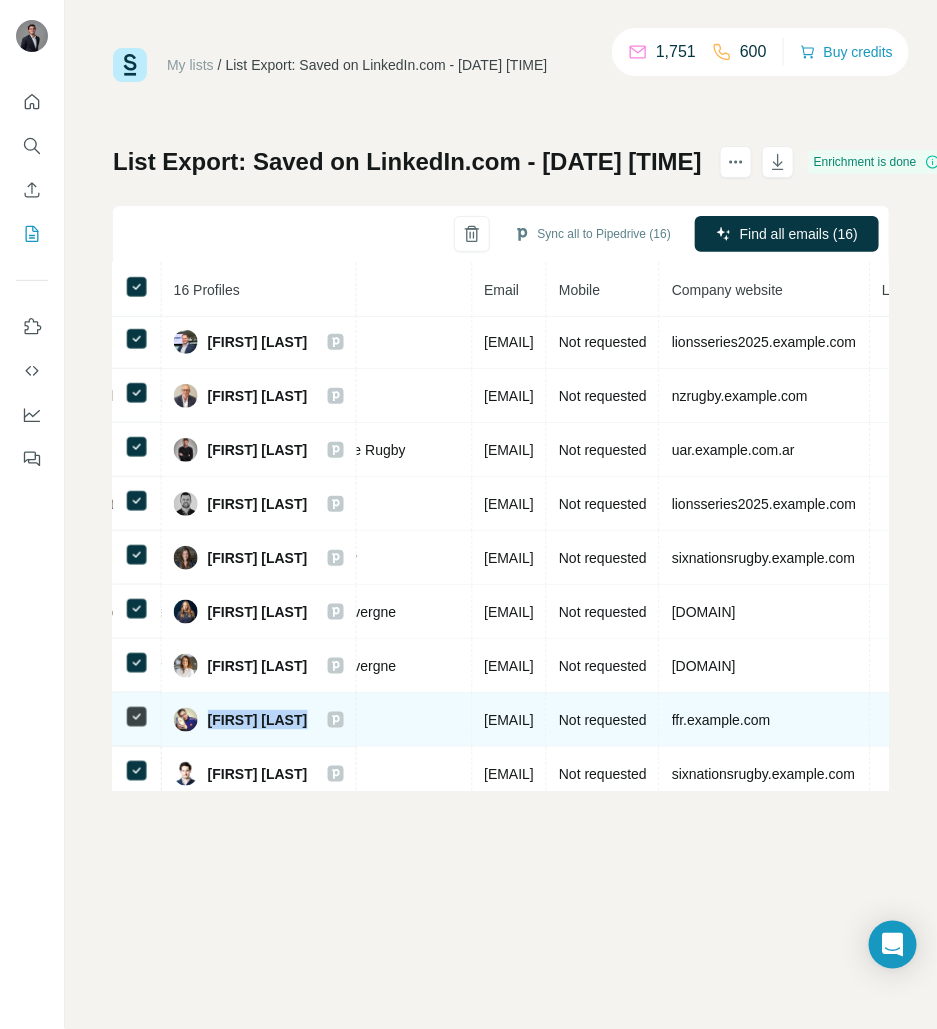 click on "sylvain.muzeau@ffr.fr" at bounding box center (510, 720) 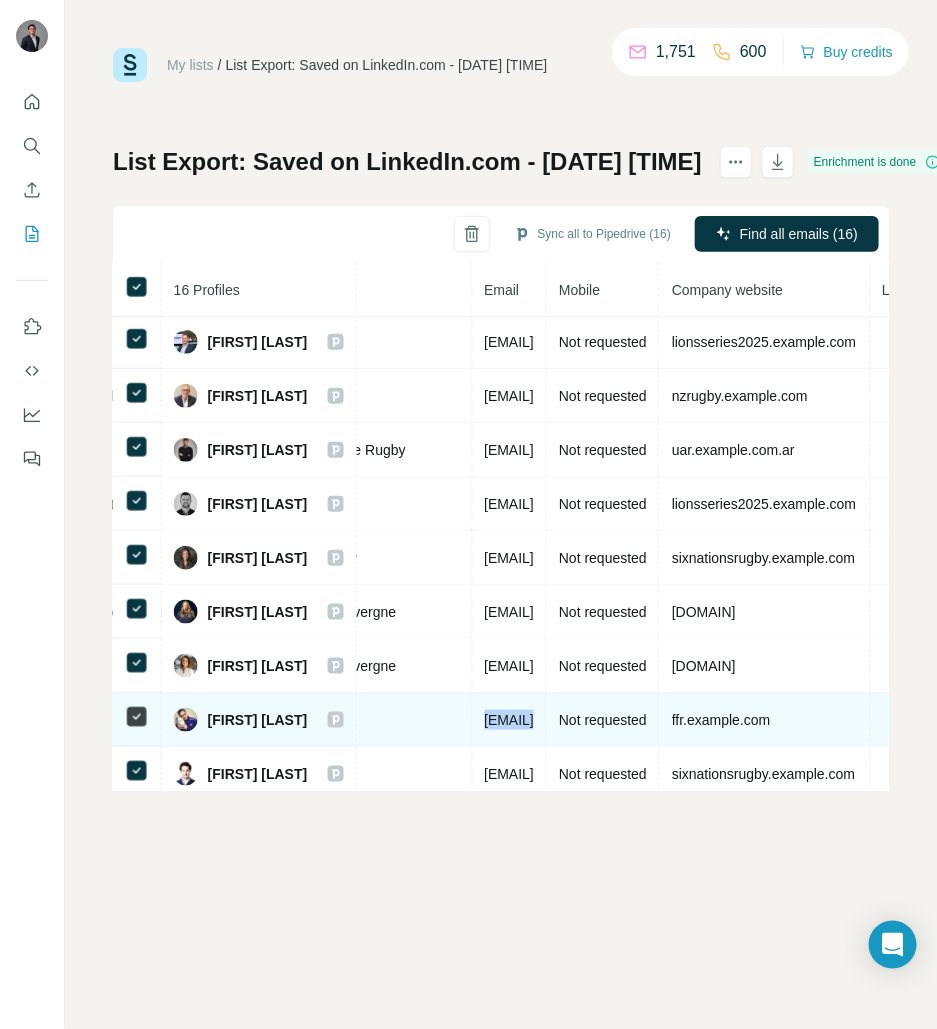 click on "sylvain.muzeau@ffr.fr" at bounding box center [510, 720] 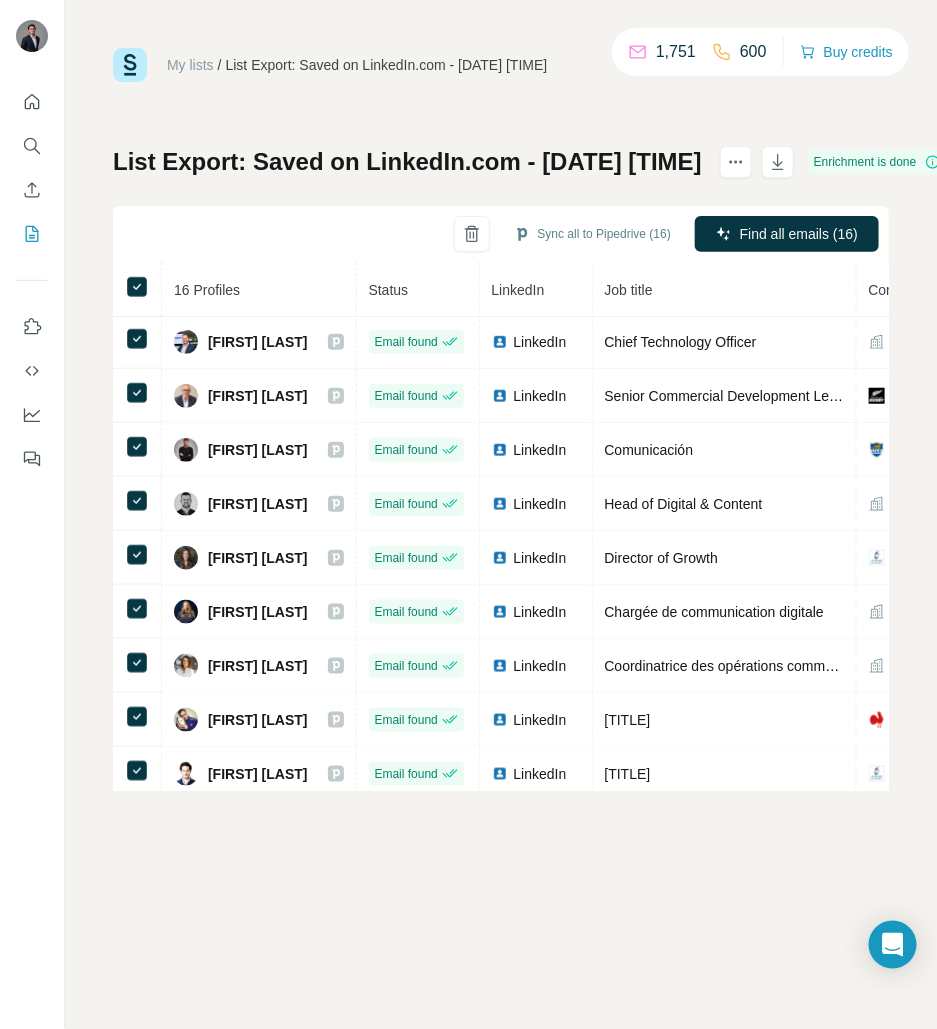 scroll, scrollTop: 380, scrollLeft: 43, axis: both 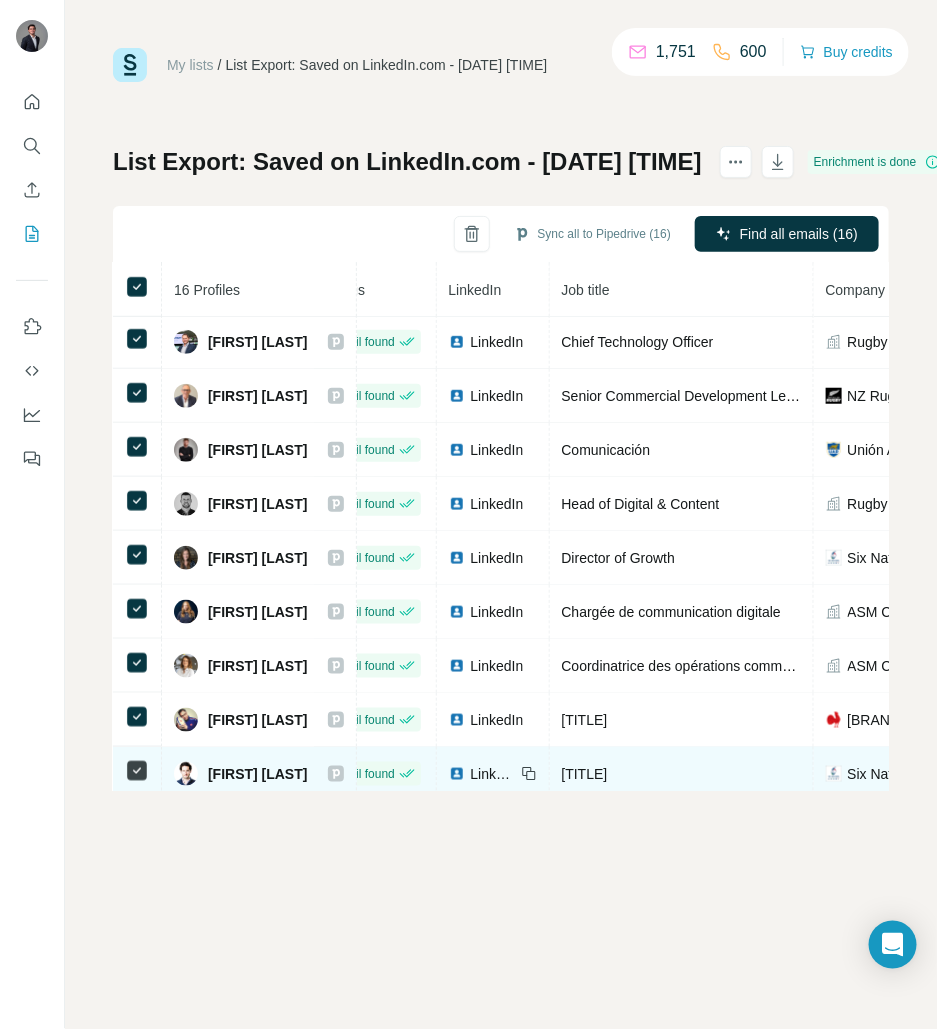 click on "Head of Digital Products and Innovation" at bounding box center [585, 774] 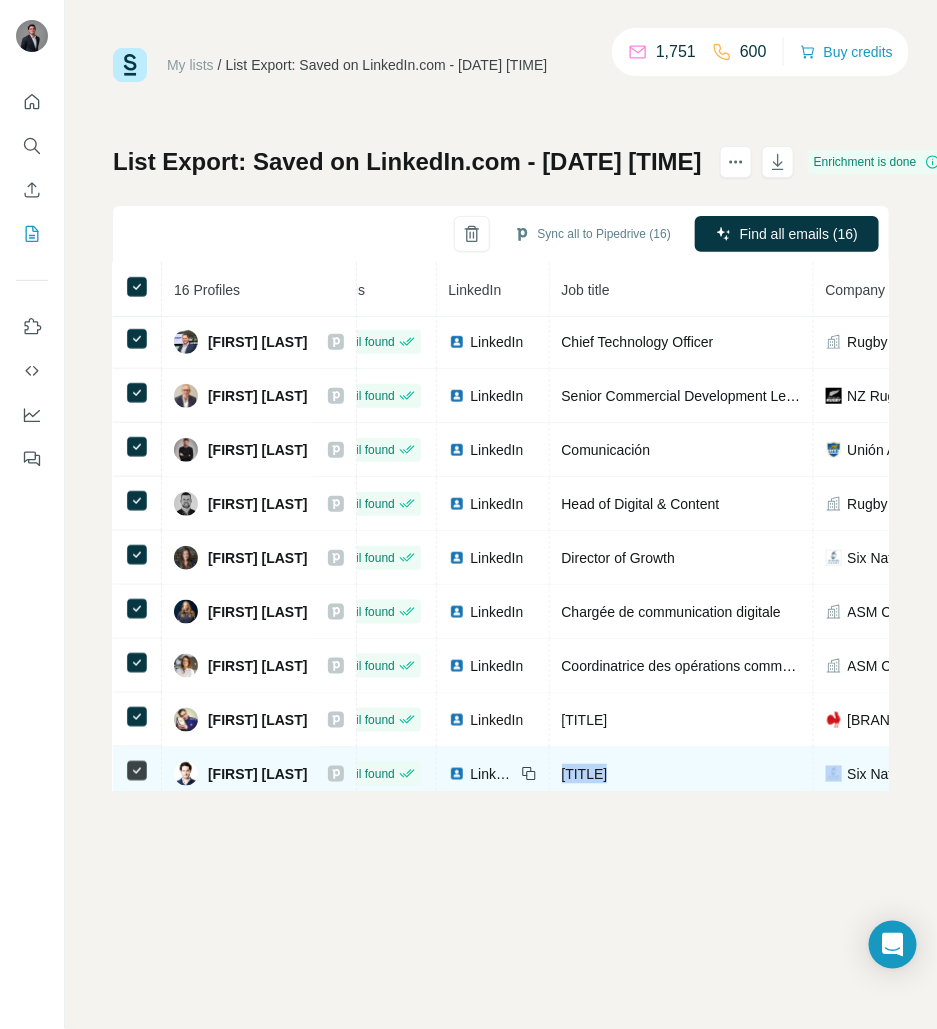 click on "Head of Digital Products and Innovation" at bounding box center (585, 774) 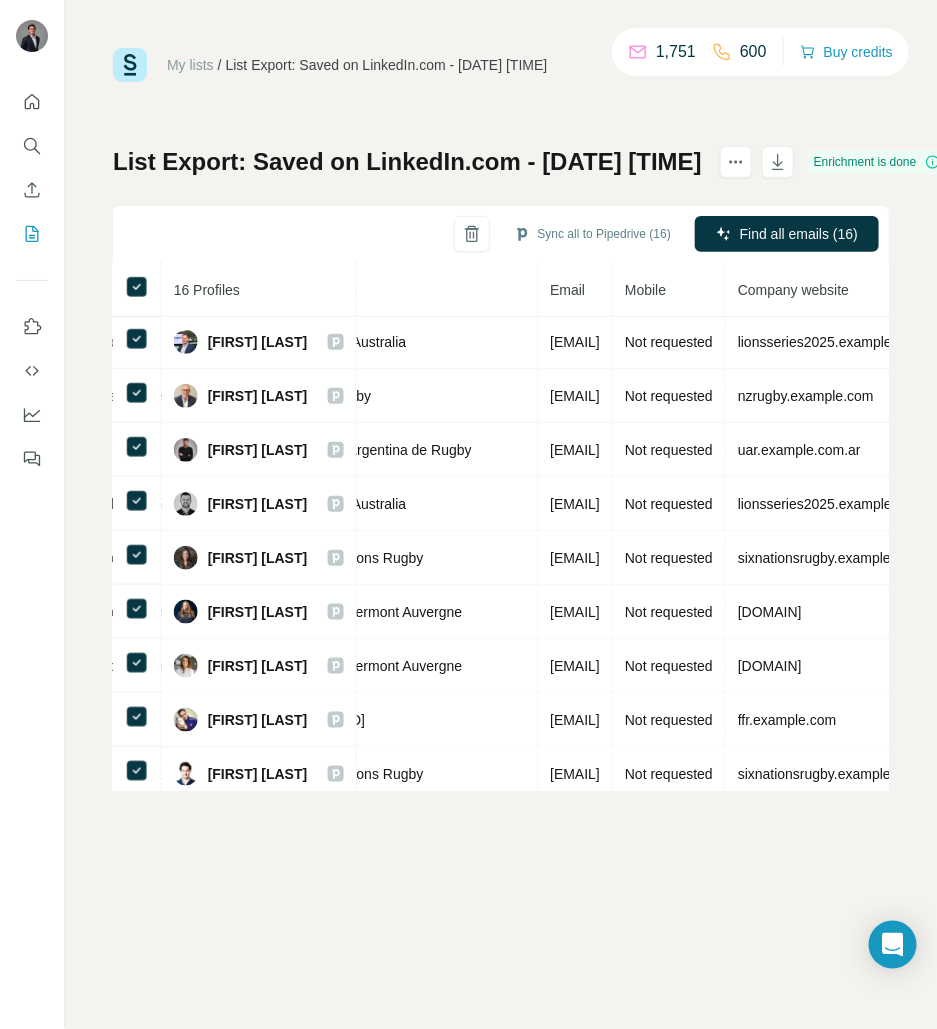scroll, scrollTop: 380, scrollLeft: 708, axis: both 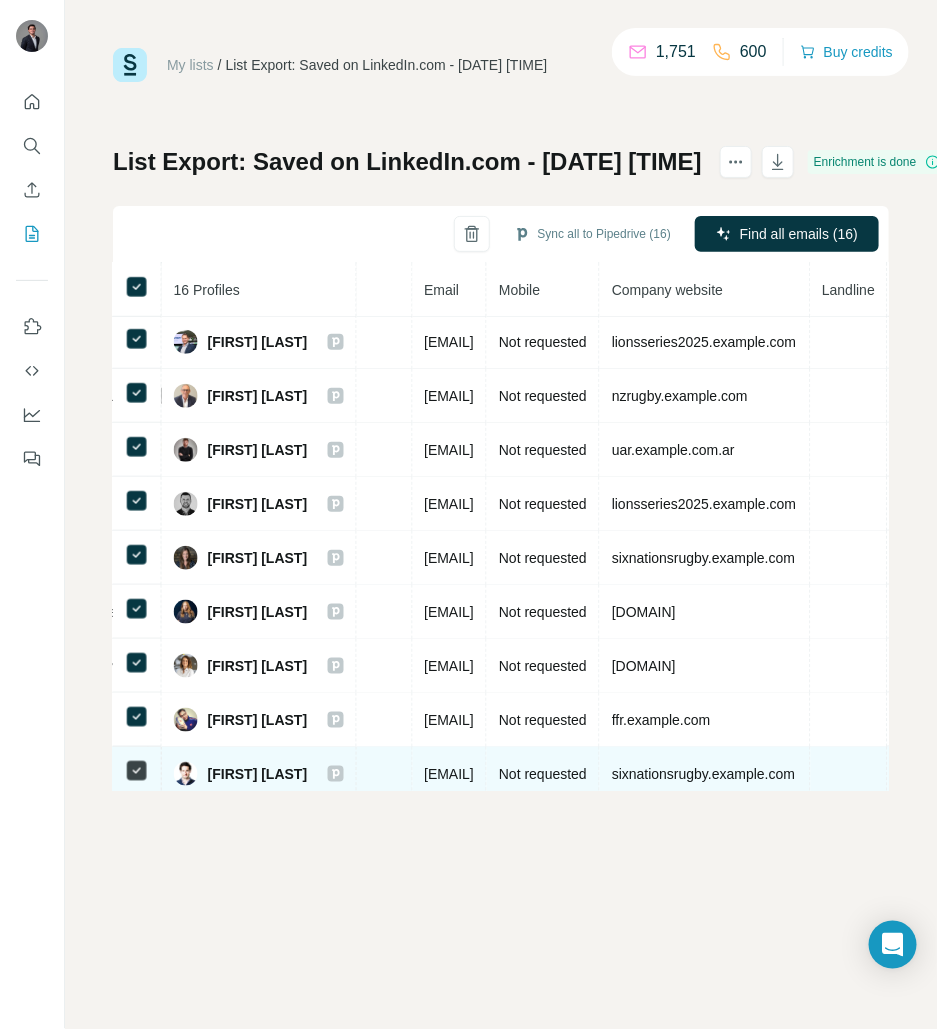 click on "tecwyn.davies@sixnationsrugby.com" at bounding box center [450, 774] 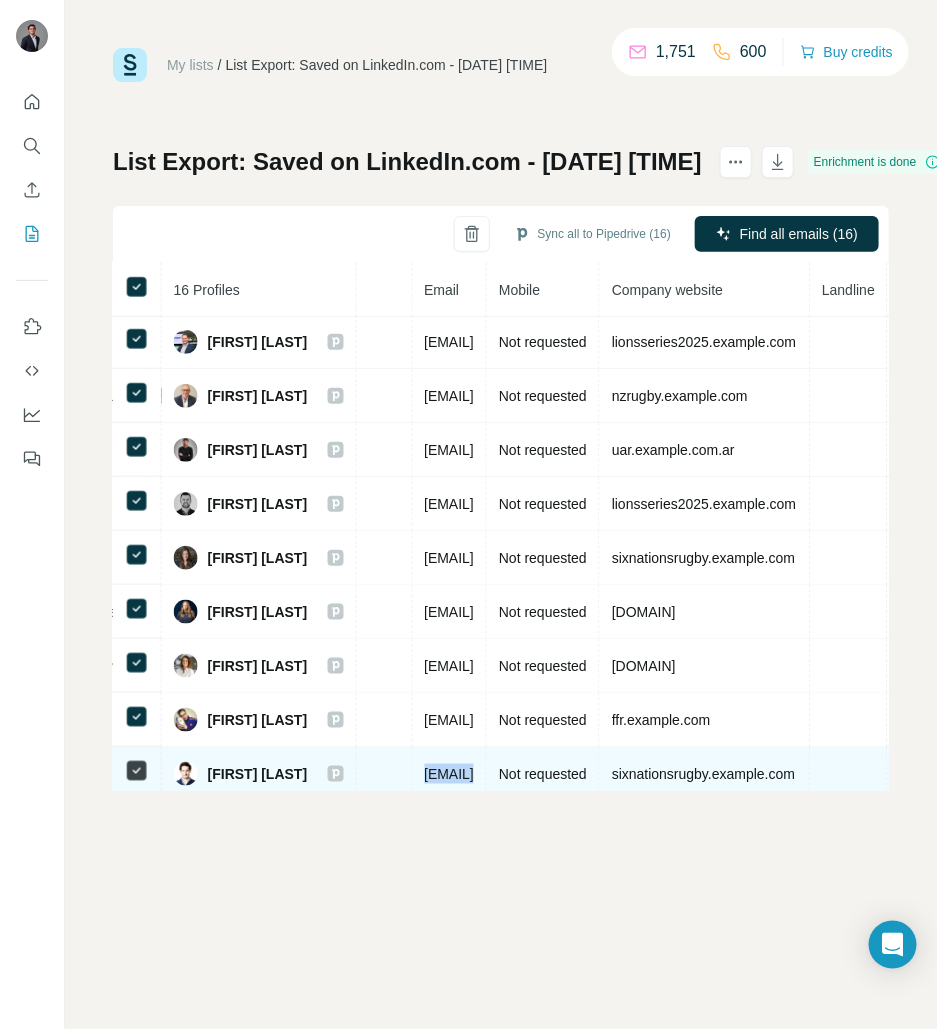 click on "tecwyn.davies@sixnationsrugby.com" at bounding box center (450, 774) 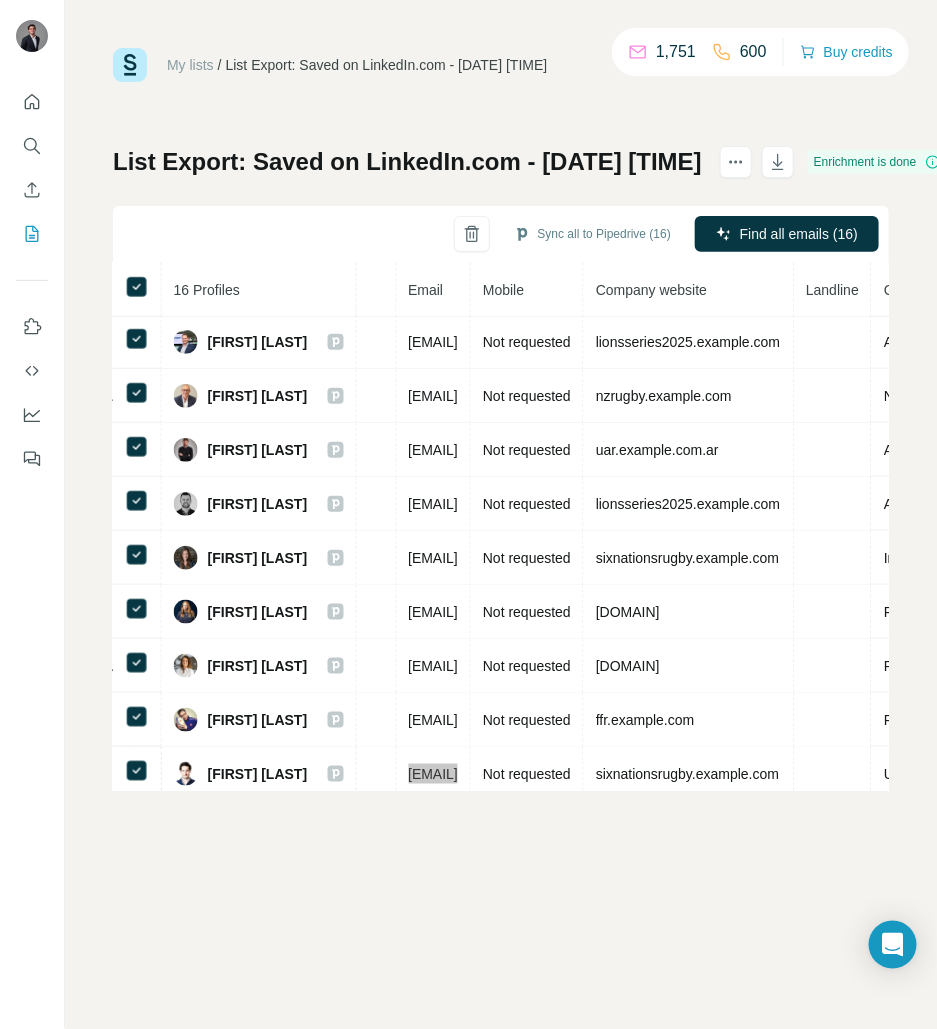 scroll, scrollTop: 380, scrollLeft: 488, axis: both 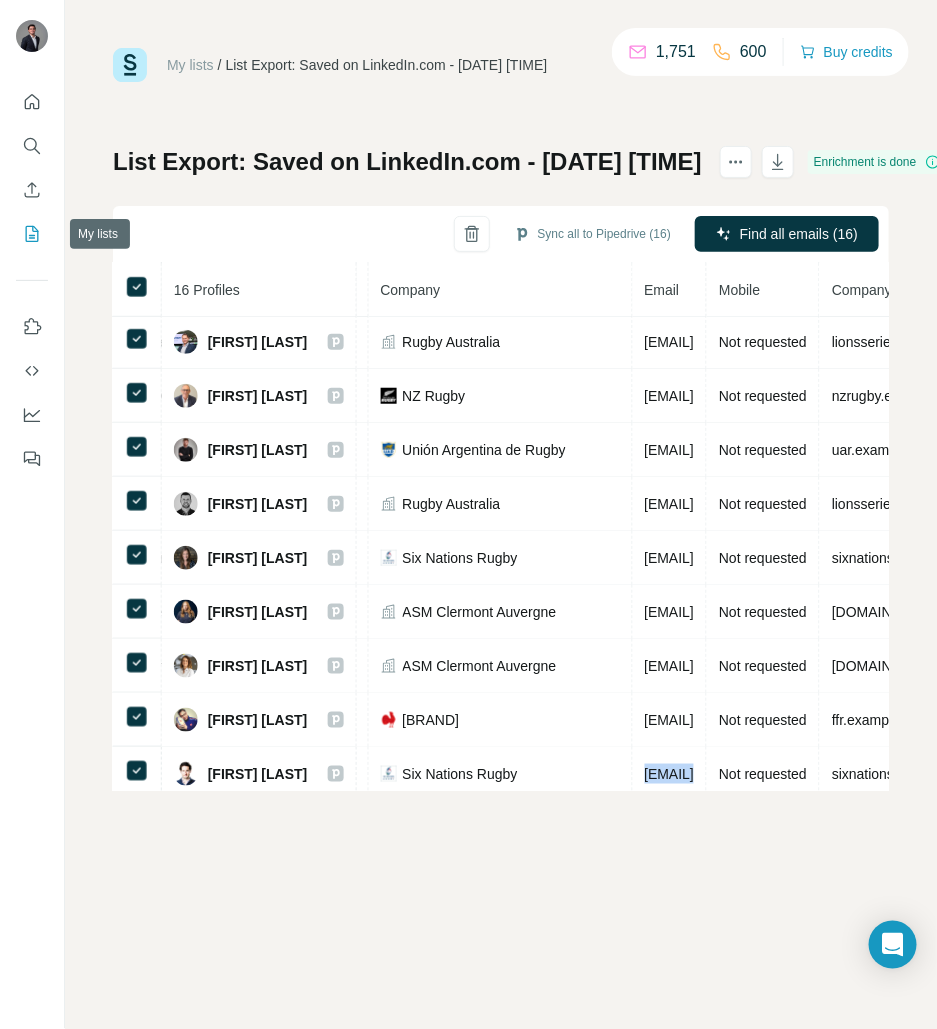 click 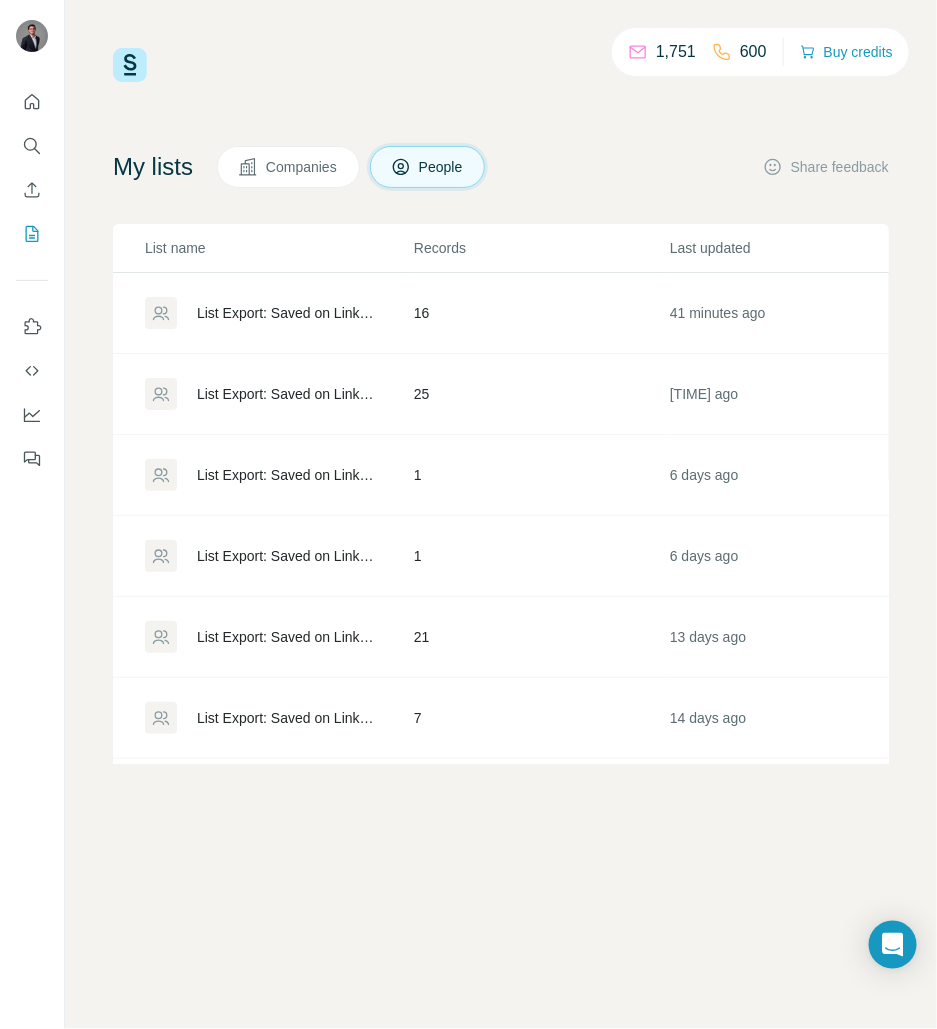 click on "List Export: Saved on LinkedIn.com - 05/08/2025 17:13" at bounding box center [288, 394] 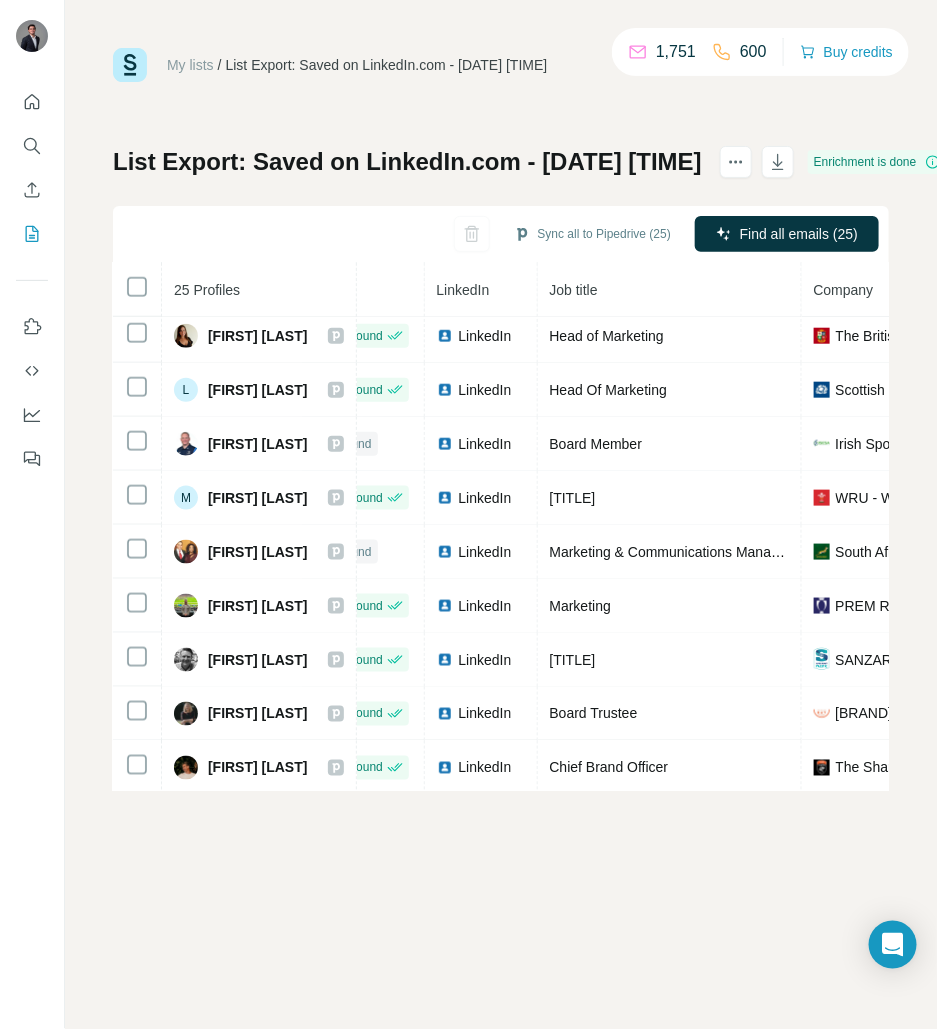 scroll, scrollTop: 491, scrollLeft: 51, axis: both 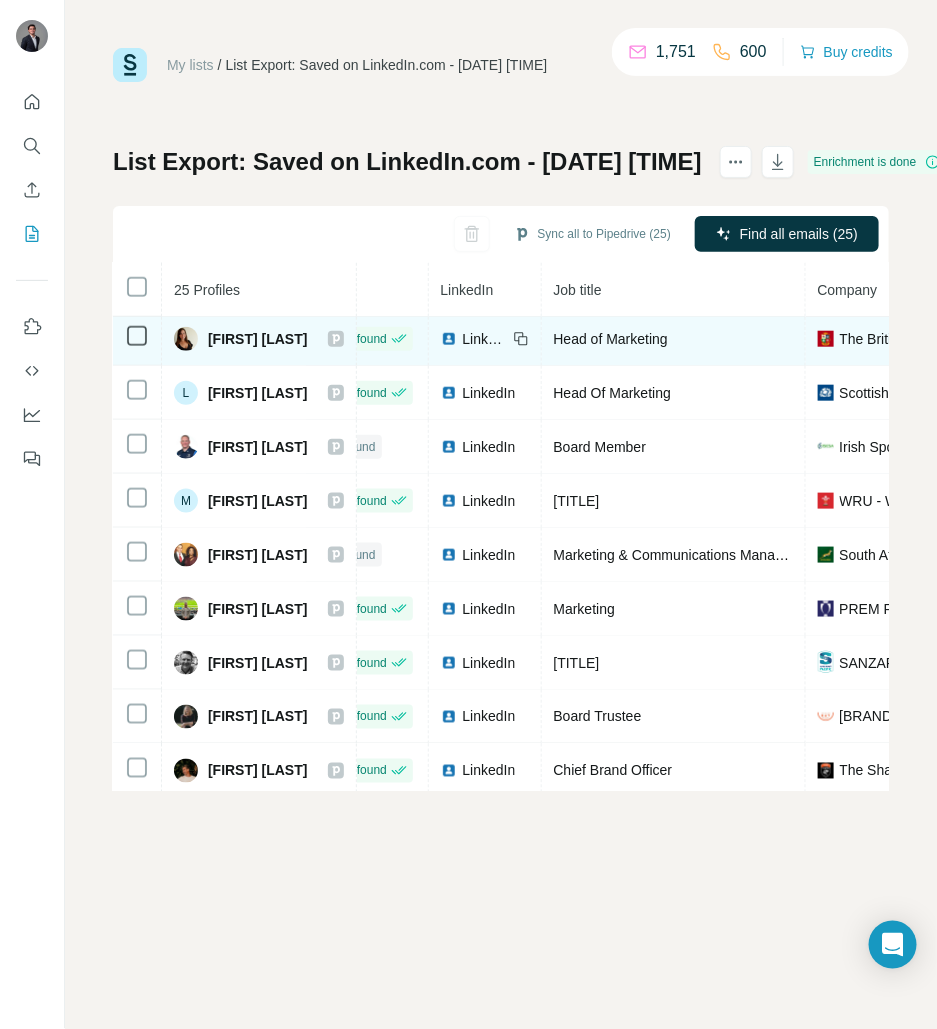 click on "Head of Marketing" at bounding box center [611, 339] 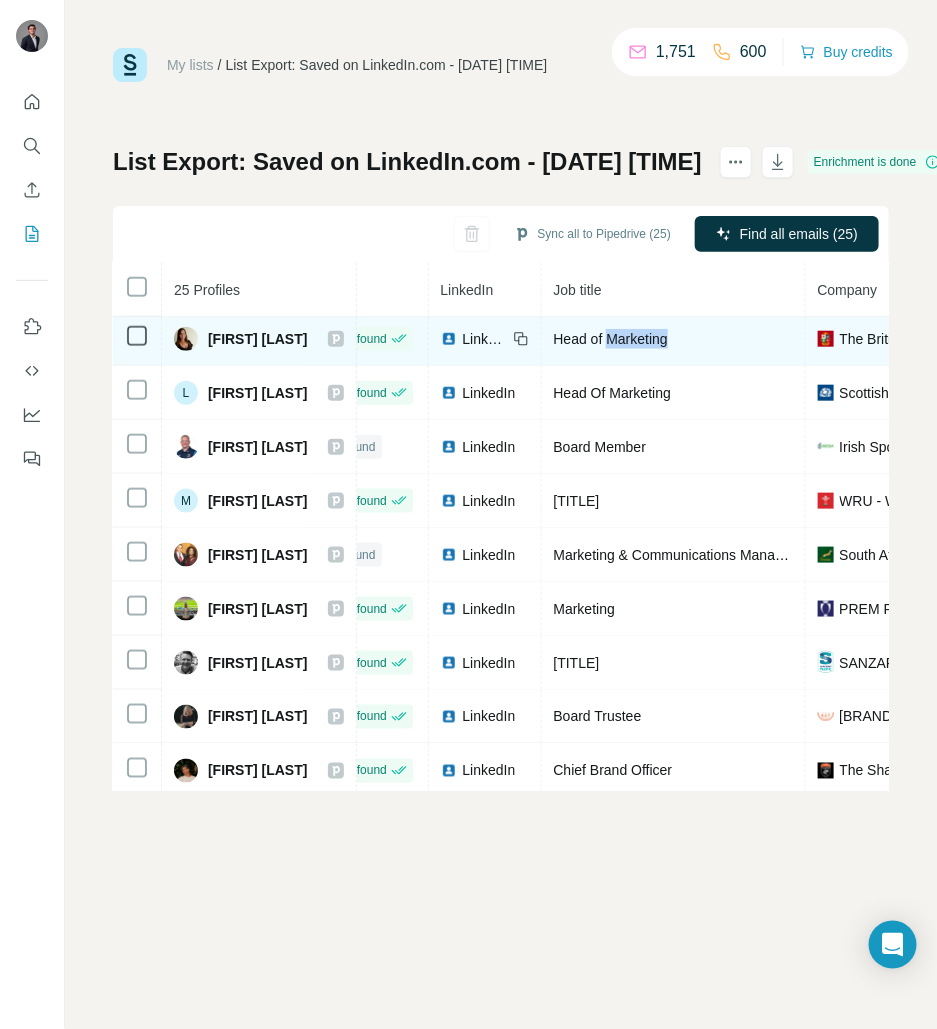 click on "Head of Marketing" at bounding box center [611, 339] 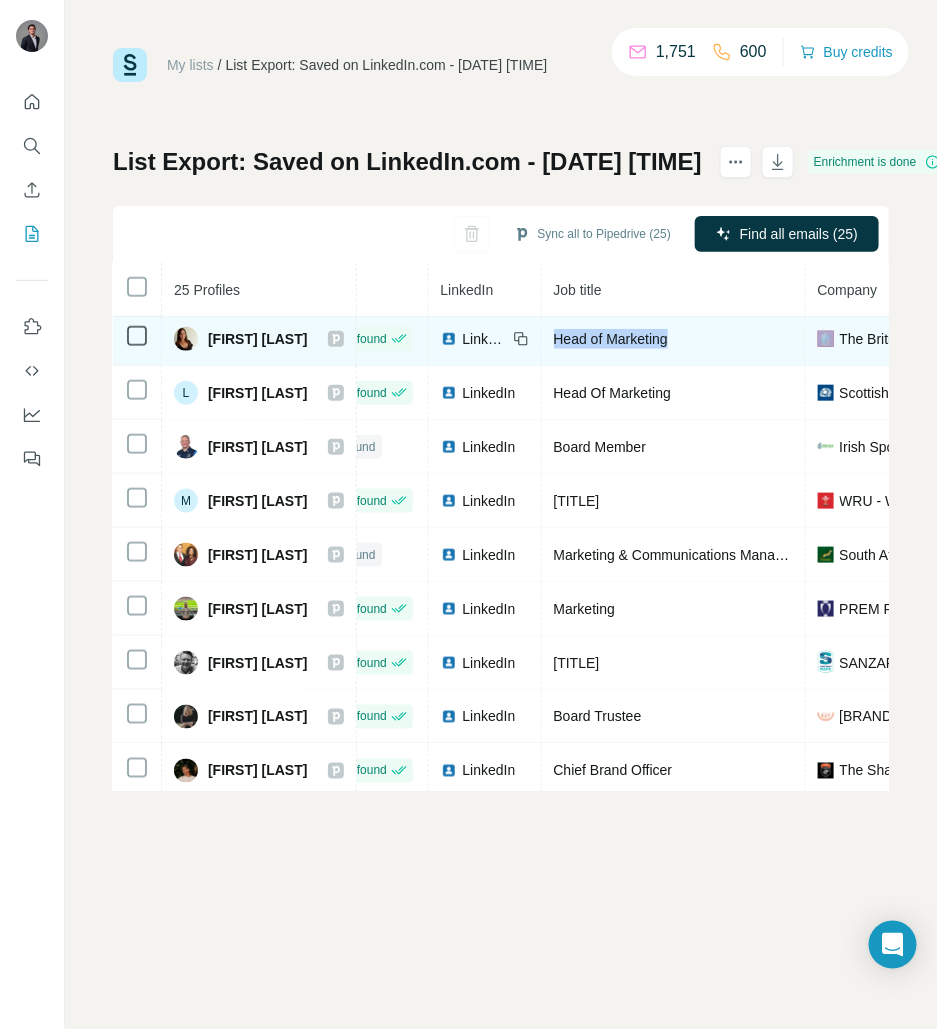 click on "Head of Marketing" at bounding box center (611, 339) 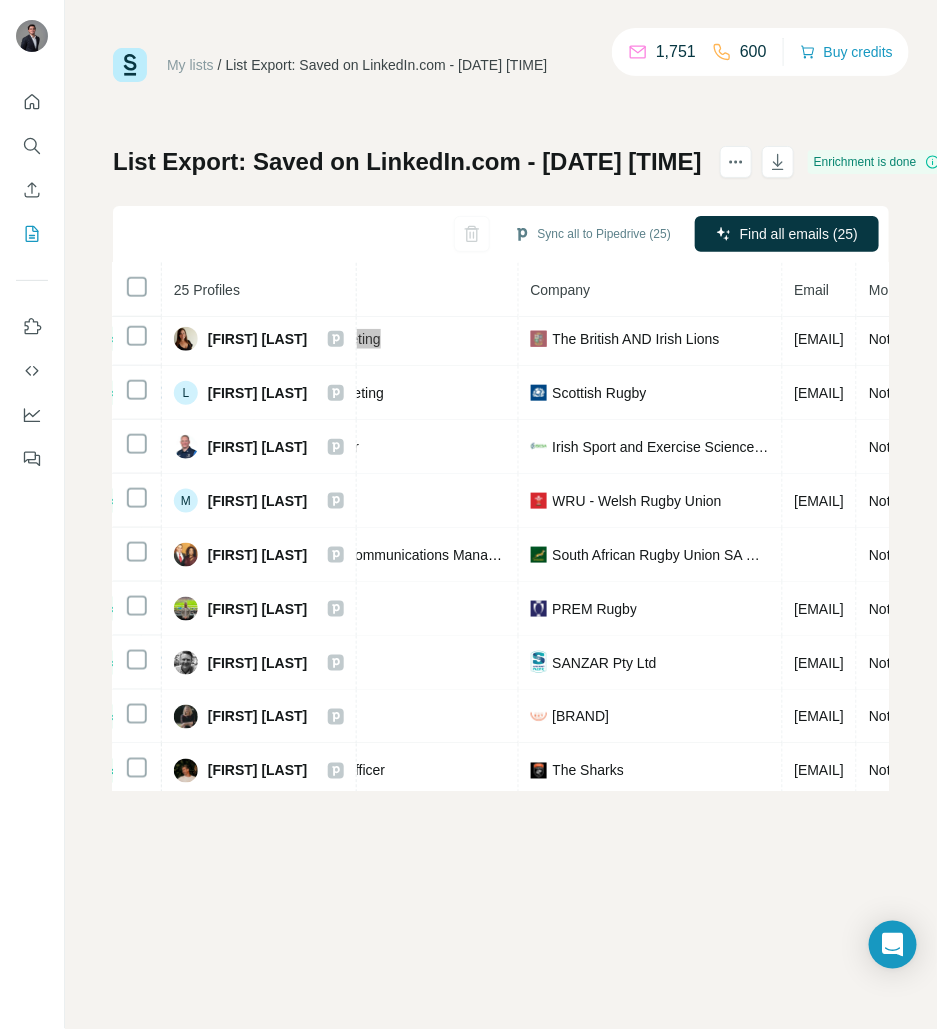 scroll, scrollTop: 491, scrollLeft: 373, axis: both 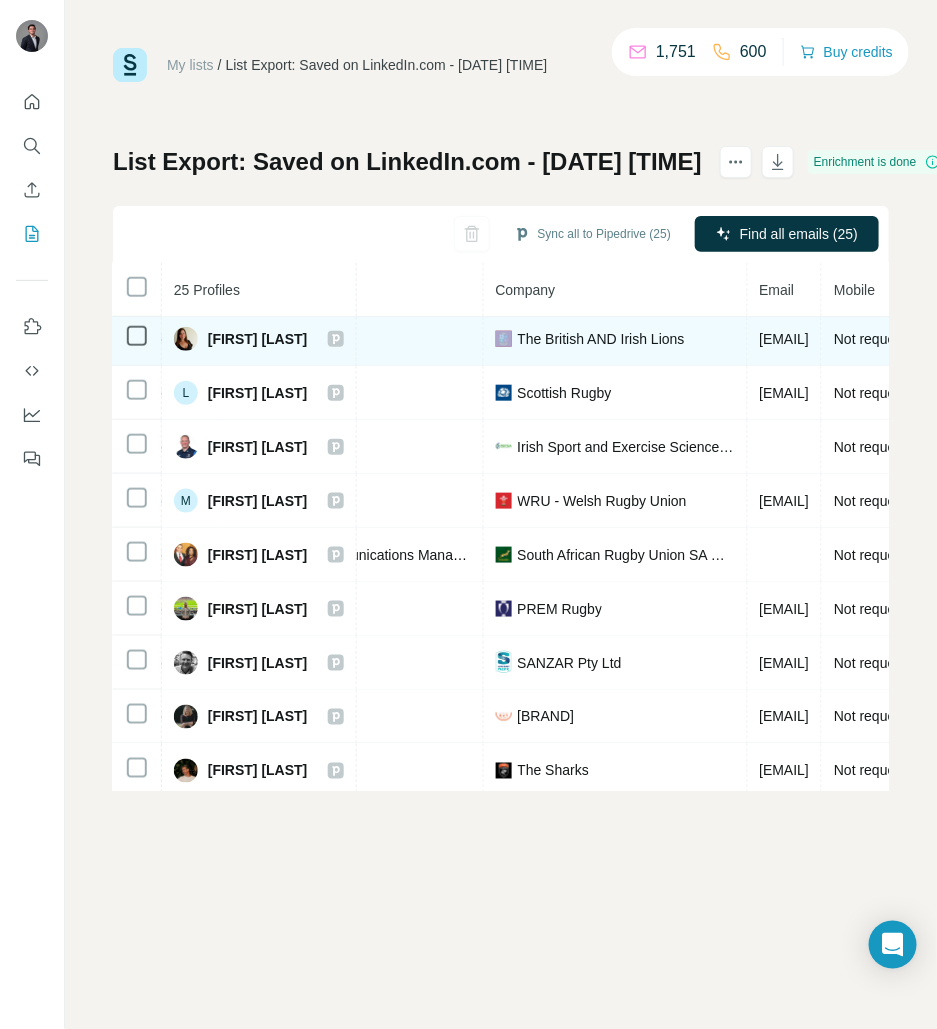 click on "[FIRST]@[EXAMPLE.COM]" at bounding box center [785, 339] 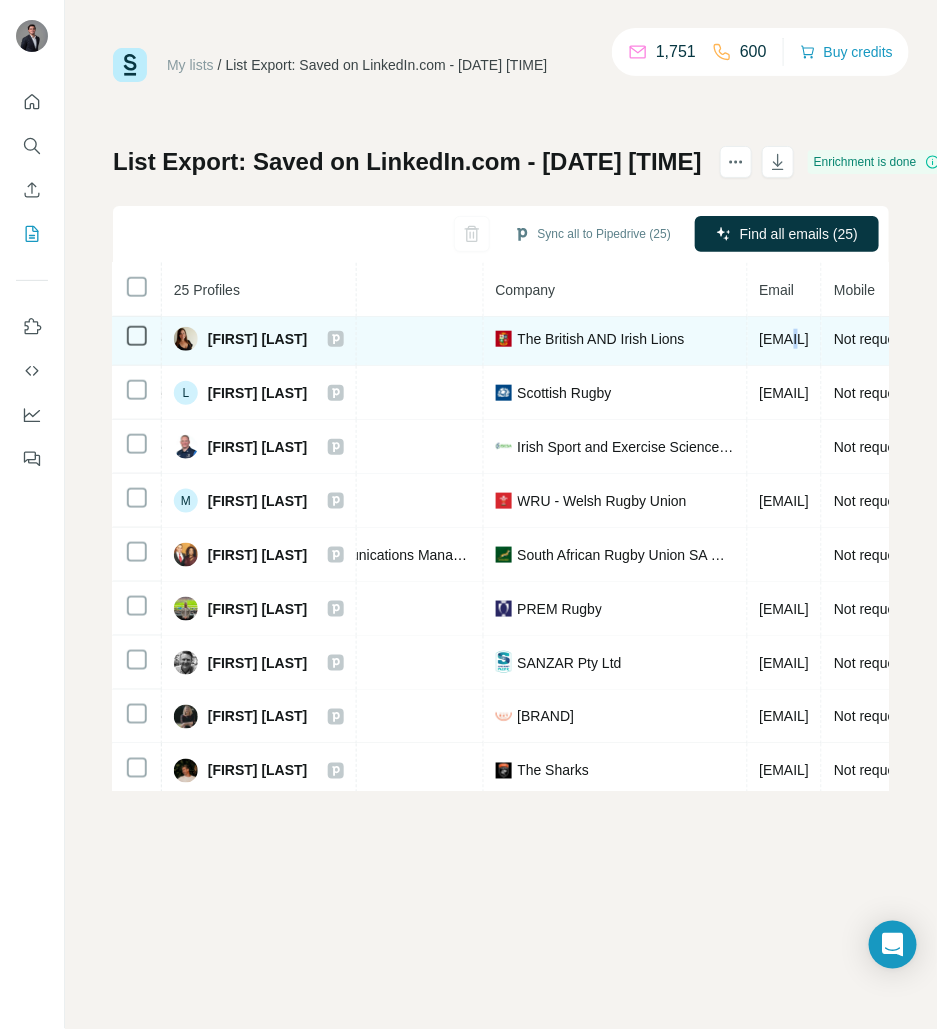 click on "[FIRST]@[EXAMPLE.COM]" at bounding box center (785, 339) 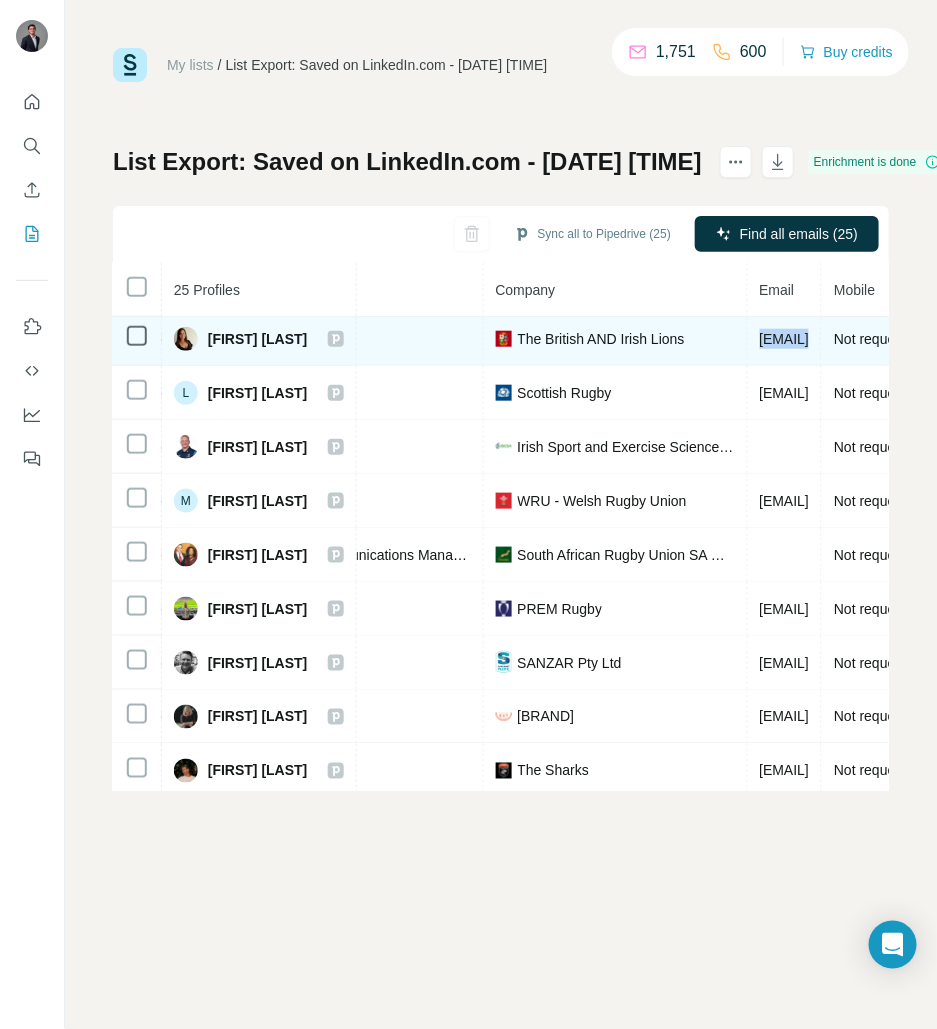 click on "[FIRST]@[EXAMPLE.COM]" at bounding box center (785, 339) 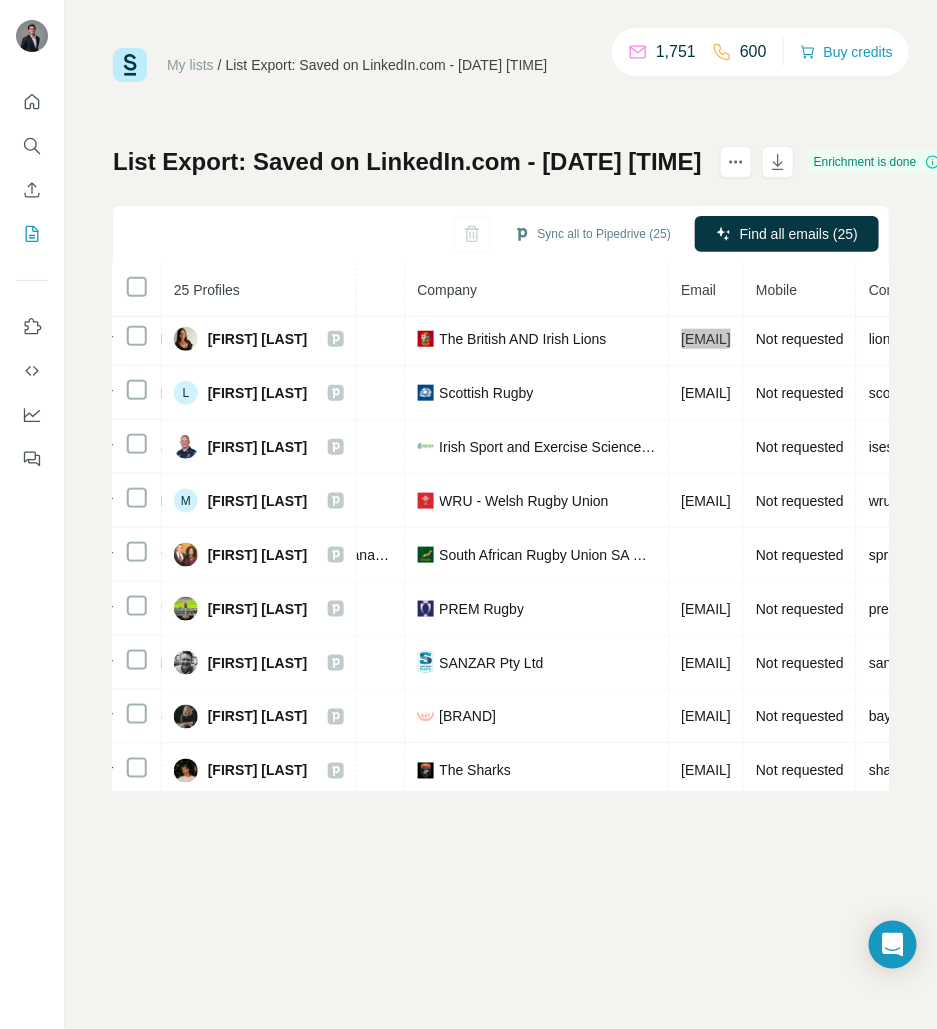 scroll, scrollTop: 491, scrollLeft: 481, axis: both 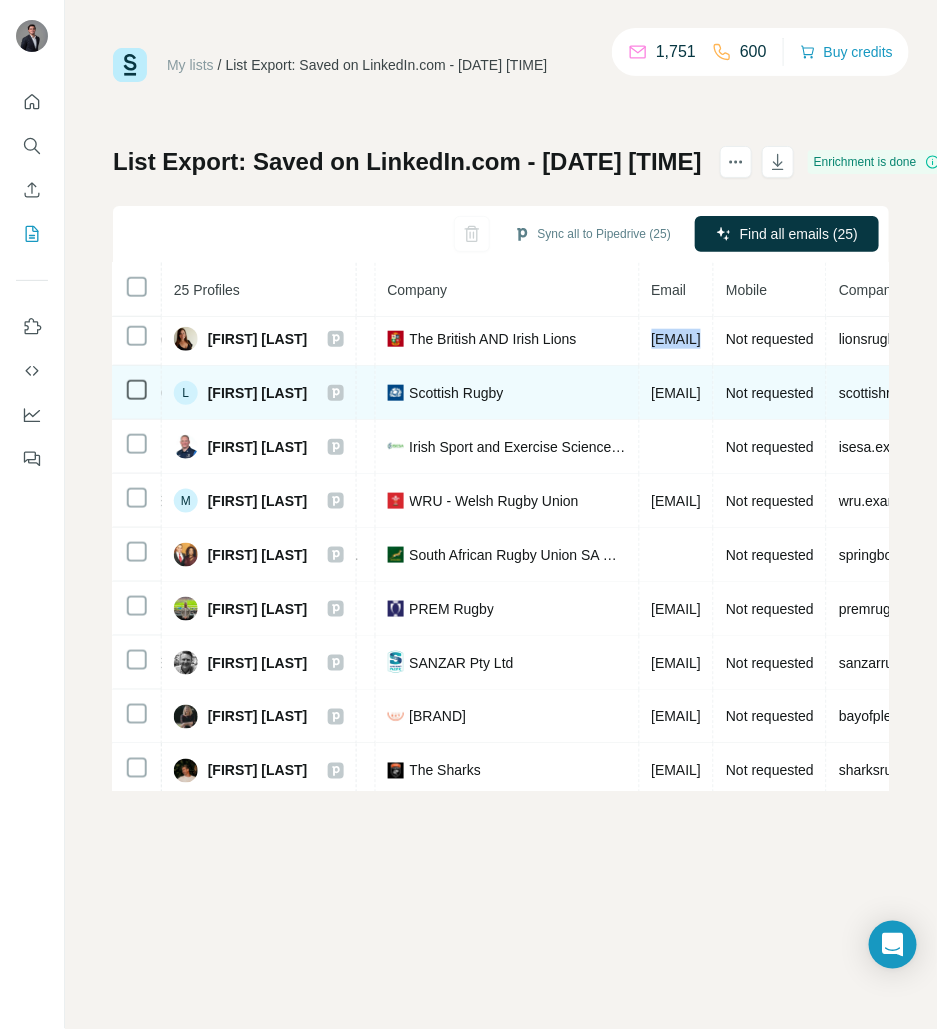 click on "[FIRST].[LAST]@[EXAMPLE.COM]" at bounding box center (677, 393) 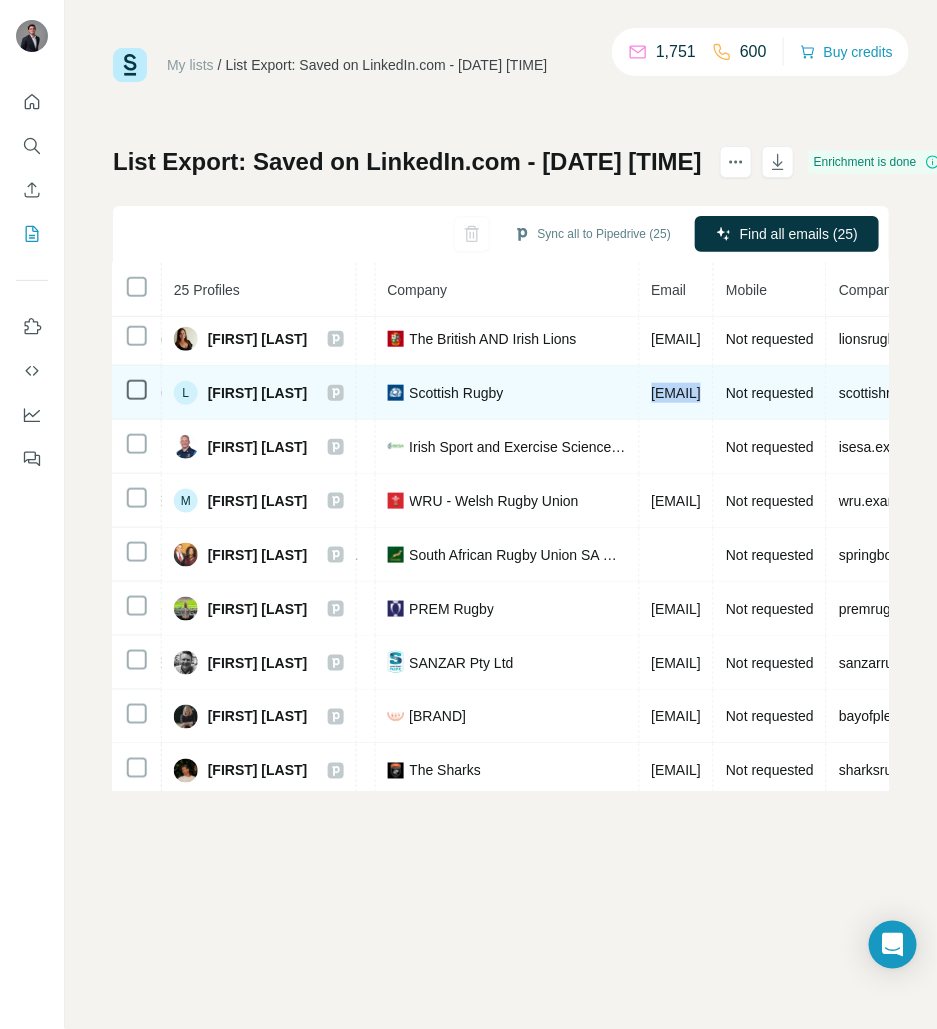 click on "[FIRST].[LAST]@[EXAMPLE.COM]" at bounding box center (677, 393) 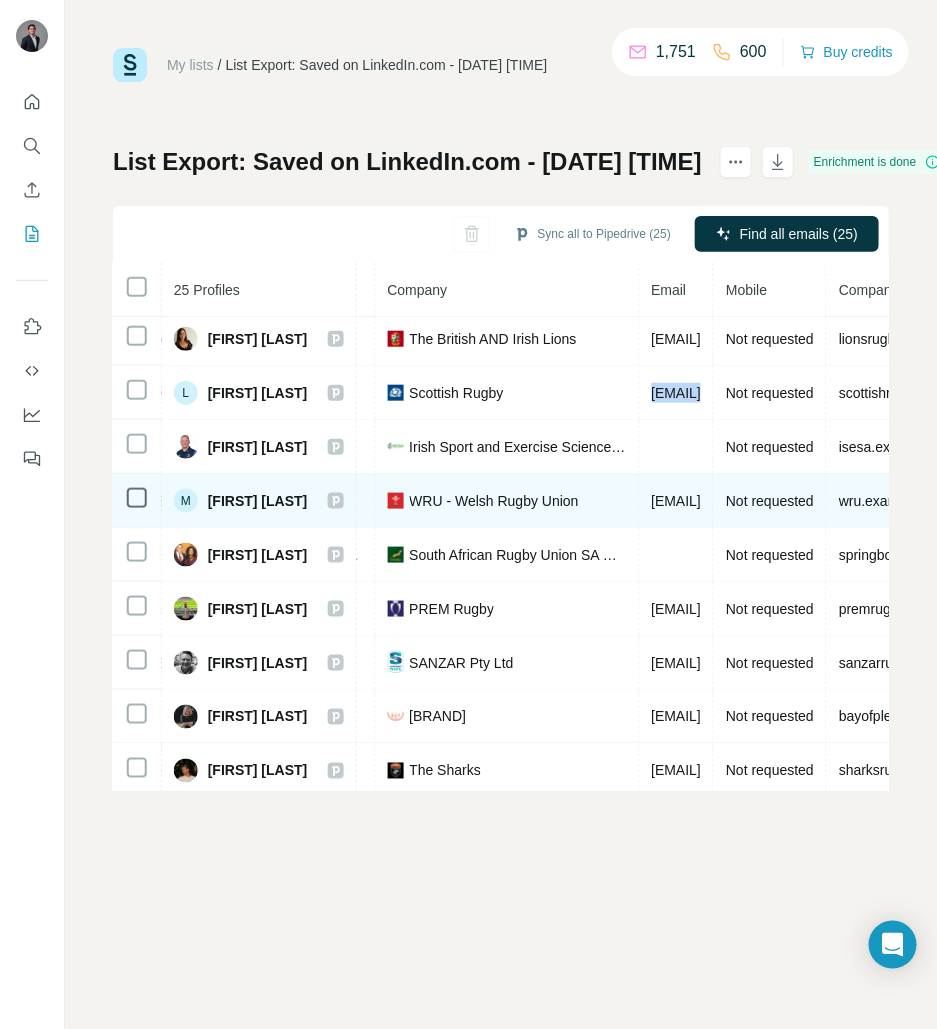 click on "[FIRST].[LAST]@[EXAMPLE.COM]" at bounding box center [677, 501] 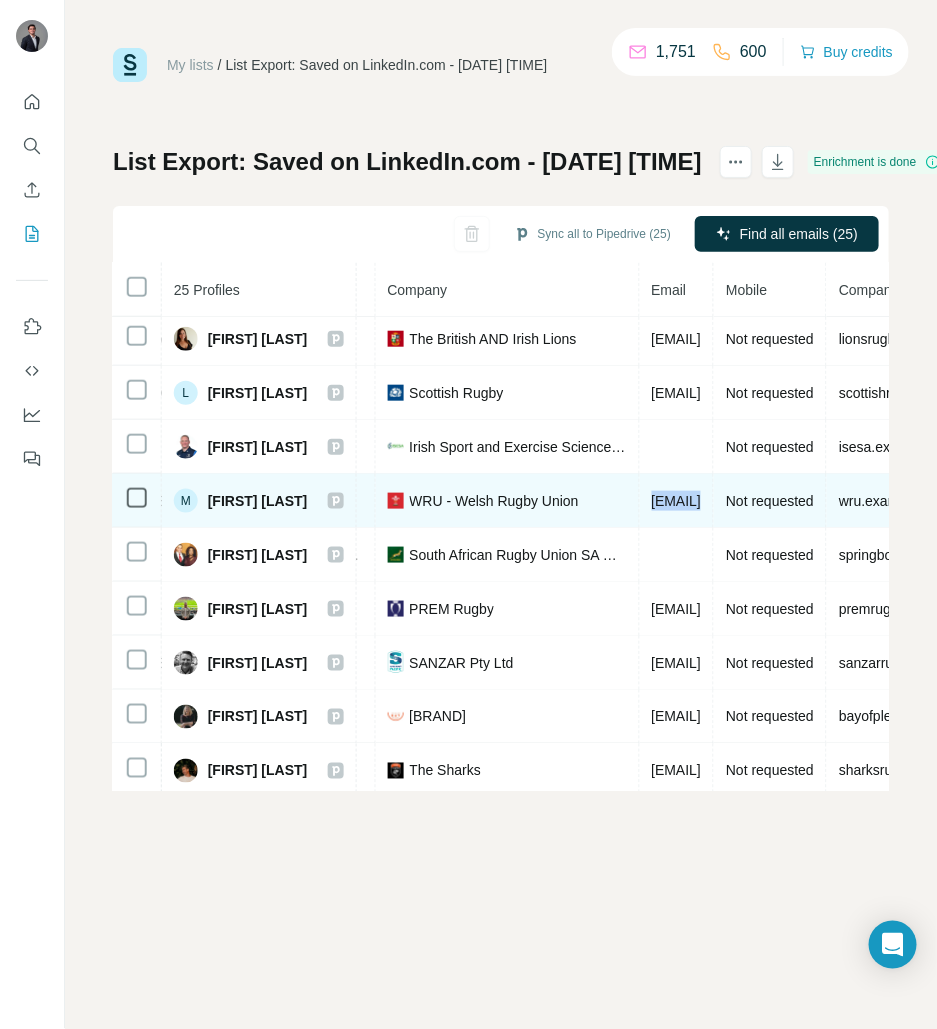 click on "[FIRST].[LAST]@[EXAMPLE.COM]" at bounding box center [677, 501] 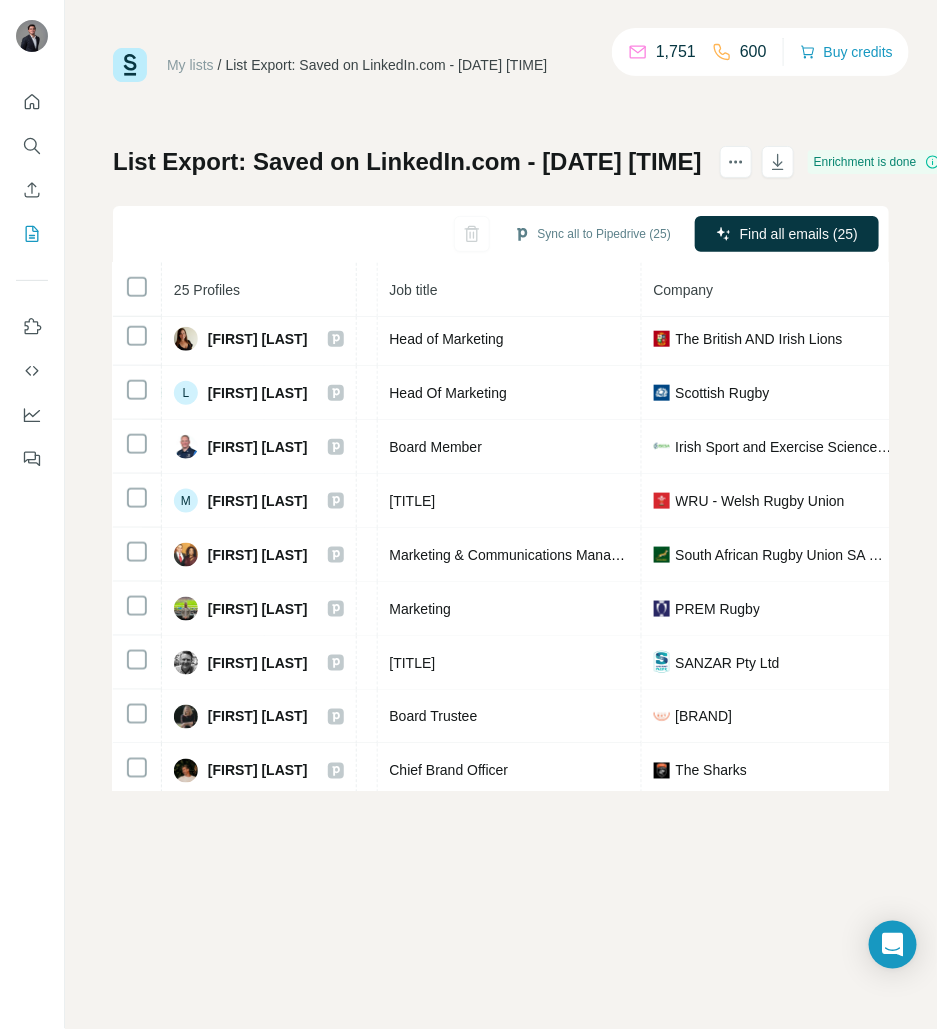 scroll, scrollTop: 491, scrollLeft: 210, axis: both 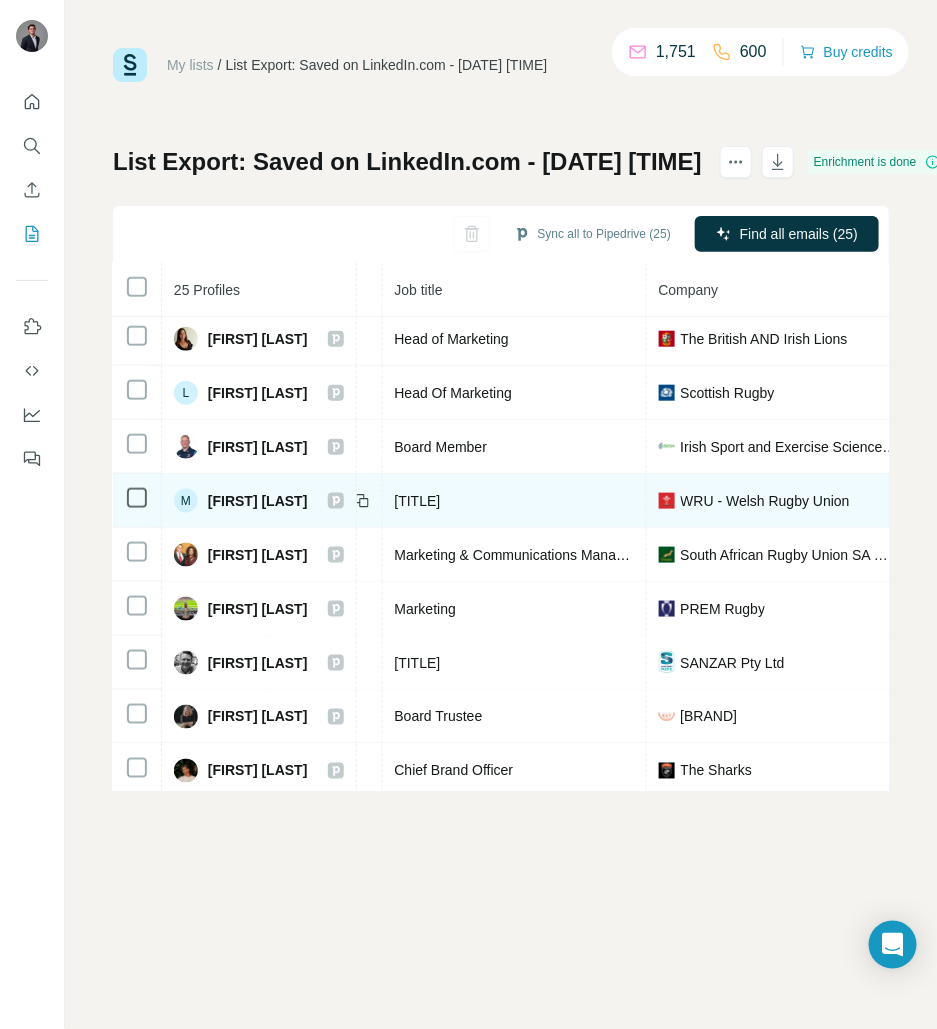 click on "Head of Digital and Communications" at bounding box center [418, 501] 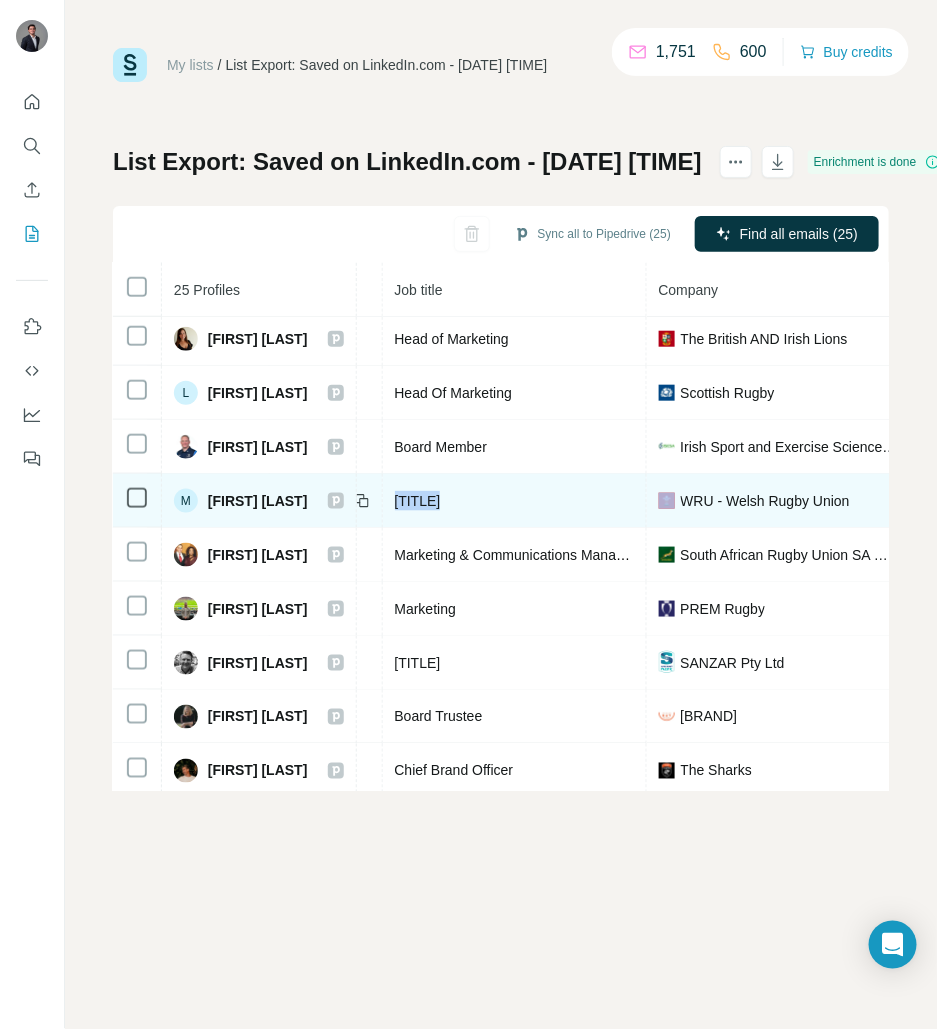 click on "Head of Digital and Communications" at bounding box center [418, 501] 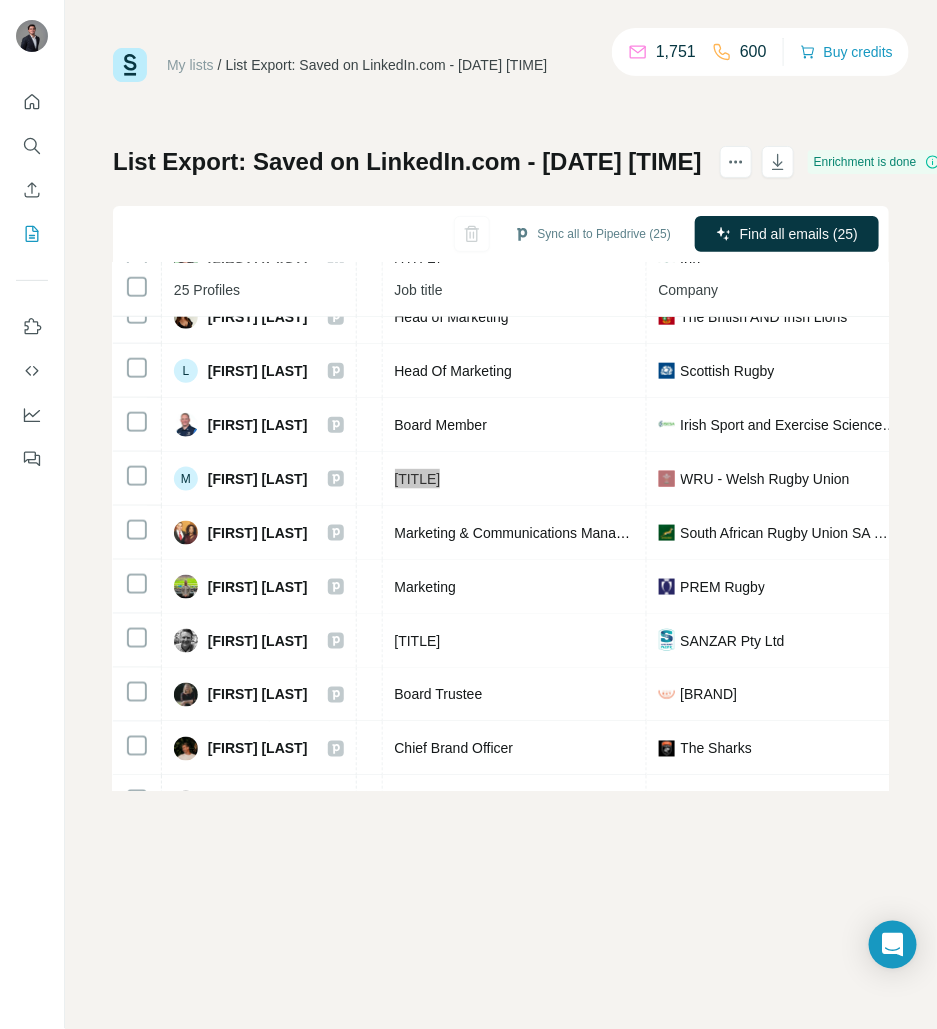 scroll, scrollTop: 514, scrollLeft: 210, axis: both 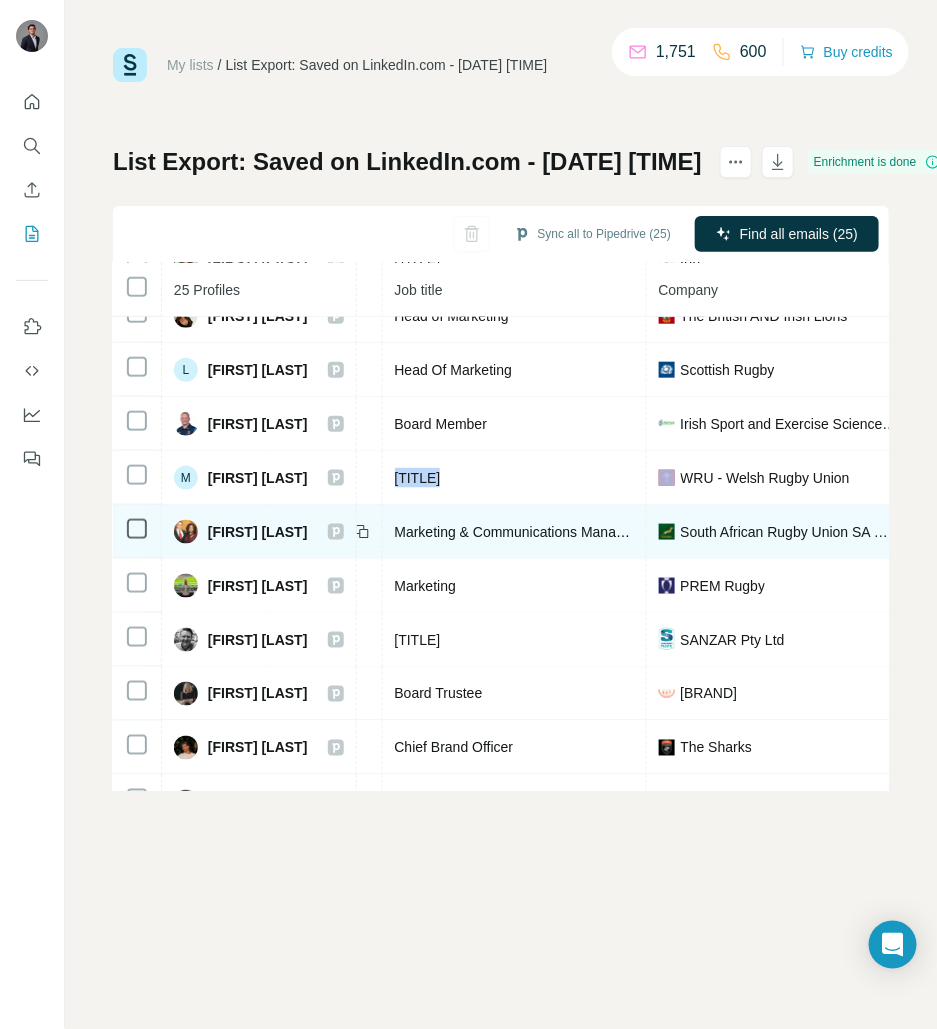 click on "Marketing & Communications Manager" at bounding box center [516, 532] 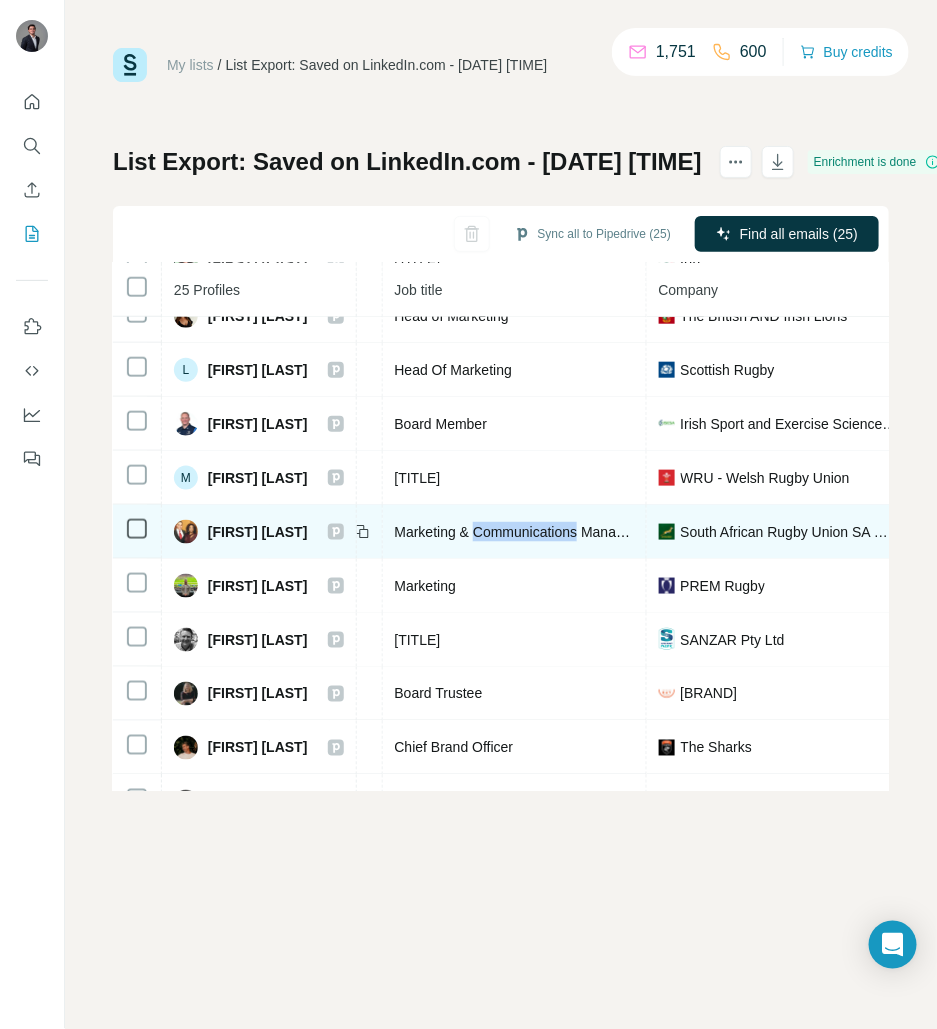 click on "Marketing & Communications Manager" at bounding box center (516, 532) 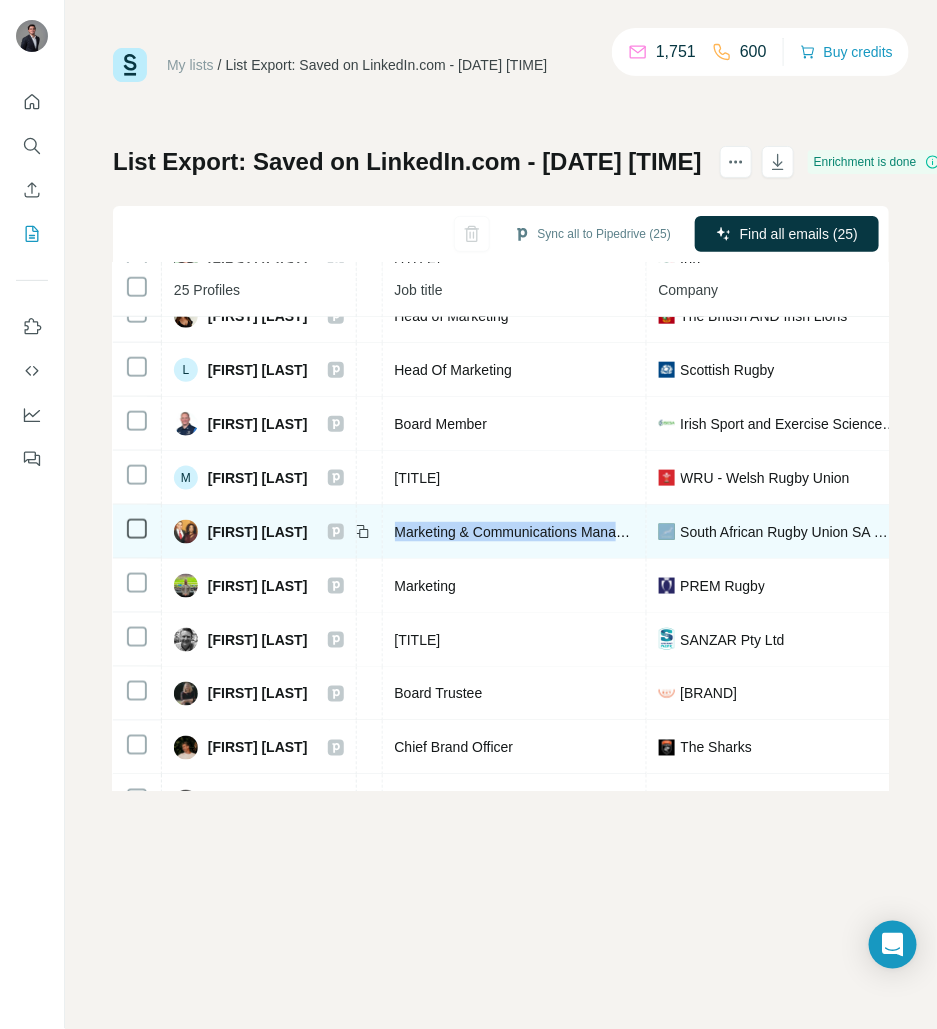 click on "Marketing & Communications Manager" at bounding box center (516, 532) 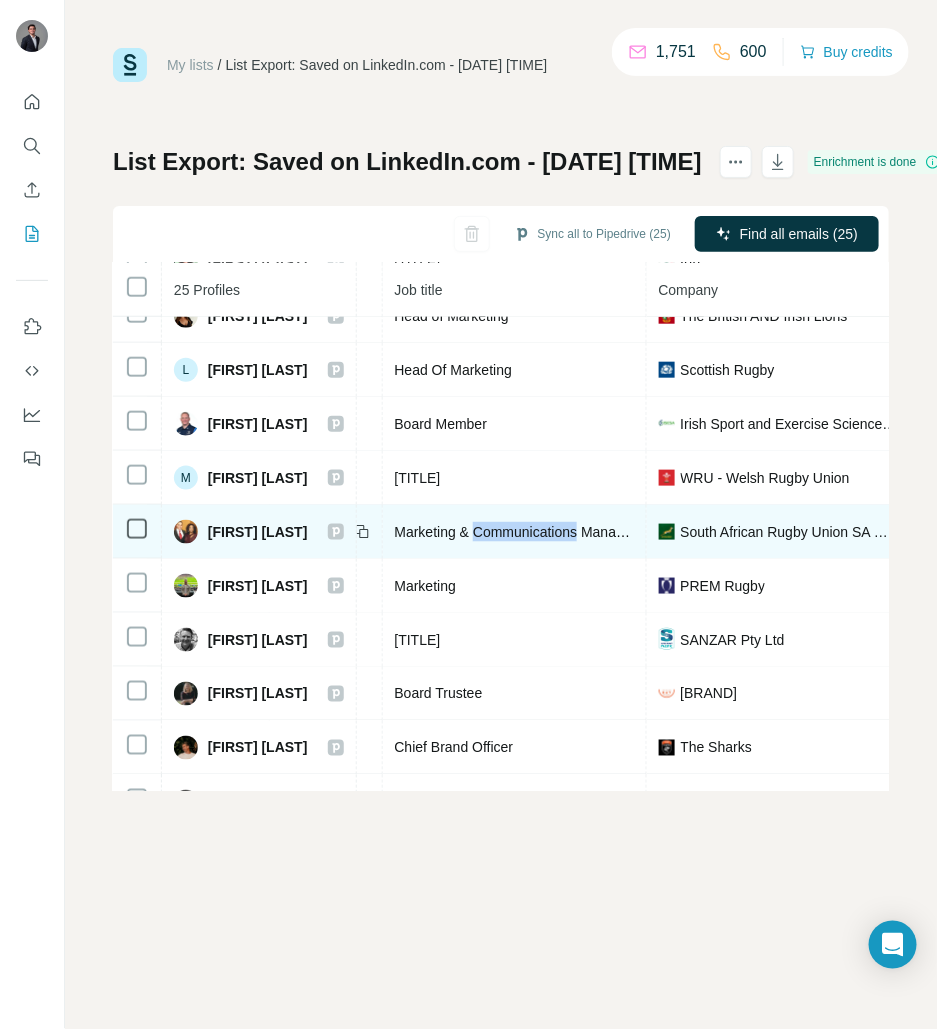 click on "Marketing & Communications Manager" at bounding box center [516, 532] 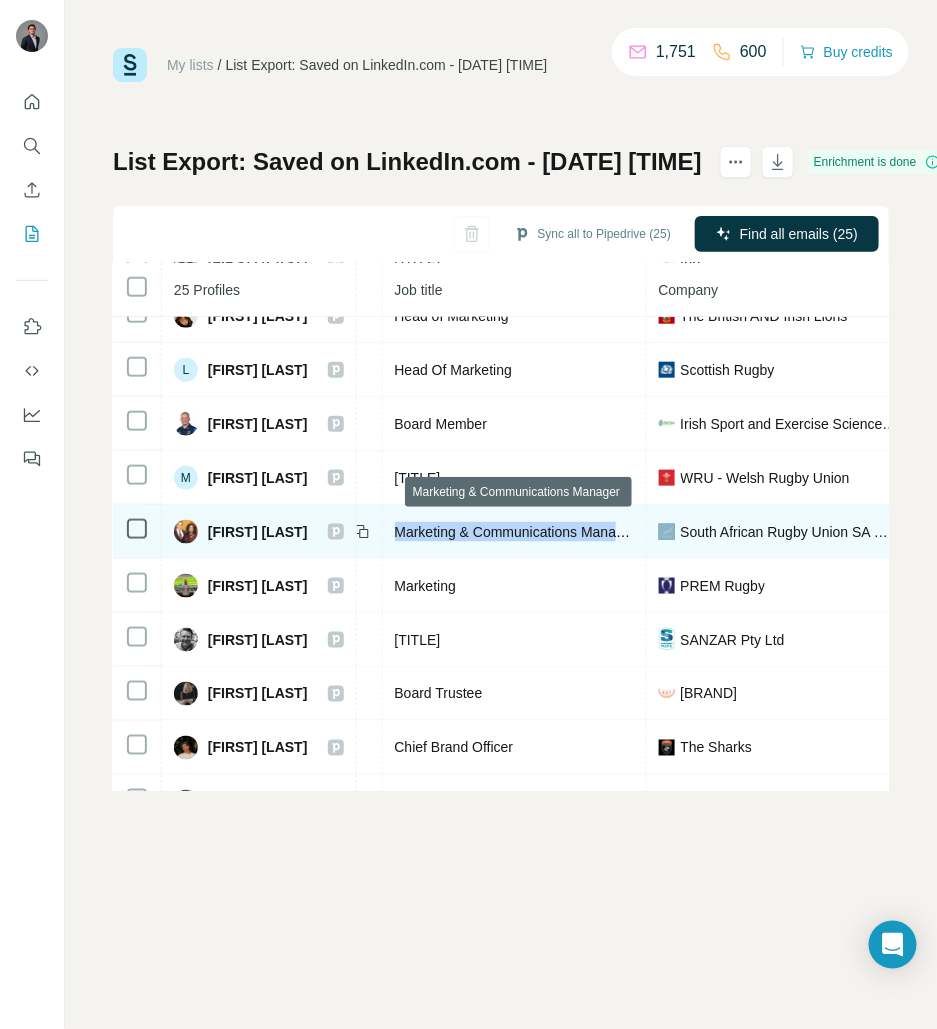 click on "Marketing & Communications Manager" at bounding box center [516, 532] 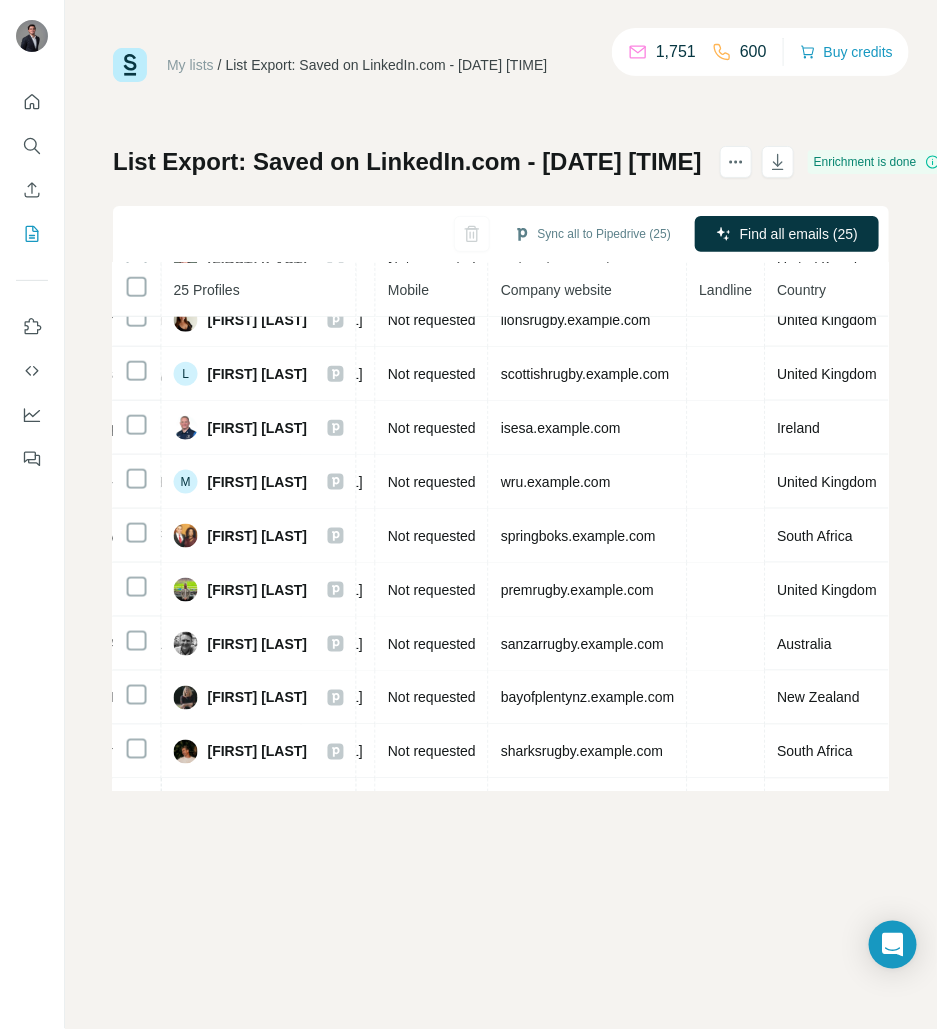 scroll, scrollTop: 510, scrollLeft: 980, axis: both 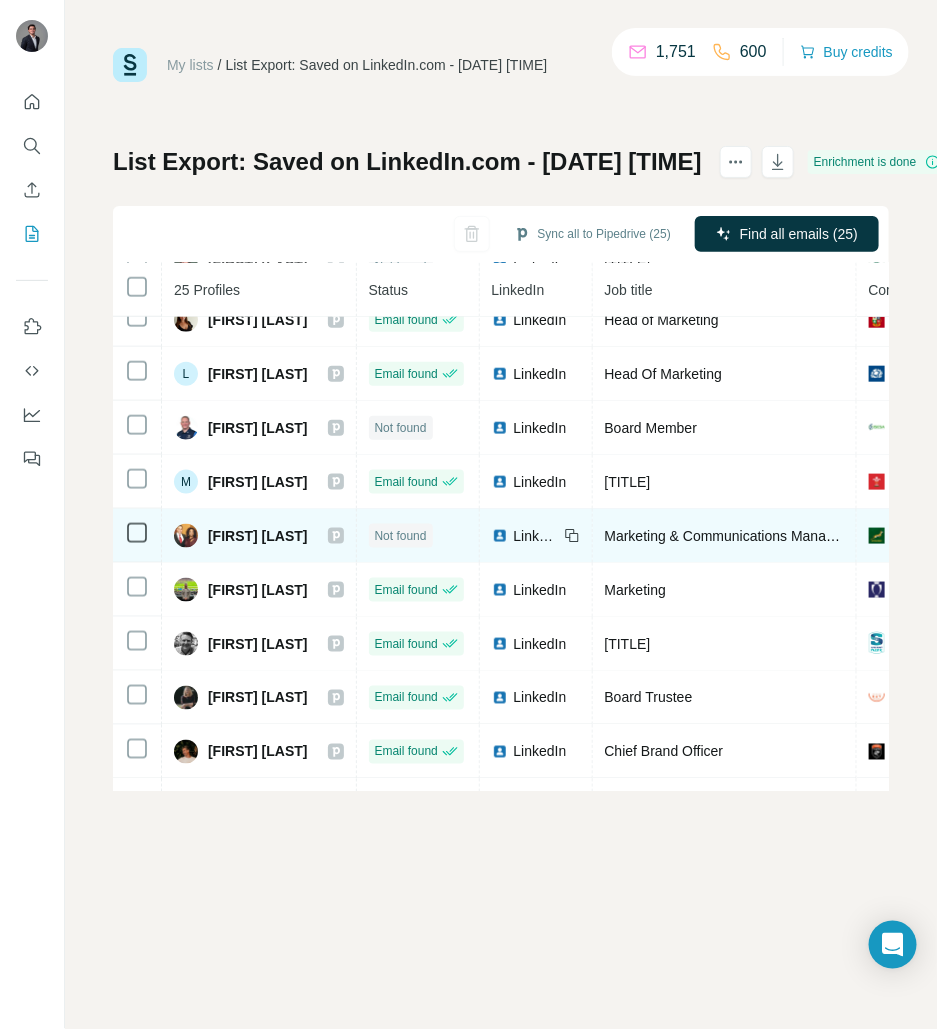 click on "LinkedIn" at bounding box center (536, 536) 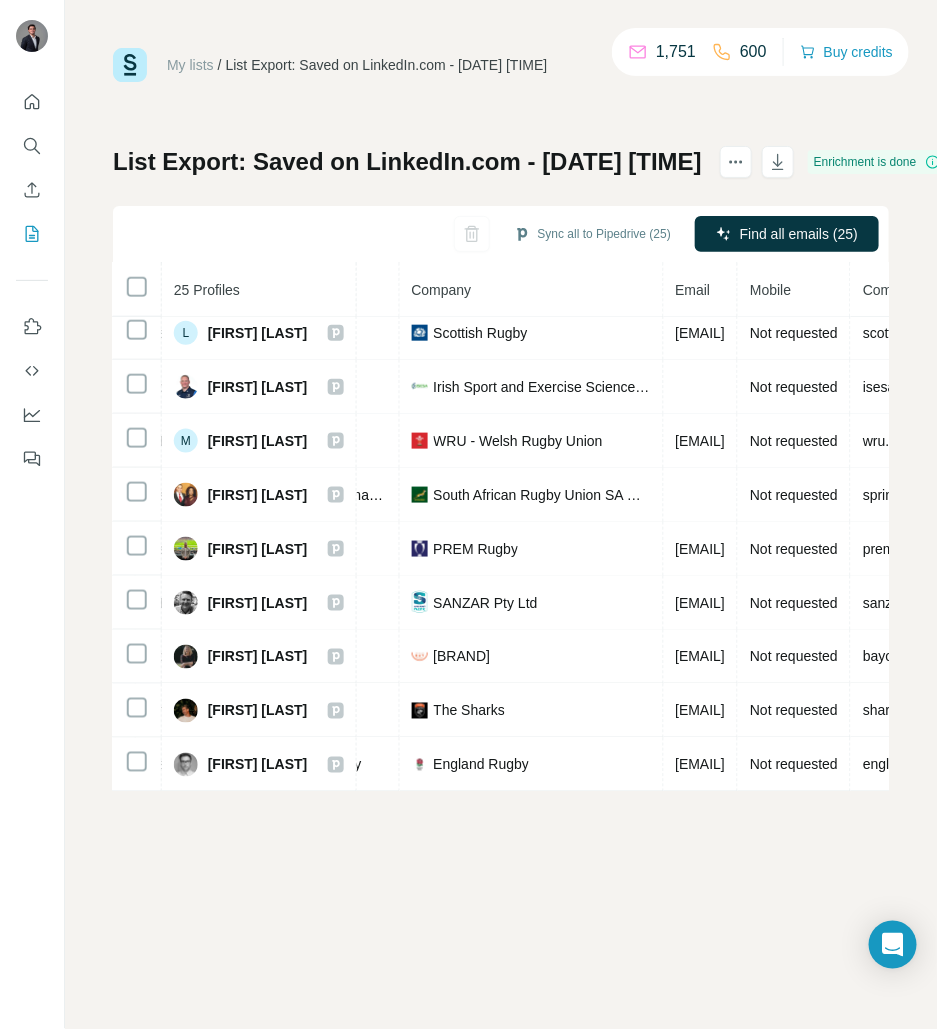 scroll, scrollTop: 551, scrollLeft: 511, axis: both 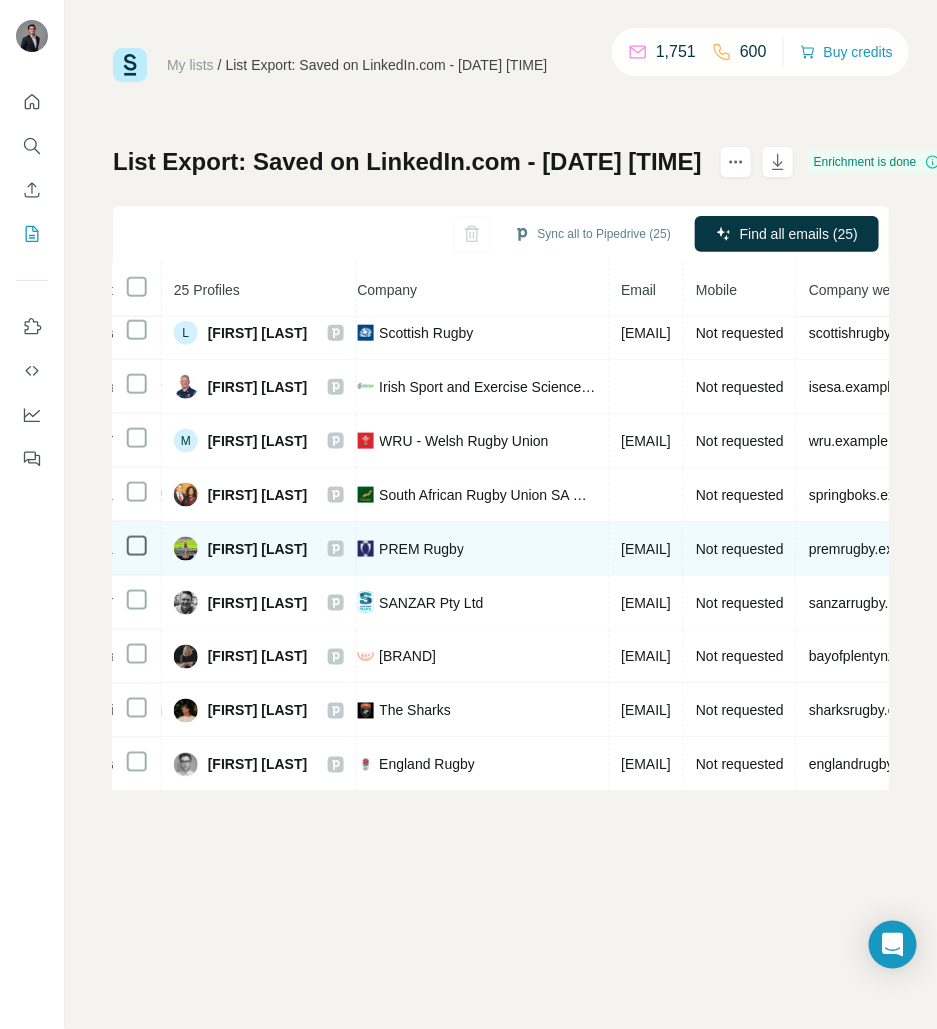 click on "[FIRST].[LAST]@[EXAMPLE.COM]" at bounding box center [647, 549] 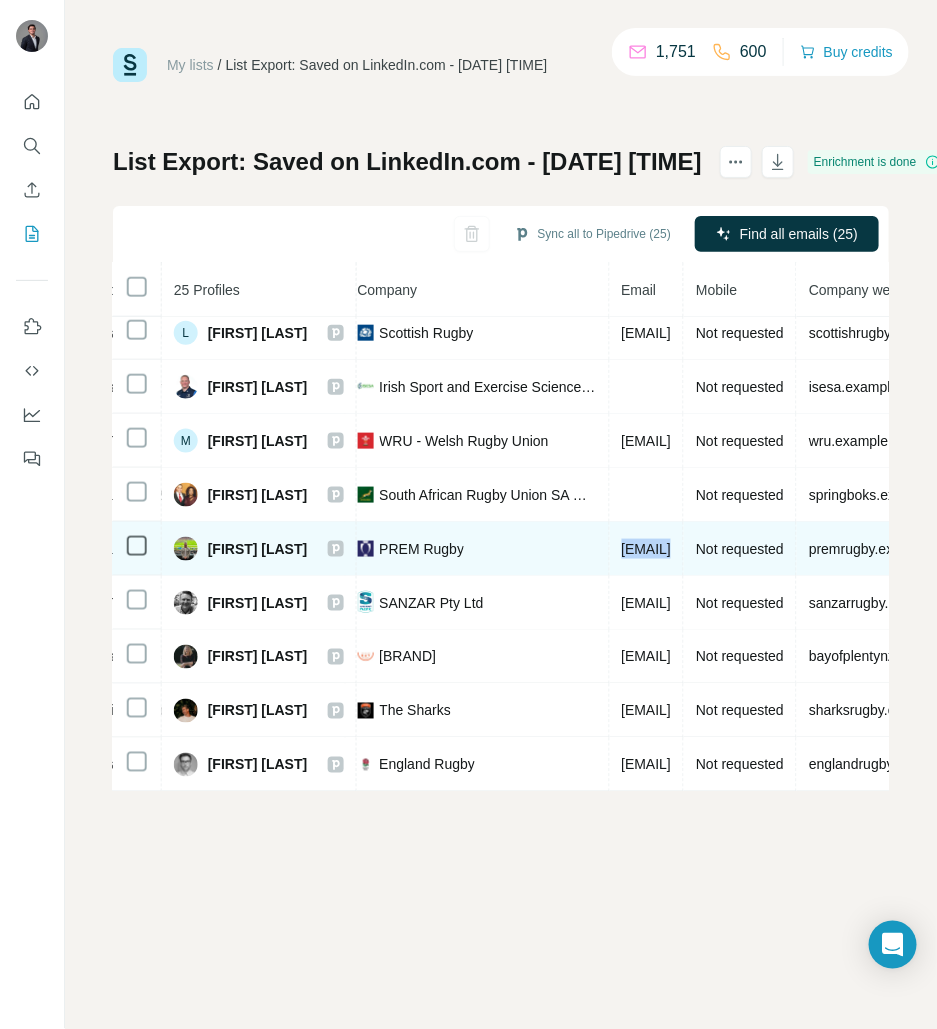 click on "[FIRST].[LAST]@[EXAMPLE.COM]" at bounding box center (647, 549) 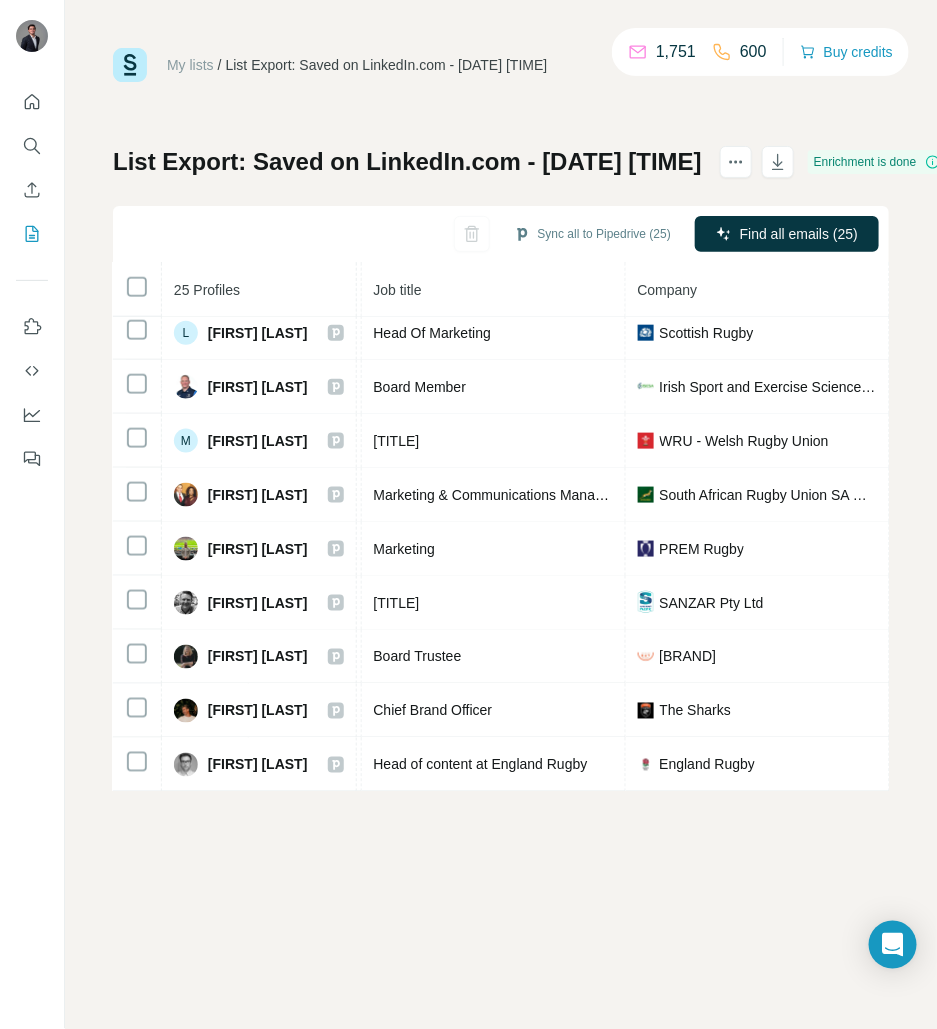 scroll, scrollTop: 551, scrollLeft: 221, axis: both 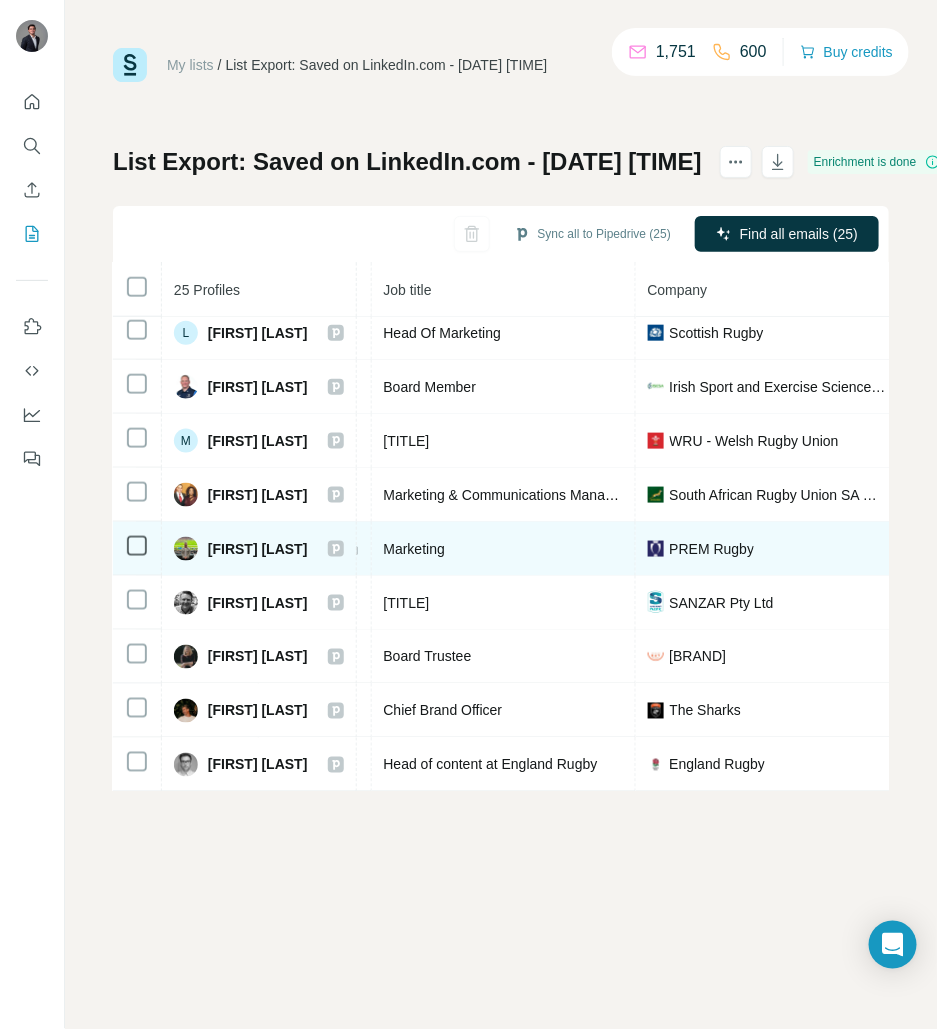 click on "Marketing" at bounding box center (414, 549) 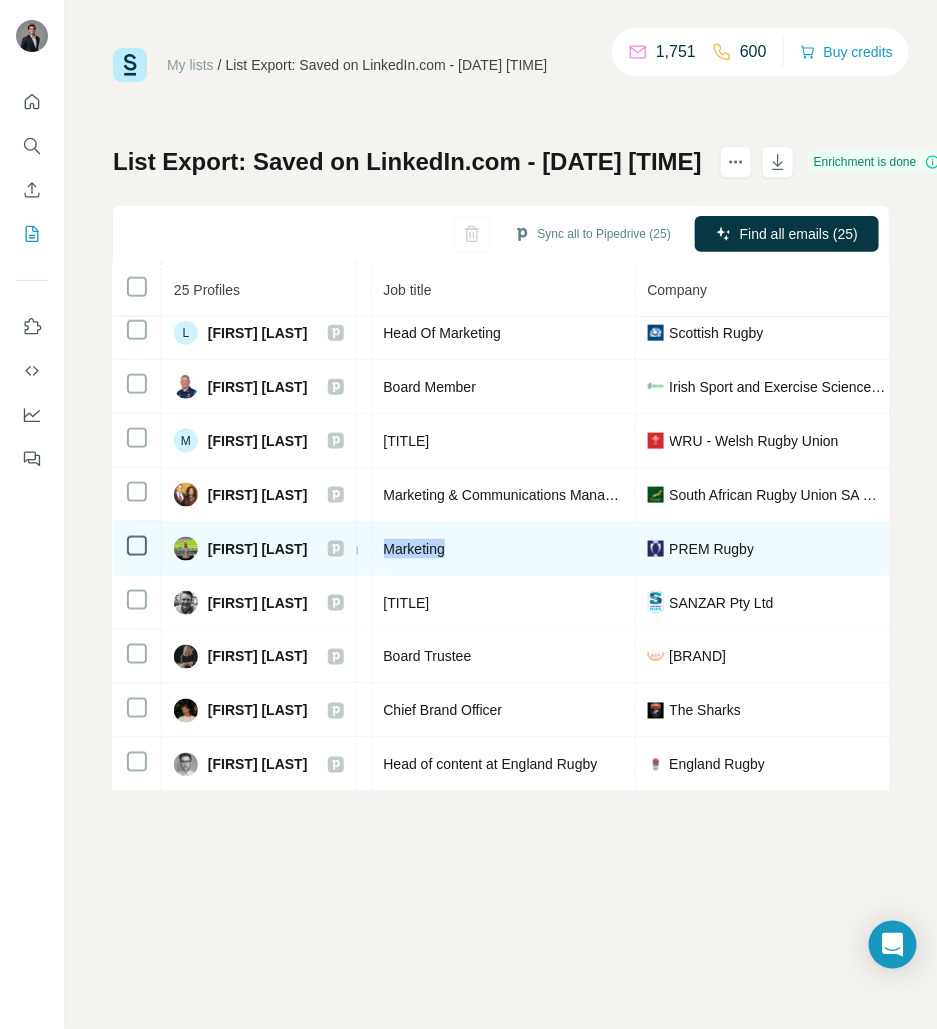 click on "Marketing" at bounding box center [414, 549] 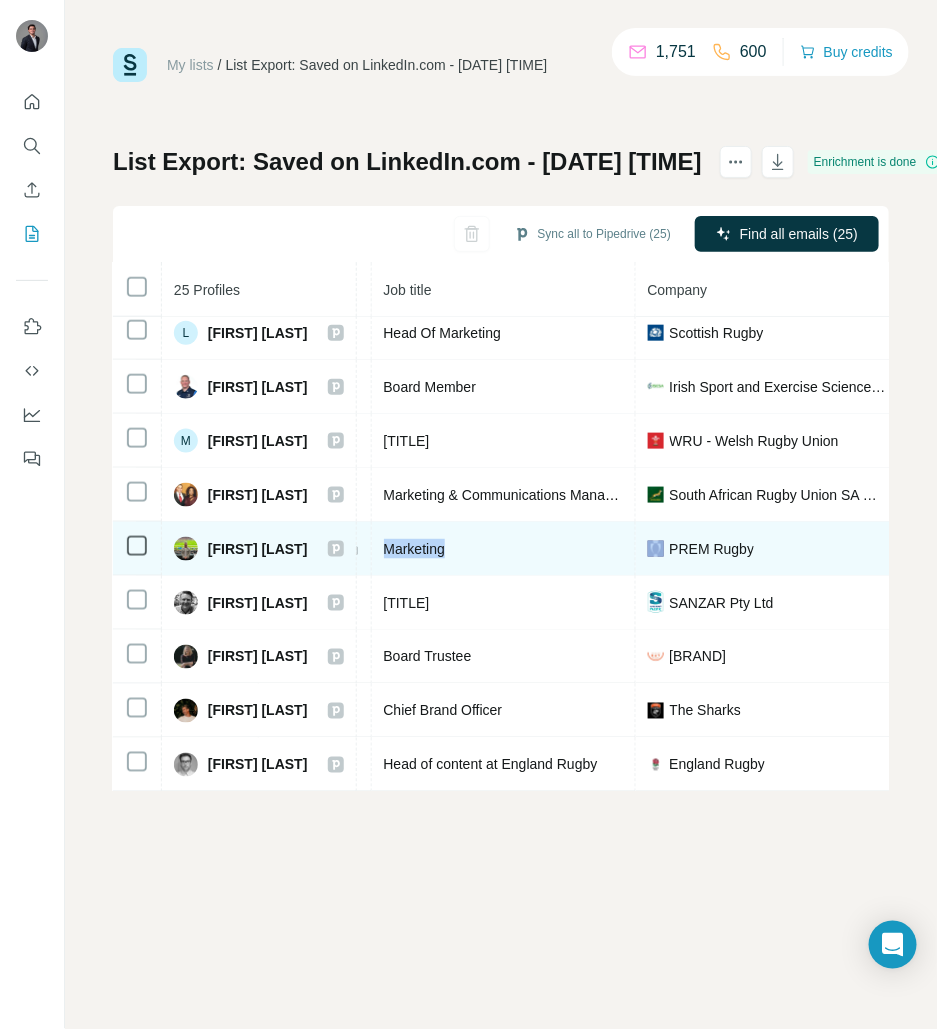 click on "Marketing" at bounding box center (414, 549) 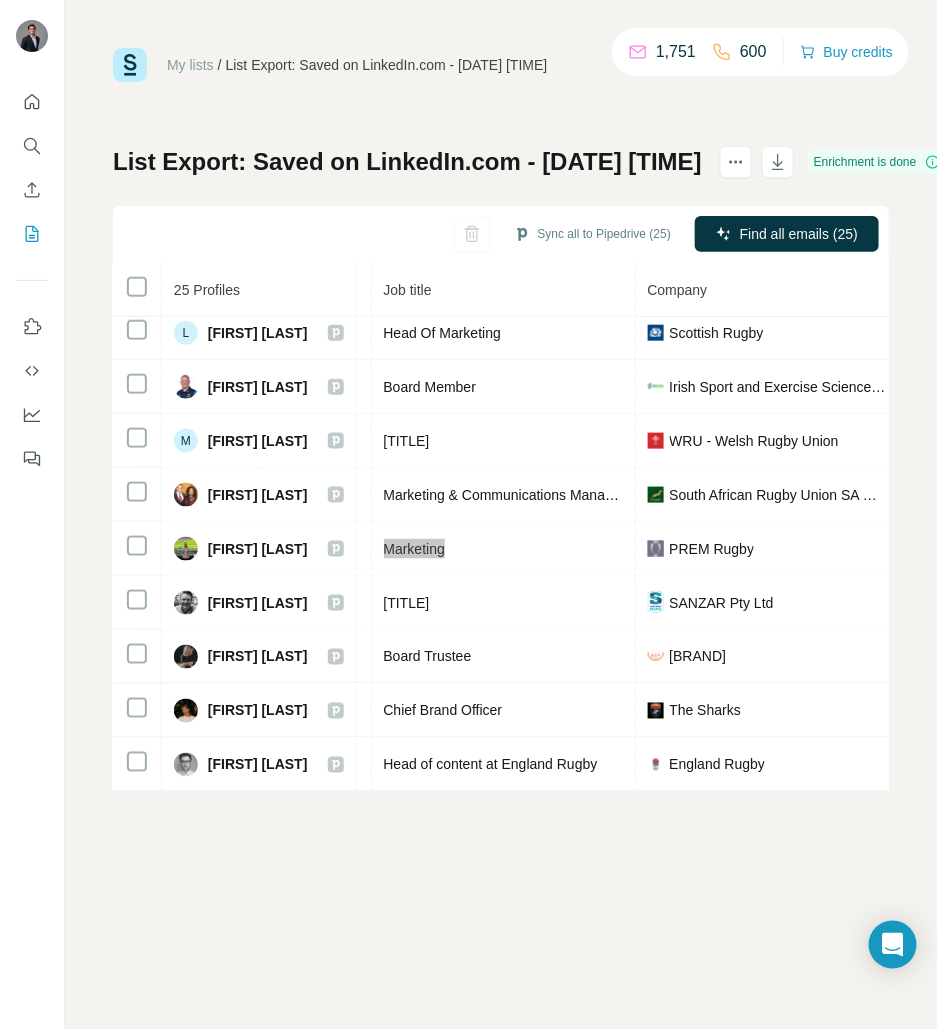 scroll, scrollTop: 597, scrollLeft: 221, axis: both 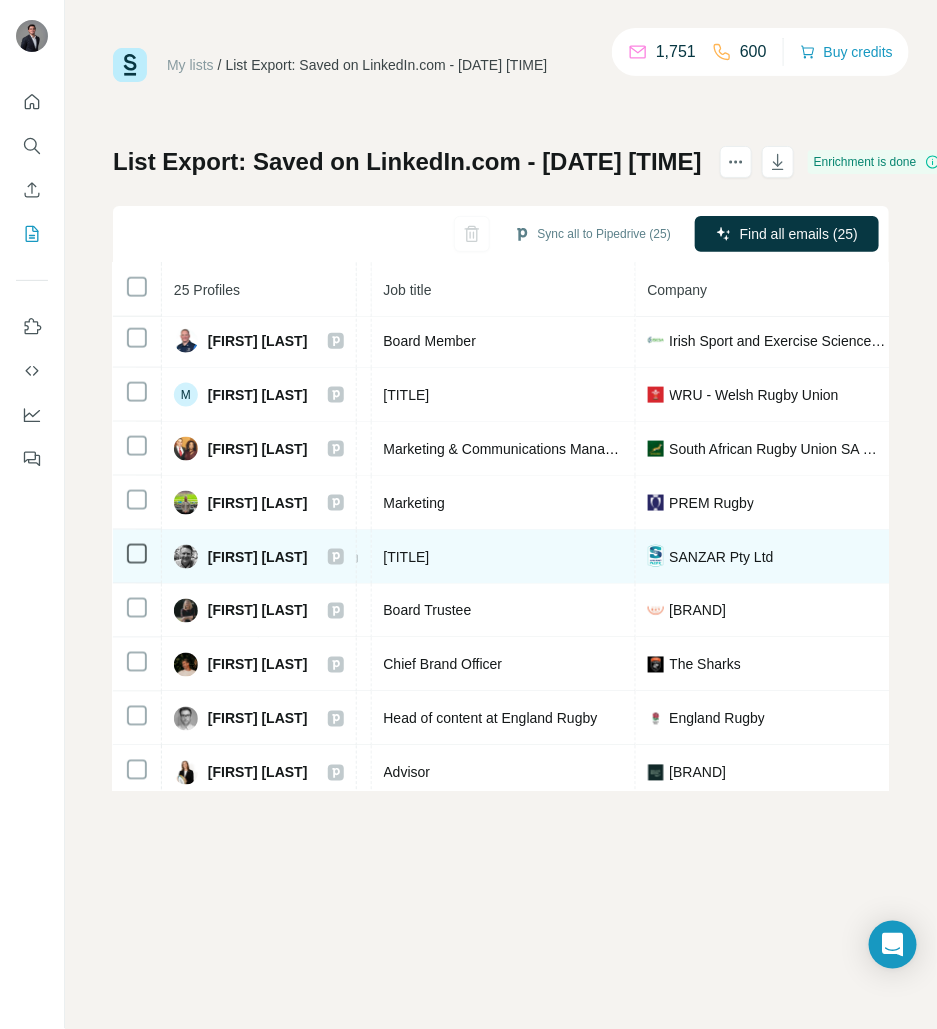 click on "Head Of Operations" at bounding box center [407, 557] 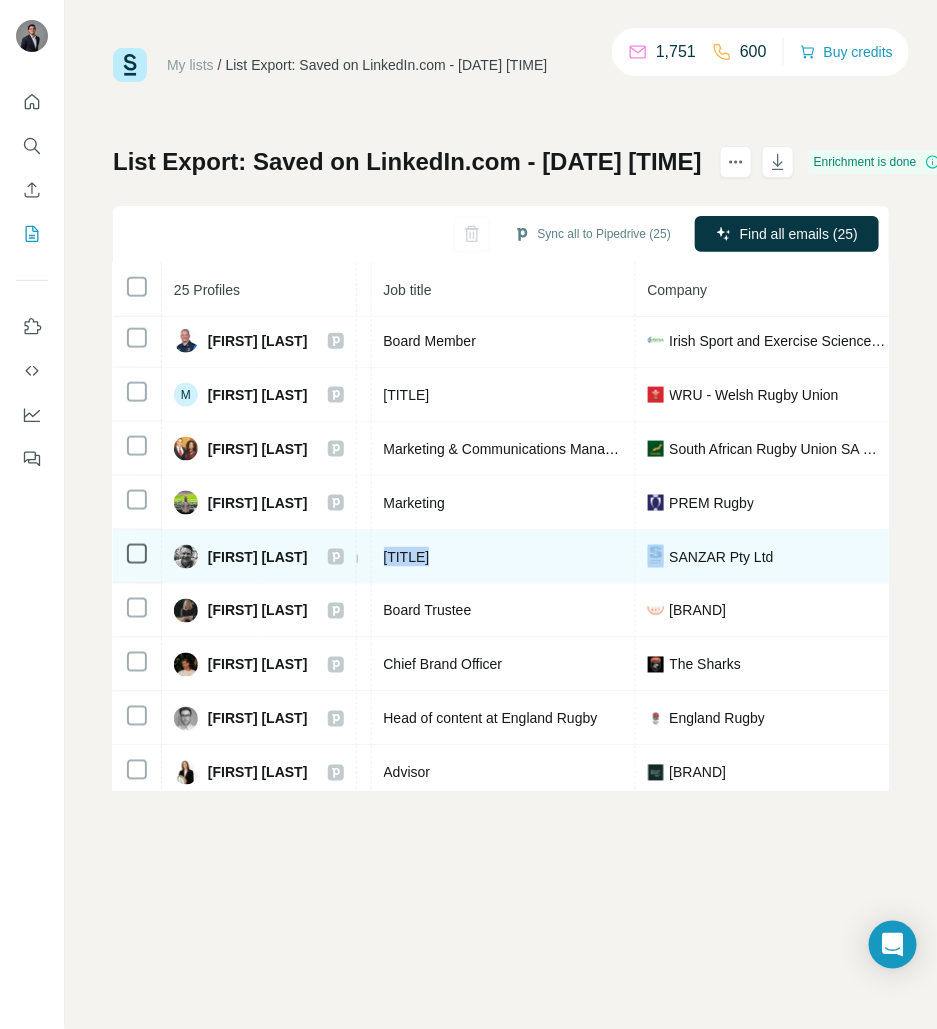 click on "Head Of Operations" at bounding box center (407, 557) 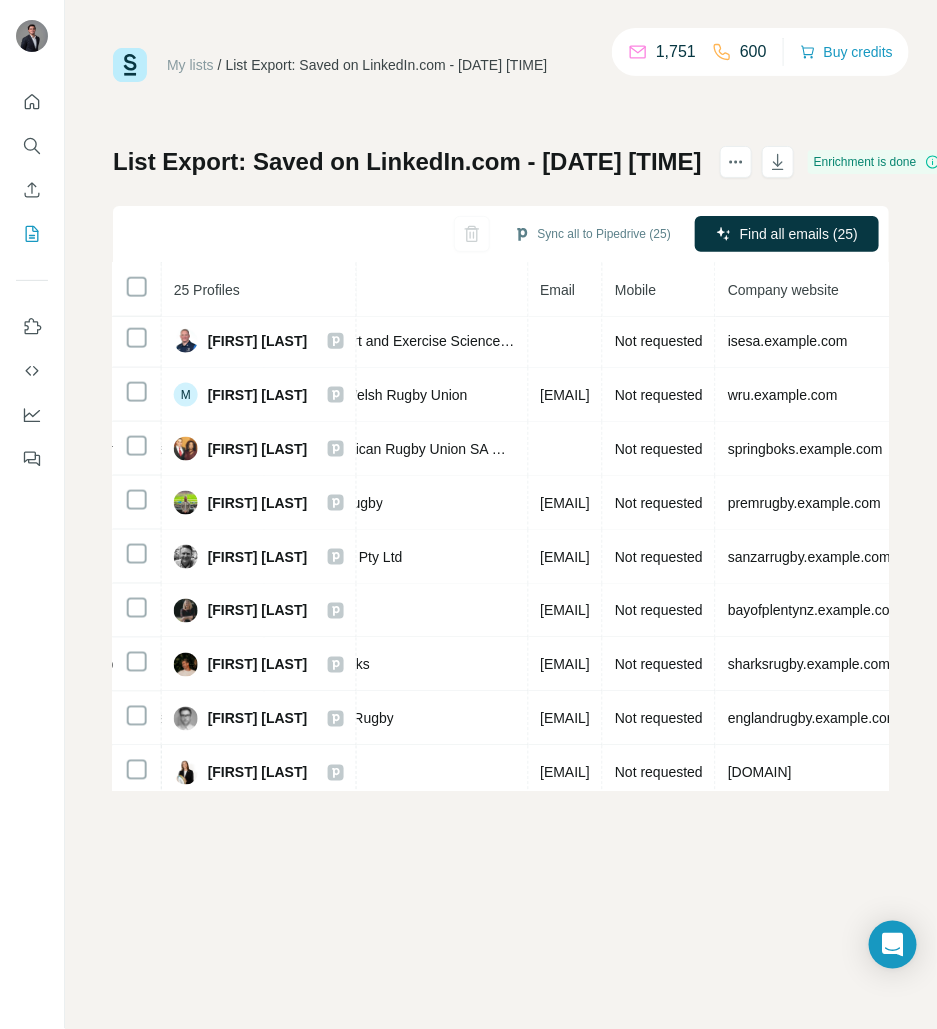 scroll, scrollTop: 595, scrollLeft: 618, axis: both 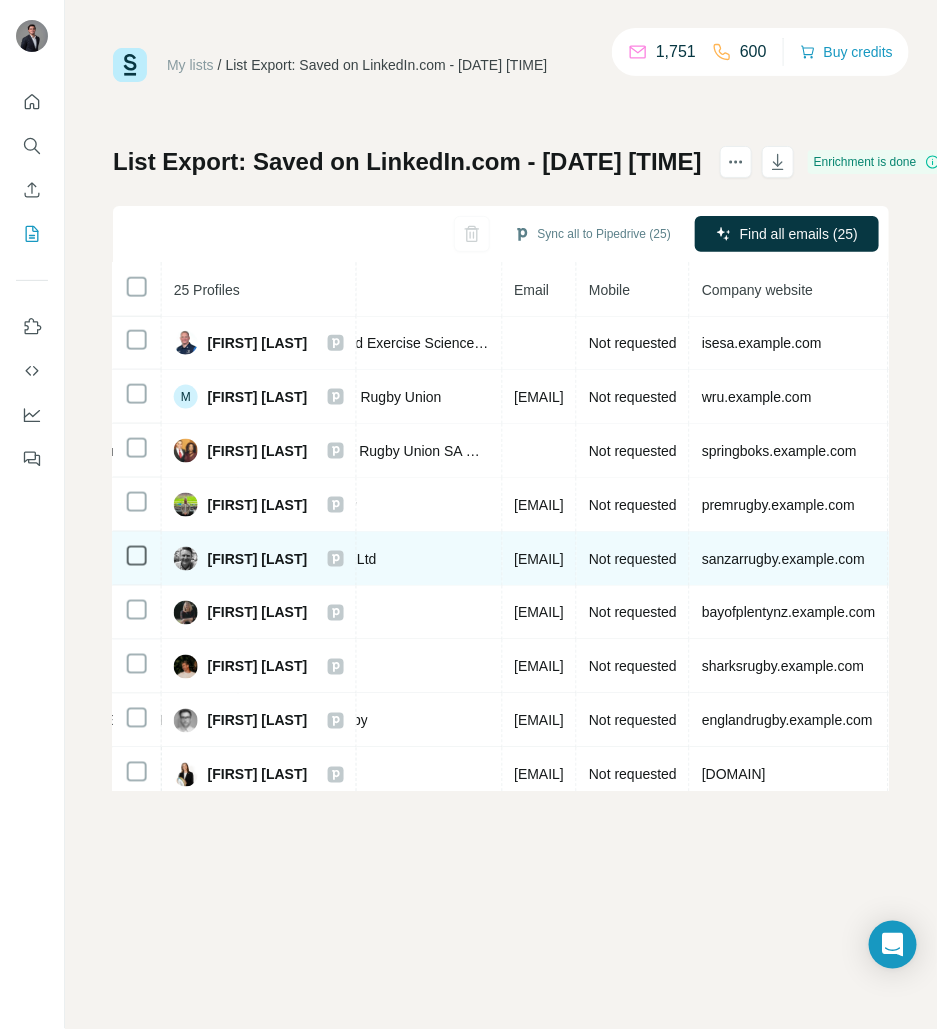 click on "[FIRST].[LAST]@[EXAMPLE.COM]" at bounding box center (540, 559) 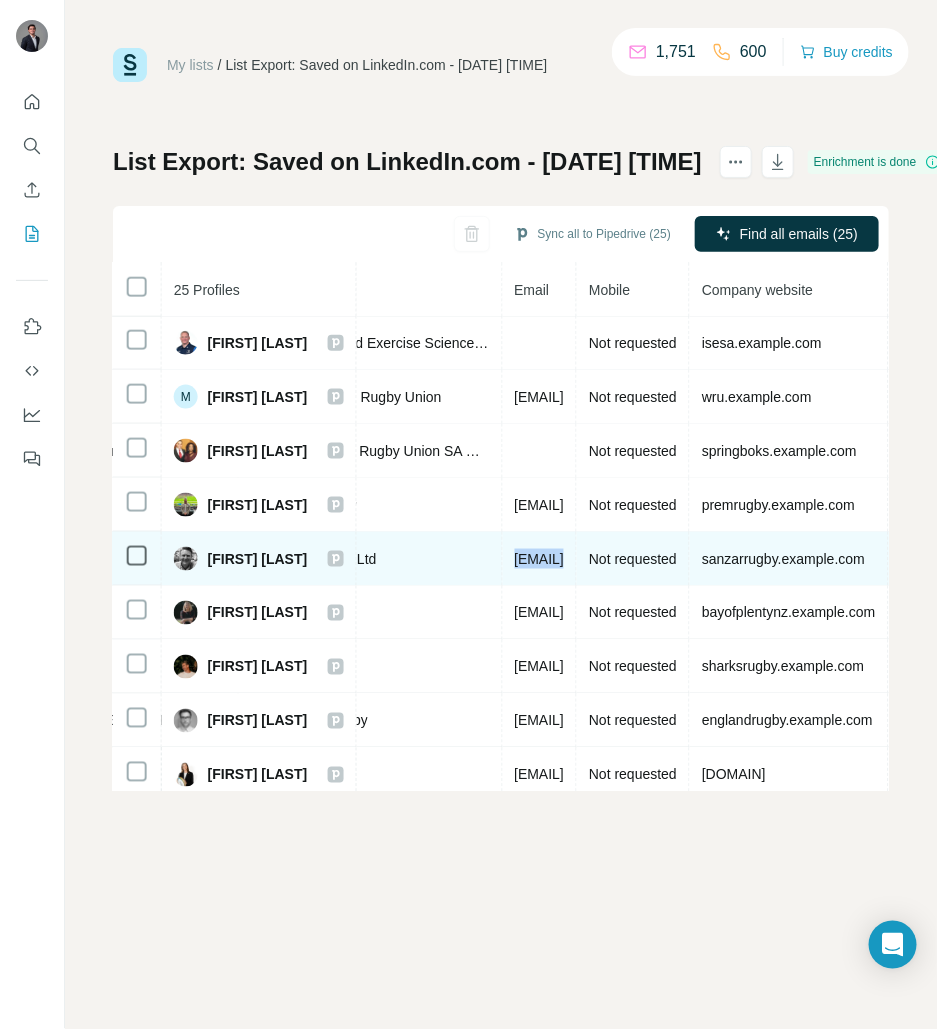 click on "[FIRST].[LAST]@[EXAMPLE.COM]" at bounding box center (540, 559) 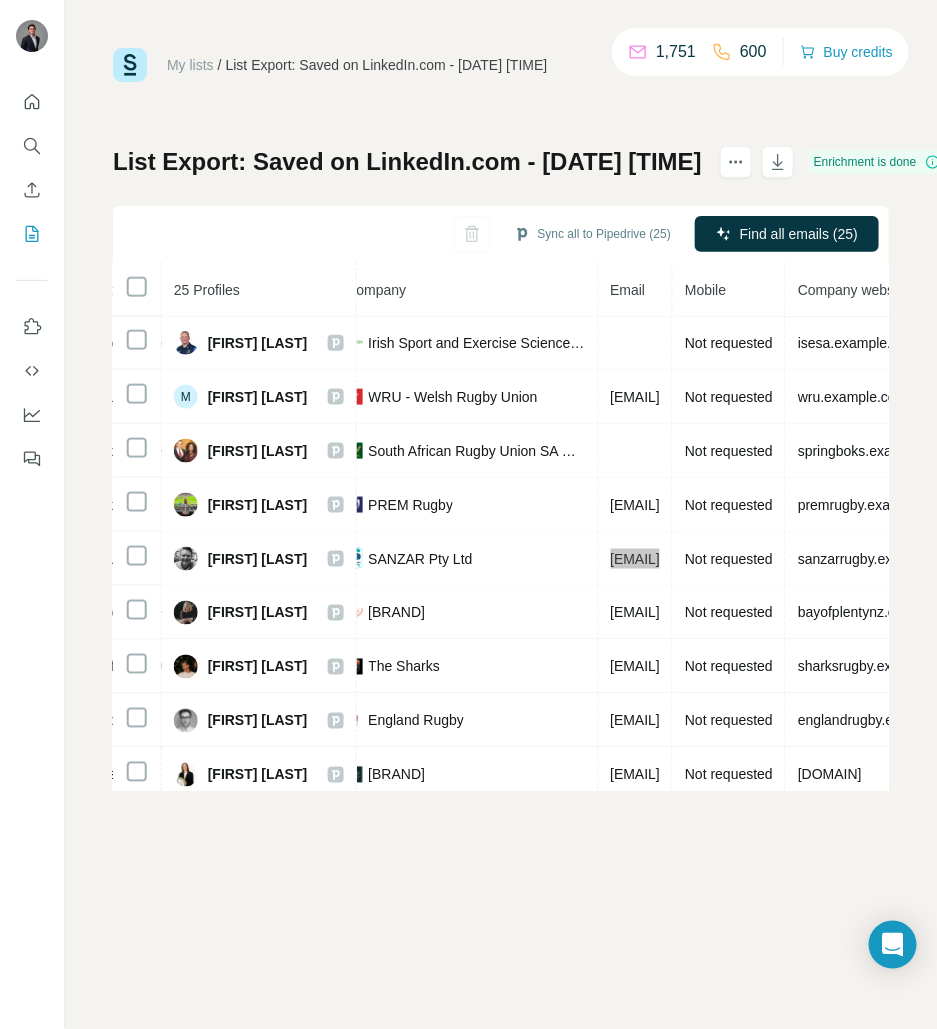 scroll, scrollTop: 595, scrollLeft: 533, axis: both 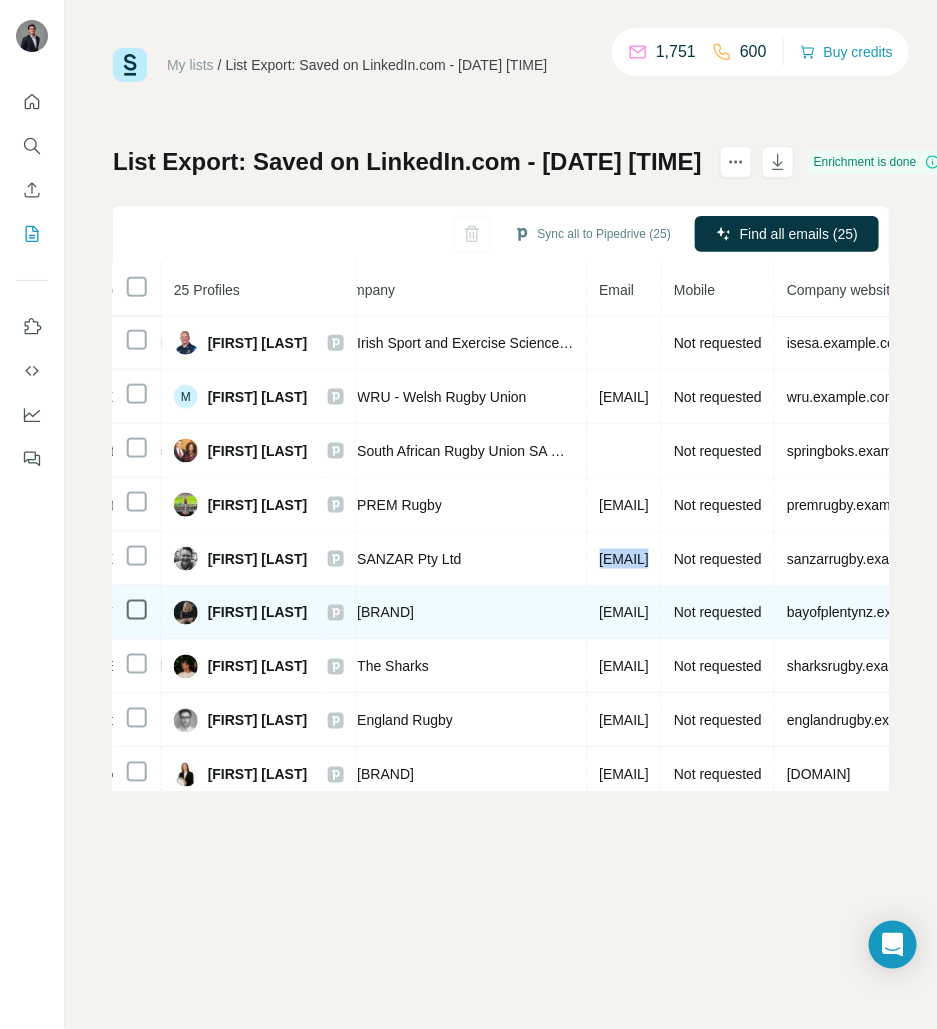 click on "[FIRST]@[EXAMPLE.COM]" at bounding box center (625, 613) 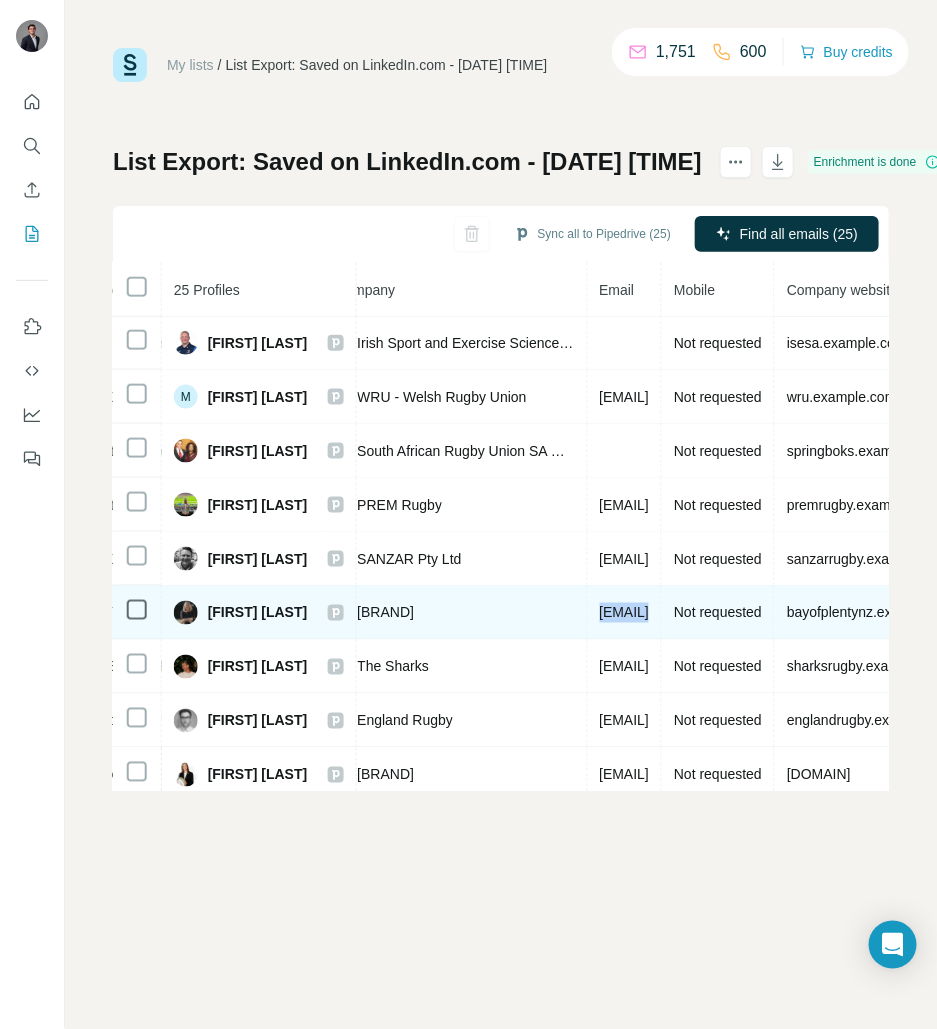 click on "[FIRST]@[EXAMPLE.COM]" at bounding box center [625, 613] 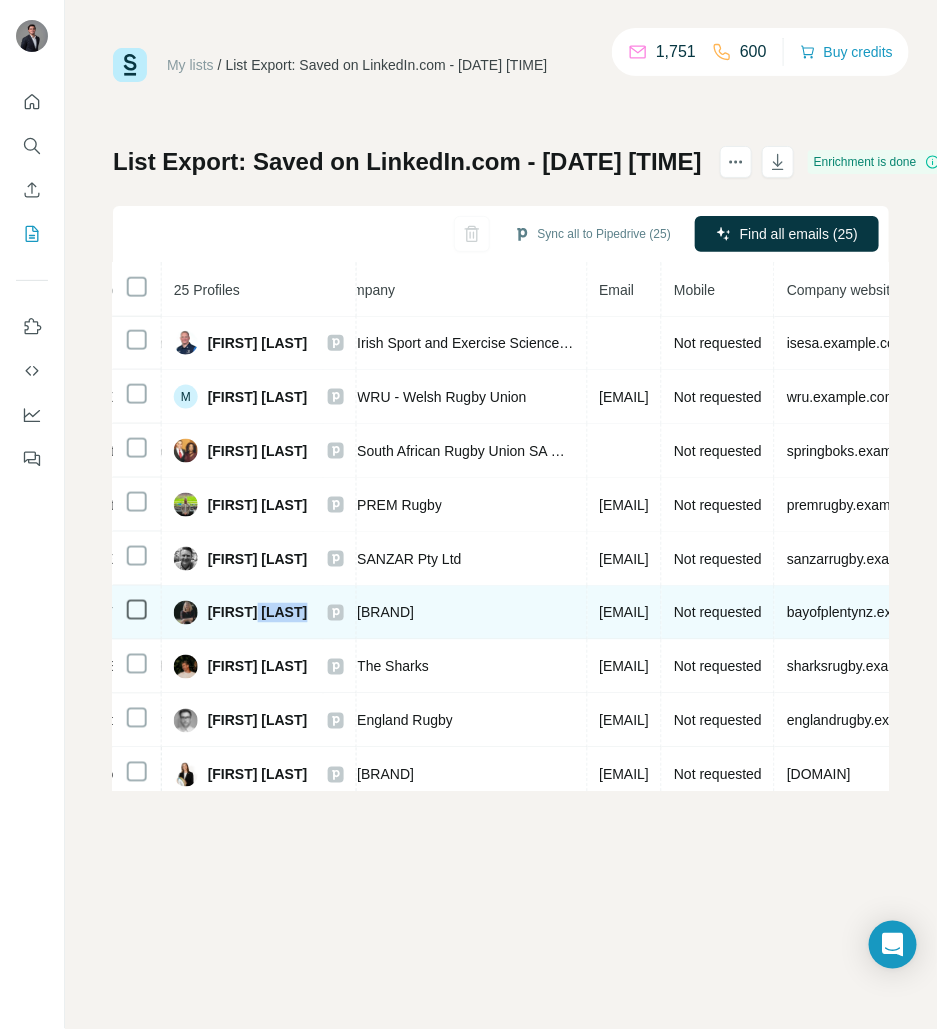 drag, startPoint x: 269, startPoint y: 605, endPoint x: 367, endPoint y: 605, distance: 98 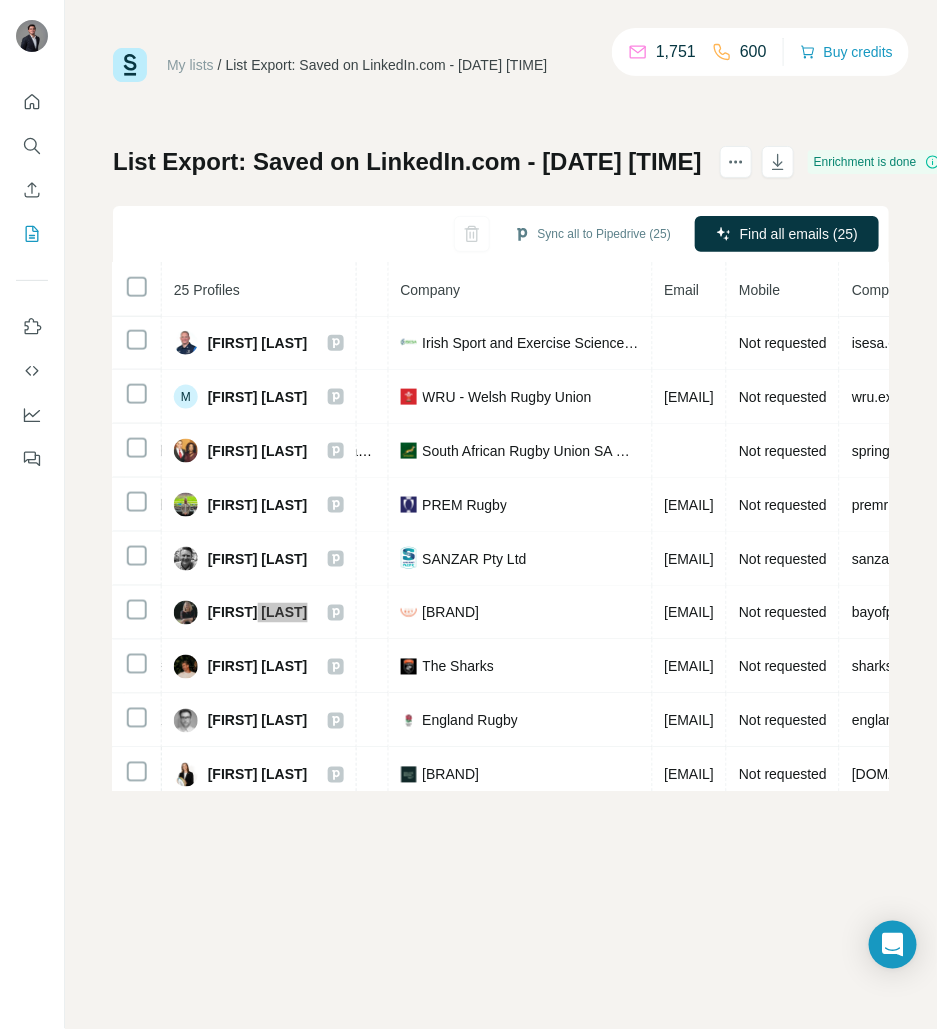 scroll, scrollTop: 595, scrollLeft: 678, axis: both 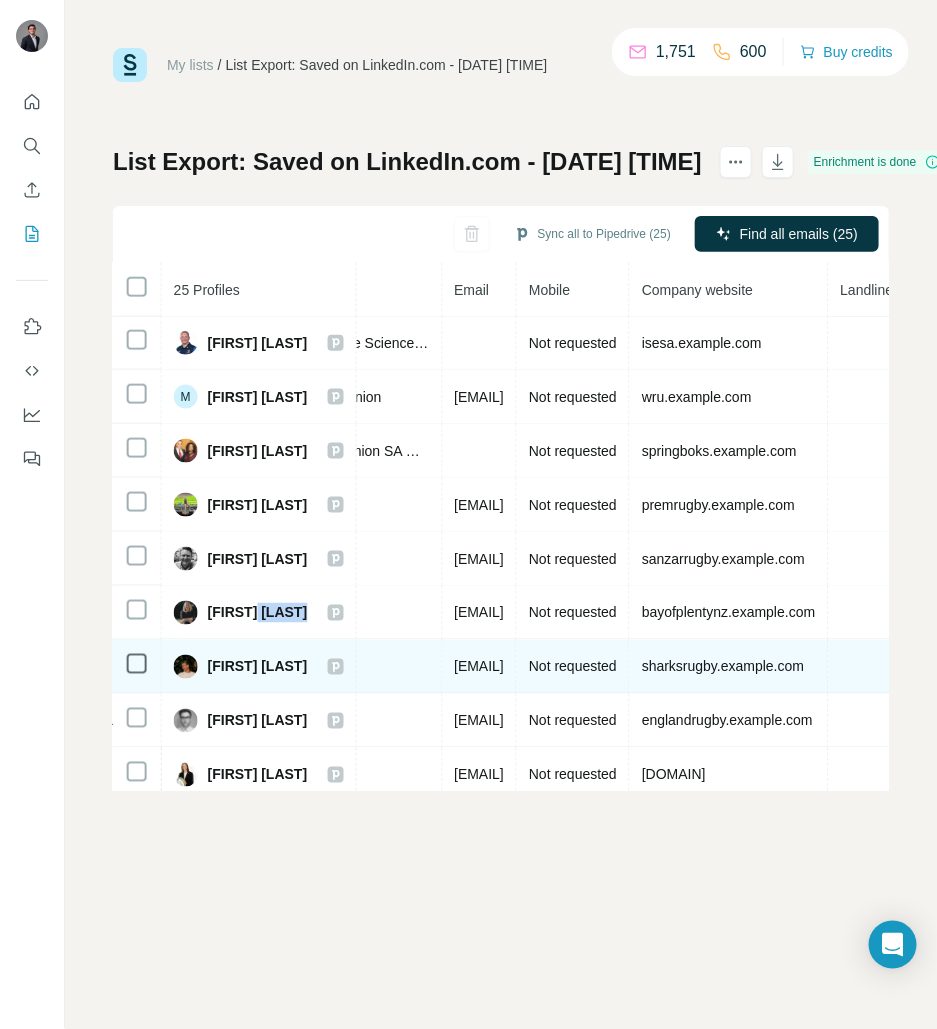 click on "[FIRST]@[EXAMPLE.COM]" at bounding box center [480, 667] 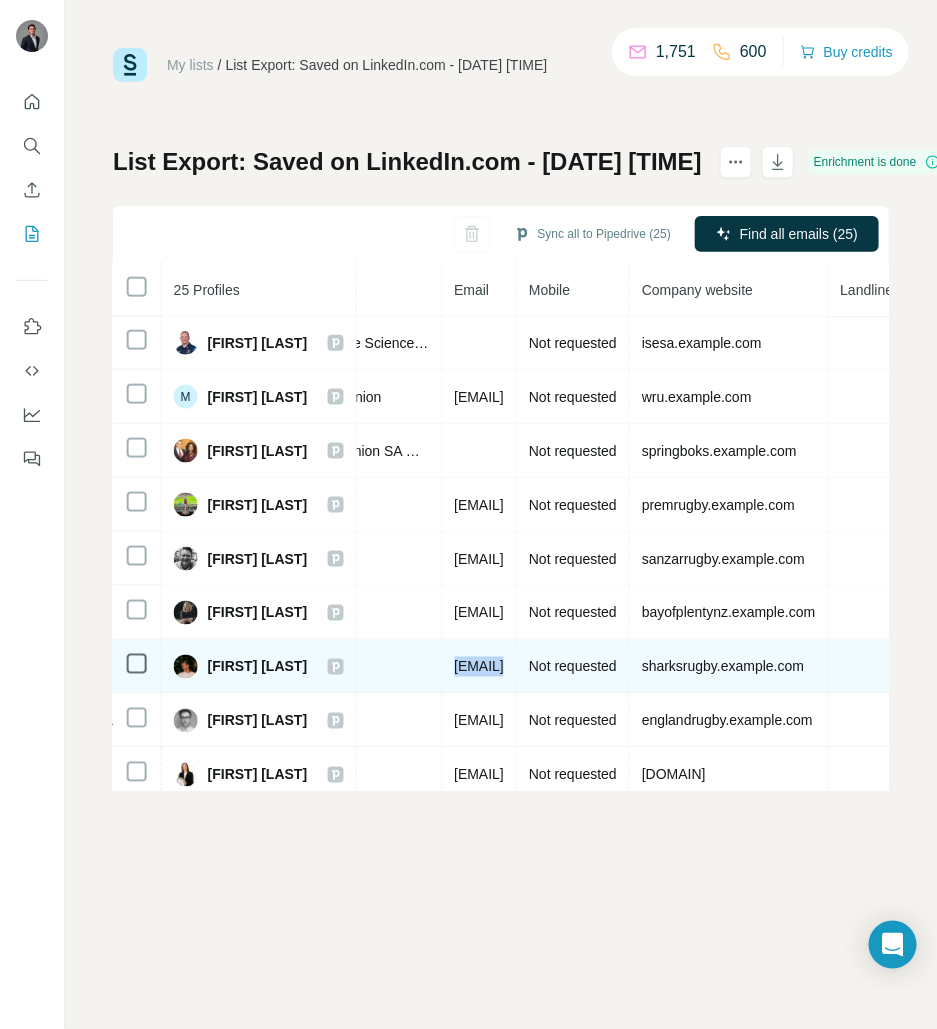 click on "[FIRST]@[EXAMPLE.COM]" at bounding box center (480, 667) 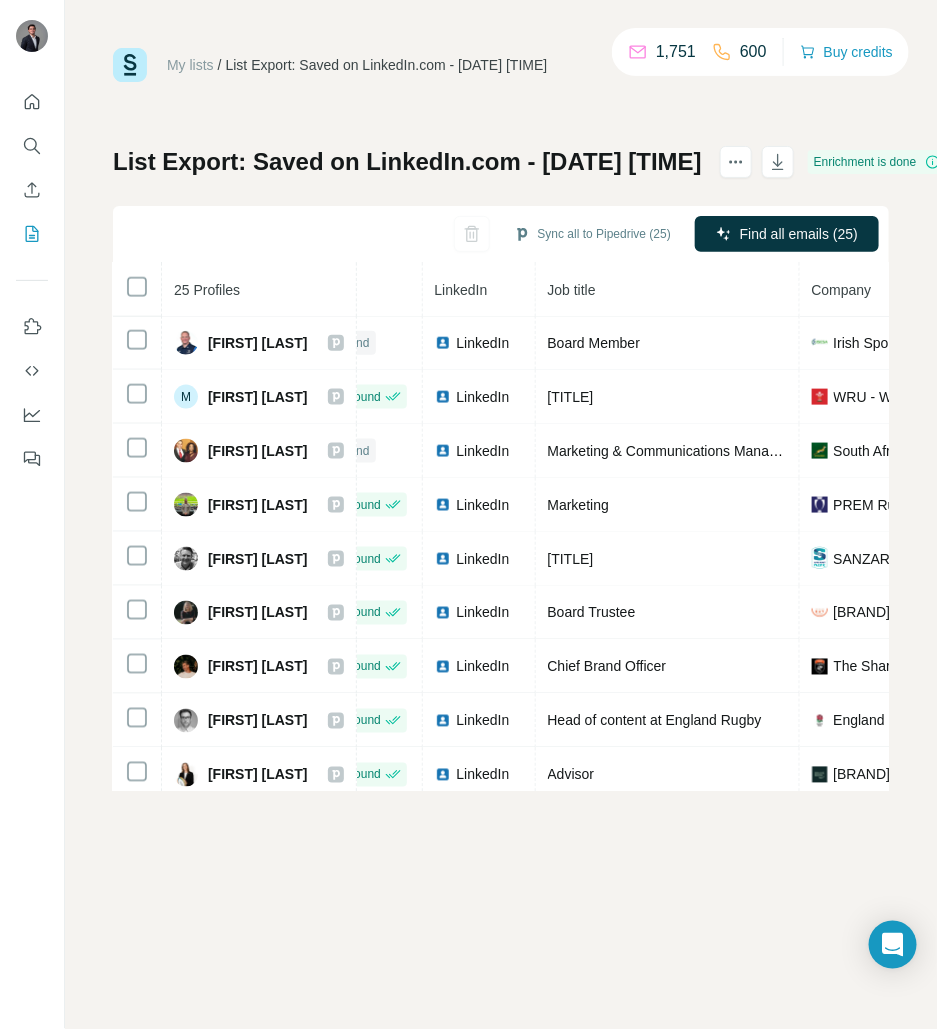 scroll, scrollTop: 593, scrollLeft: 58, axis: both 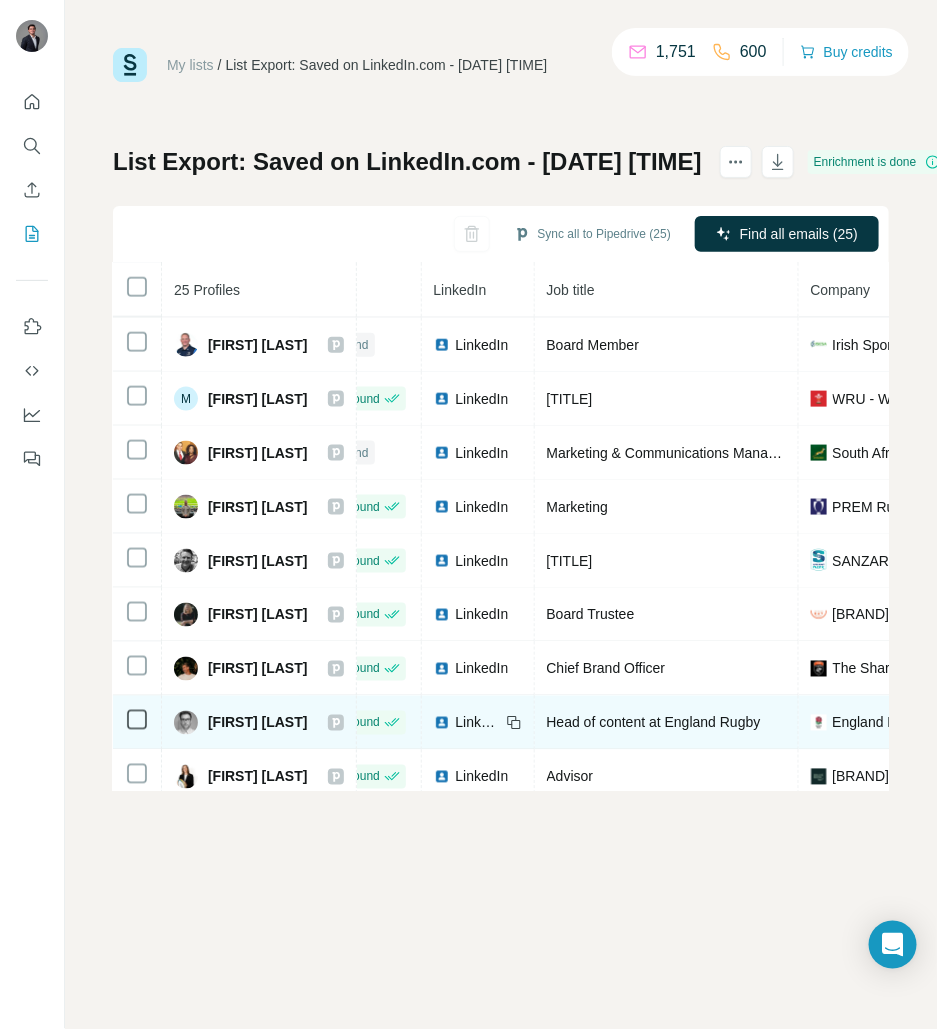 click on "[TITLE] at [COMPANY]" at bounding box center [654, 723] 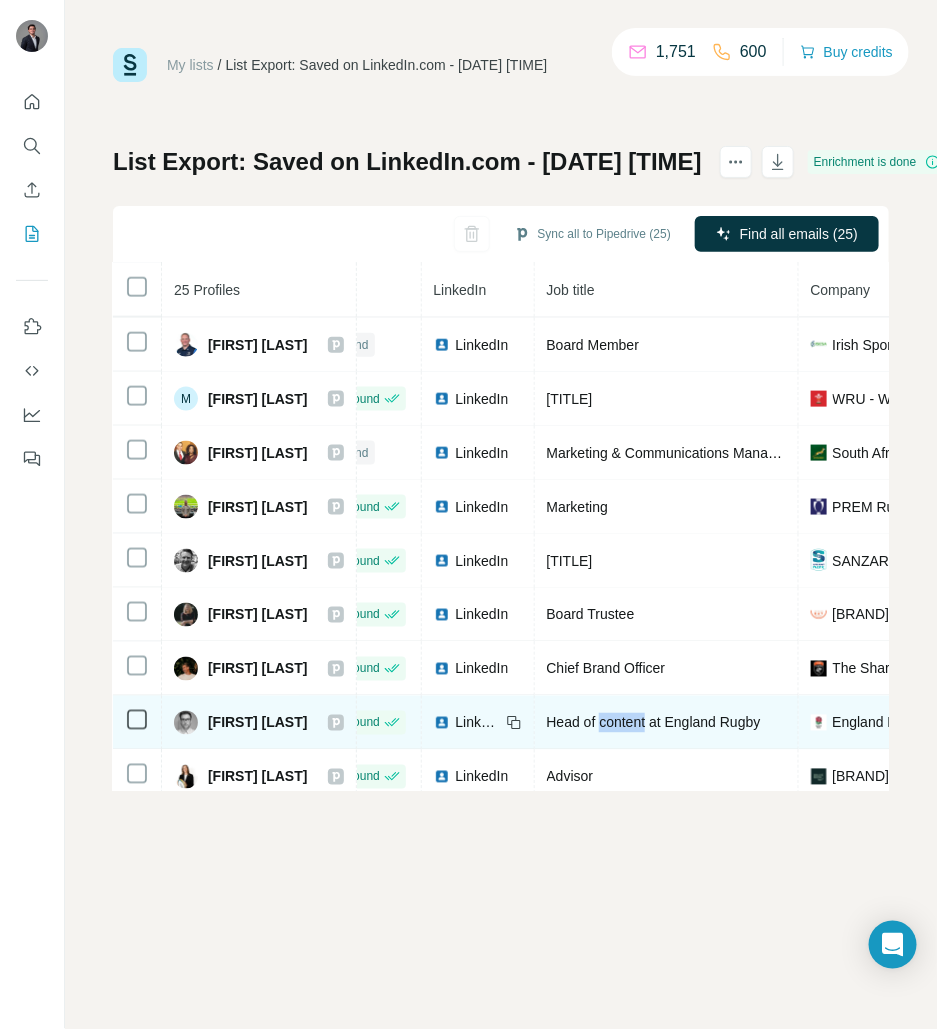 click on "[TITLE] at [COMPANY]" at bounding box center (654, 723) 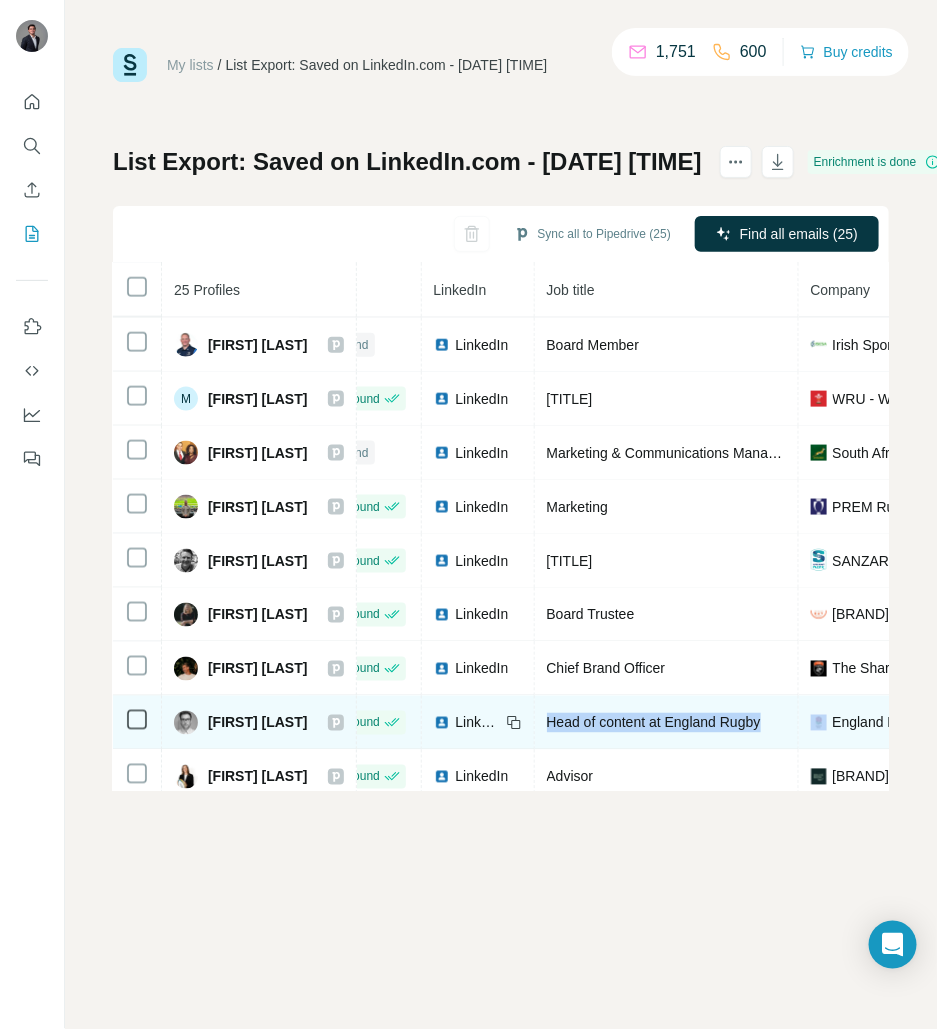 click on "[TITLE] at [COMPANY]" at bounding box center (654, 723) 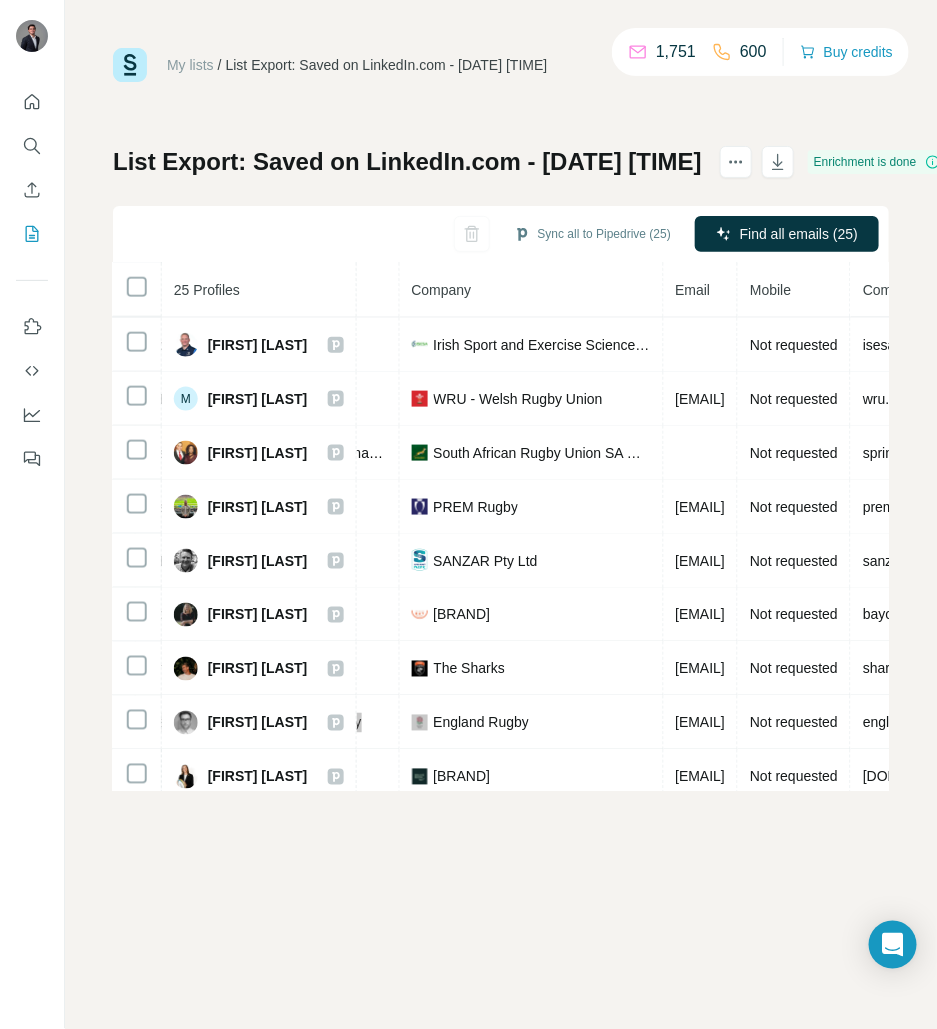 scroll, scrollTop: 593, scrollLeft: 668, axis: both 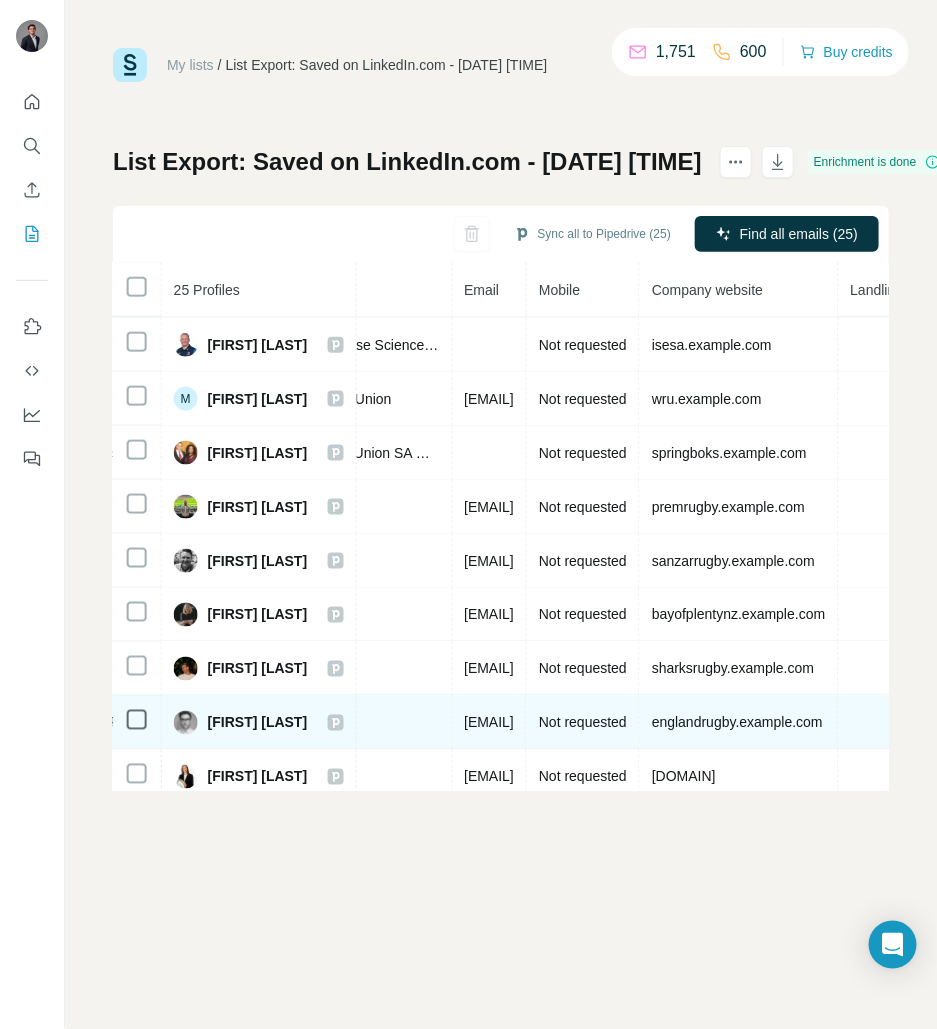 click on "[FIRST].[LAST]@[EXAMPLE.COM]" at bounding box center (490, 723) 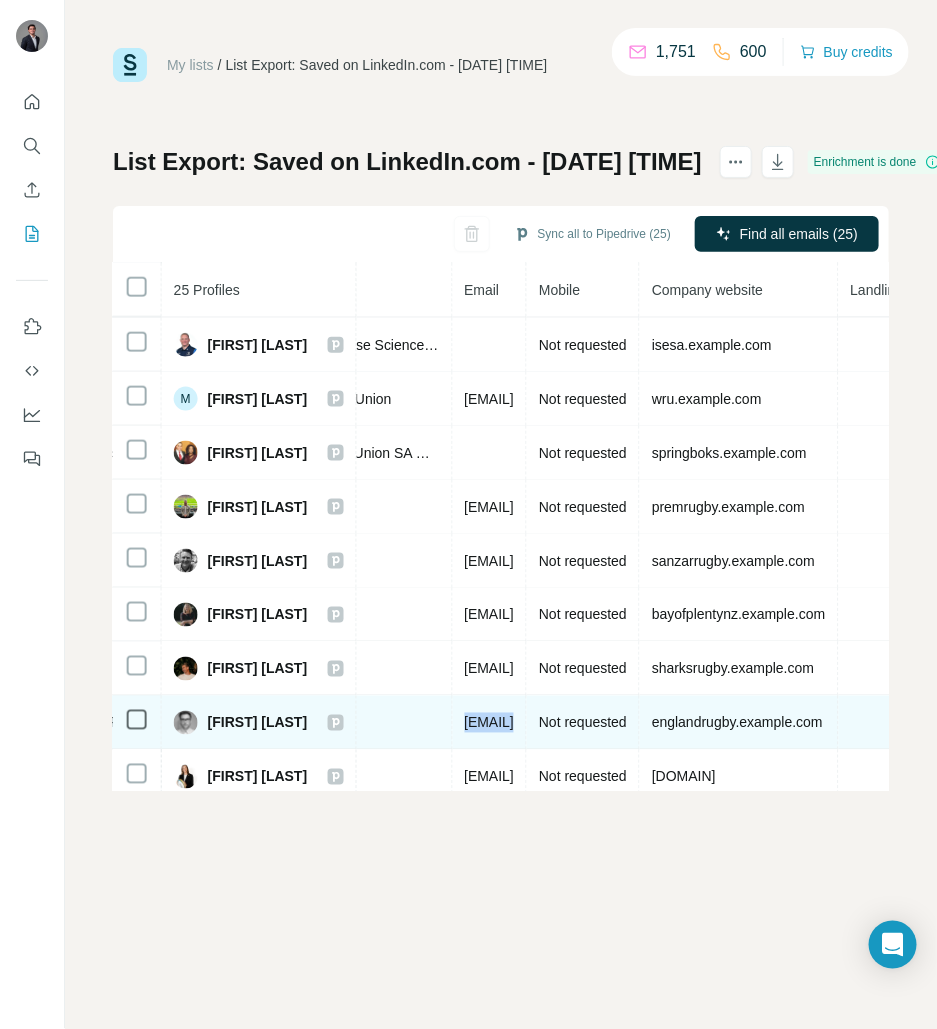 click on "[FIRST].[LAST]@[EXAMPLE.COM]" at bounding box center (490, 723) 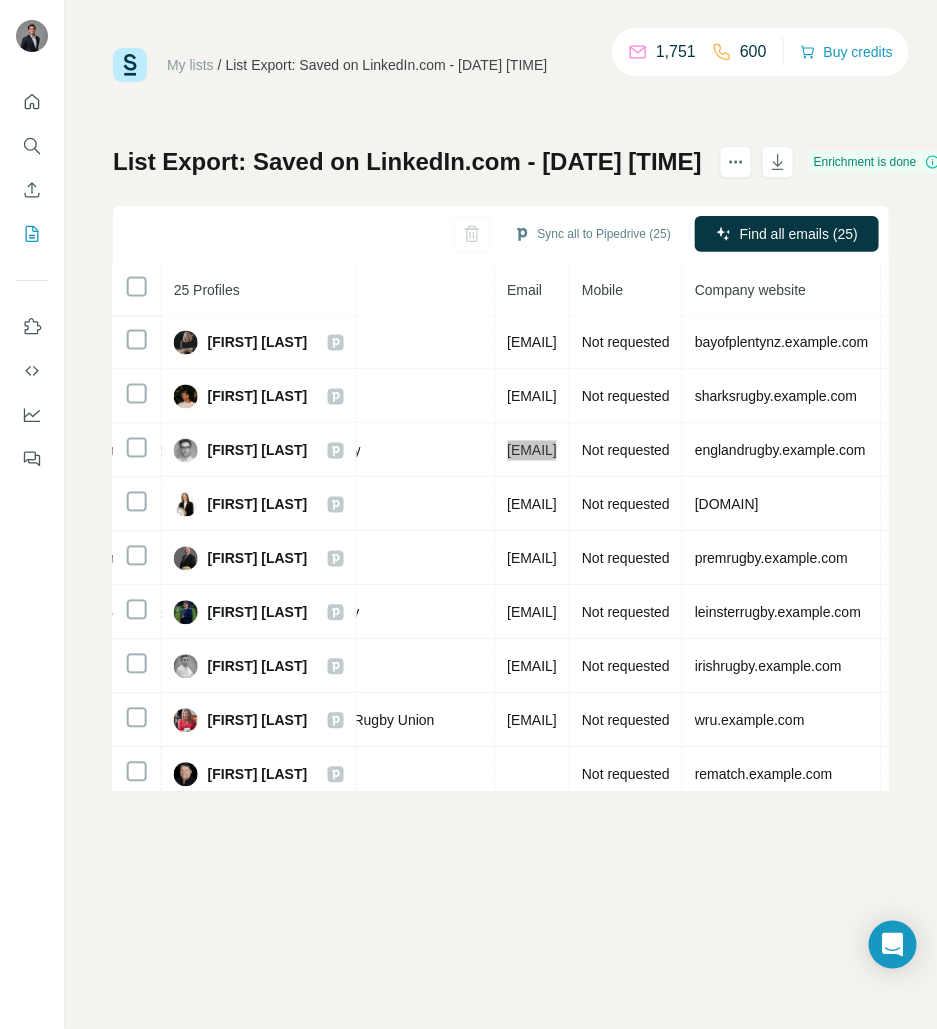 scroll, scrollTop: 865, scrollLeft: 600, axis: both 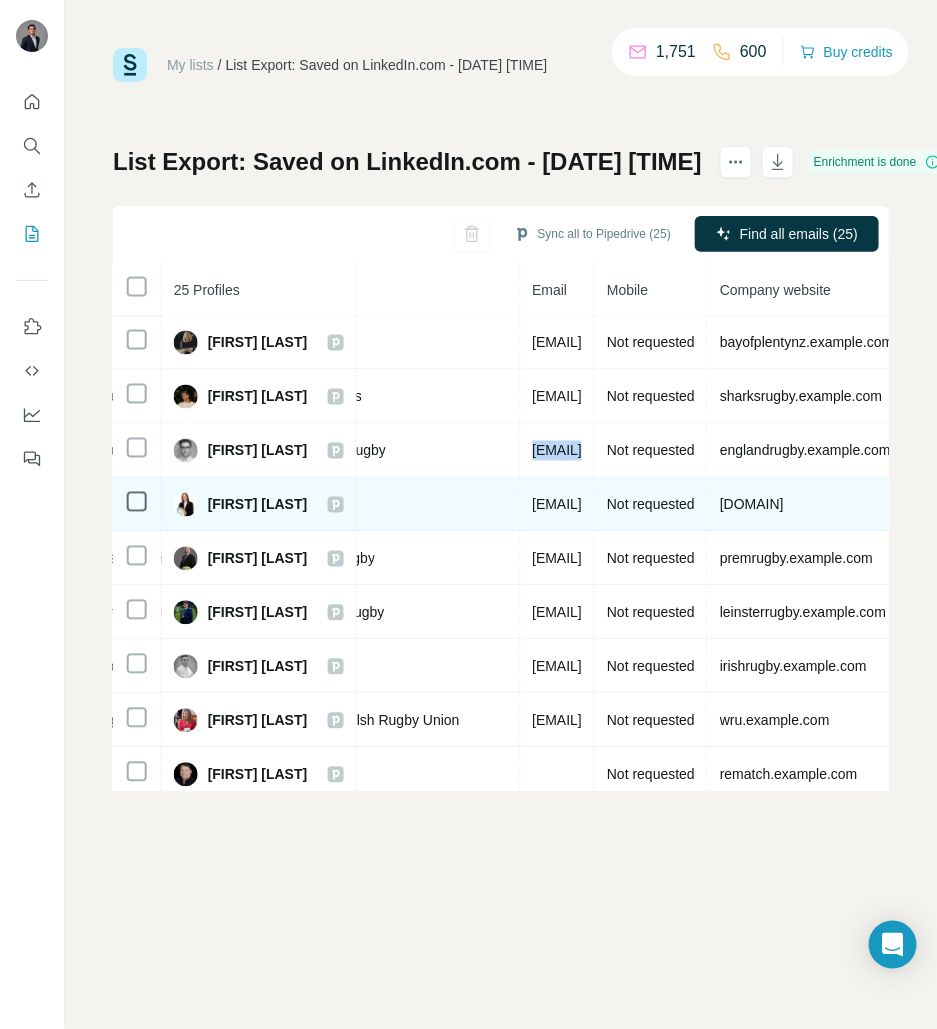 click on "[FIRST].[LAST]@[EXAMPLE.COM]" at bounding box center (558, 505) 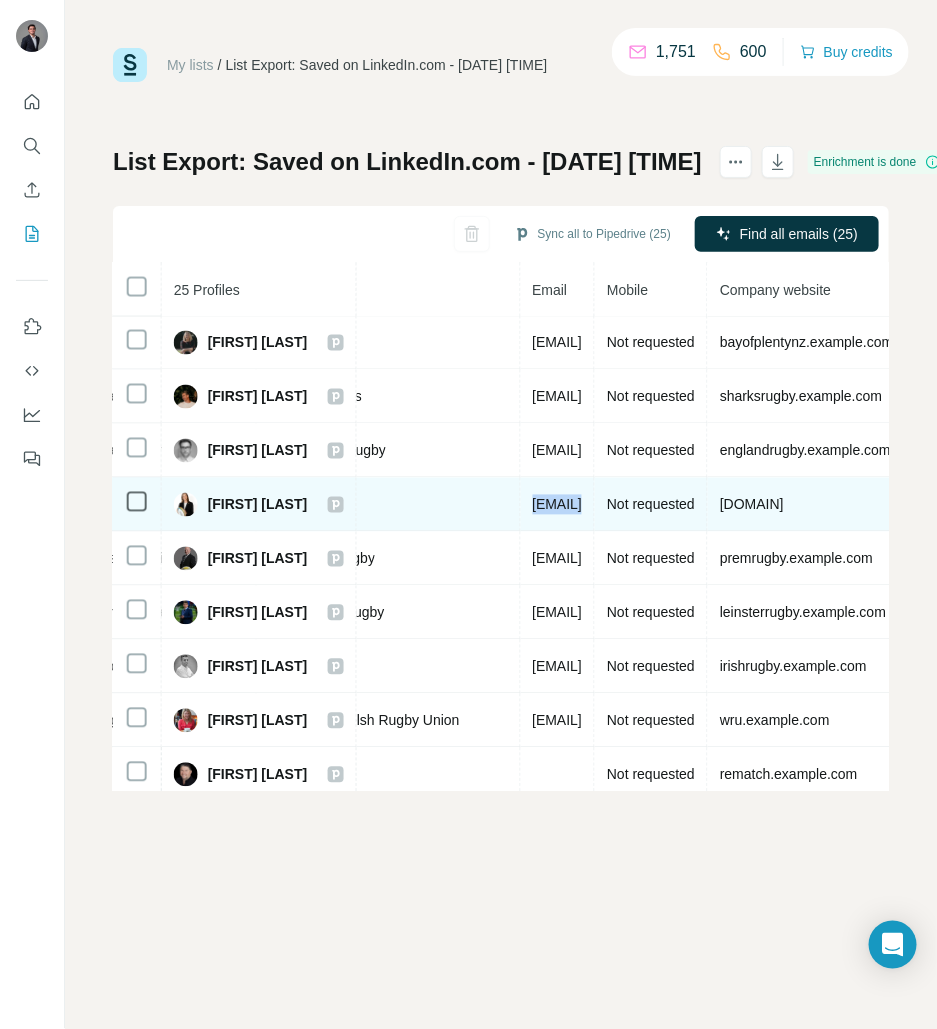 click on "[FIRST].[LAST]@[EXAMPLE.COM]" at bounding box center [558, 505] 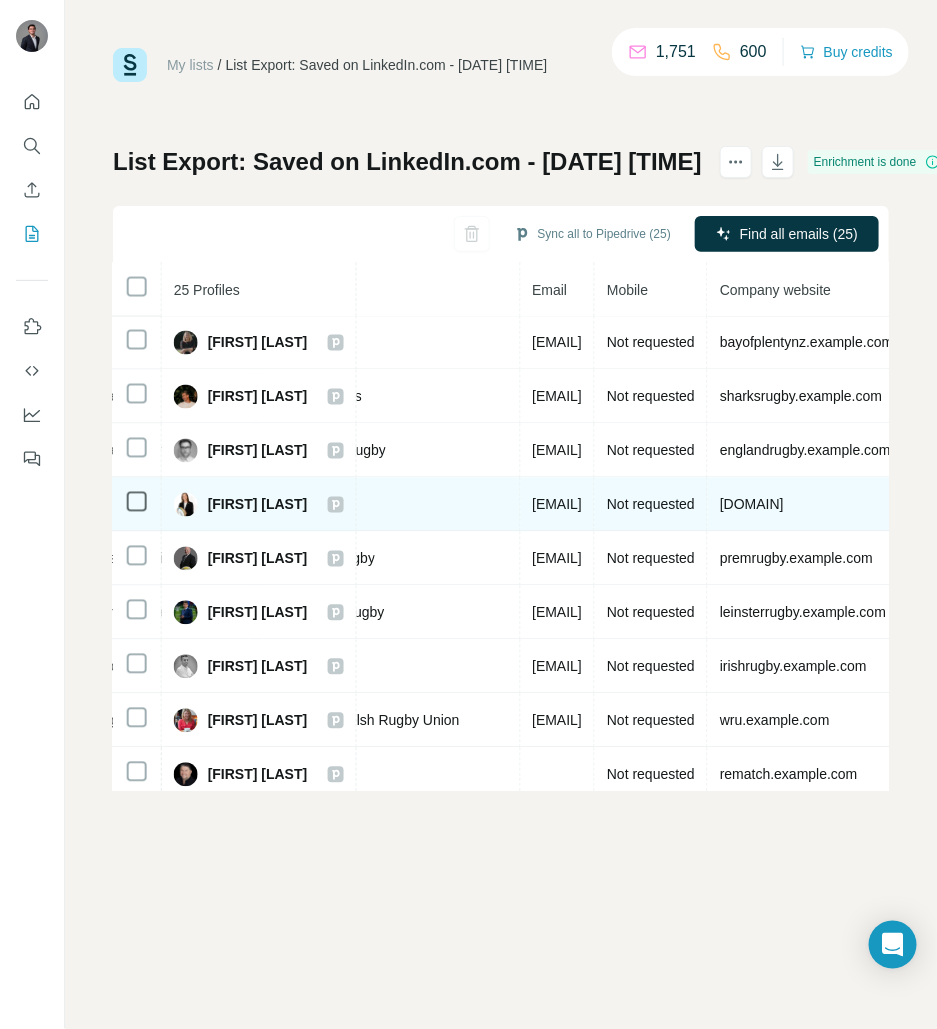 drag, startPoint x: 748, startPoint y: 497, endPoint x: 536, endPoint y: 501, distance: 212.03773 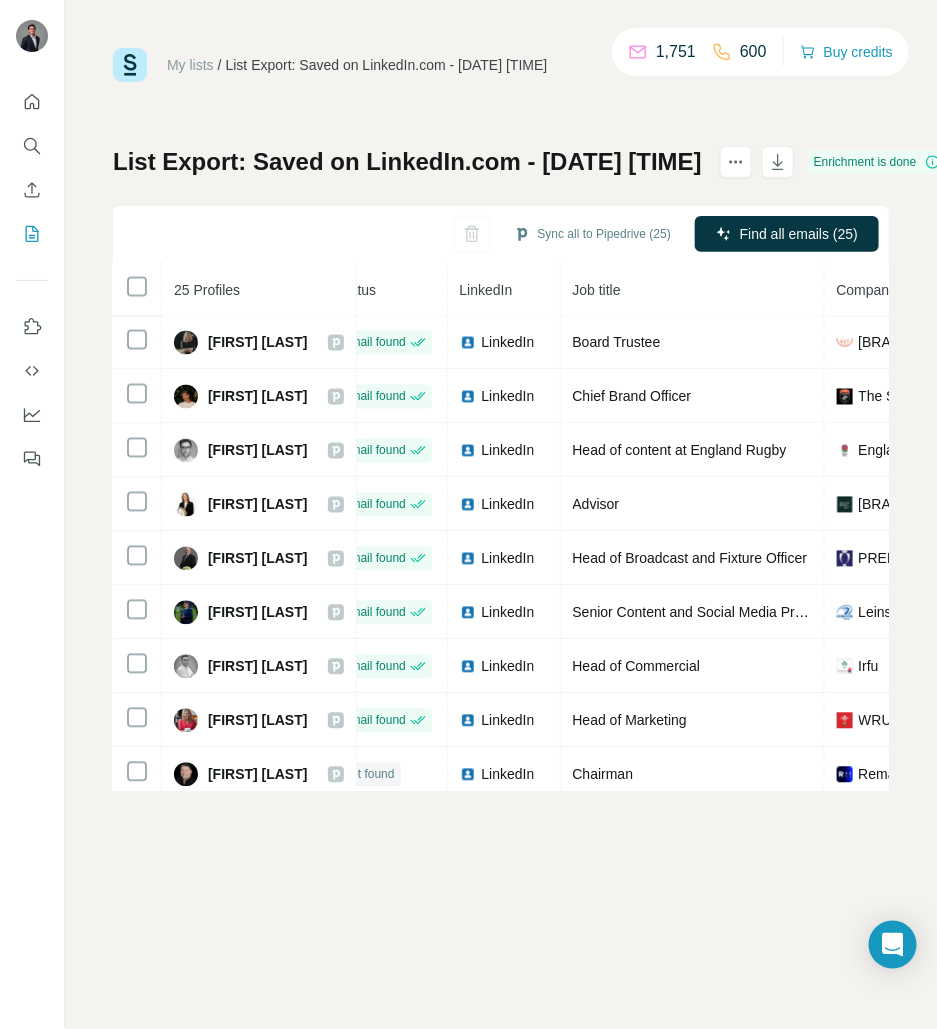 scroll, scrollTop: 865, scrollLeft: 0, axis: vertical 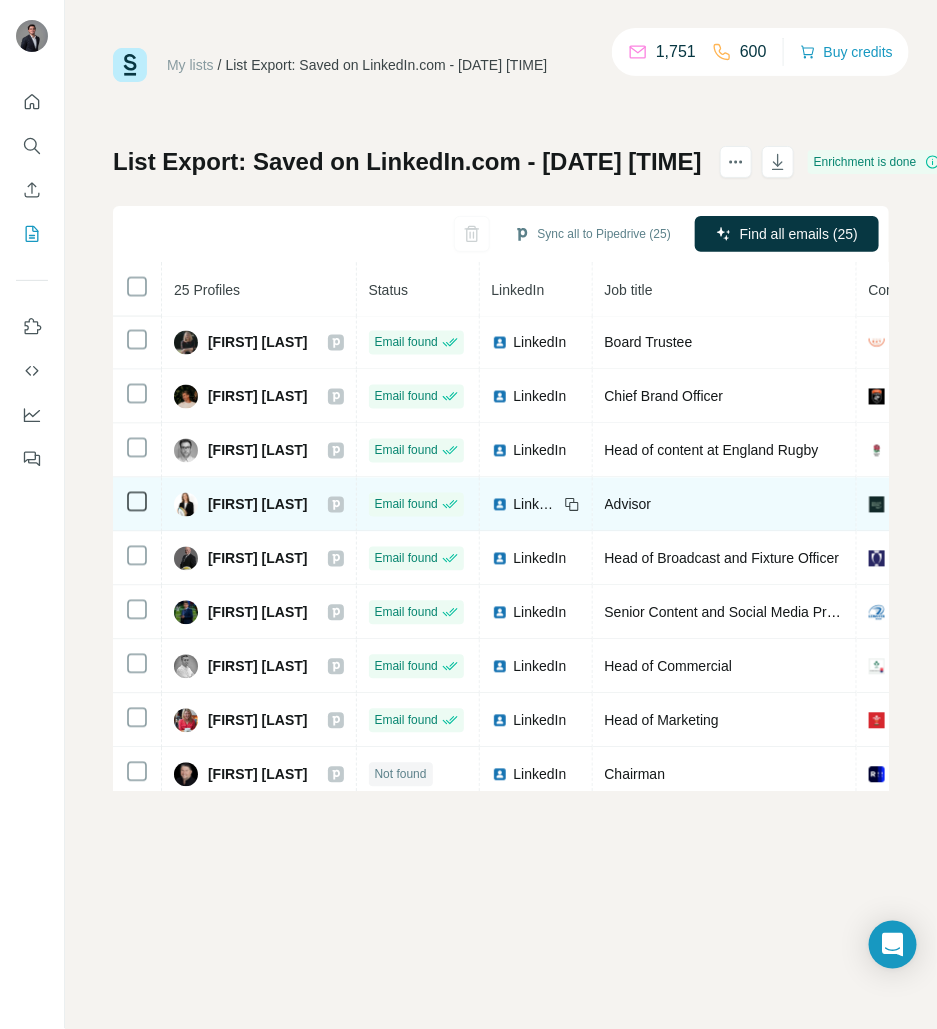 click on "LinkedIn" at bounding box center [536, 505] 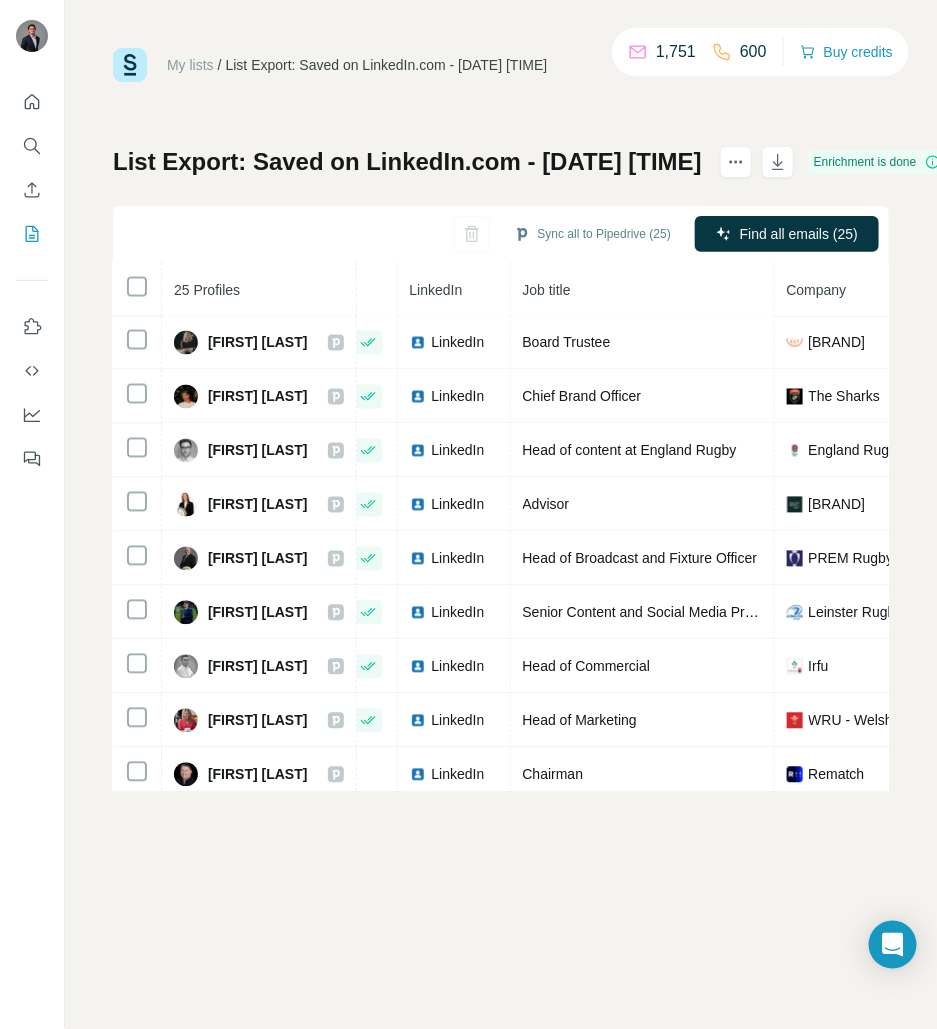 scroll, scrollTop: 865, scrollLeft: 115, axis: both 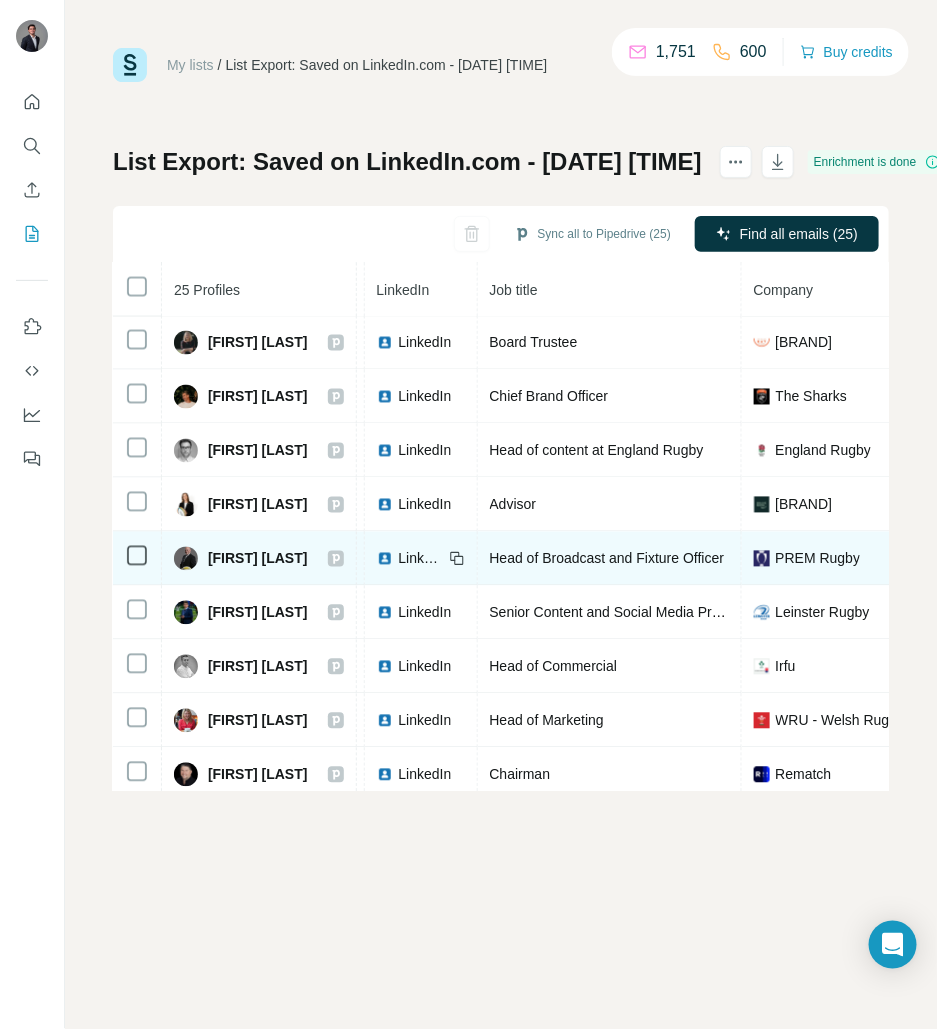click on "[TITLE]" at bounding box center (607, 559) 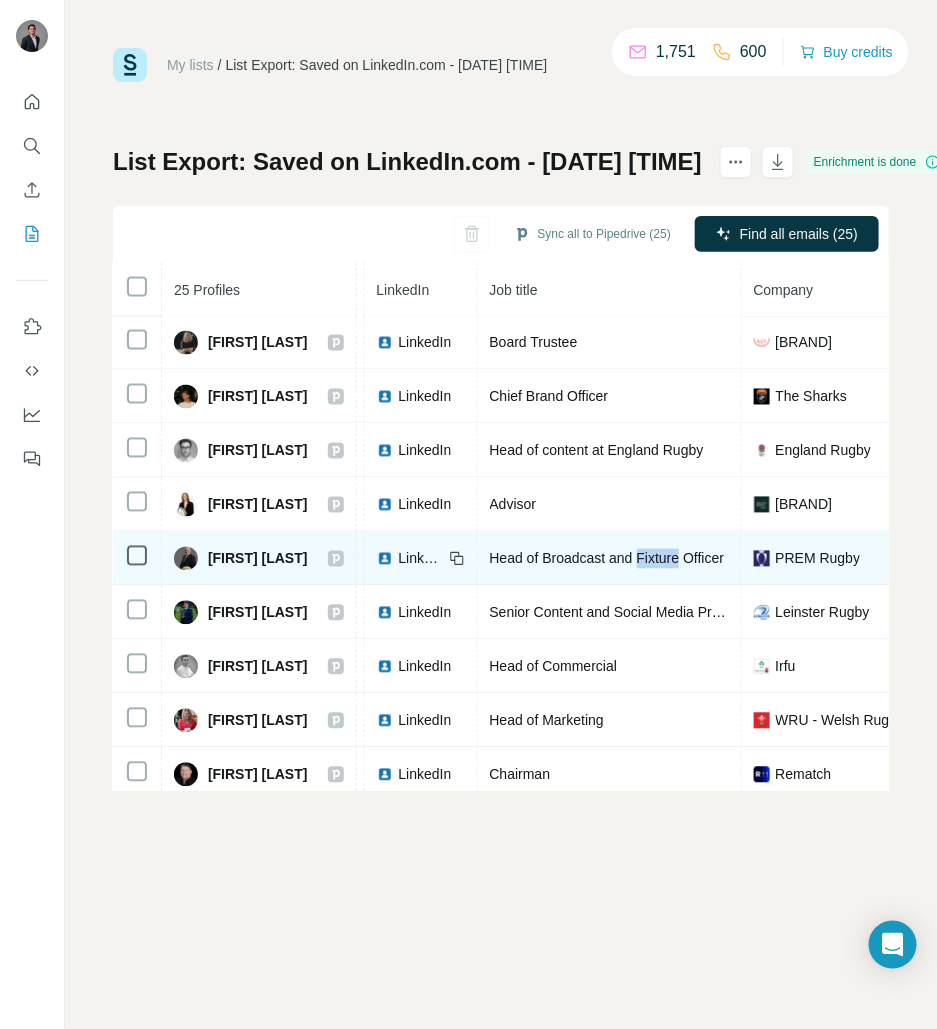 click on "[TITLE]" at bounding box center [607, 559] 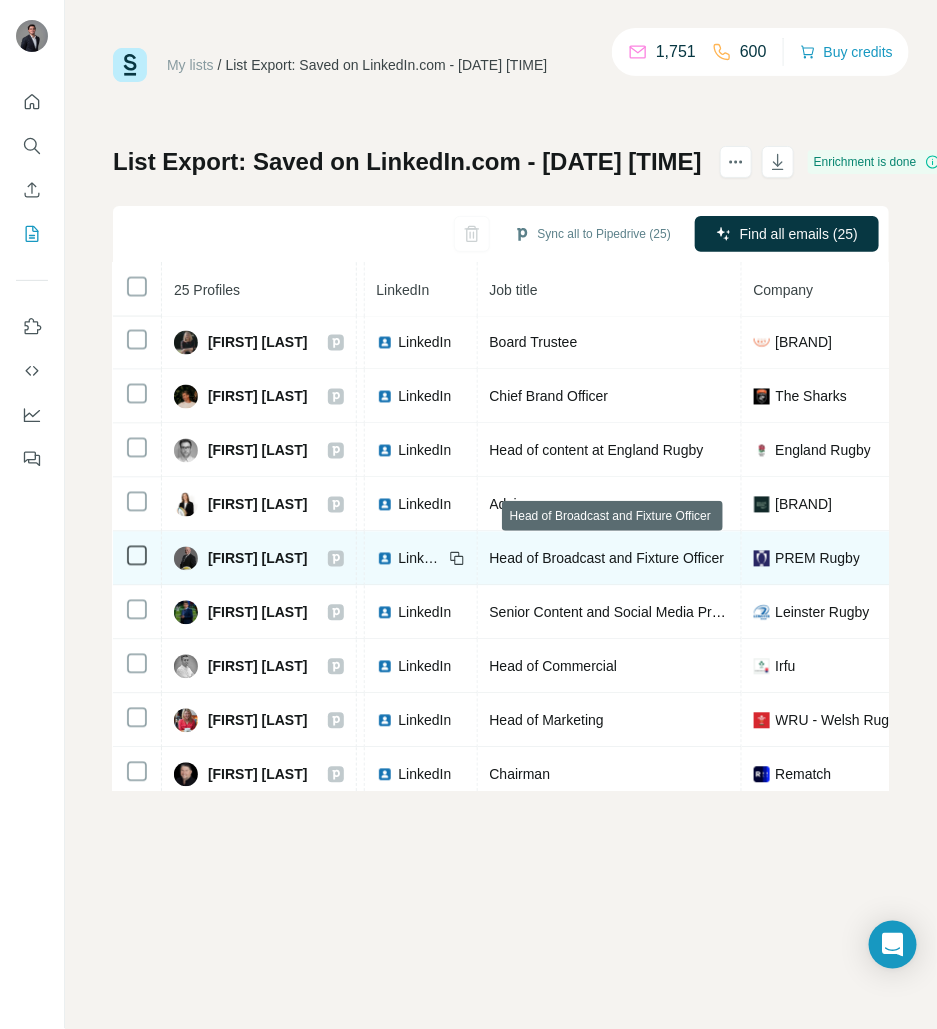 click on "[TITLE]" at bounding box center [607, 559] 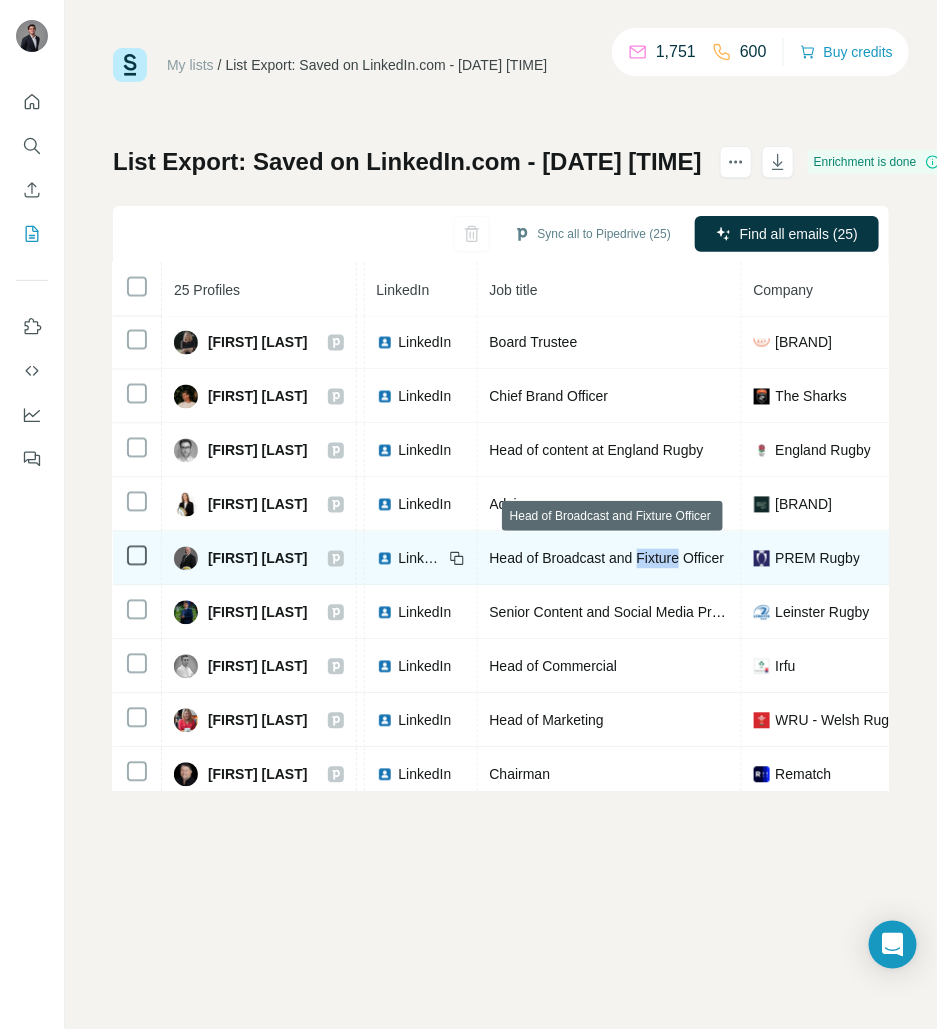 click on "[TITLE]" at bounding box center (607, 559) 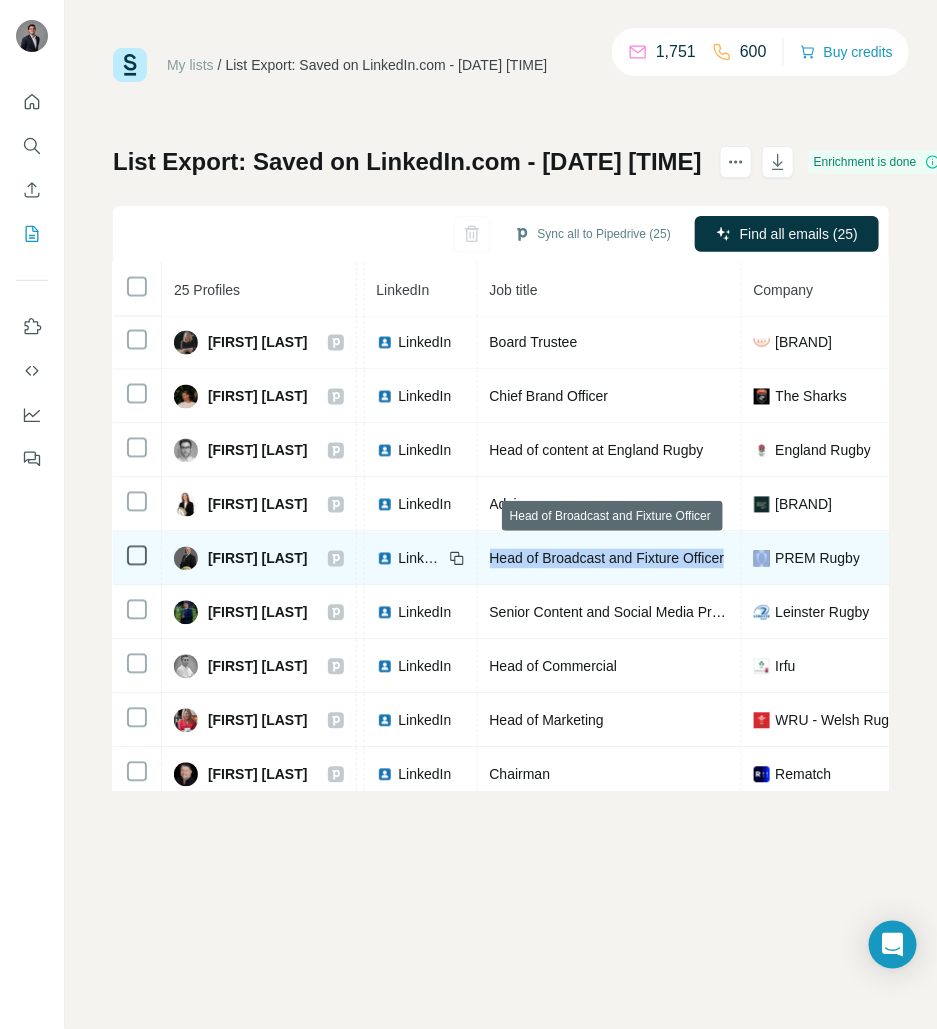 click on "[TITLE]" at bounding box center [607, 559] 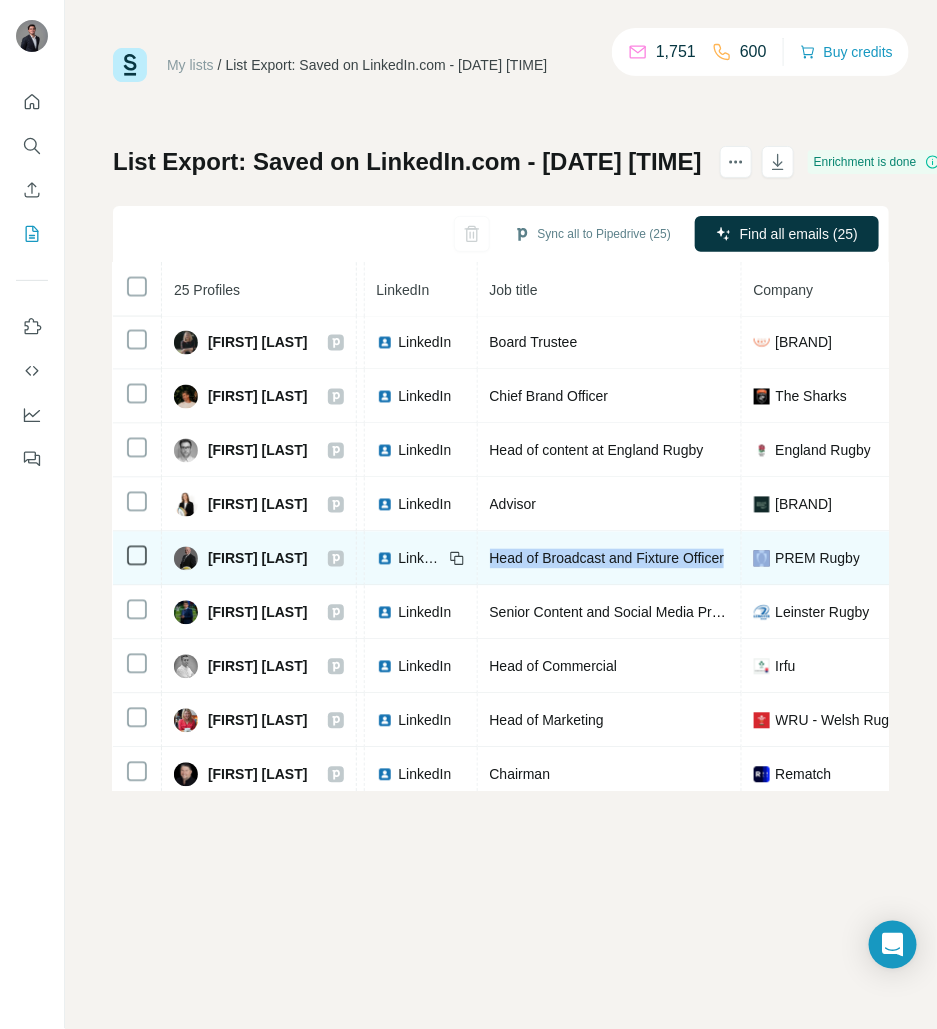 click on "[TITLE]" at bounding box center (607, 559) 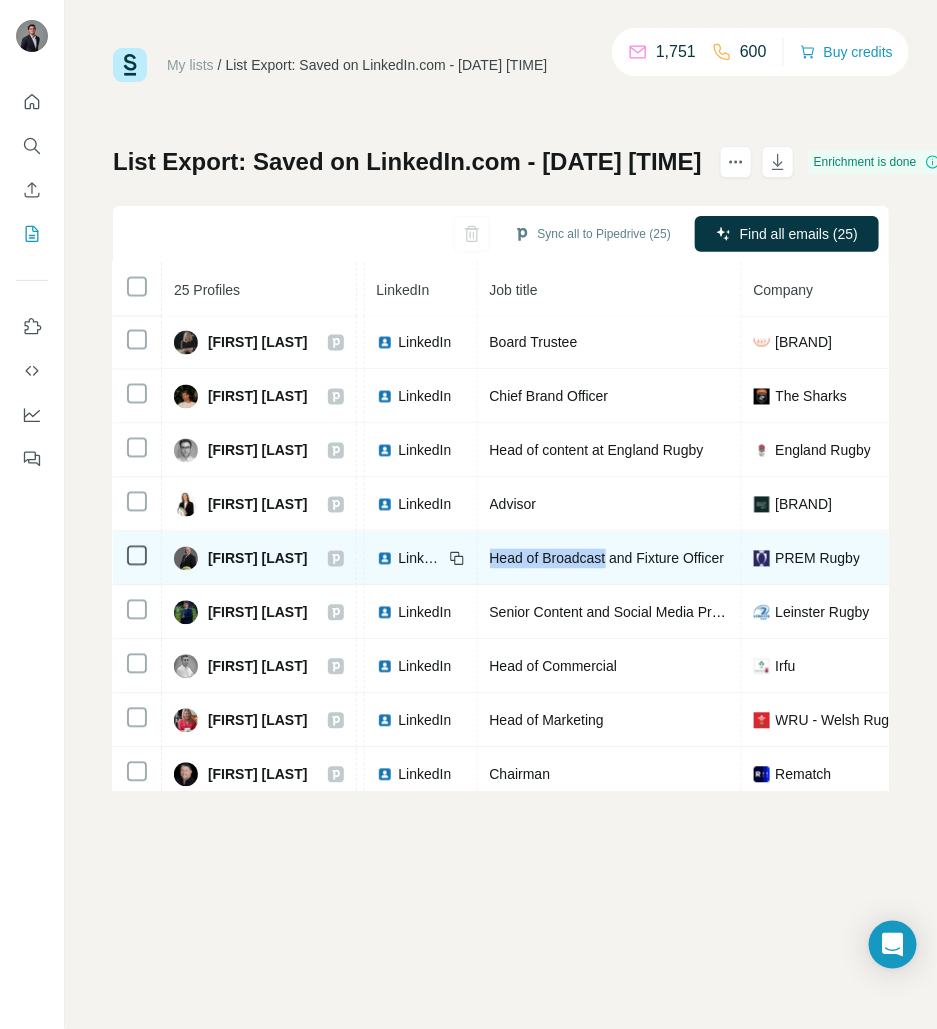 drag, startPoint x: 501, startPoint y: 549, endPoint x: 621, endPoint y: 549, distance: 120 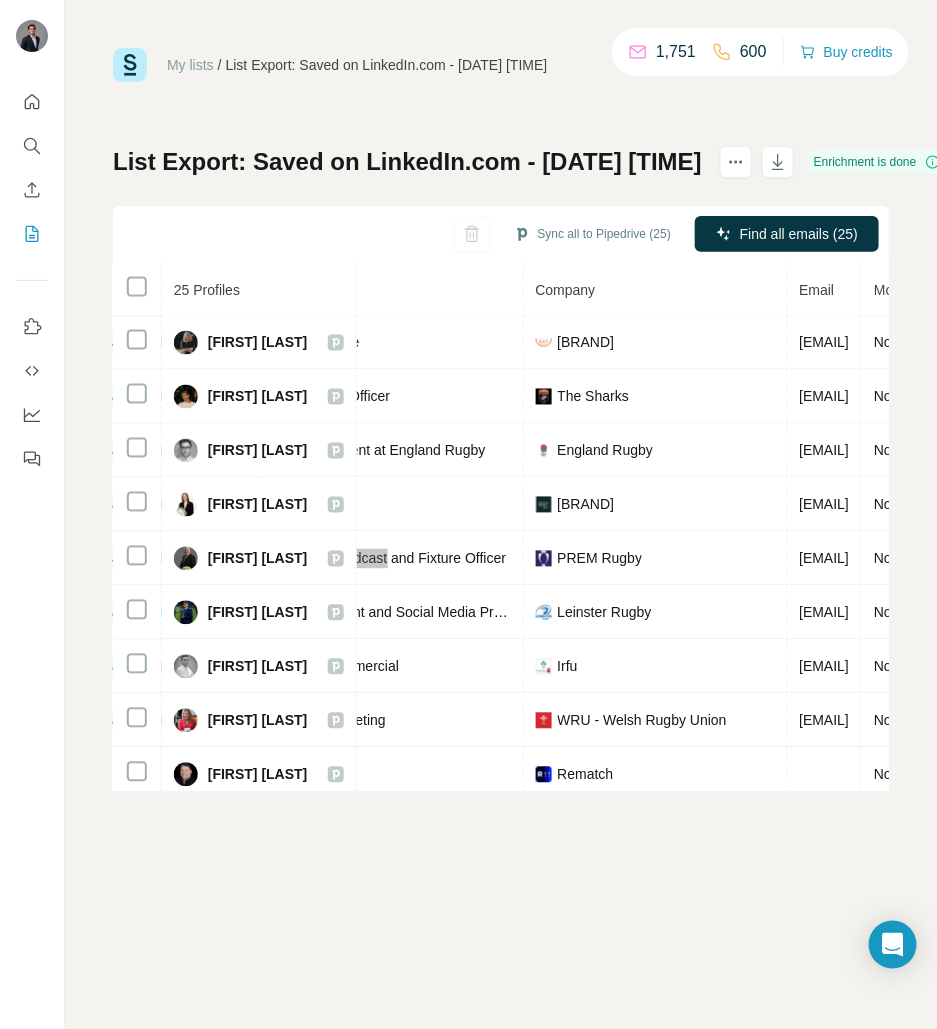 scroll, scrollTop: 865, scrollLeft: 501, axis: both 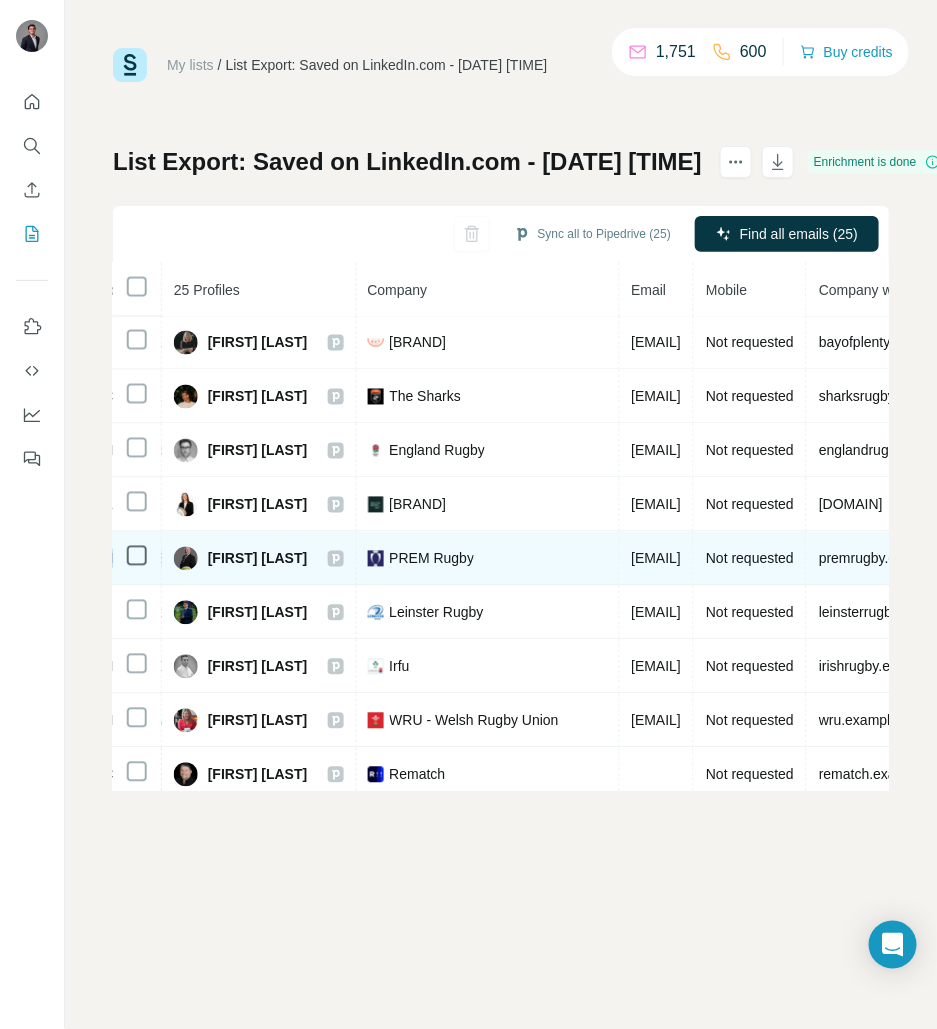 click on "[FIRST]@[EXAMPLE.COM]" at bounding box center (657, 559) 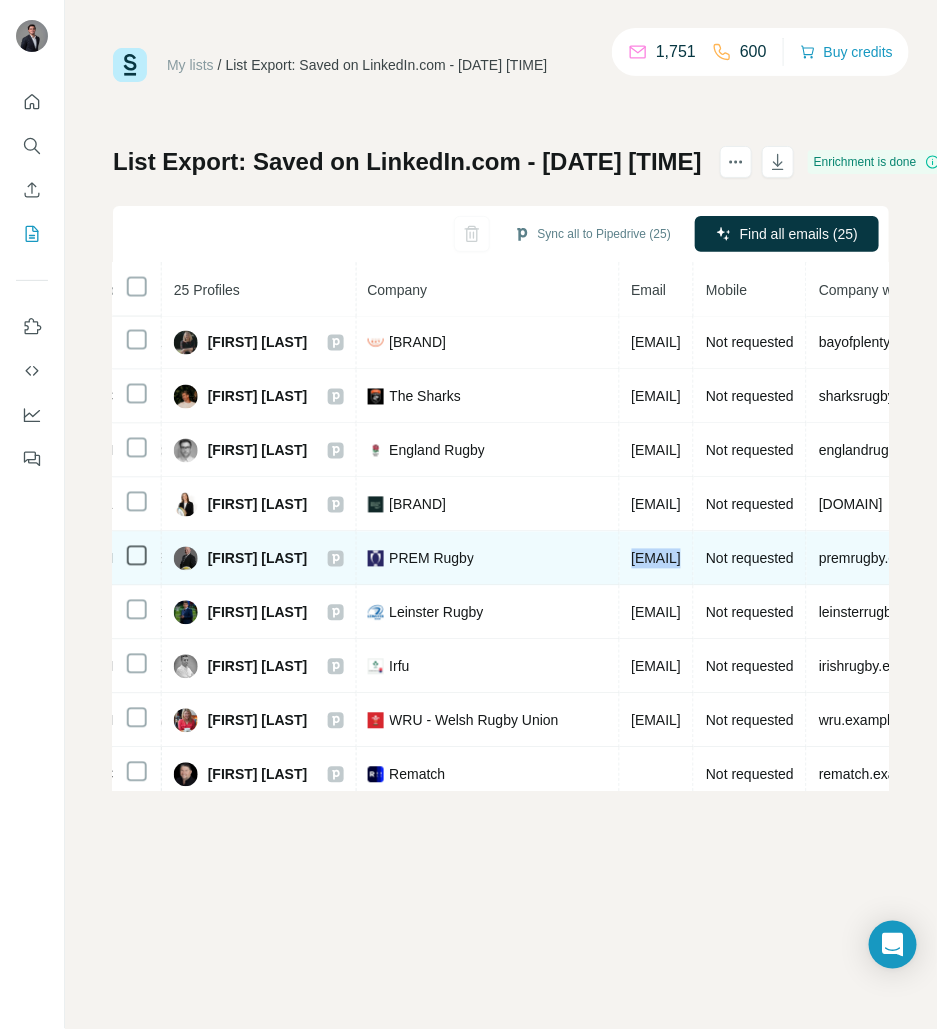 click on "[FIRST]@[EXAMPLE.COM]" at bounding box center (657, 559) 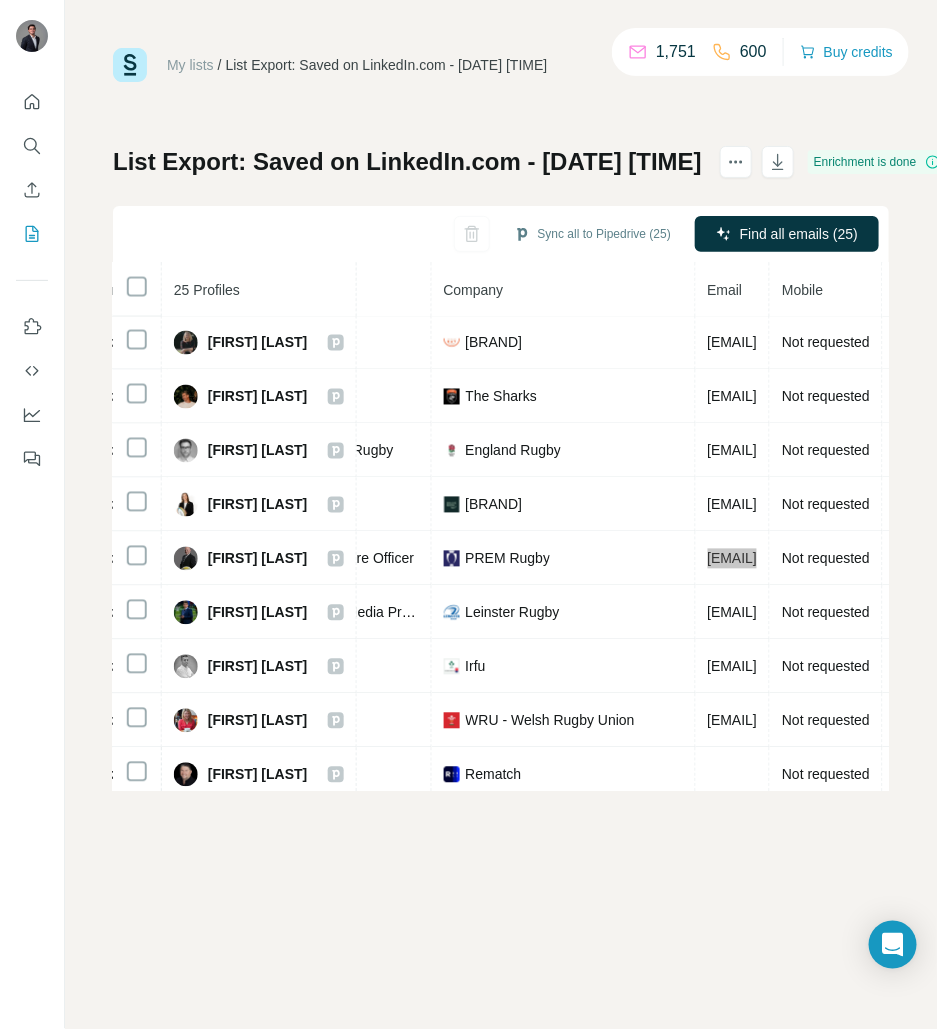 scroll, scrollTop: 865, scrollLeft: 197, axis: both 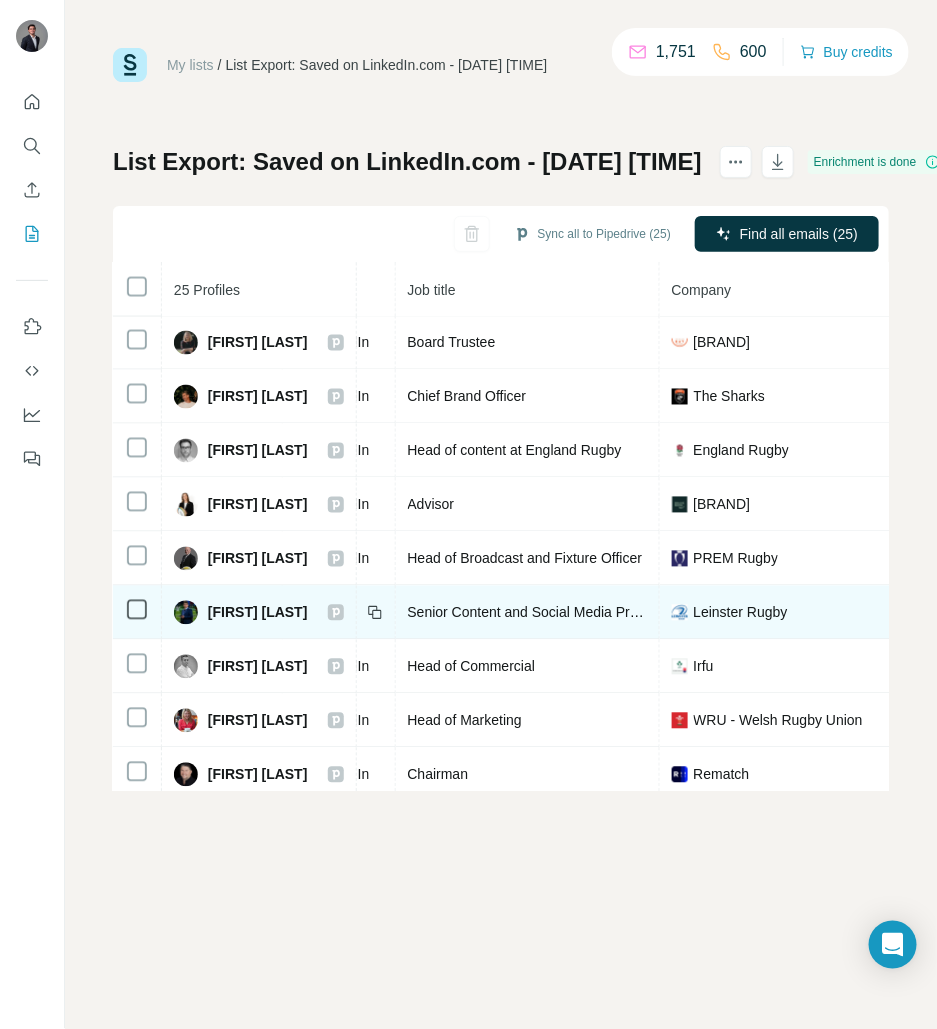 click on "[TITLE]" at bounding box center [540, 613] 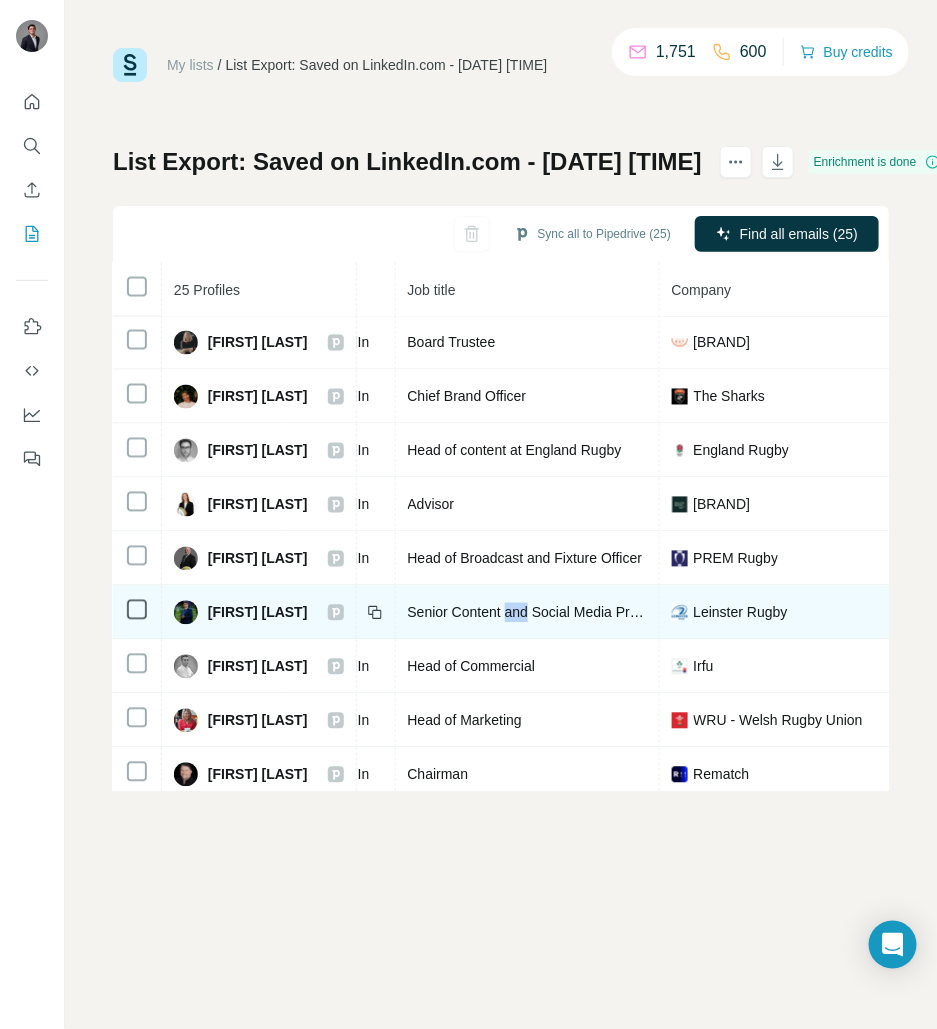 click on "[TITLE]" at bounding box center [540, 613] 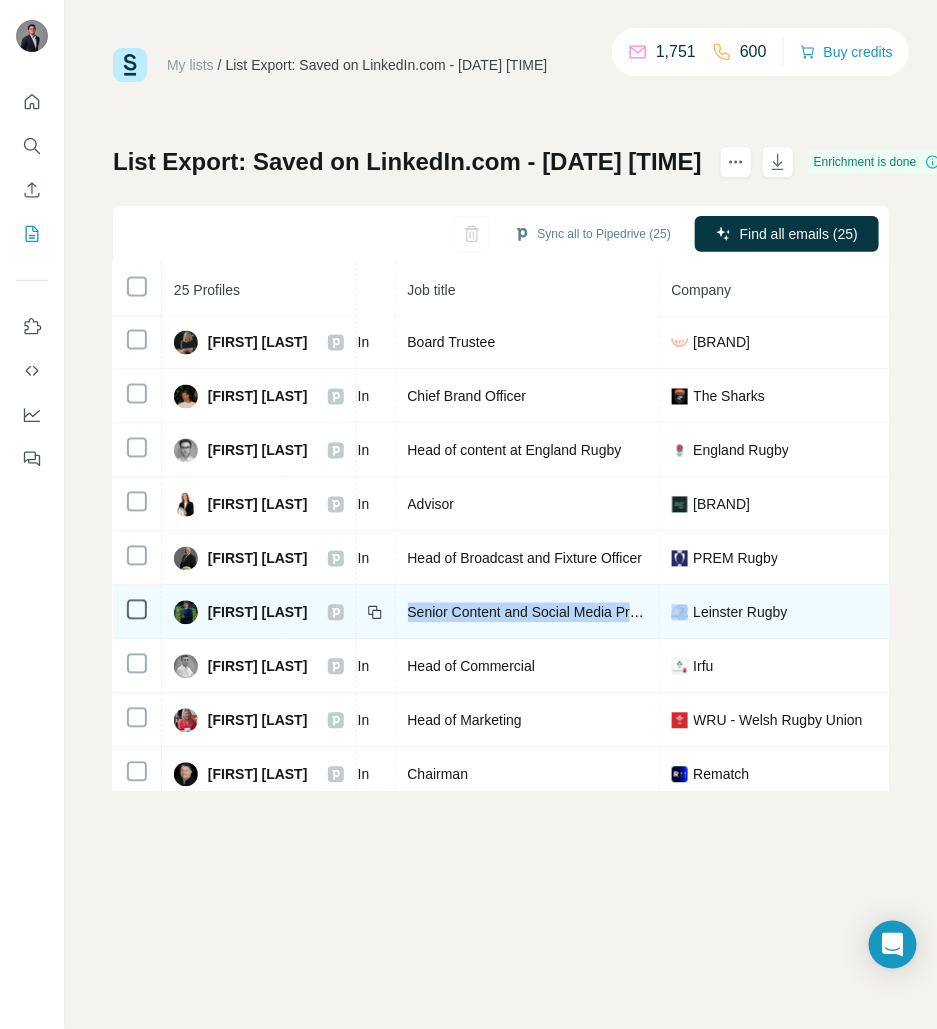 click on "[TITLE]" at bounding box center [540, 613] 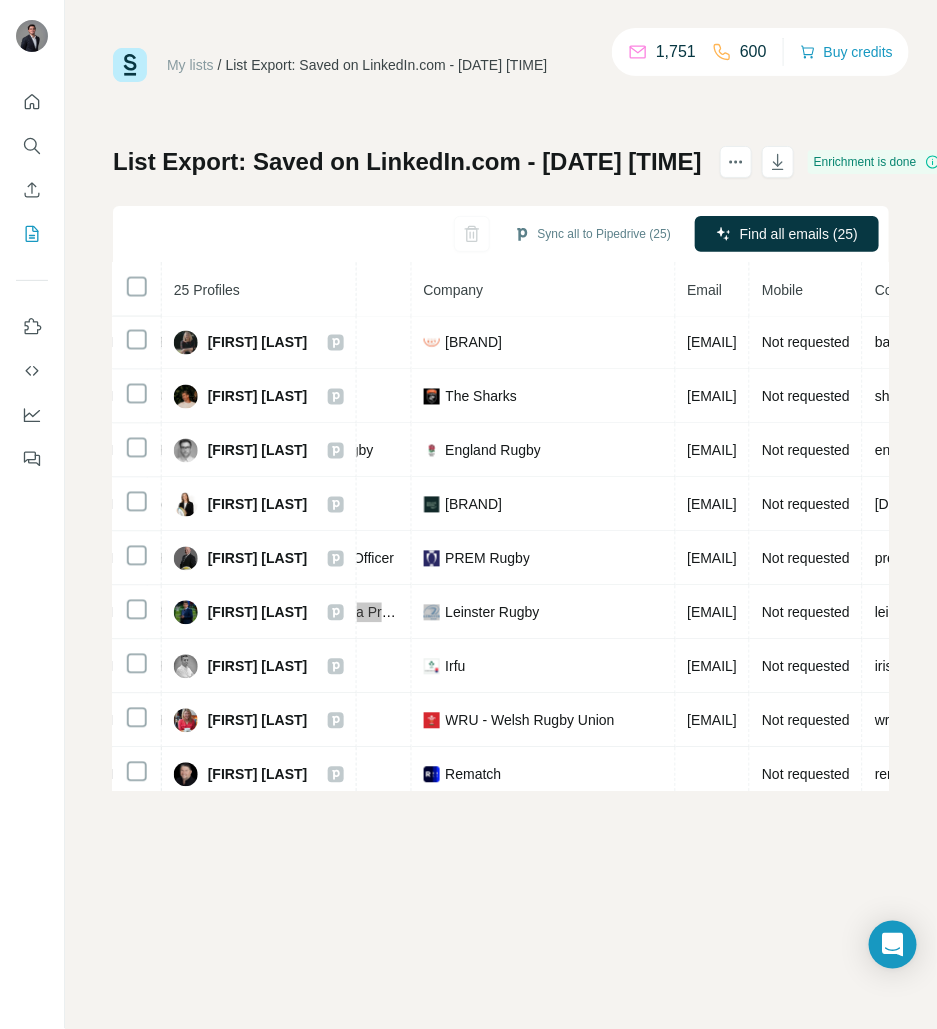 scroll, scrollTop: 865, scrollLeft: 461, axis: both 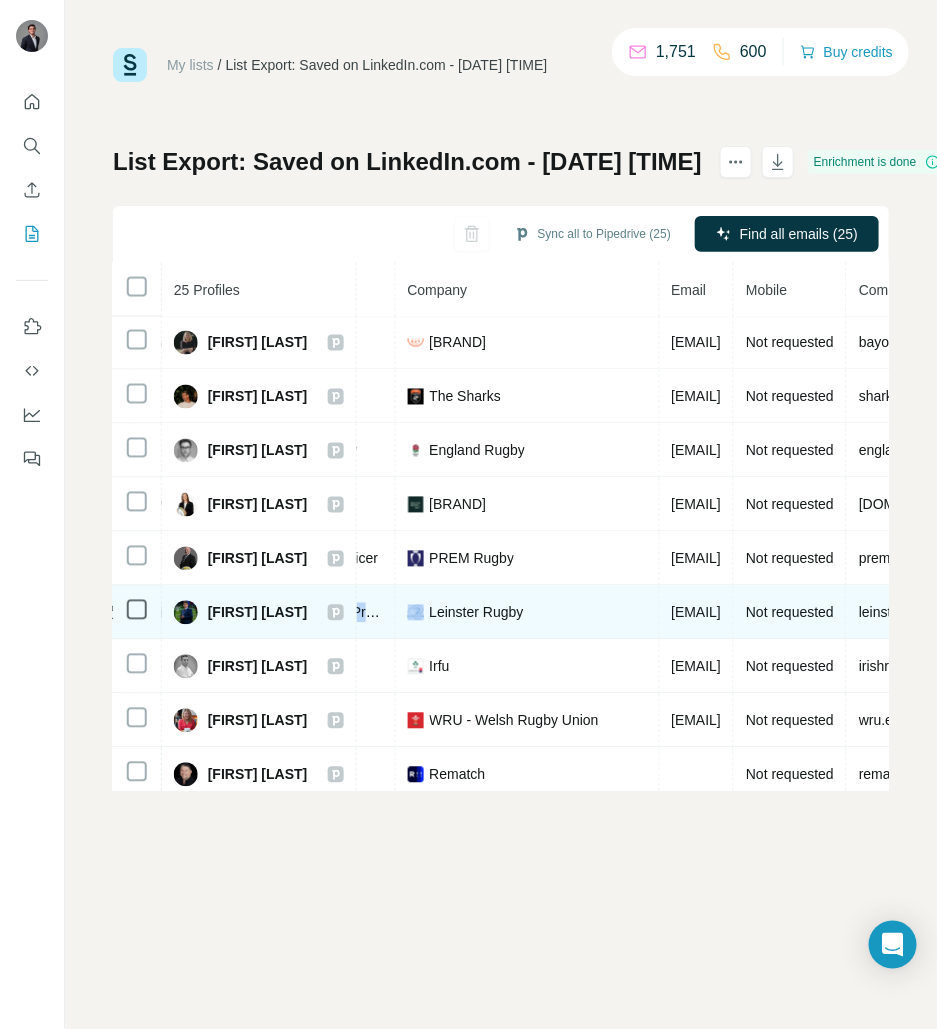 click on "[FIRST].[LAST]@[EXAMPLE.COM]" at bounding box center [697, 613] 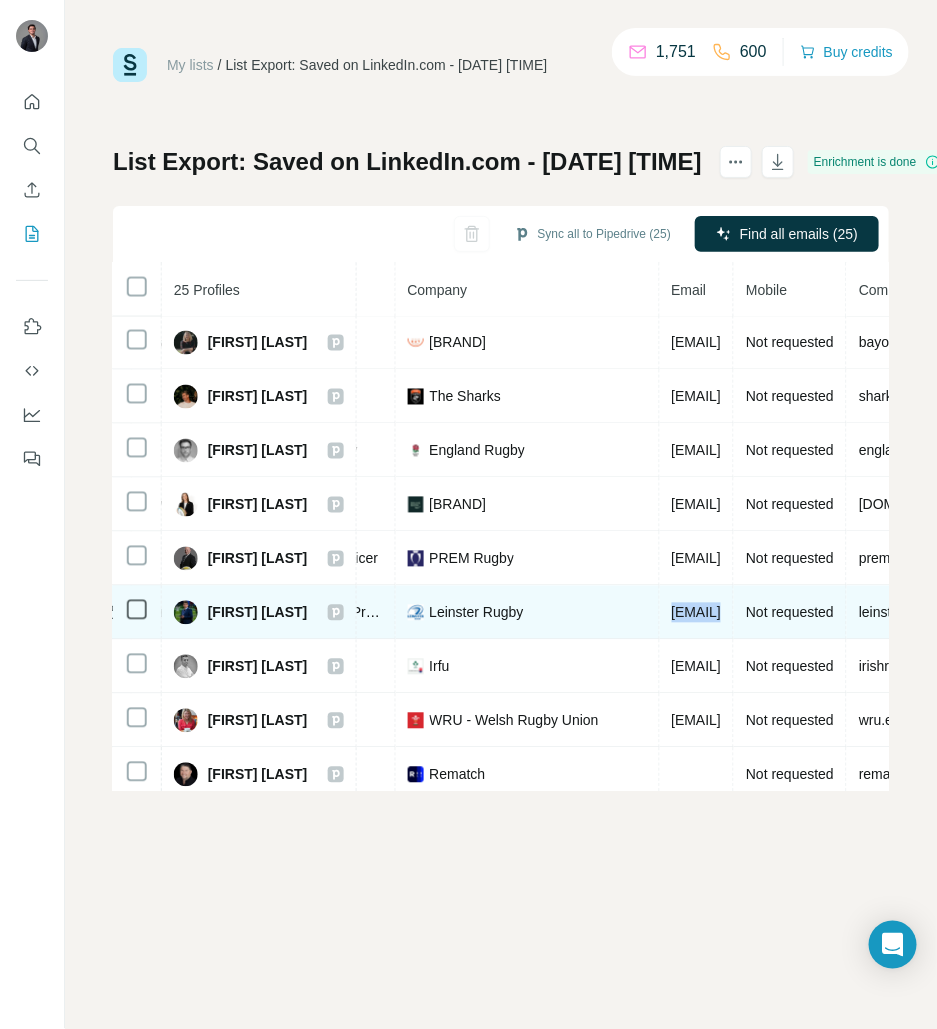 click on "[FIRST].[LAST]@[EXAMPLE.COM]" at bounding box center [697, 613] 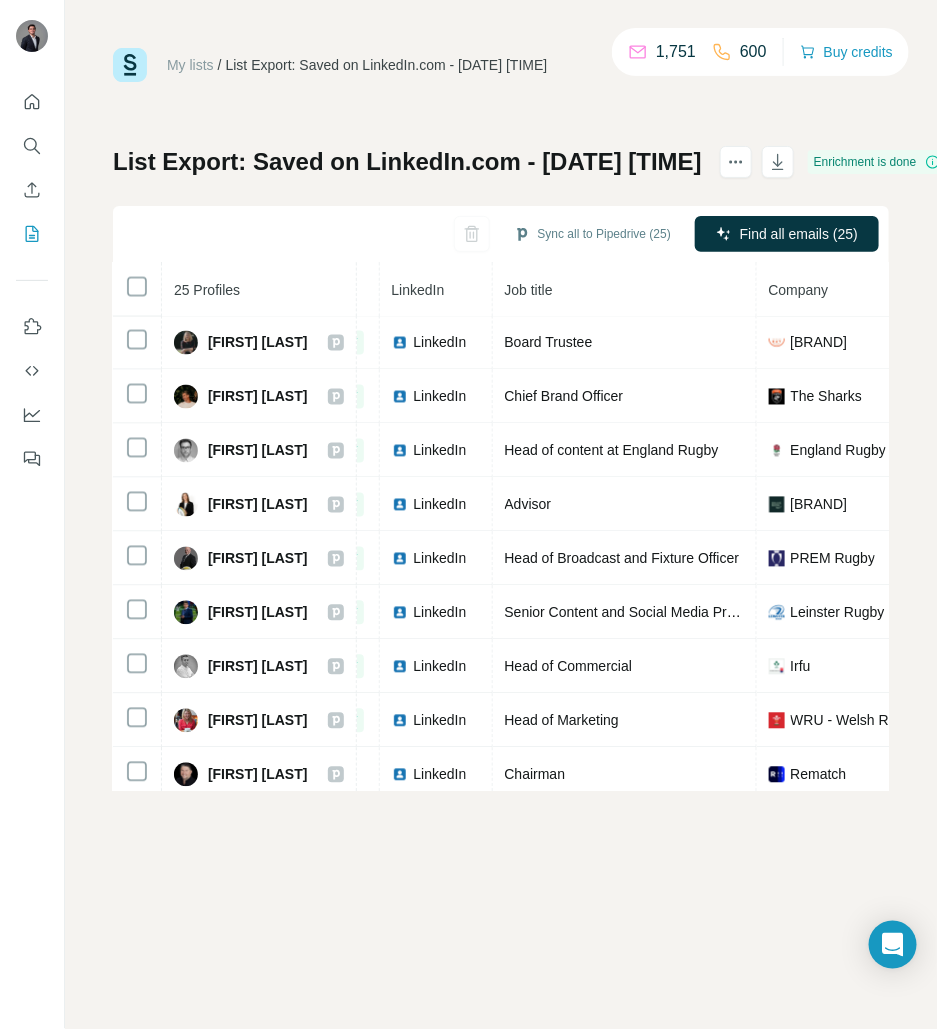 scroll, scrollTop: 865, scrollLeft: 95, axis: both 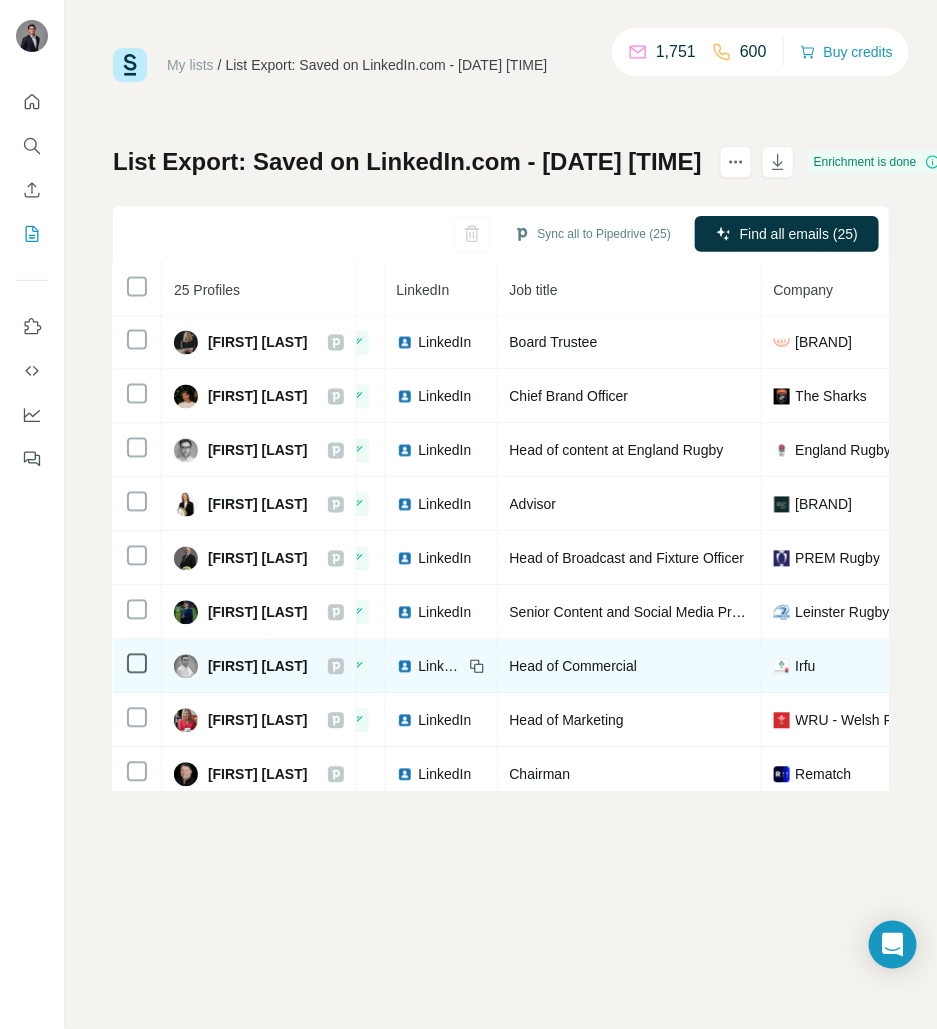 click on "Head of Commercial" at bounding box center [574, 667] 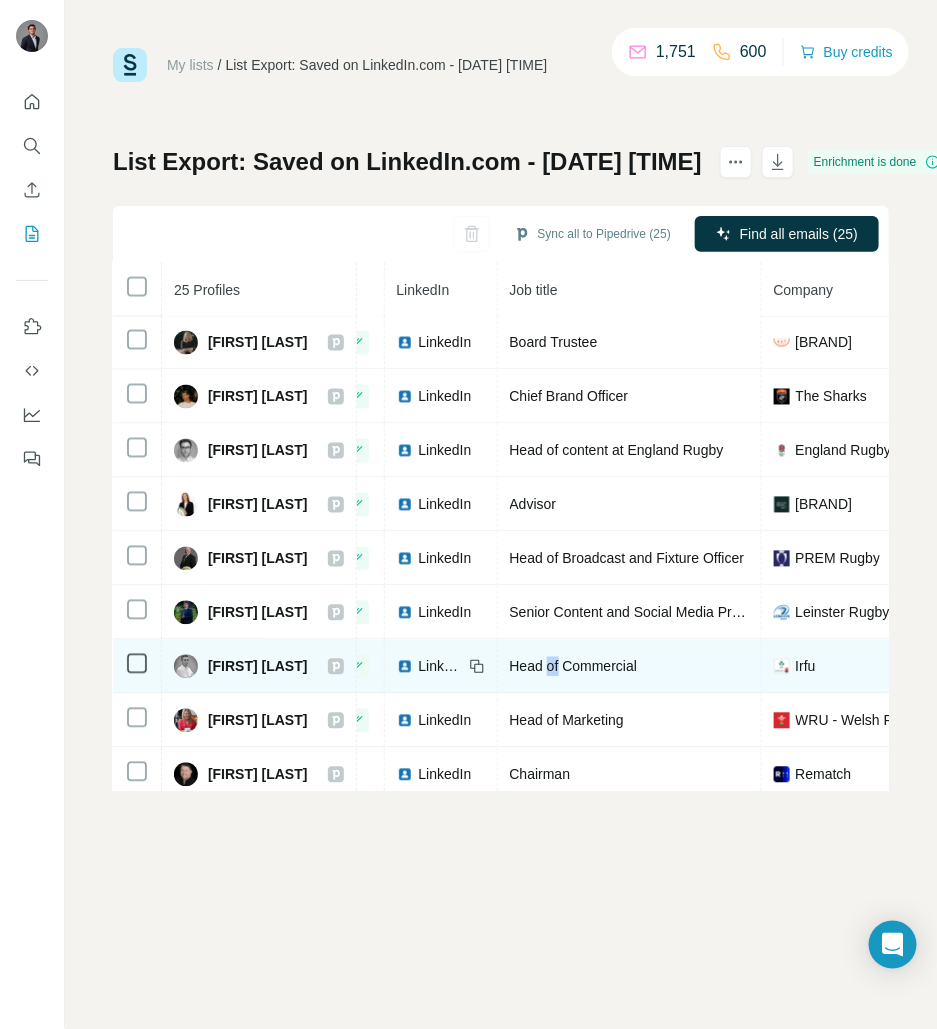 click on "Head of Commercial" at bounding box center [574, 667] 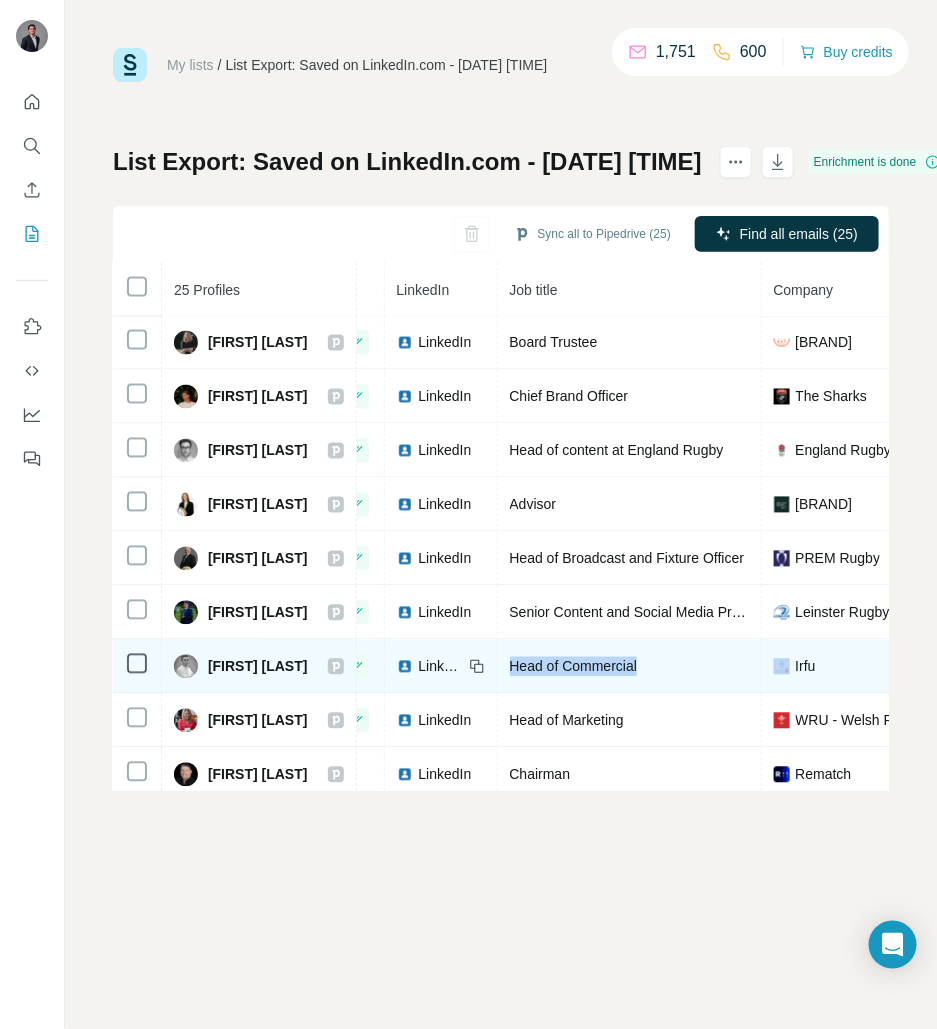 click on "Head of Commercial" at bounding box center (574, 667) 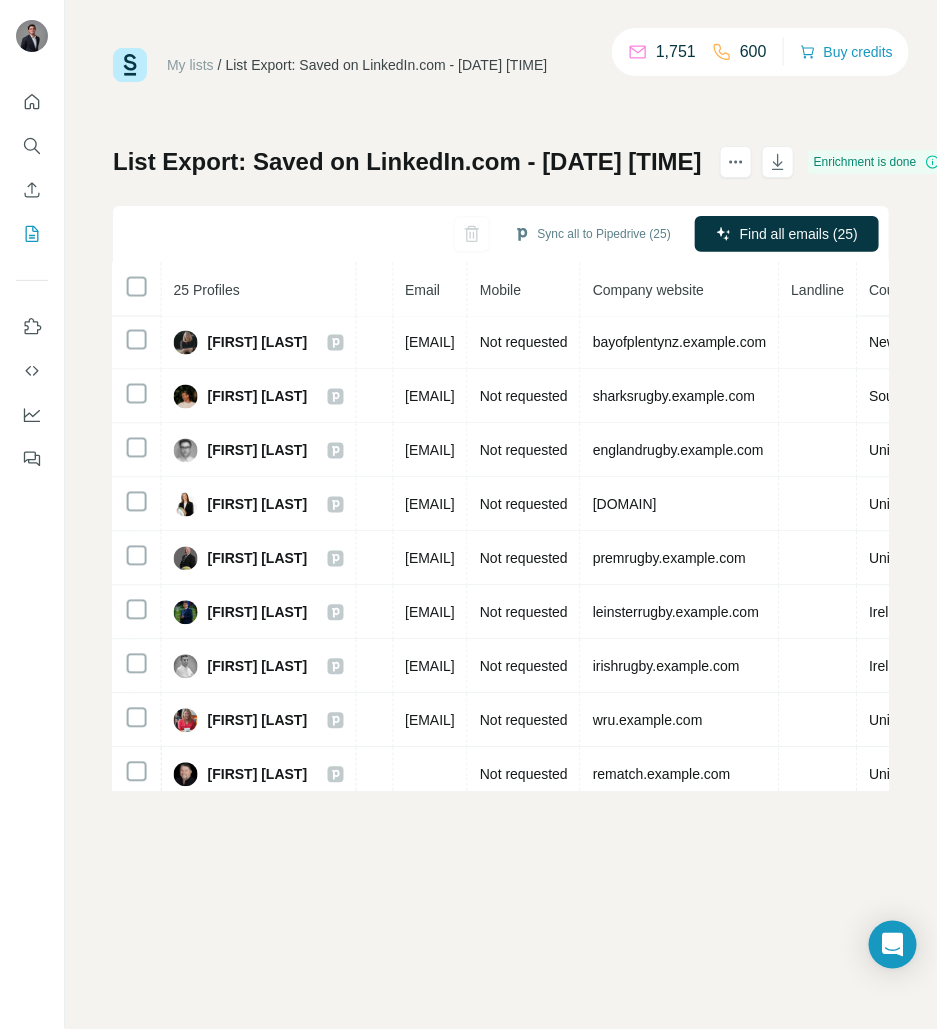 scroll, scrollTop: 865, scrollLeft: 731, axis: both 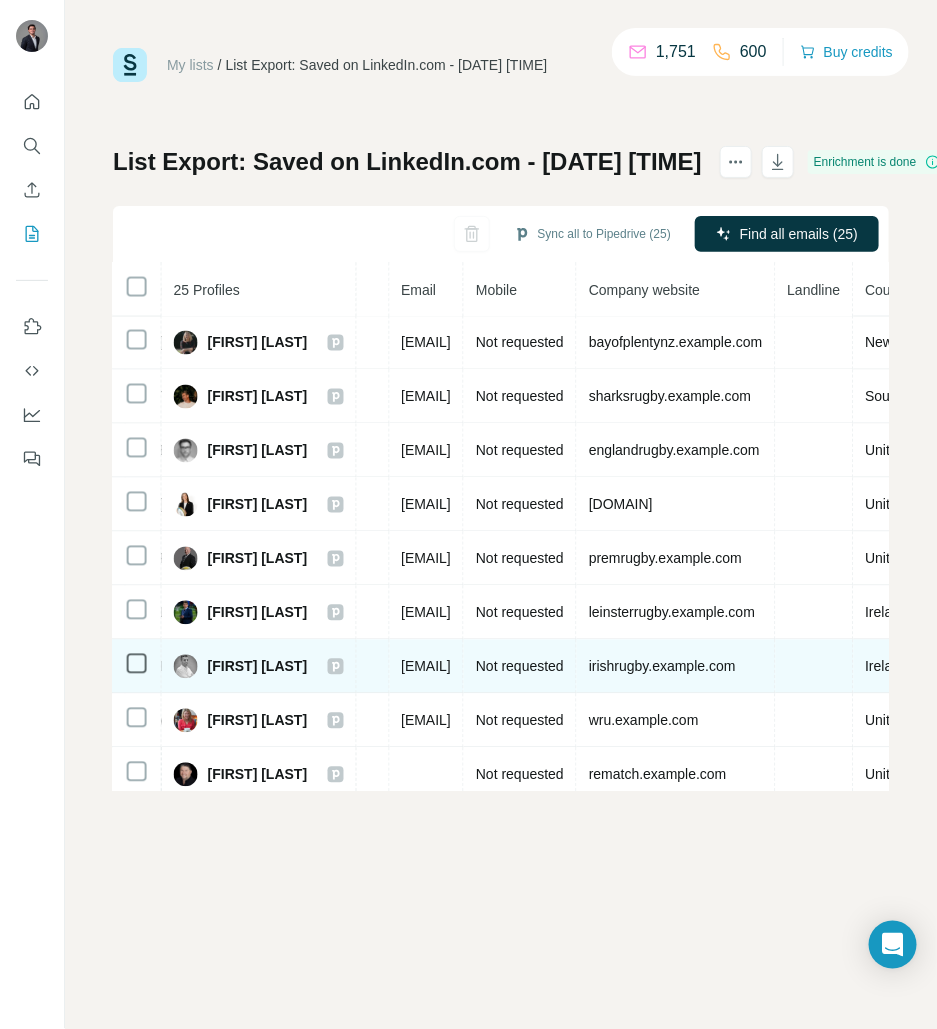 click on "[FIRST].[LAST]@[EXAMPLE.COM]" at bounding box center (427, 667) 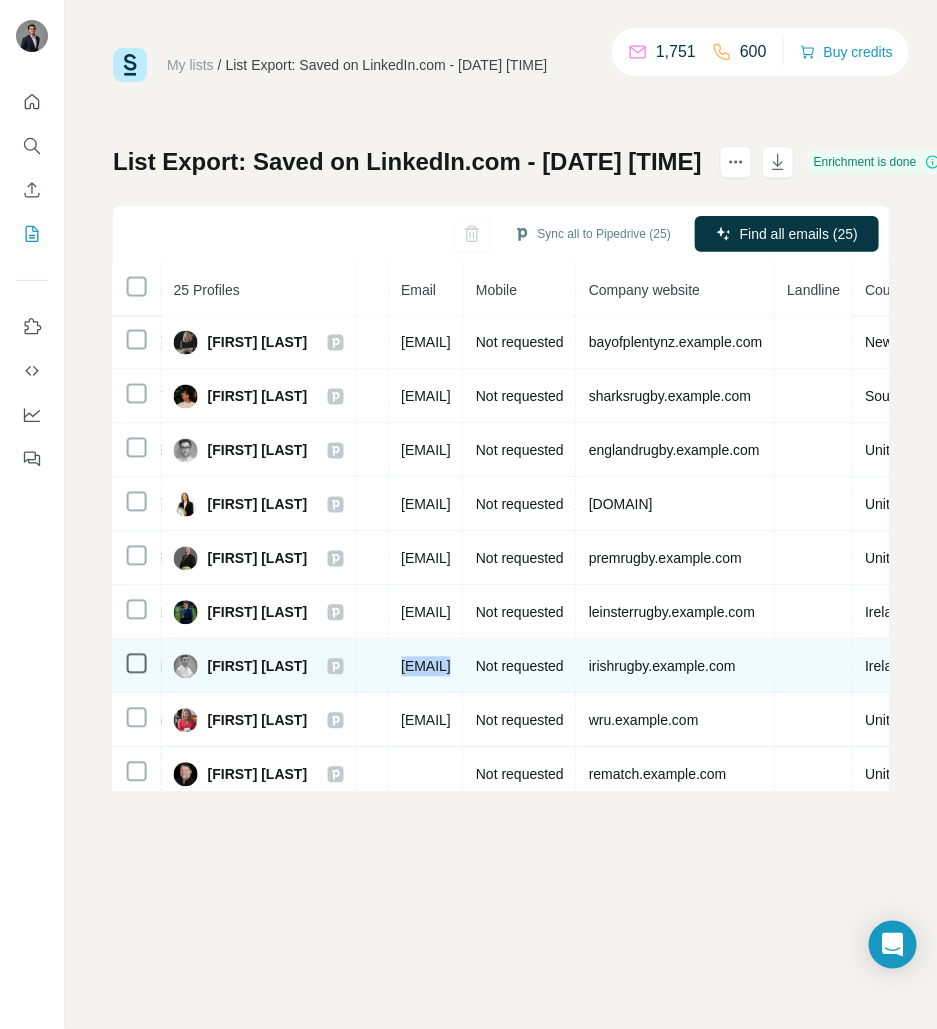 click on "[FIRST].[LAST]@[EXAMPLE.COM]" at bounding box center [427, 667] 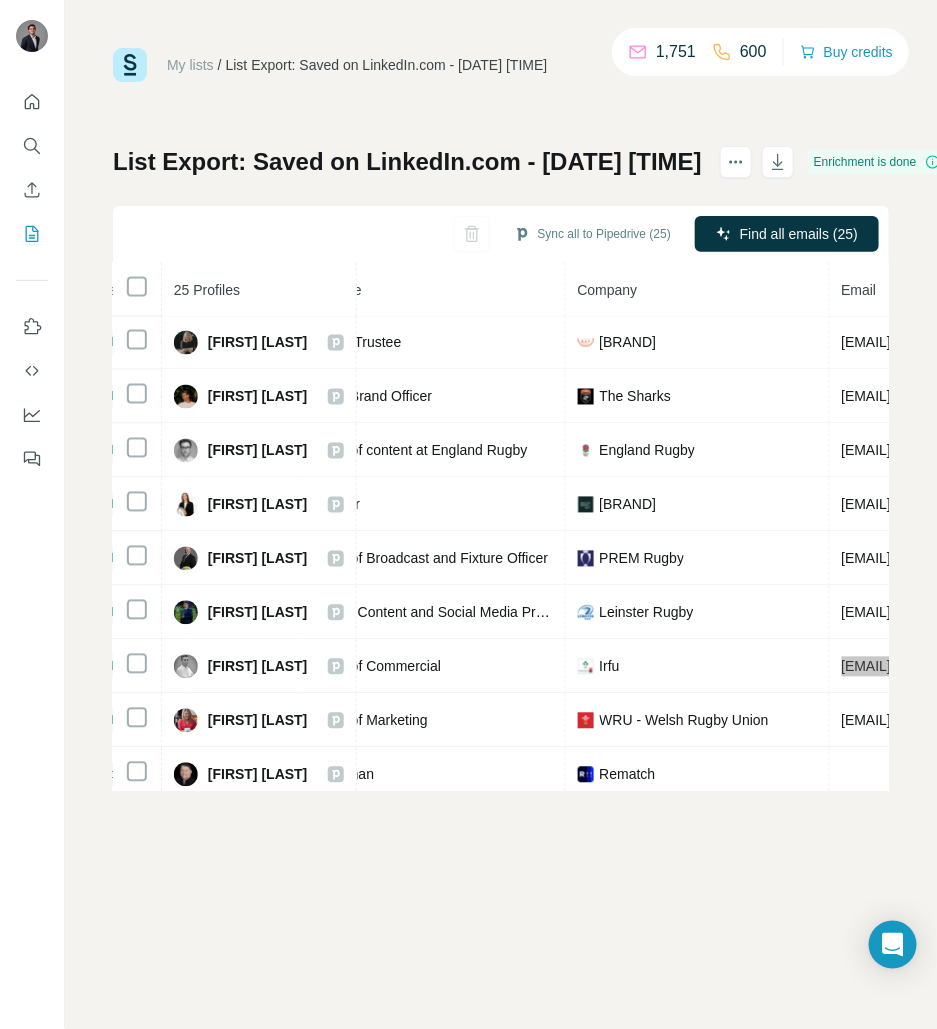 scroll, scrollTop: 865, scrollLeft: 0, axis: vertical 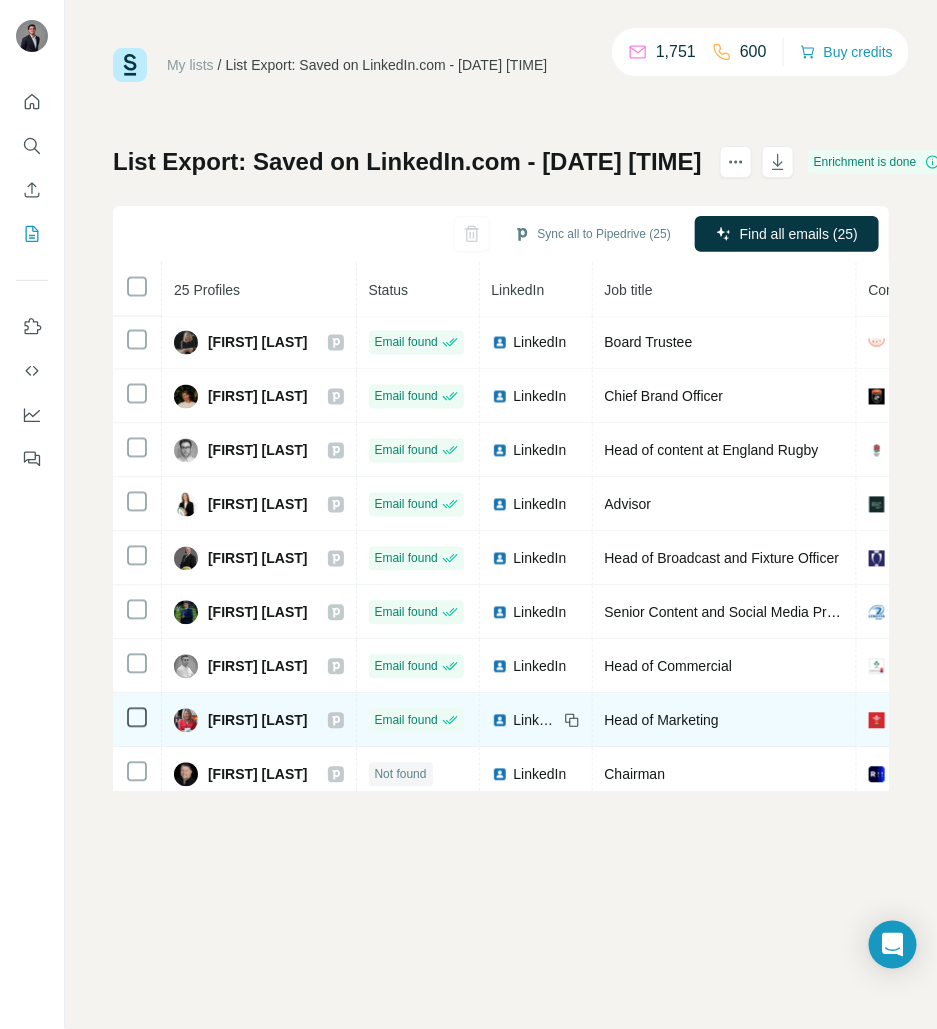 click on "Head of Marketing" at bounding box center [724, 721] 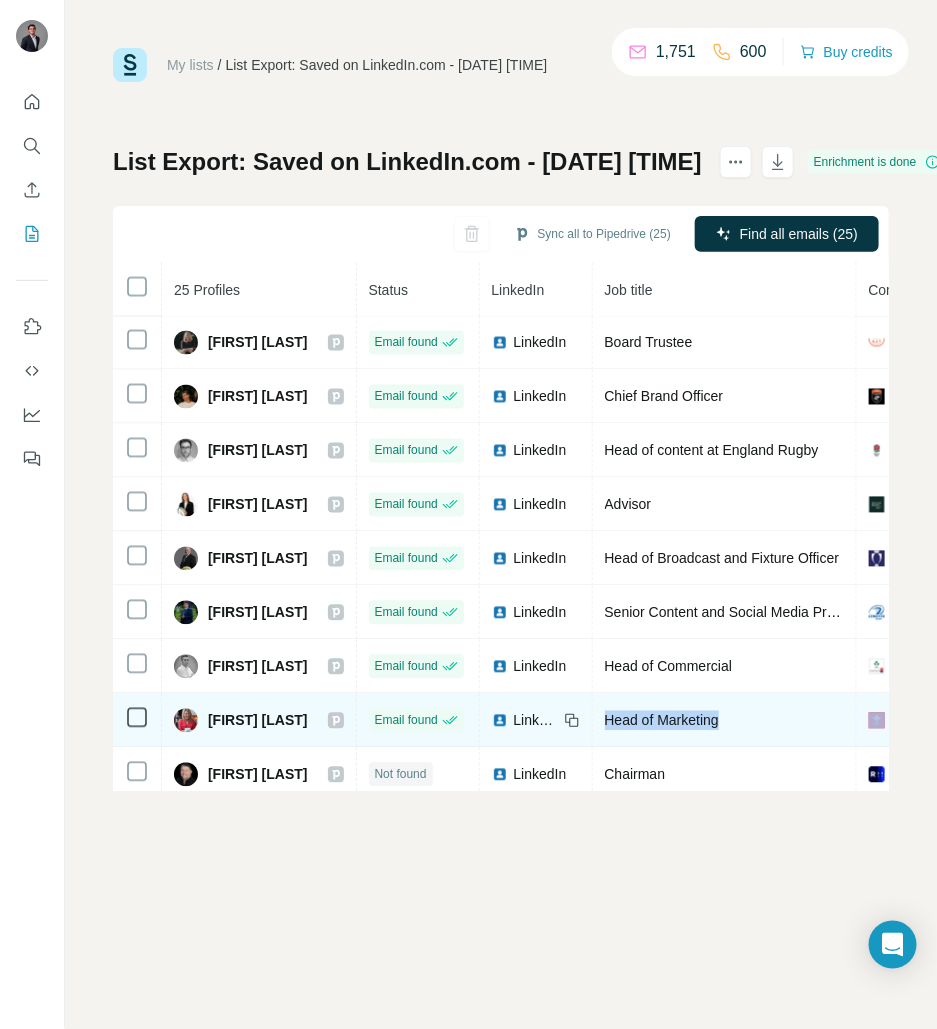 click on "Head of Marketing" at bounding box center [724, 721] 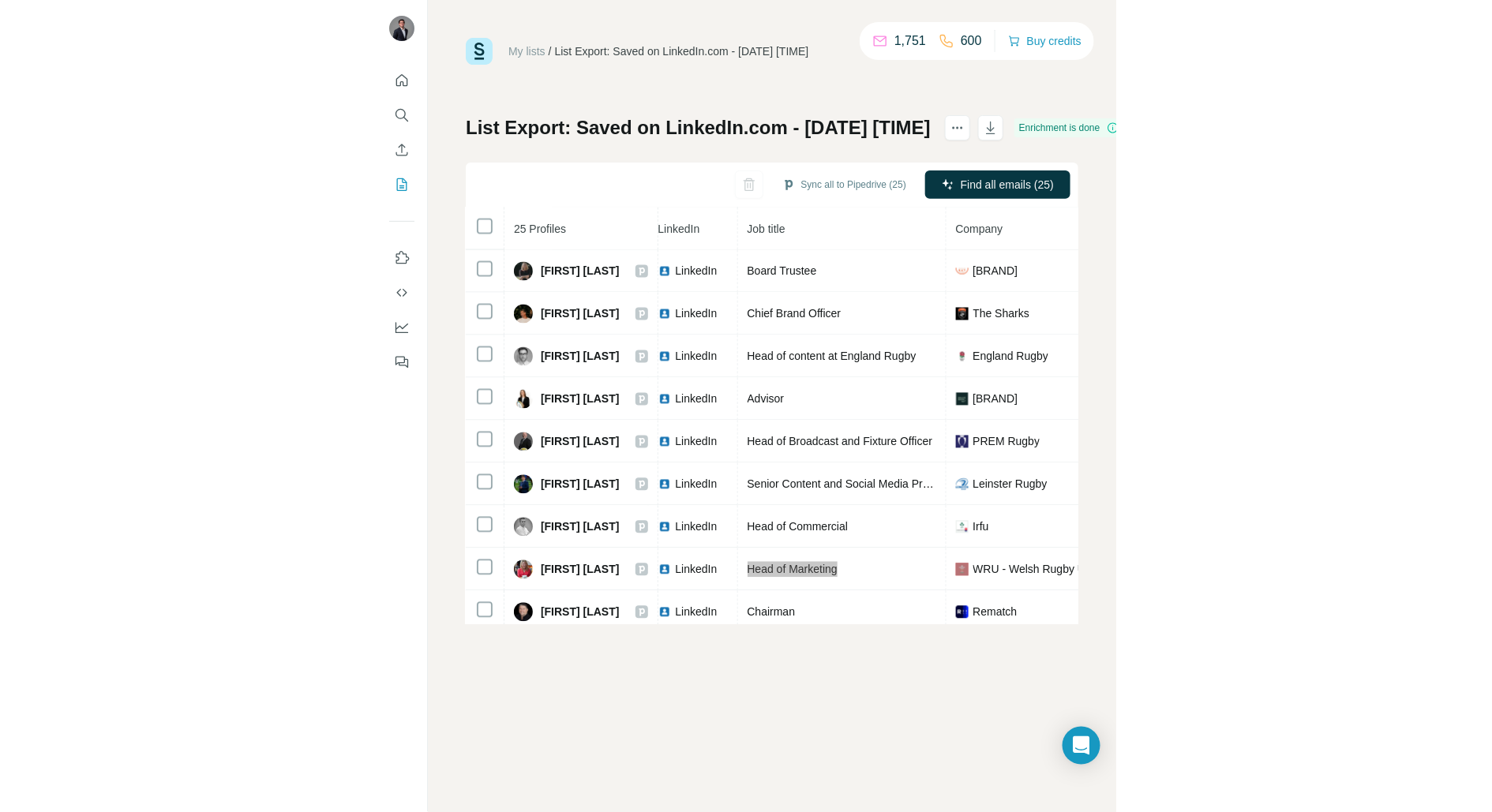 scroll, scrollTop: 682, scrollLeft: 330, axis: both 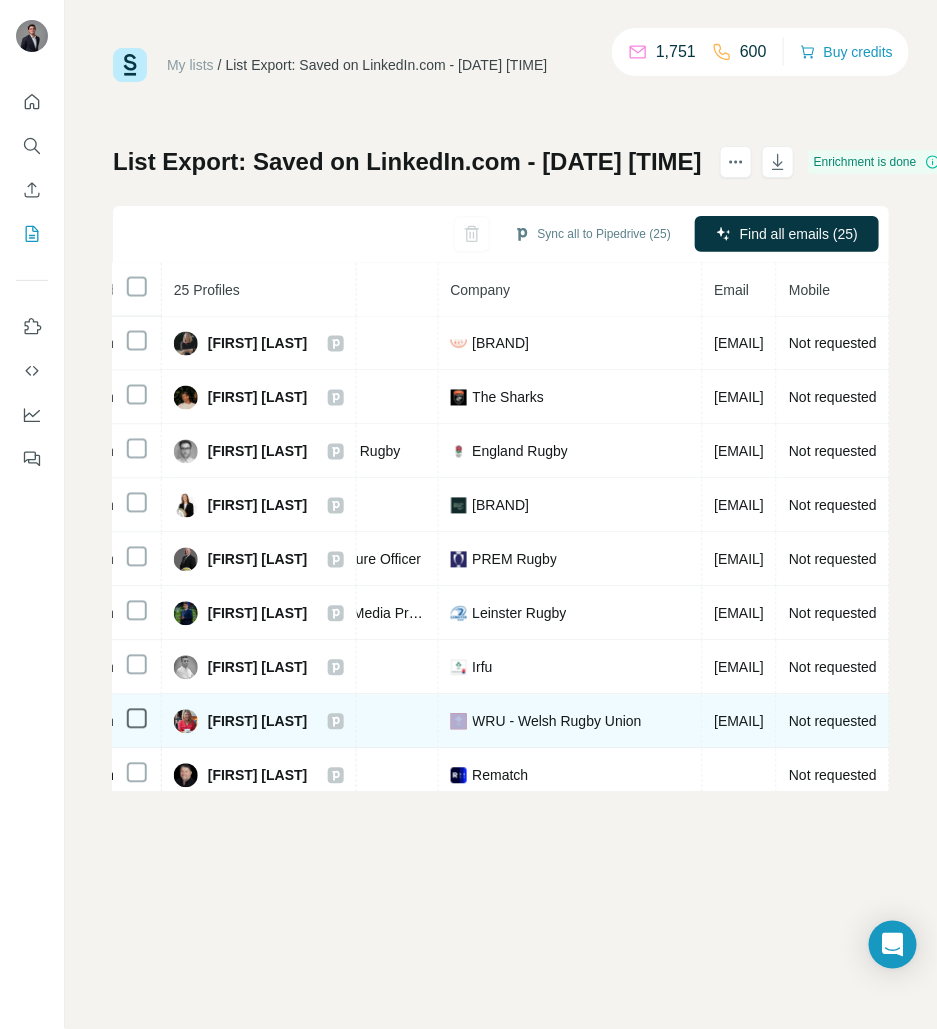 click on "[FIRST]@[EXAMPLE.COM]" at bounding box center [740, 722] 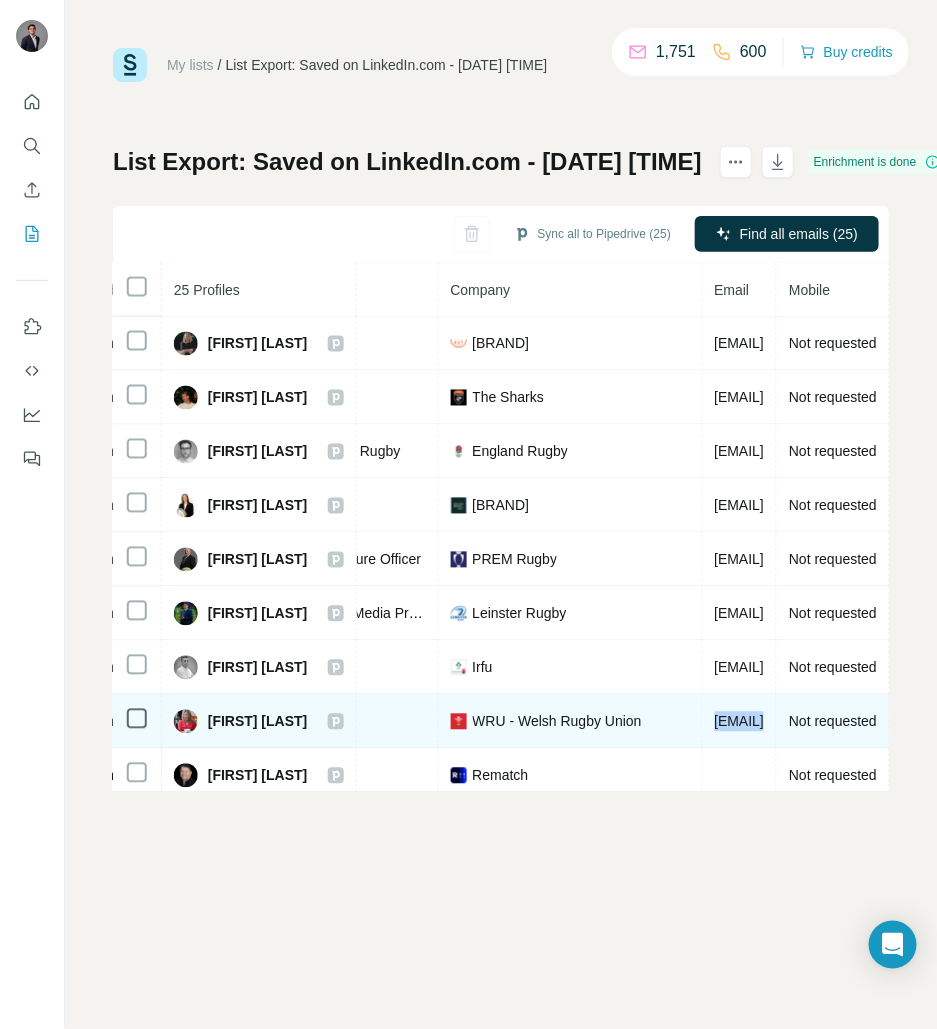 click on "[FIRST]@[EXAMPLE.COM]" at bounding box center (740, 722) 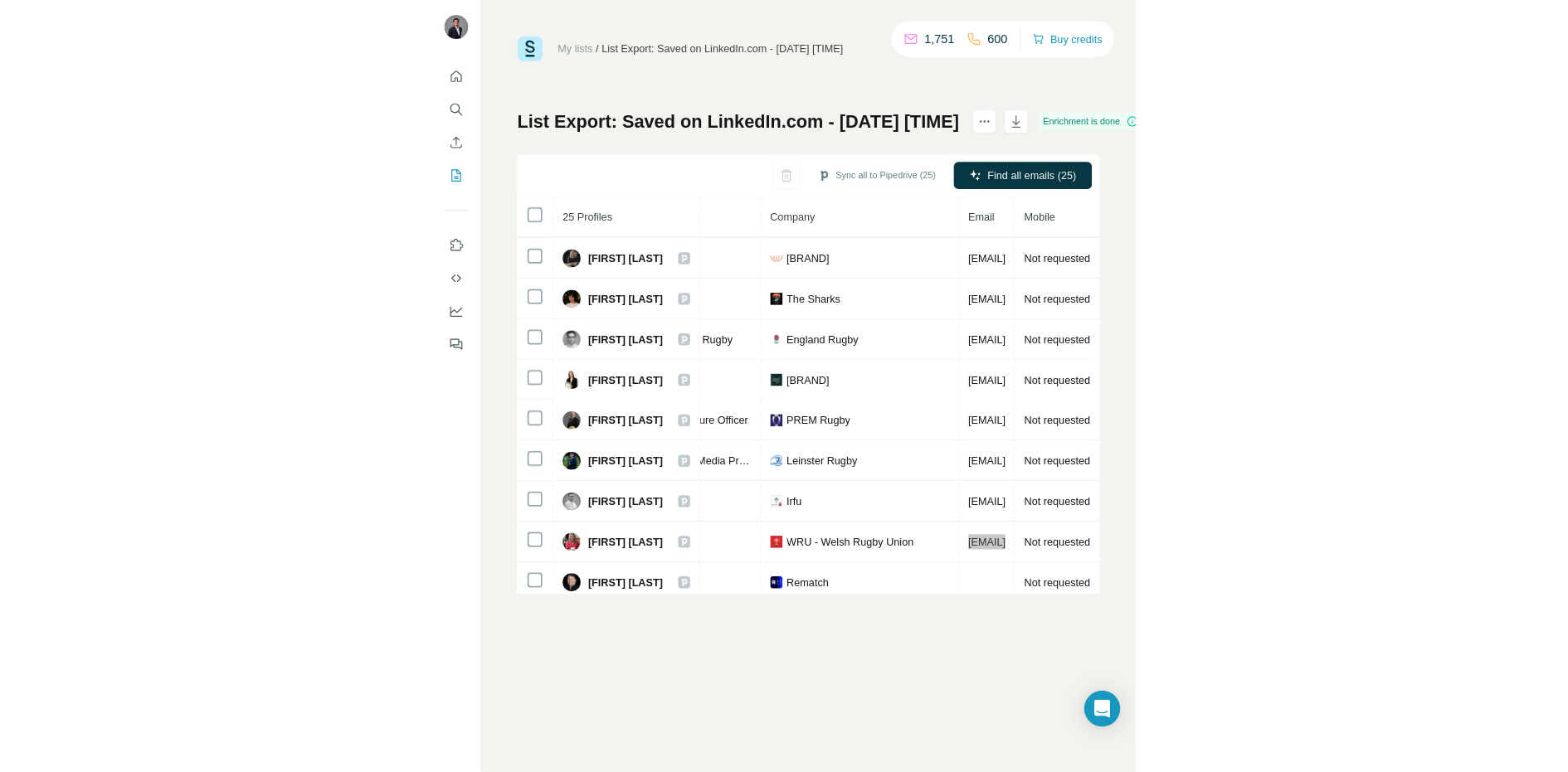 scroll, scrollTop: 716, scrollLeft: 22, axis: both 